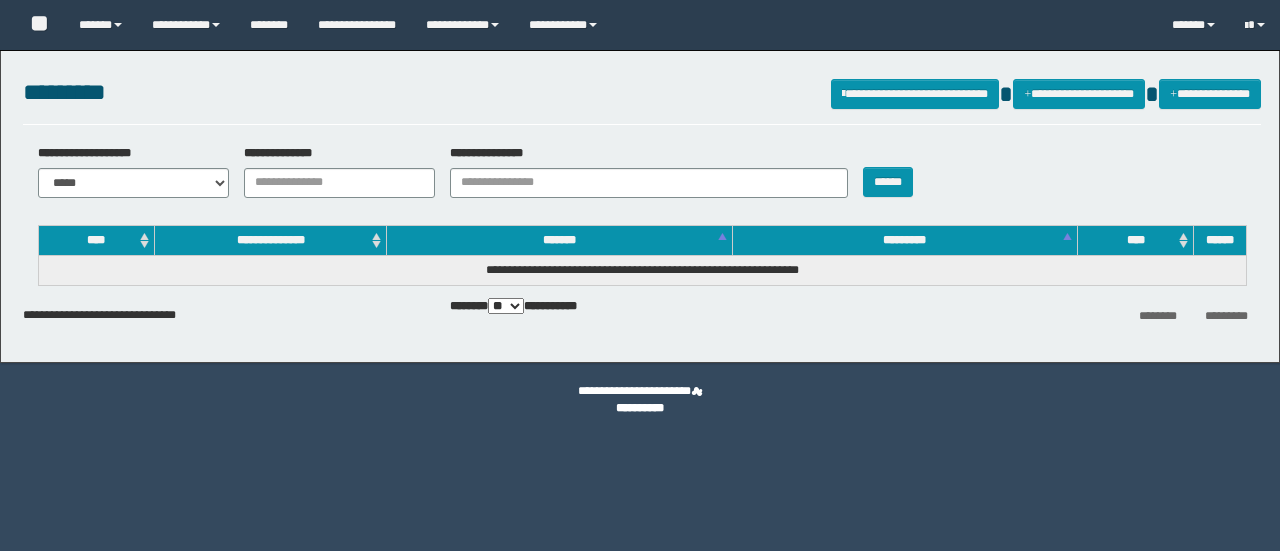 click on "**********" at bounding box center [339, 183] 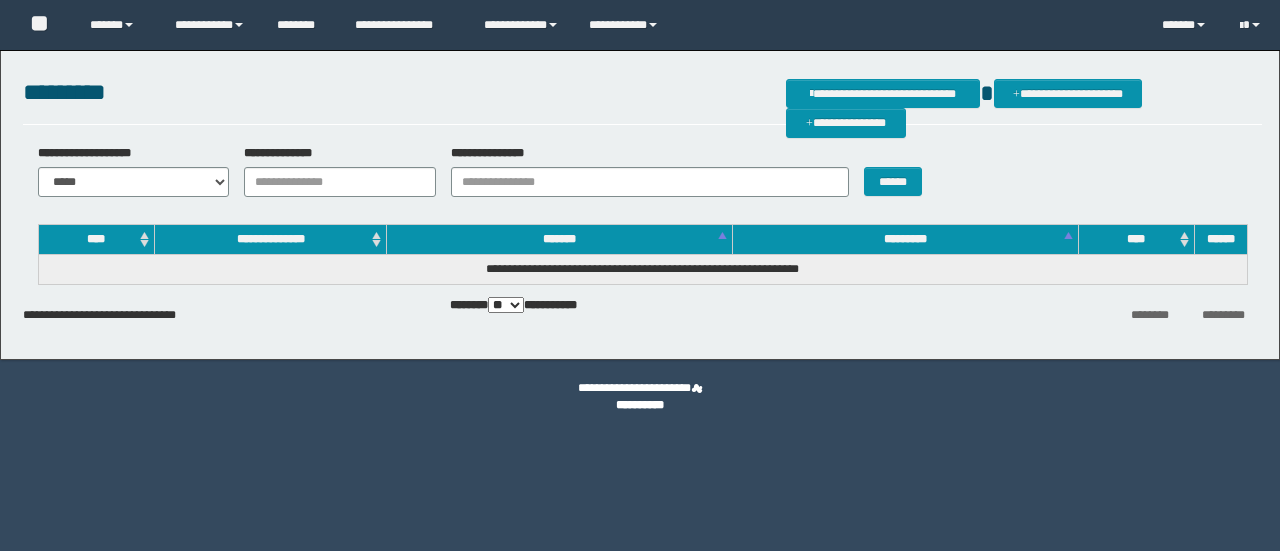 scroll, scrollTop: 0, scrollLeft: 0, axis: both 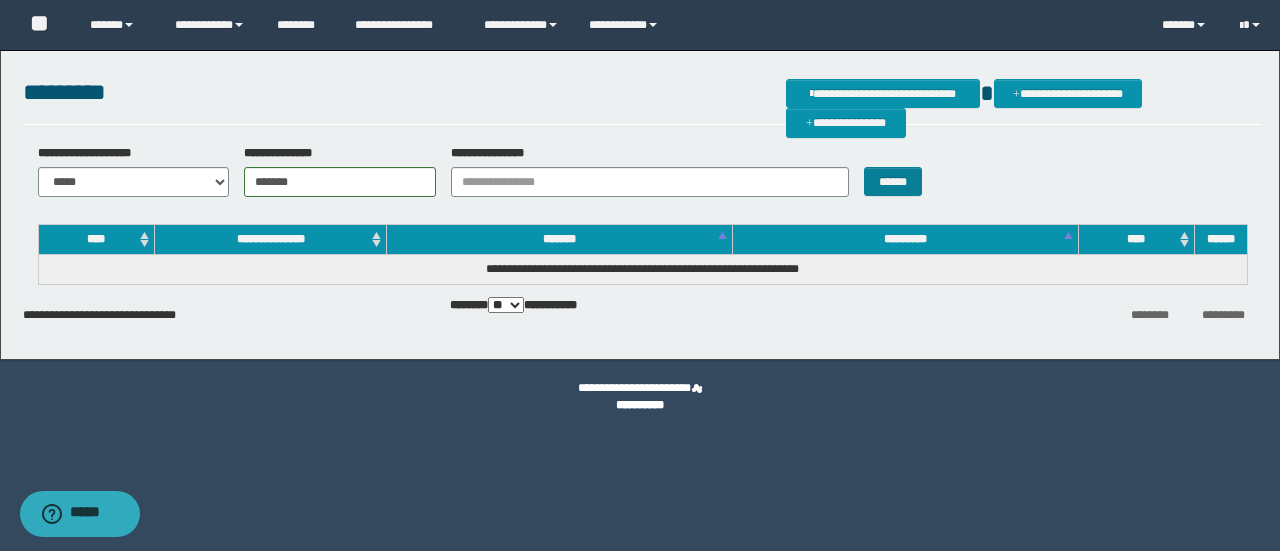 type on "*******" 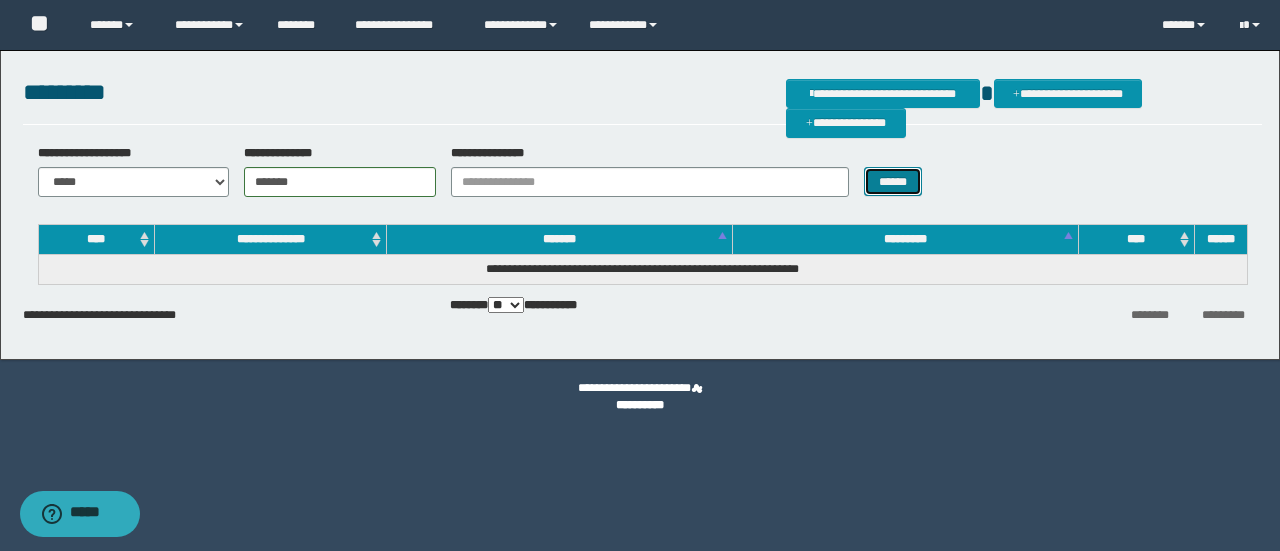 click on "******" at bounding box center (893, 181) 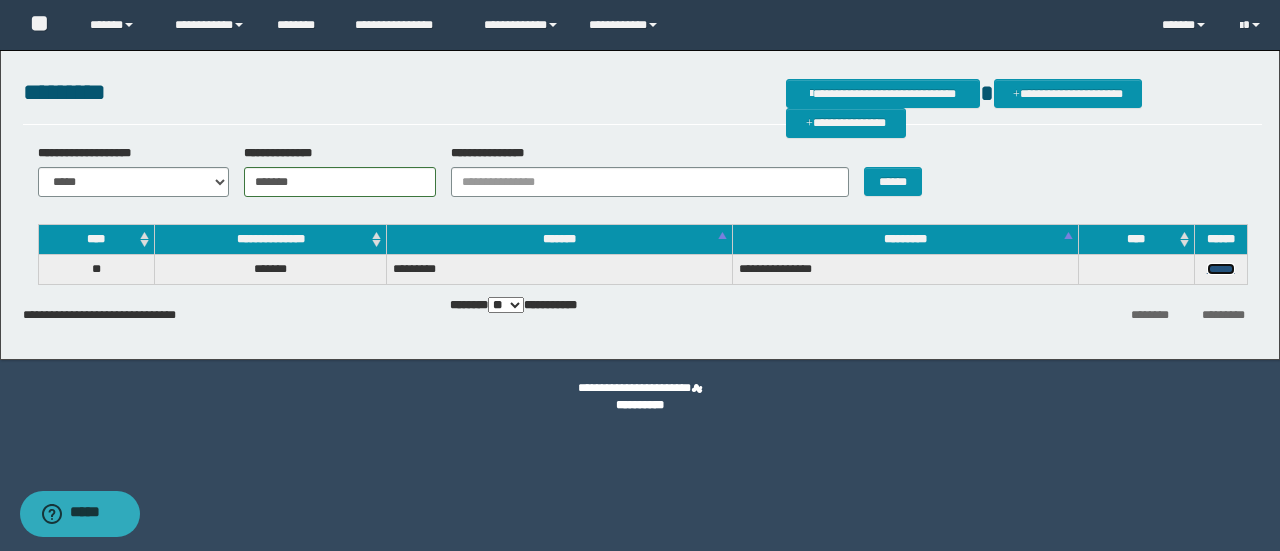 click on "******" at bounding box center (1221, 269) 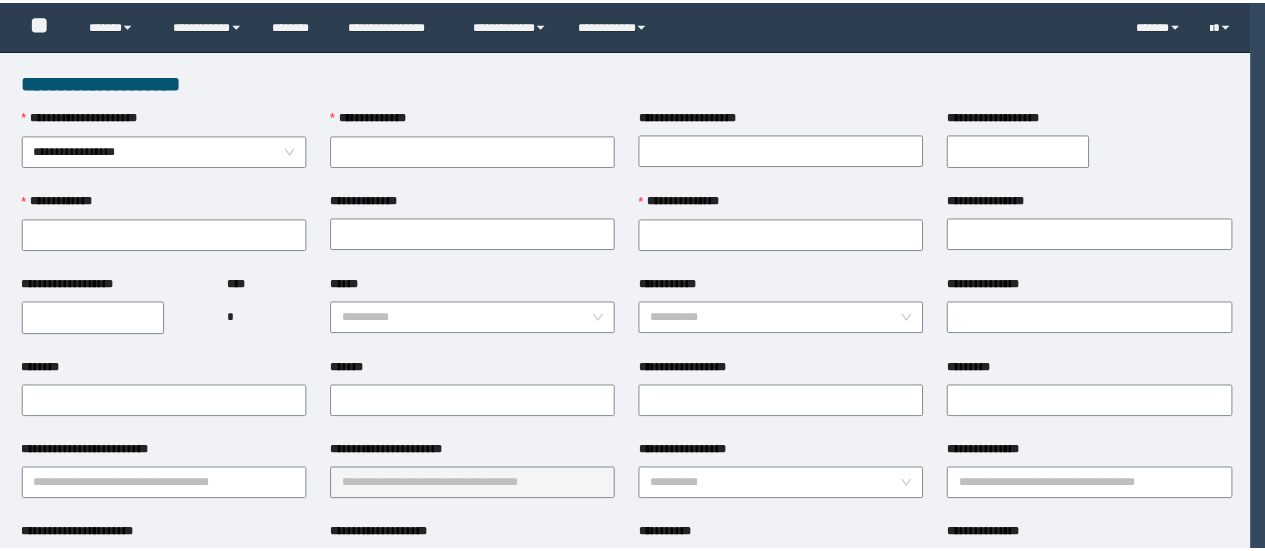 scroll, scrollTop: 0, scrollLeft: 0, axis: both 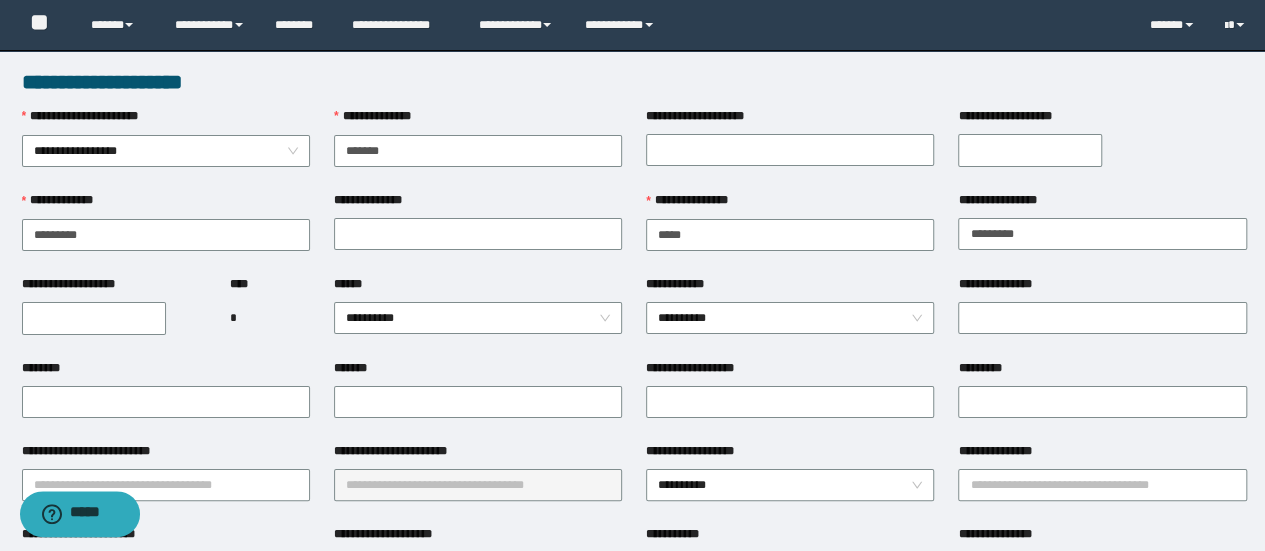 type on "*******" 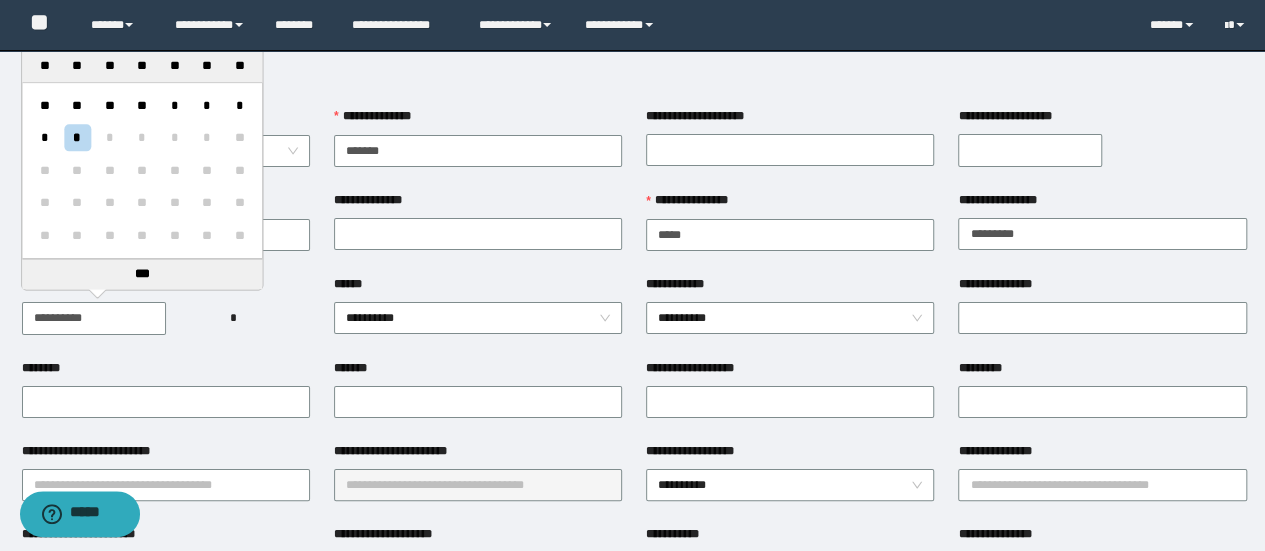 click on "**********" at bounding box center [94, 318] 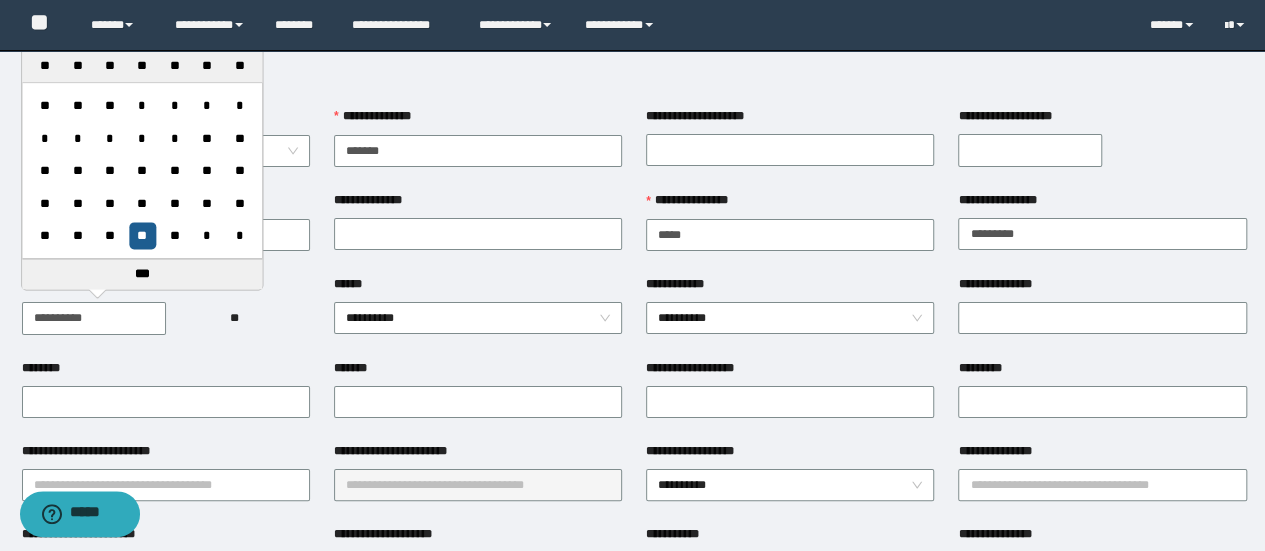 type on "**********" 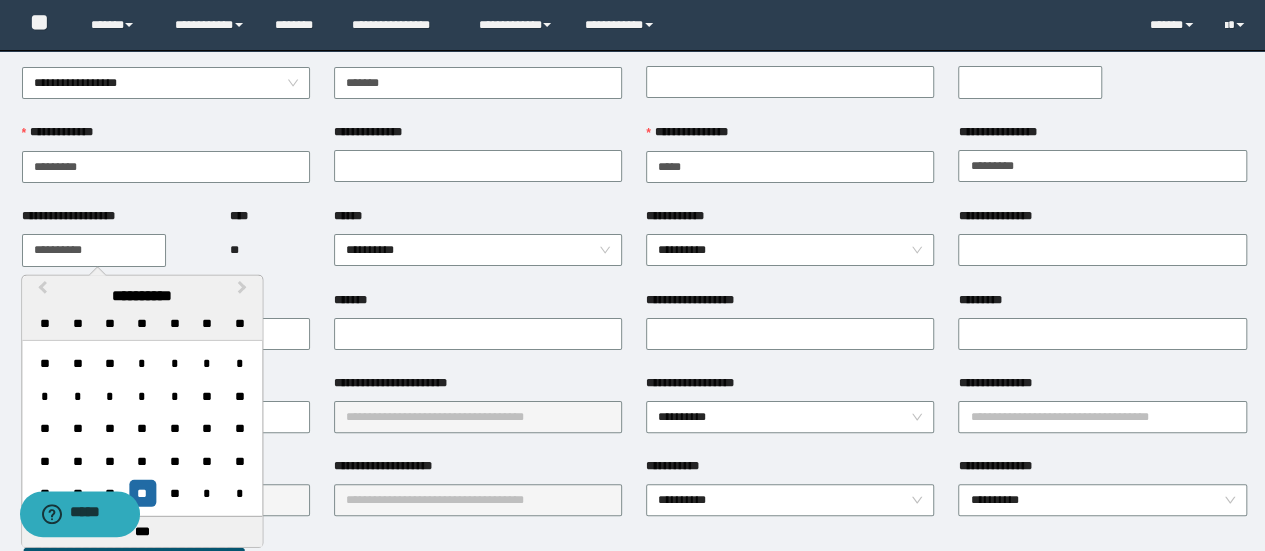scroll, scrollTop: 100, scrollLeft: 0, axis: vertical 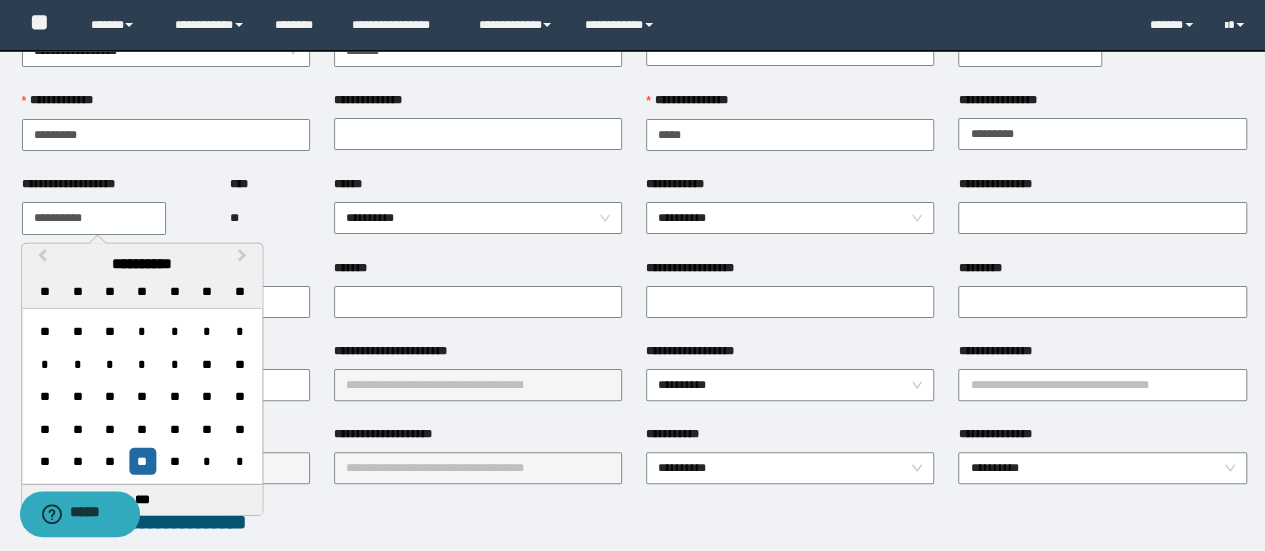 click on "**********" at bounding box center (790, 383) 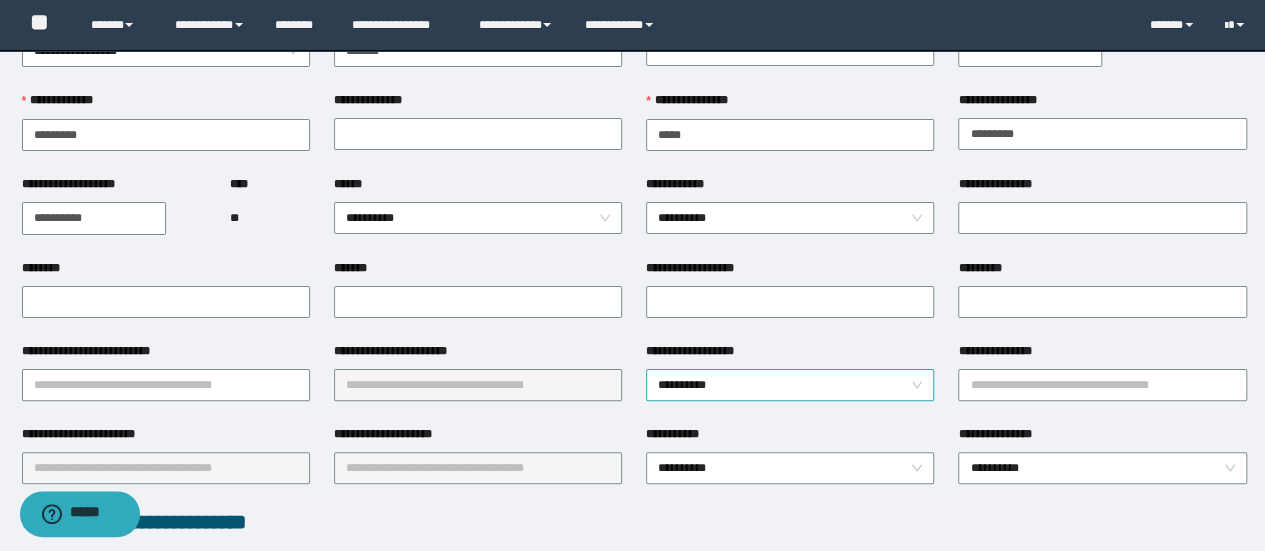click on "**********" at bounding box center [790, 385] 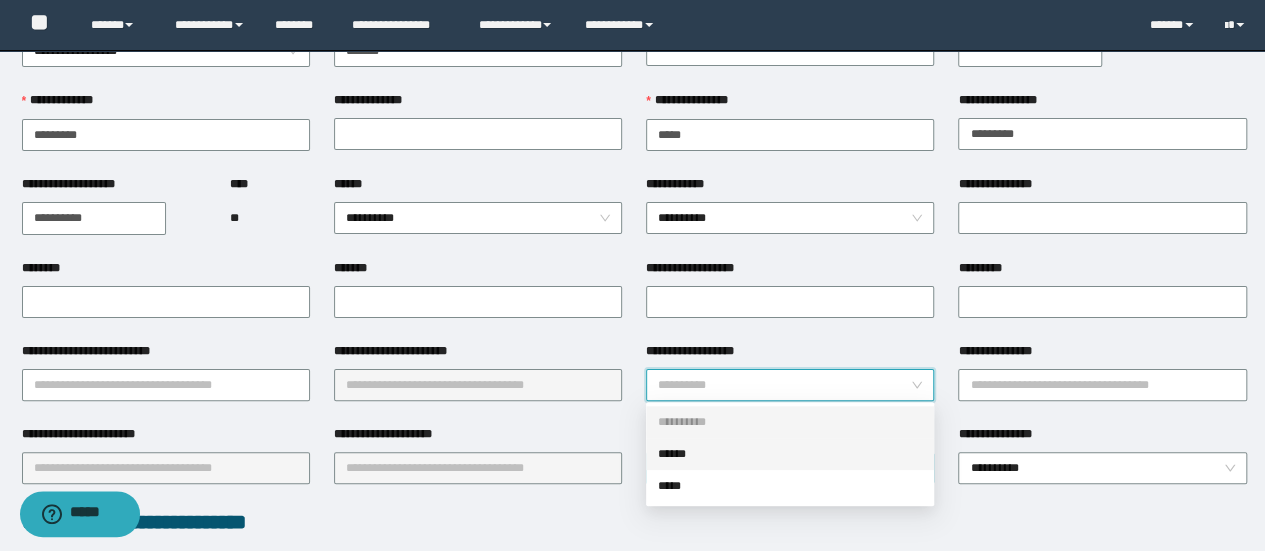 drag, startPoint x: 680, startPoint y: 473, endPoint x: 690, endPoint y: 459, distance: 17.20465 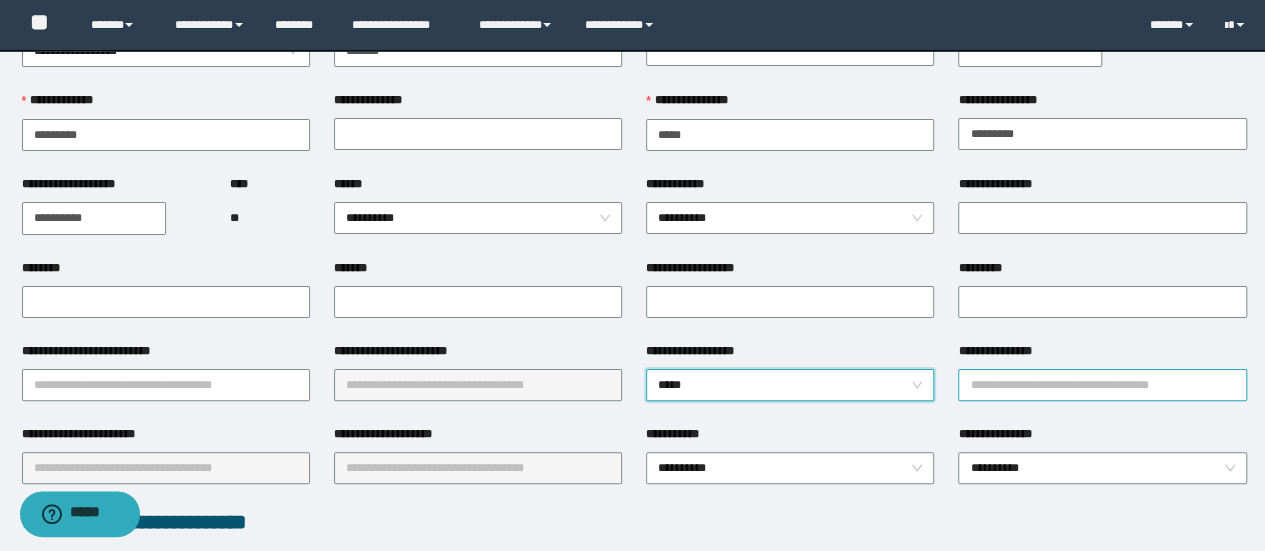 click on "**********" at bounding box center (1102, 385) 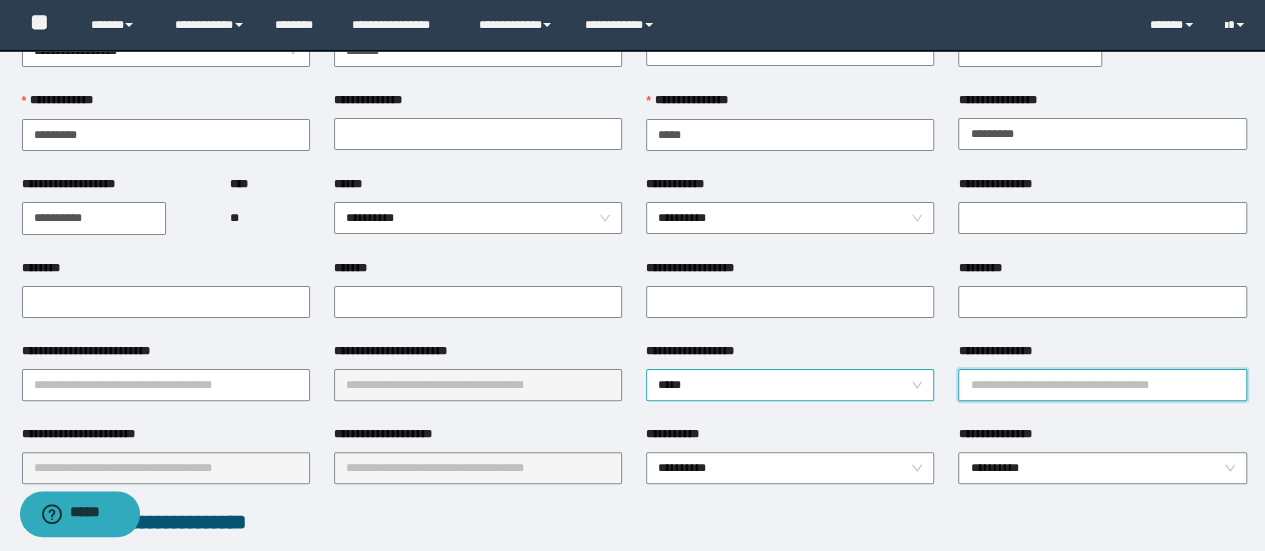 click on "*****" at bounding box center [790, 385] 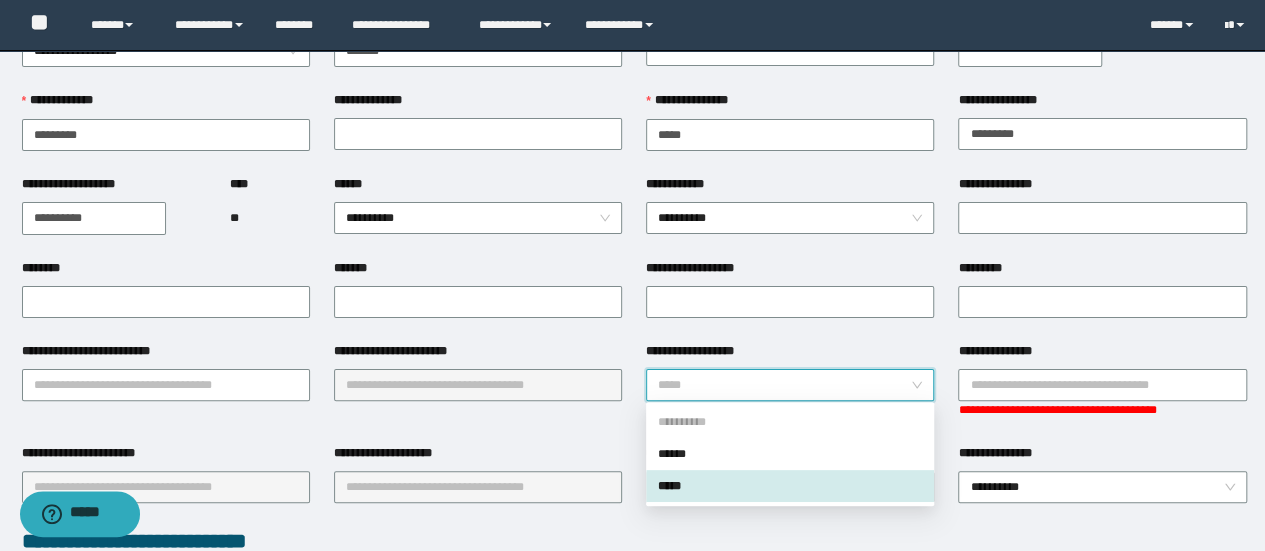 click on "******" at bounding box center [790, 454] 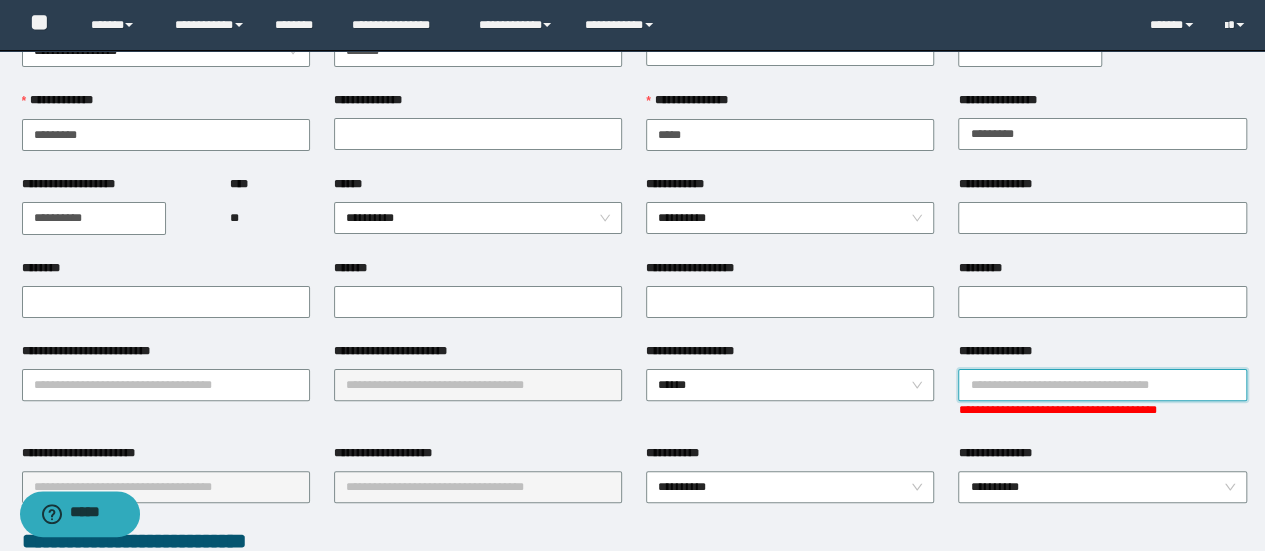 click on "**********" at bounding box center [1102, 385] 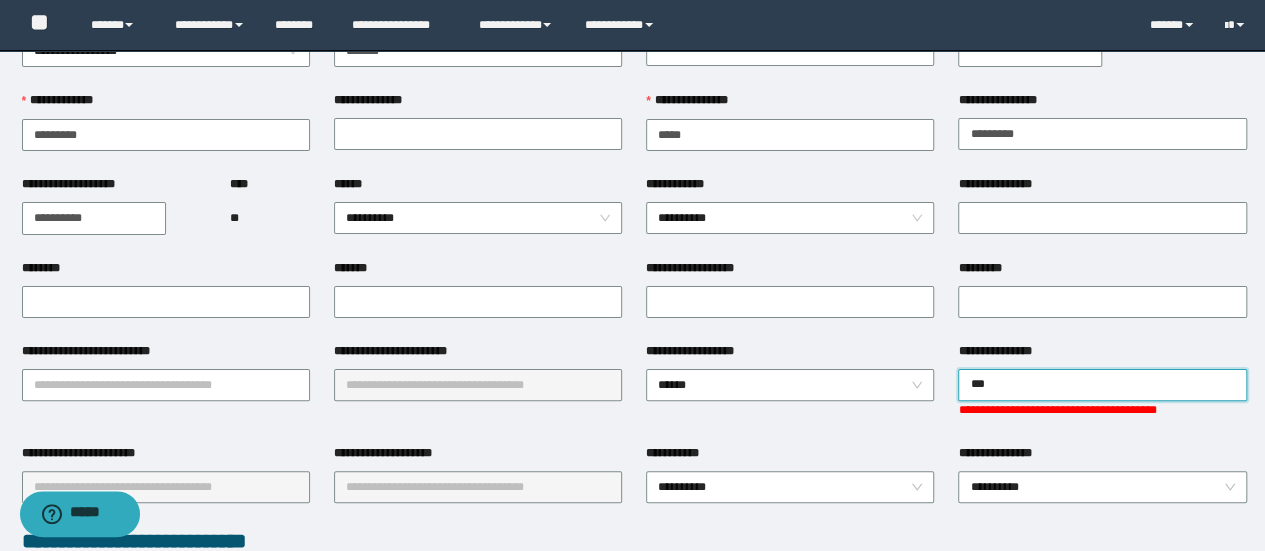 type on "****" 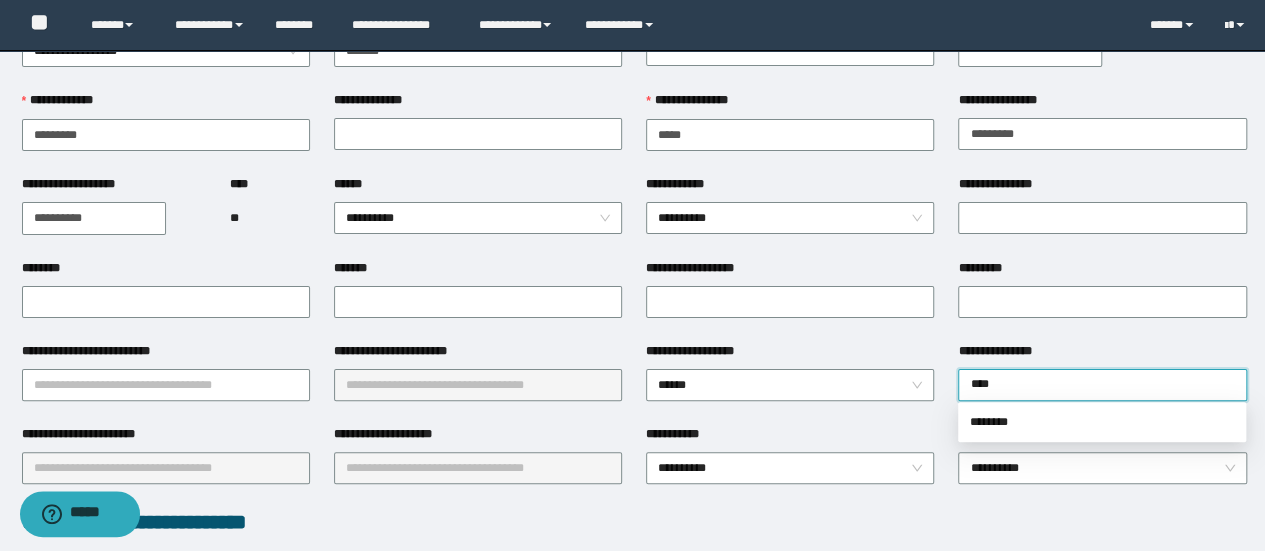 click on "********" at bounding box center (1102, 422) 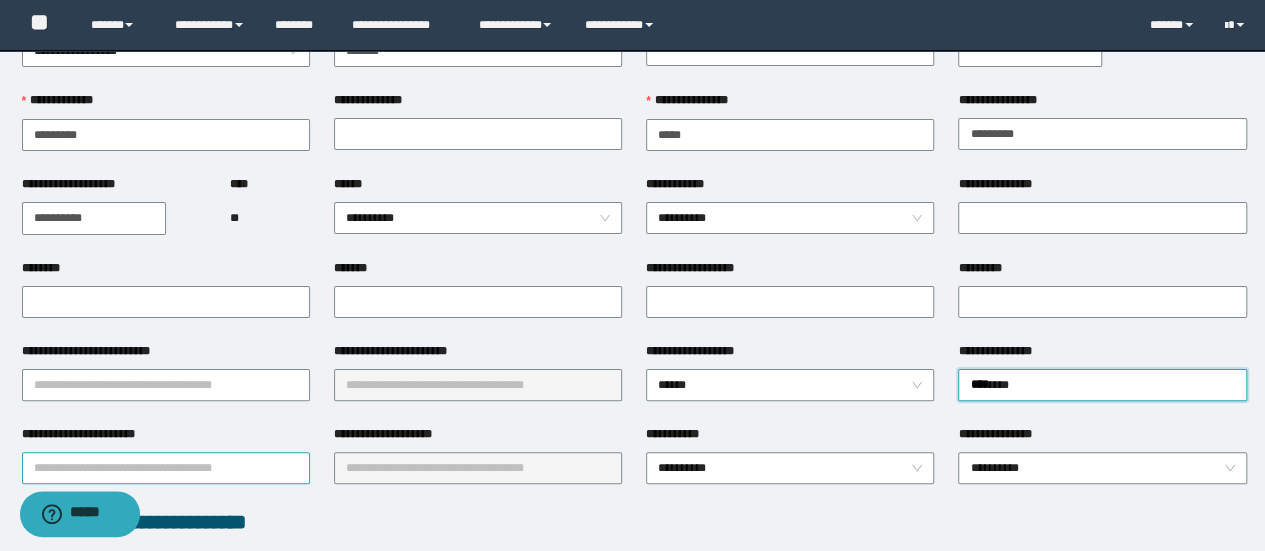 click on "**********" at bounding box center [166, 468] 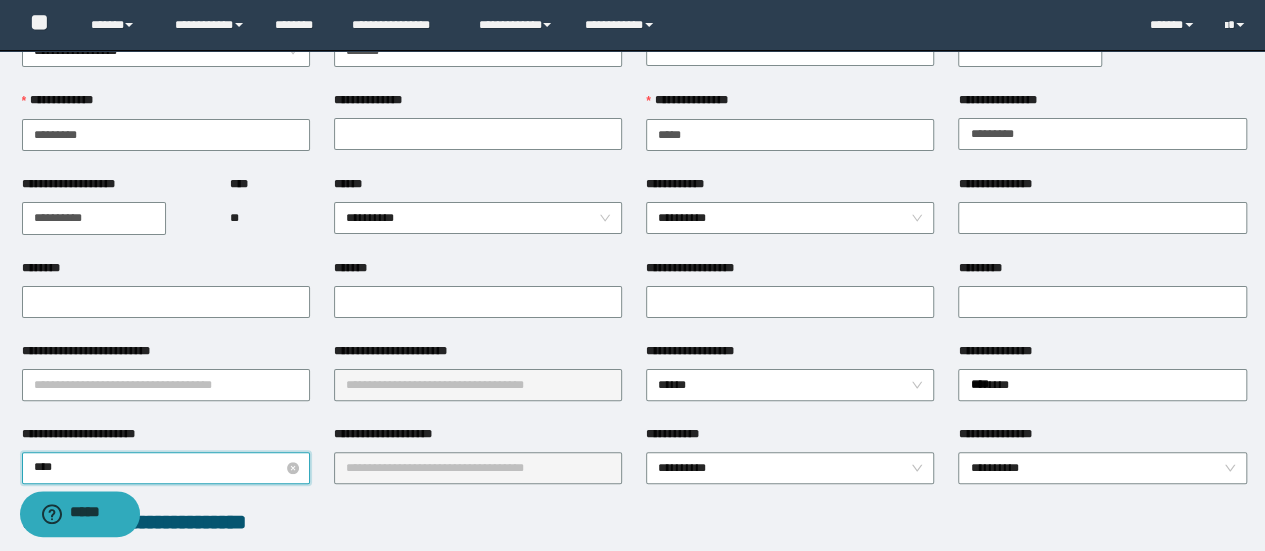 type on "*****" 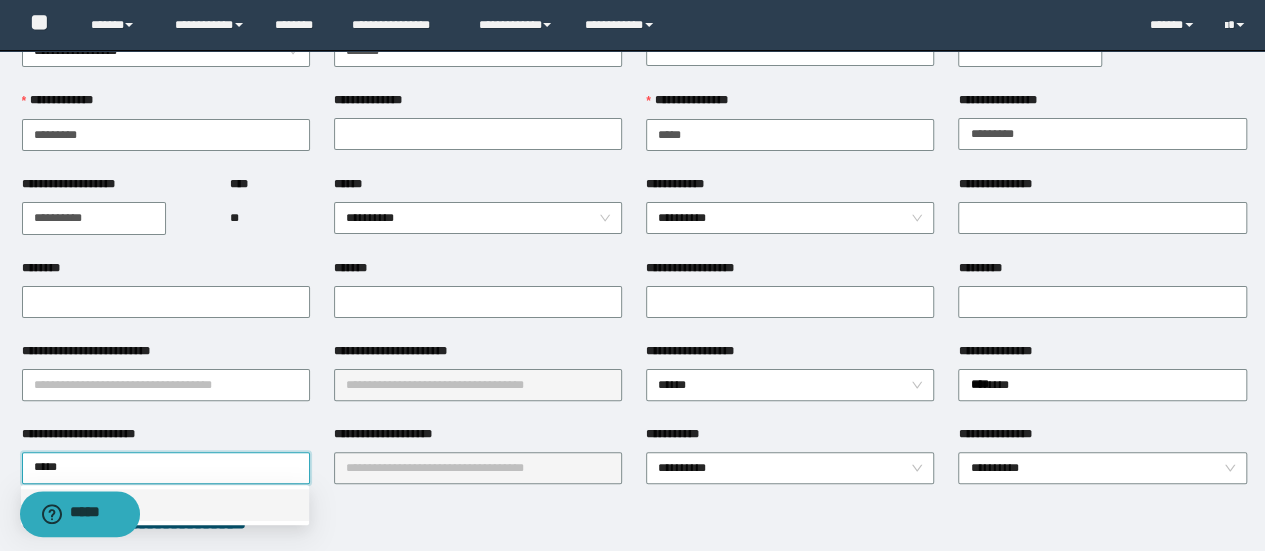 click on "**********" at bounding box center (165, 505) 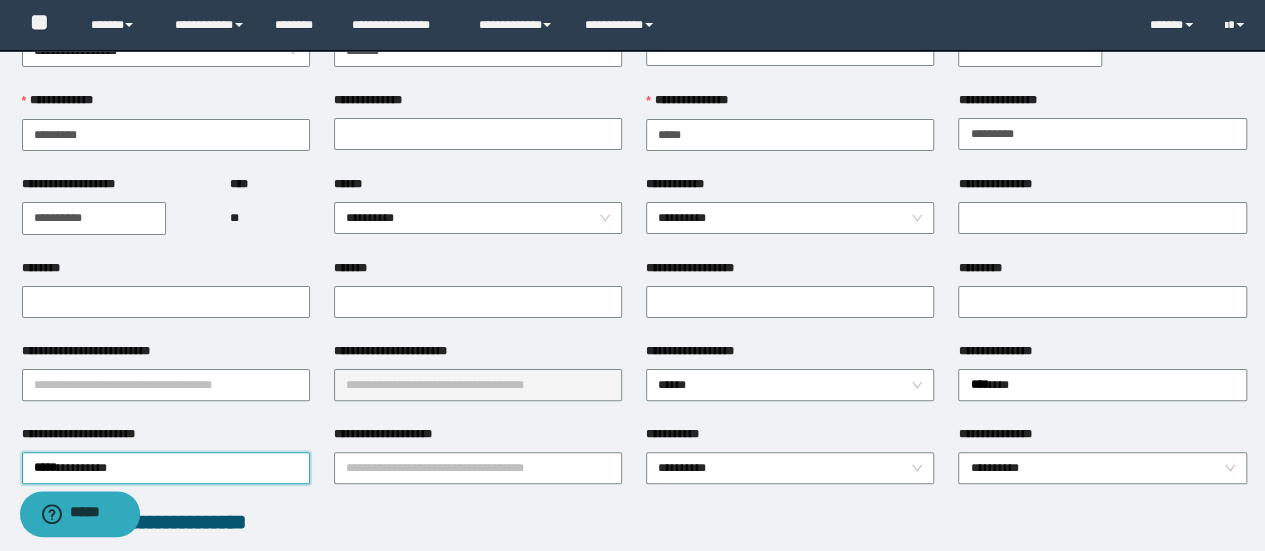 type 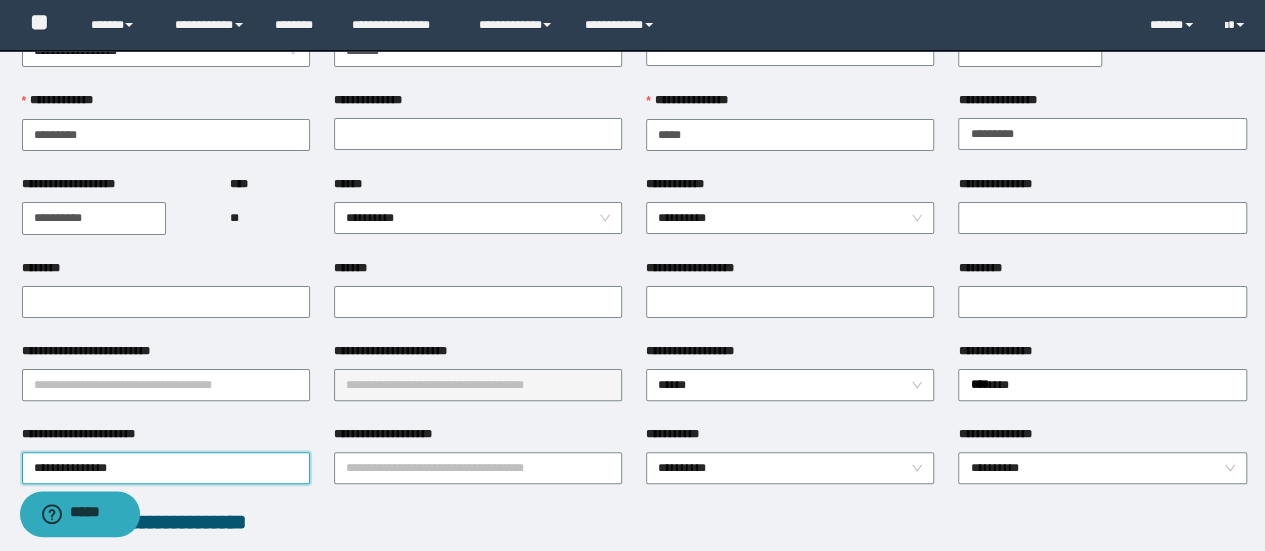 drag, startPoint x: 310, startPoint y: 467, endPoint x: 356, endPoint y: 489, distance: 50.990196 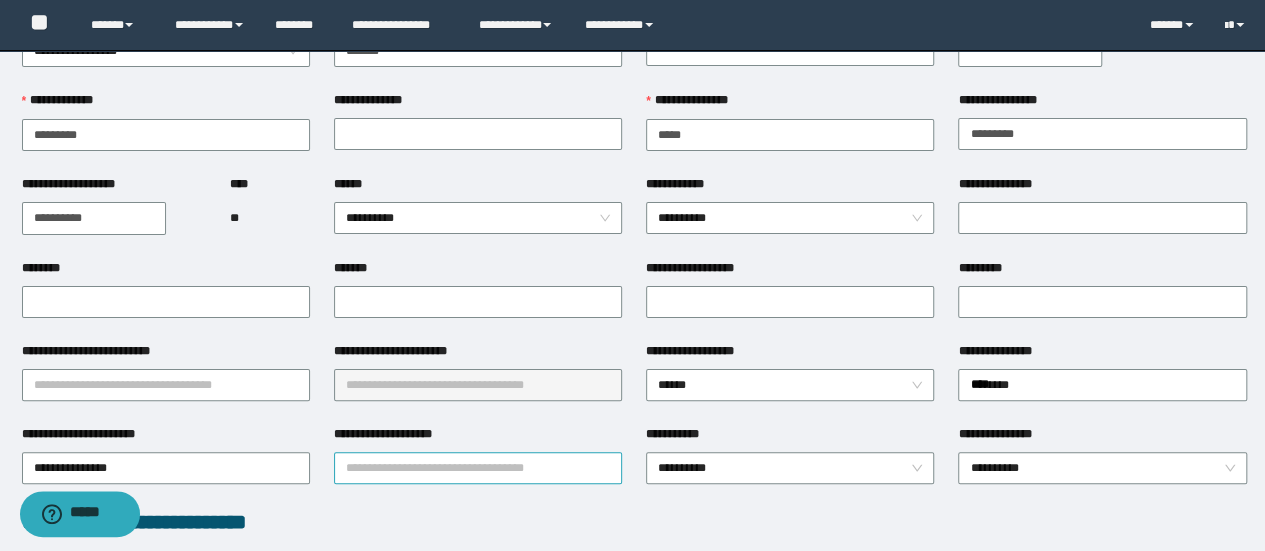 click on "**********" at bounding box center (478, 468) 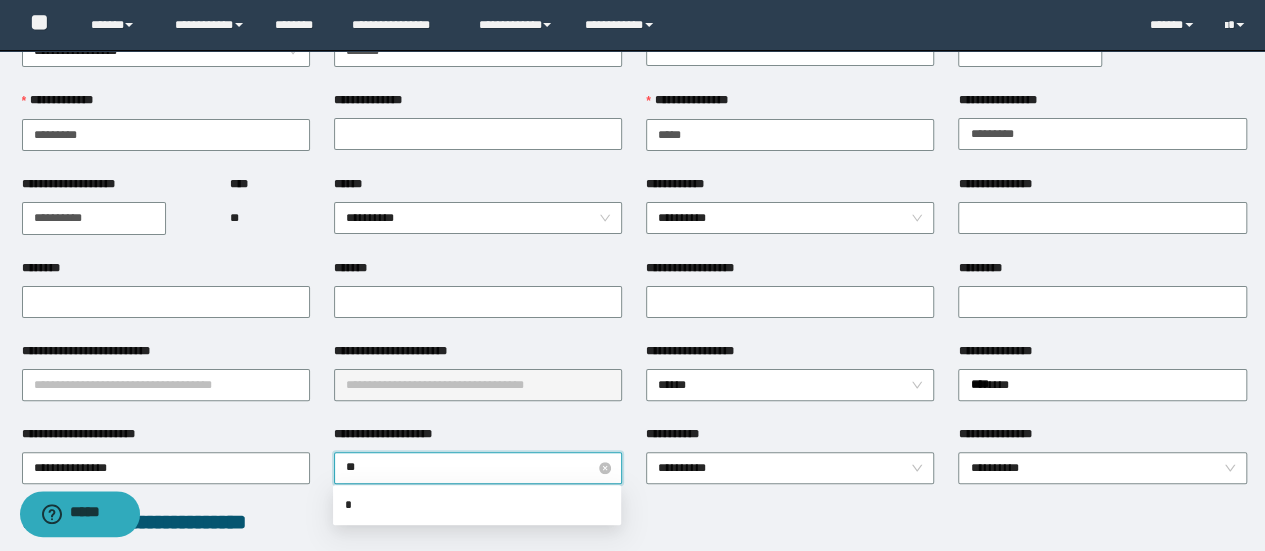 type on "***" 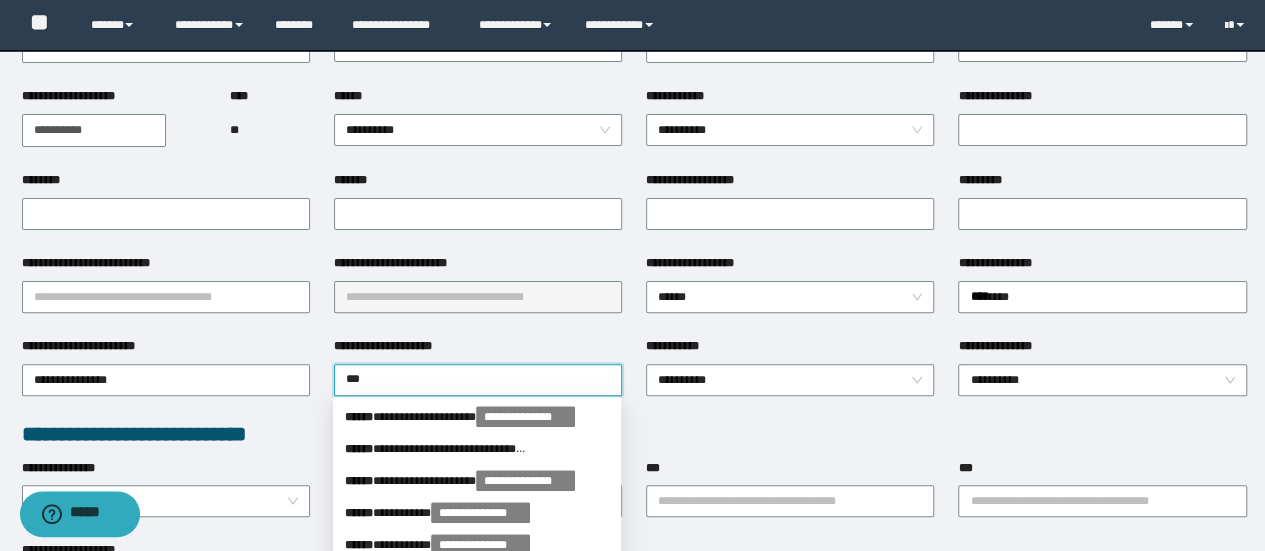 scroll, scrollTop: 300, scrollLeft: 0, axis: vertical 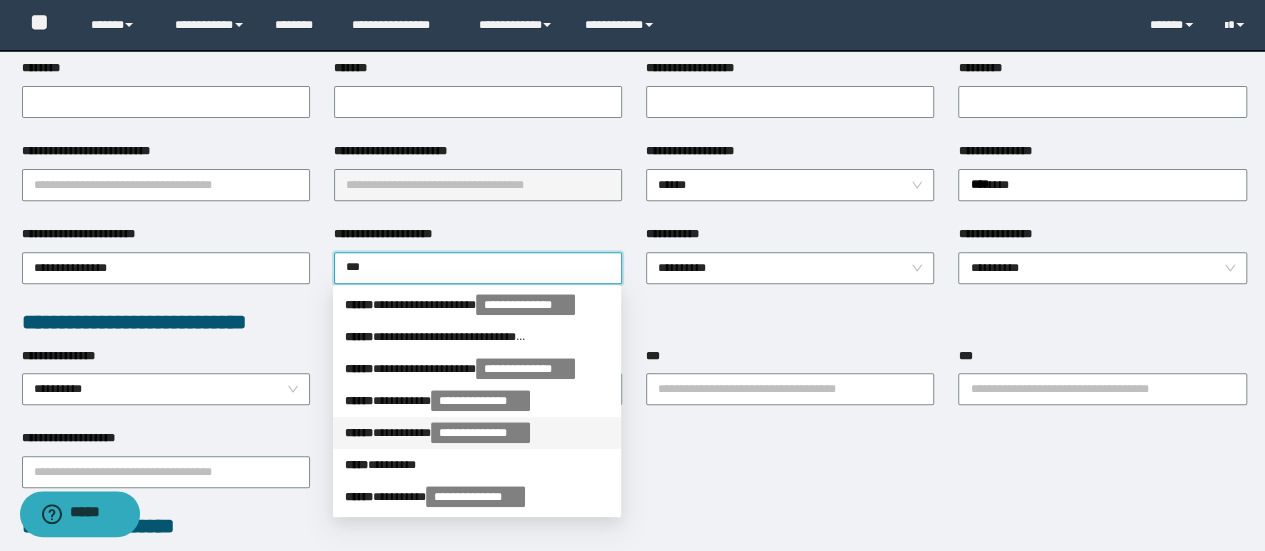 click on "***** * *******" at bounding box center [477, 465] 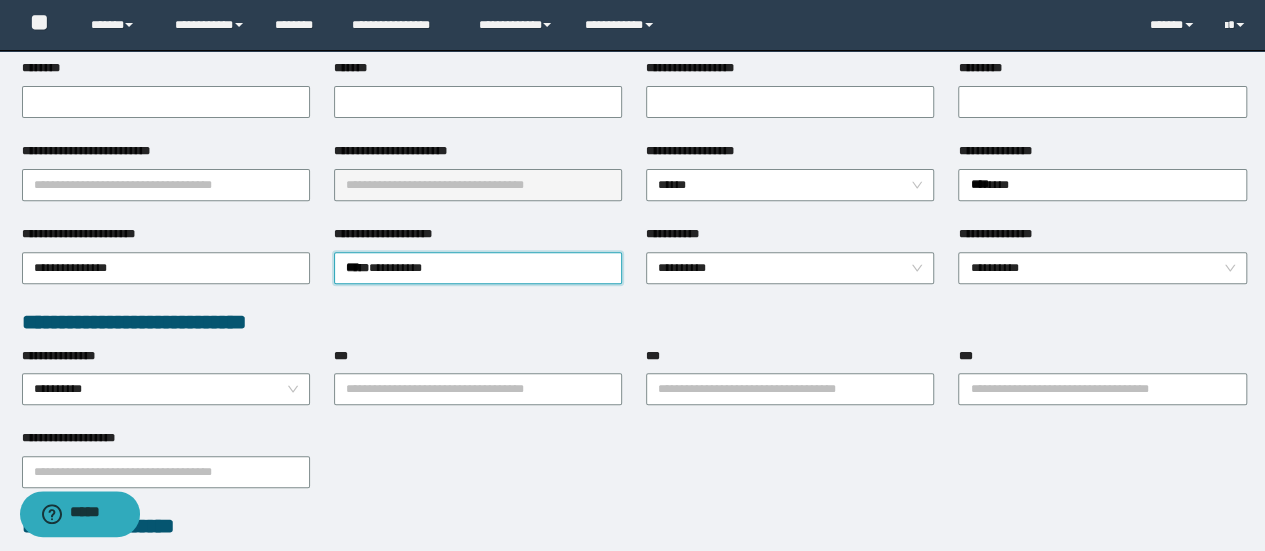 type 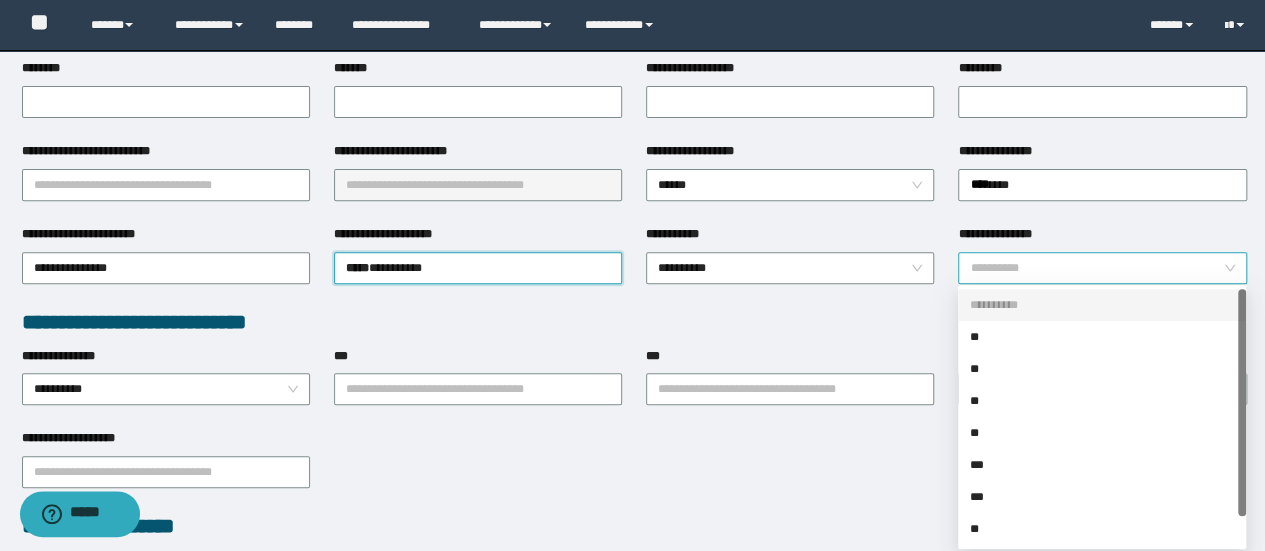 click on "**********" at bounding box center (1102, 268) 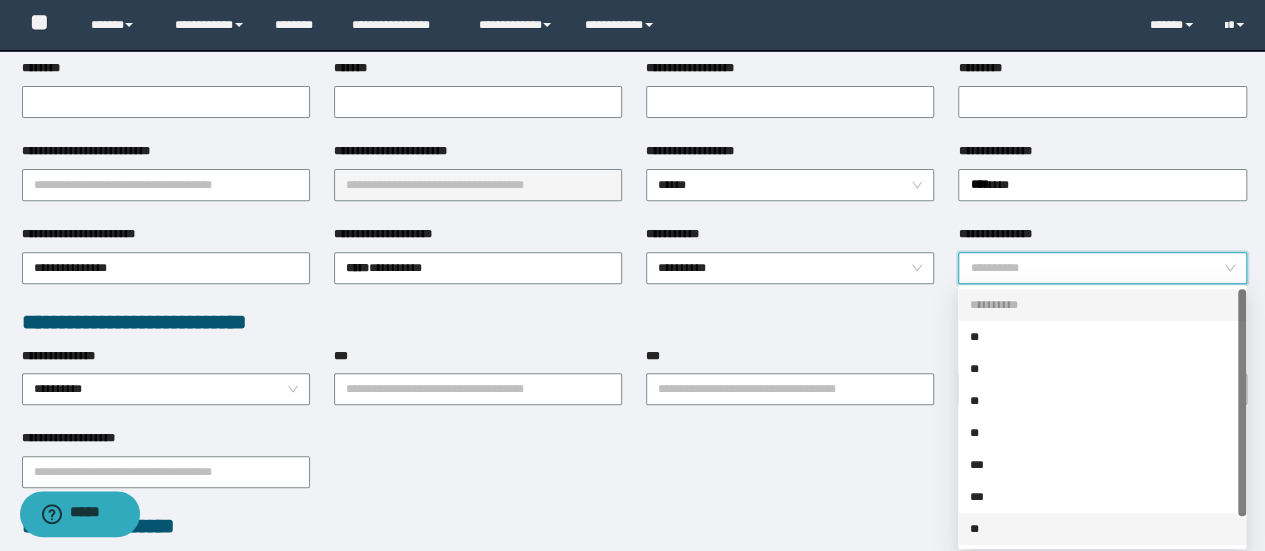 scroll, scrollTop: 32, scrollLeft: 0, axis: vertical 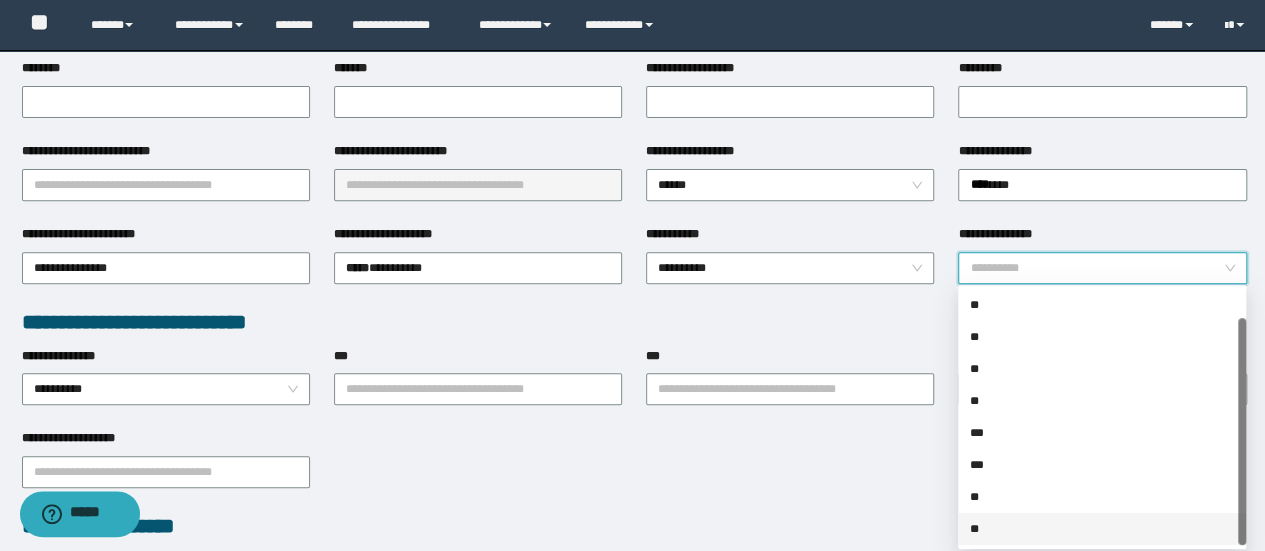 click on "**" at bounding box center (1102, 529) 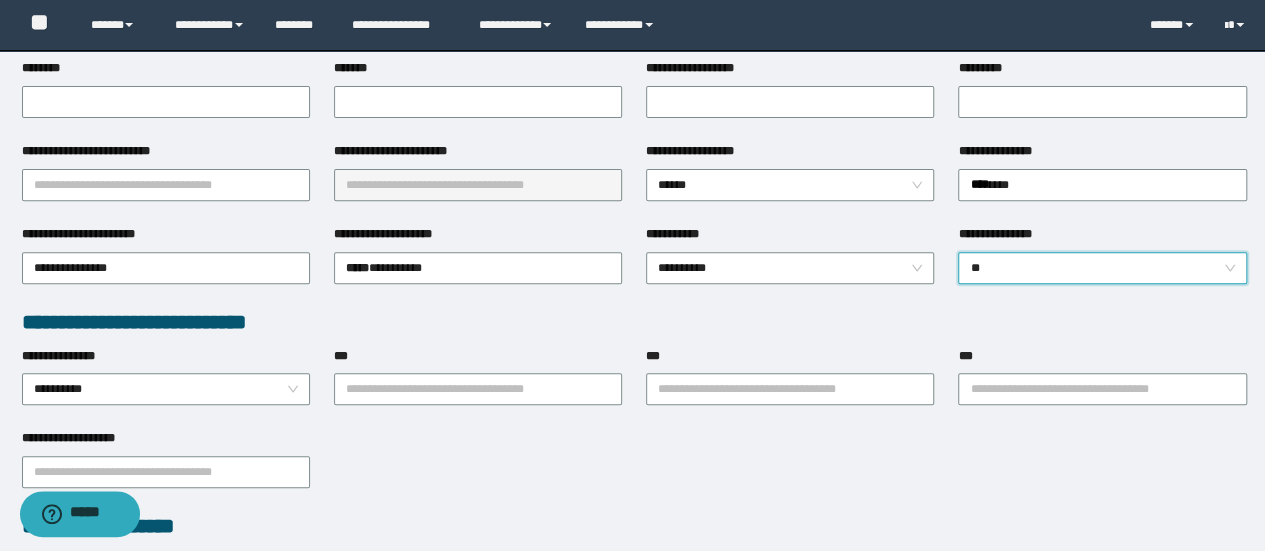 click on "***" at bounding box center [790, 360] 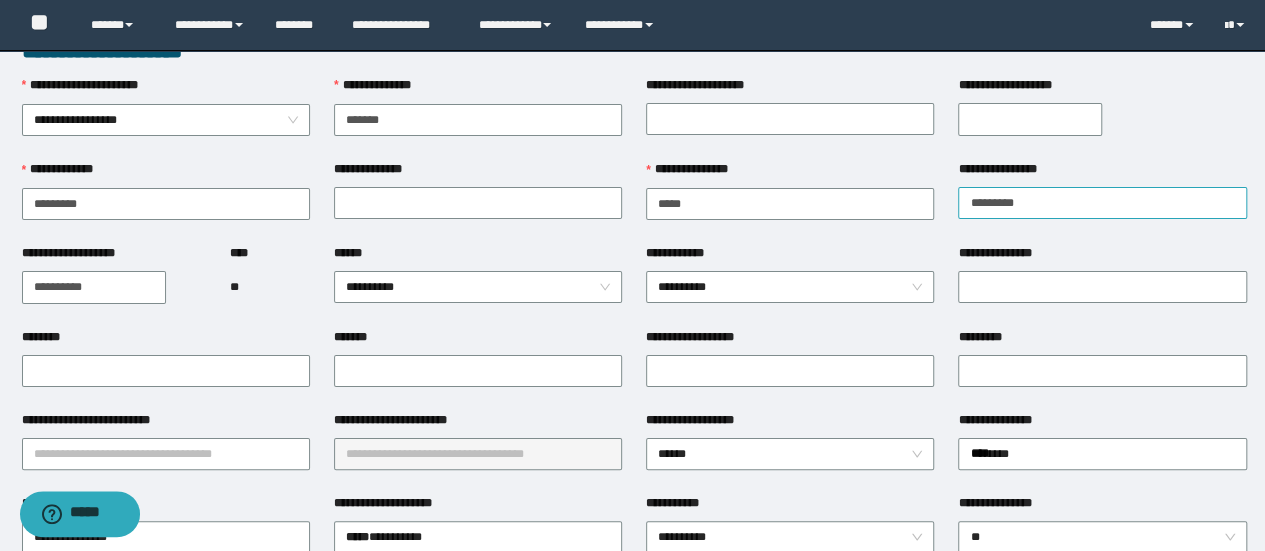 scroll, scrollTop: 0, scrollLeft: 0, axis: both 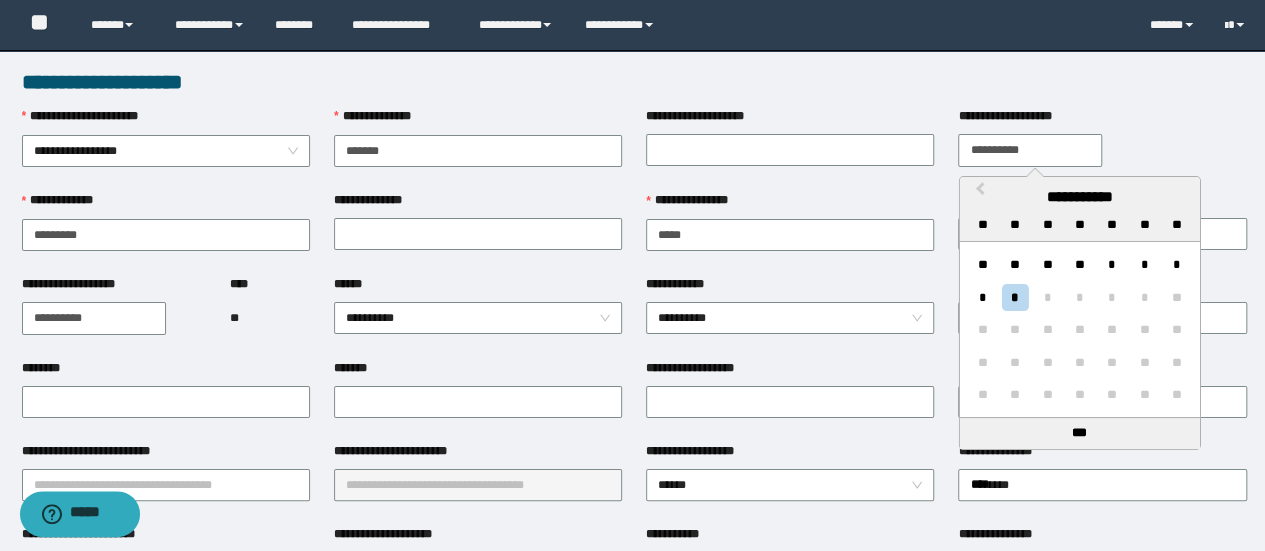 click on "**********" at bounding box center [1030, 150] 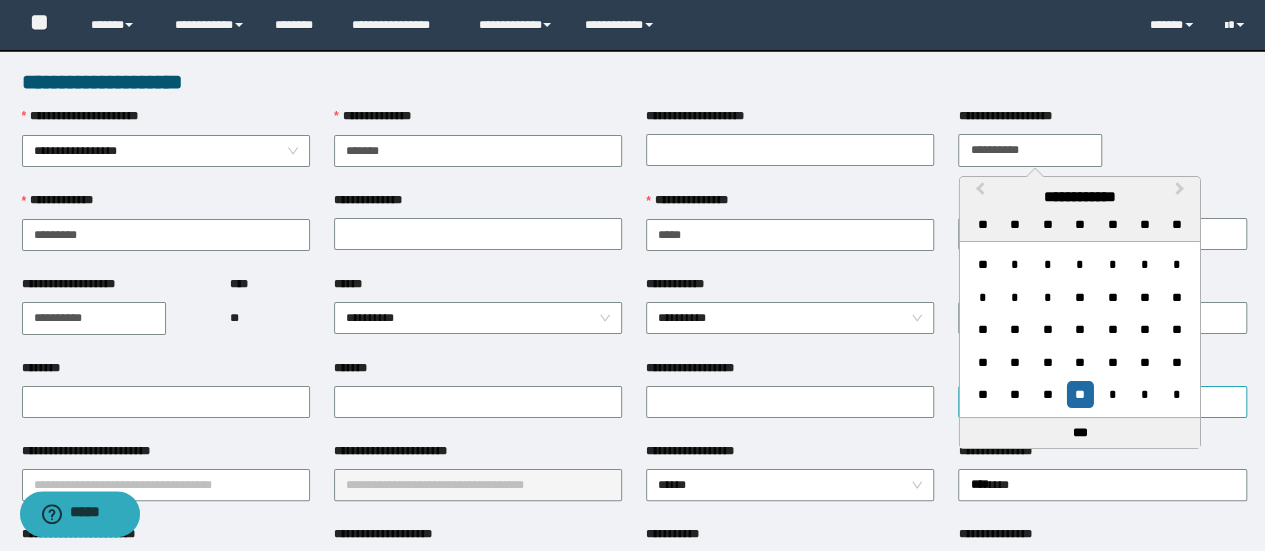 type on "**********" 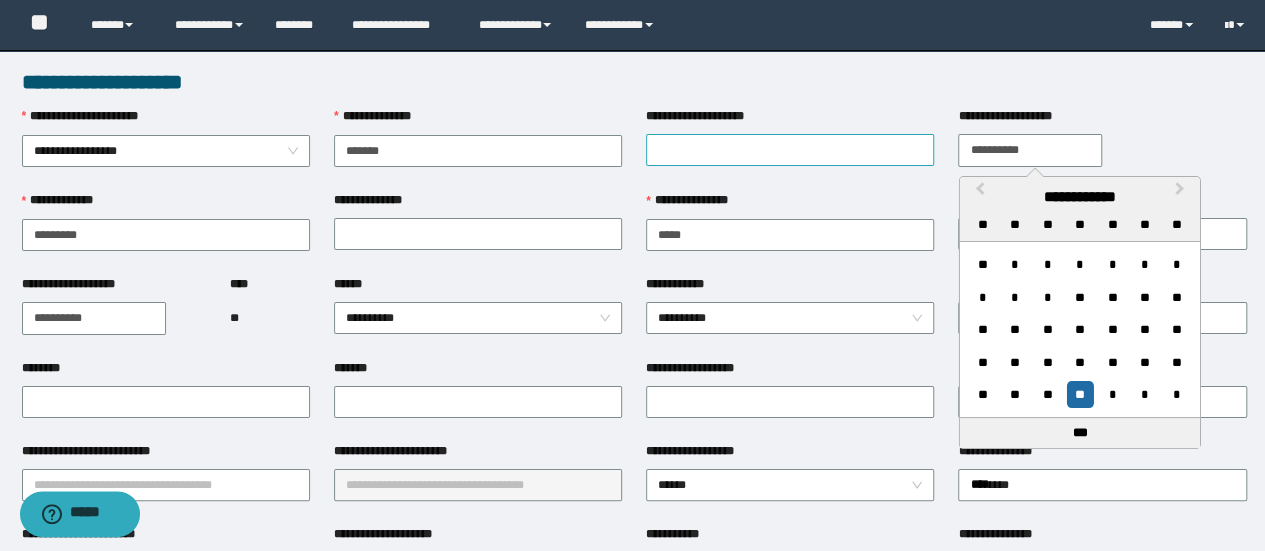 drag, startPoint x: 812, startPoint y: 168, endPoint x: 811, endPoint y: 154, distance: 14.035668 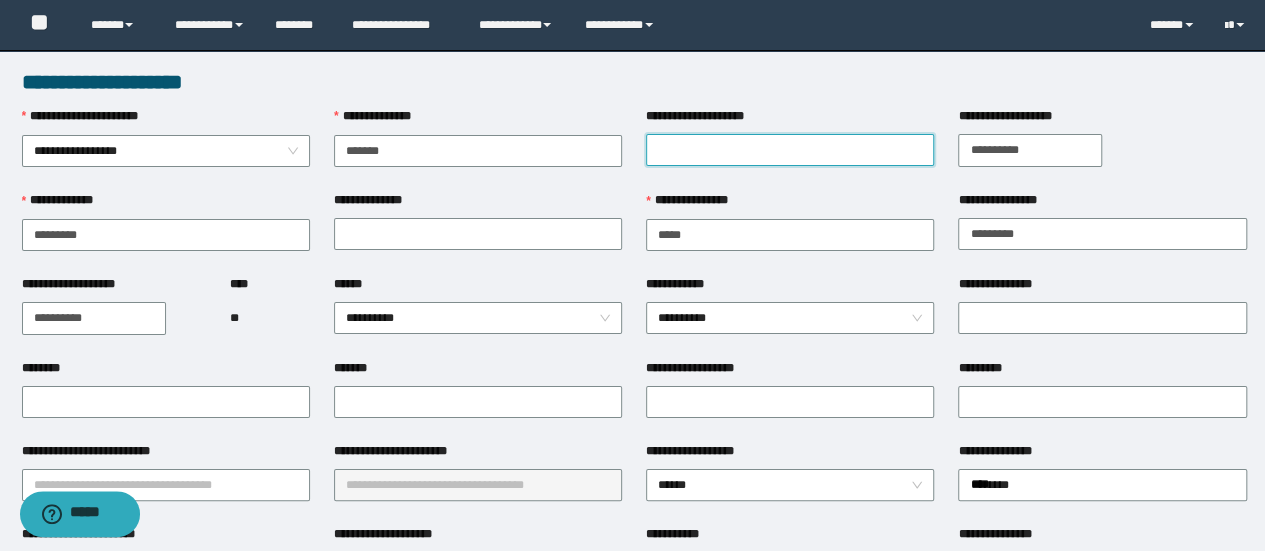 click on "**********" at bounding box center [790, 150] 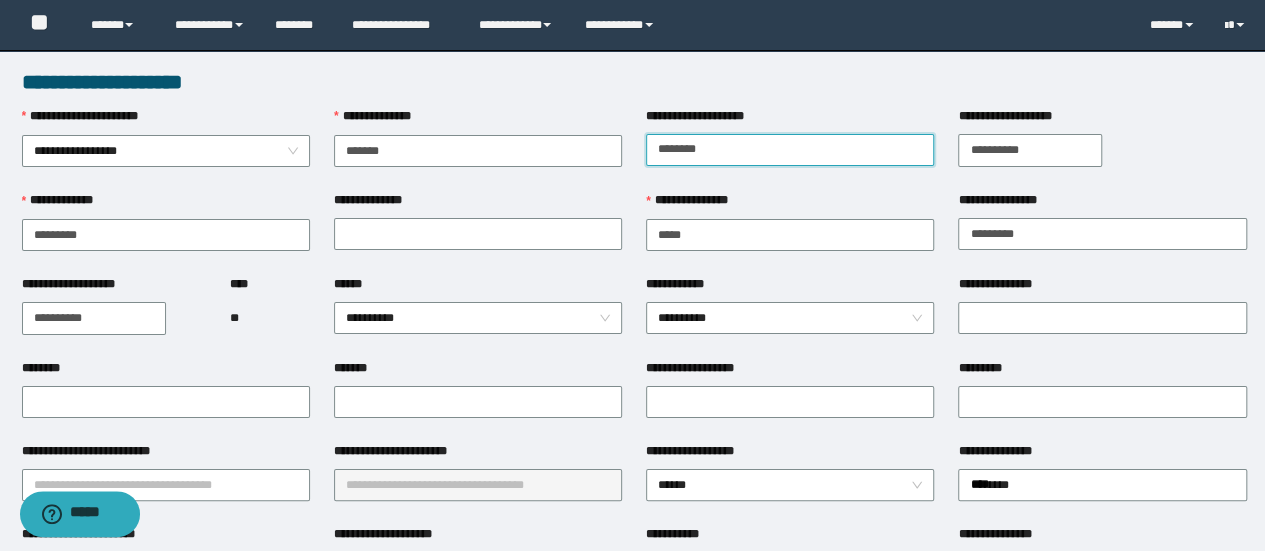type on "********" 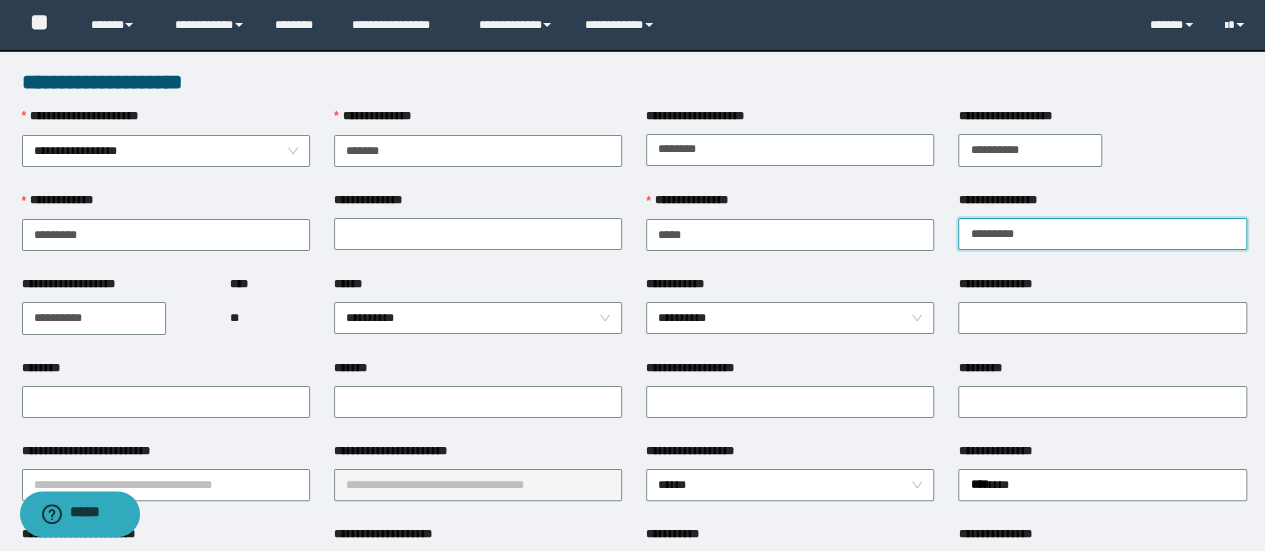 click on "**********" at bounding box center (1102, 234) 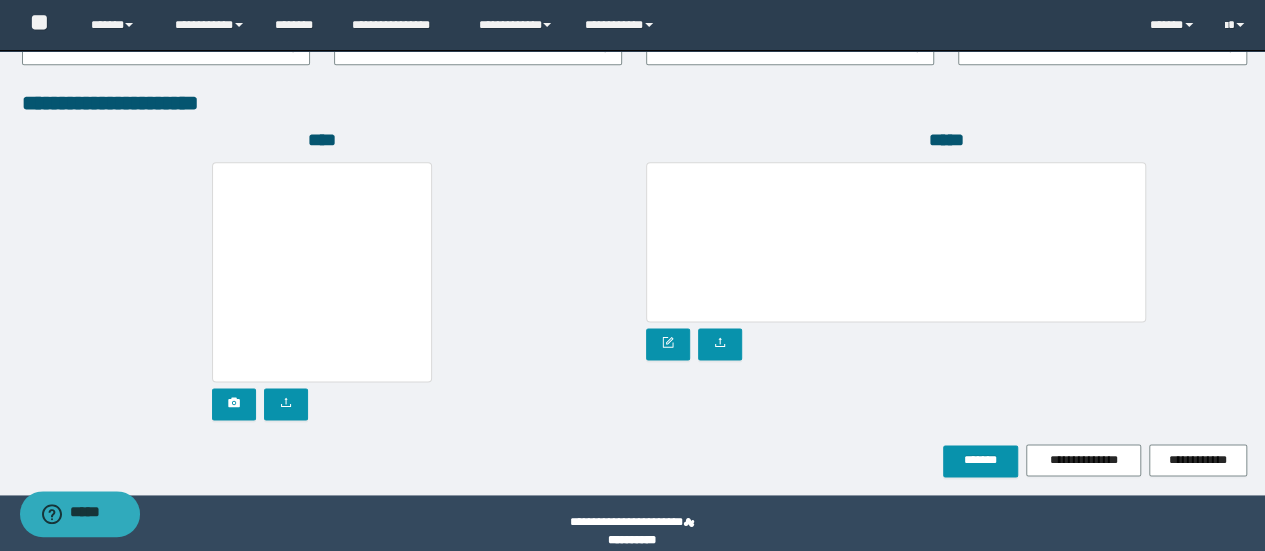 scroll, scrollTop: 1150, scrollLeft: 0, axis: vertical 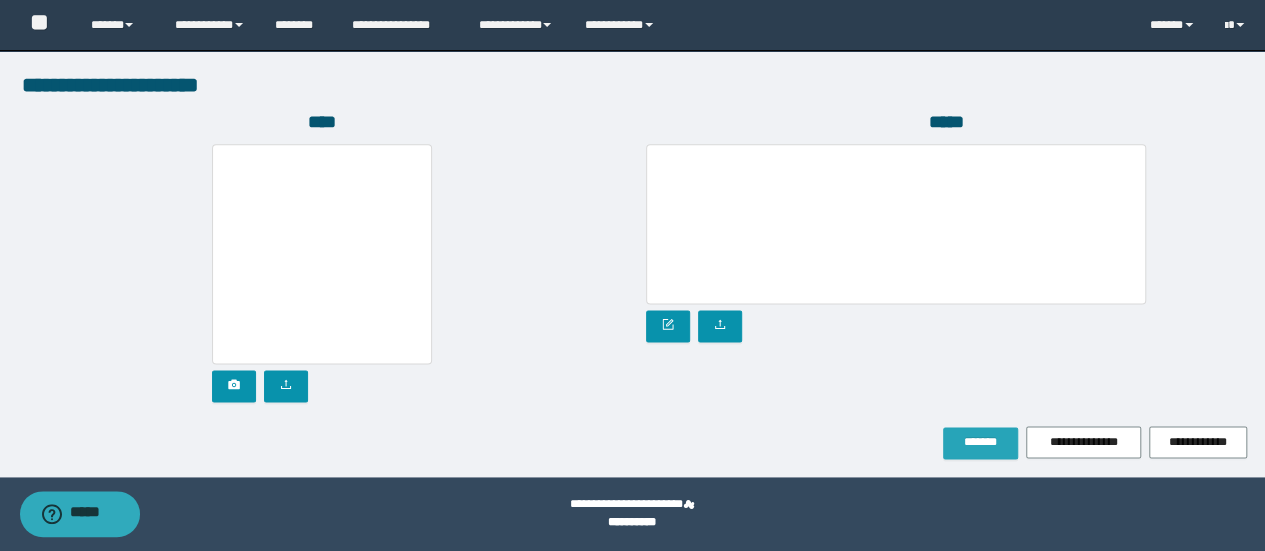 click on "*******" at bounding box center (980, 442) 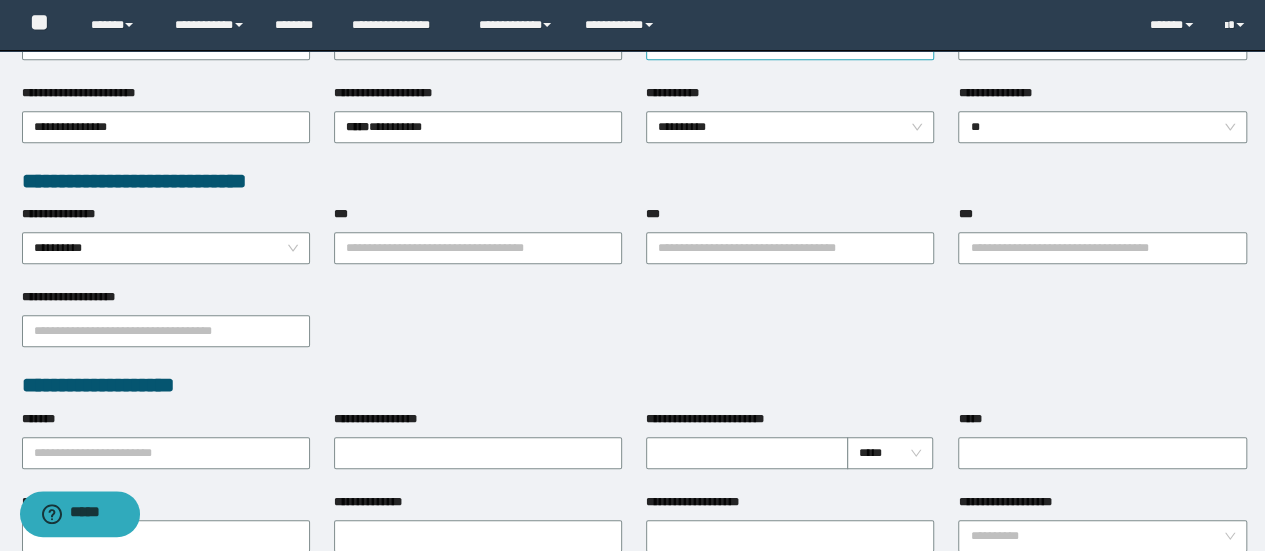 scroll, scrollTop: 302, scrollLeft: 0, axis: vertical 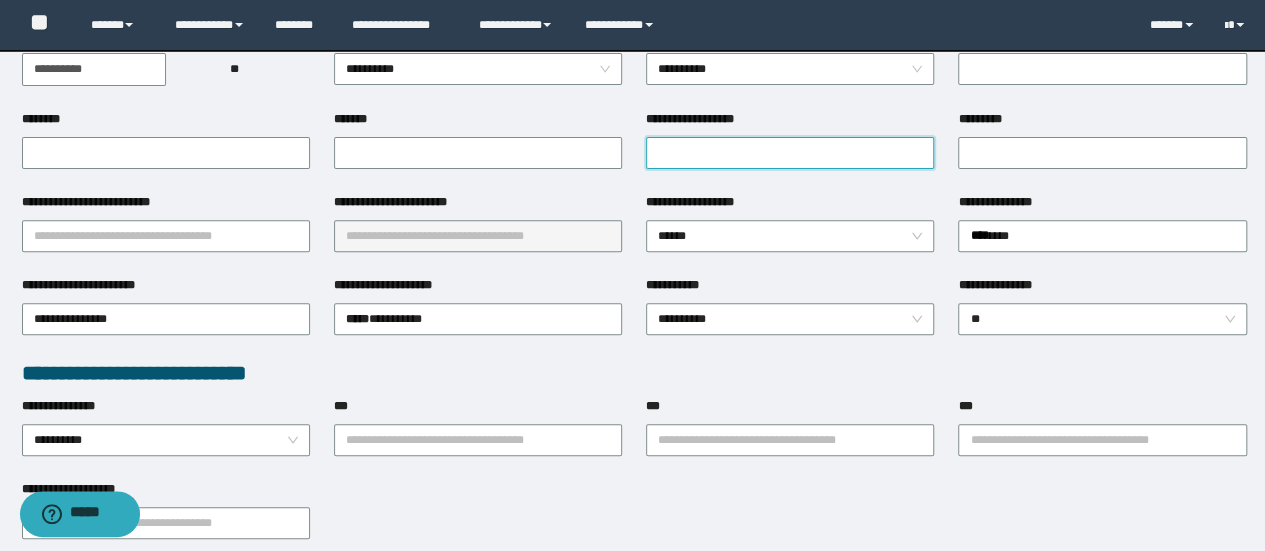 click on "**********" at bounding box center [790, 153] 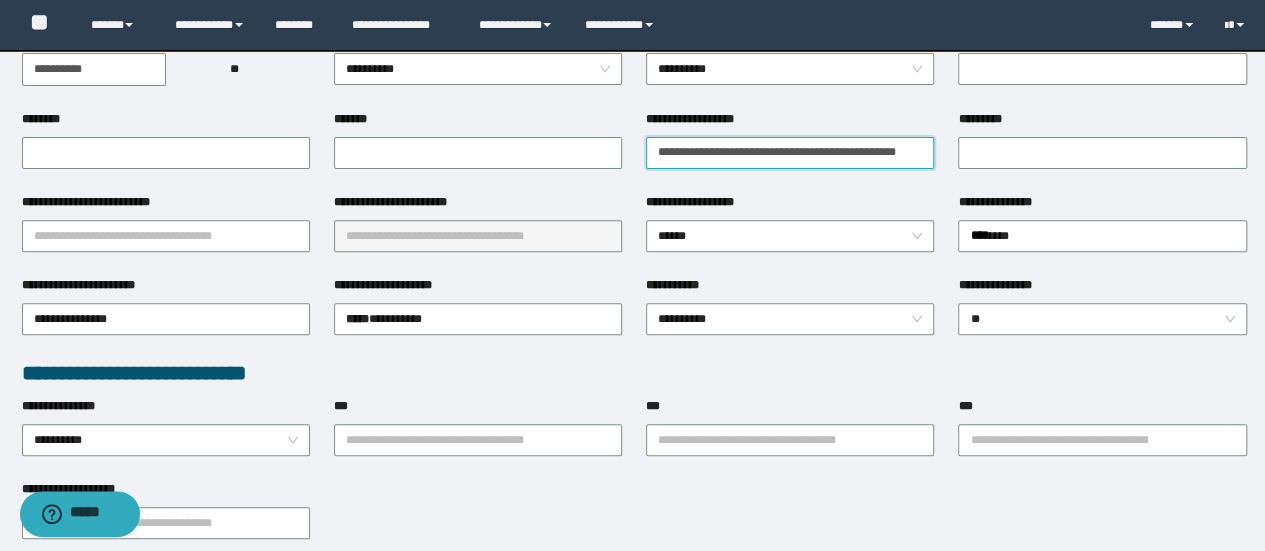 scroll, scrollTop: 0, scrollLeft: 18, axis: horizontal 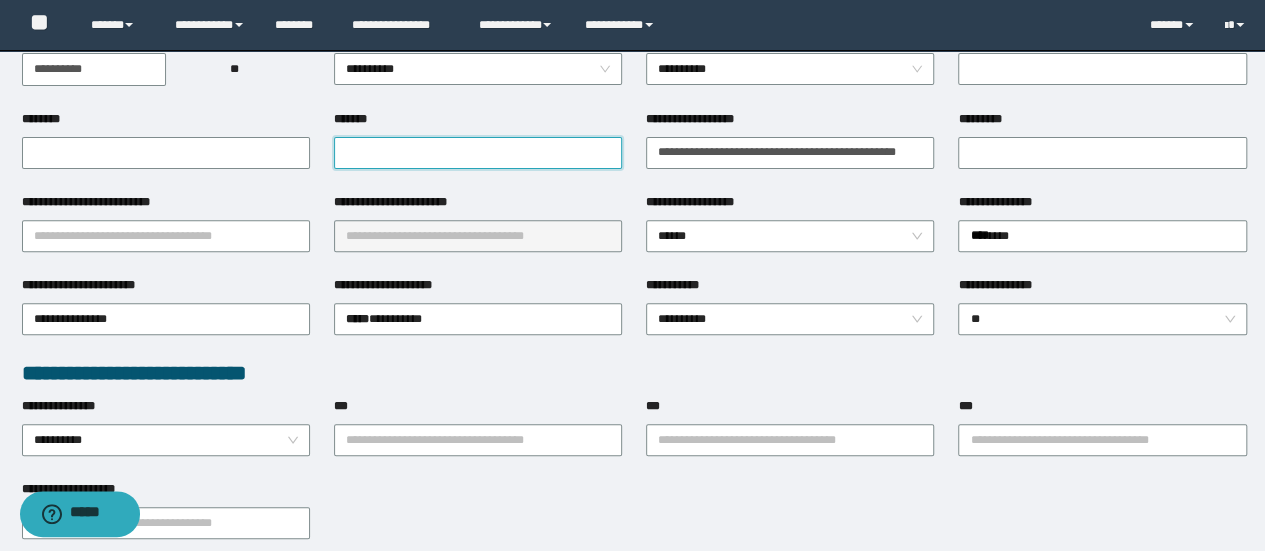 click on "*******" at bounding box center [478, 153] 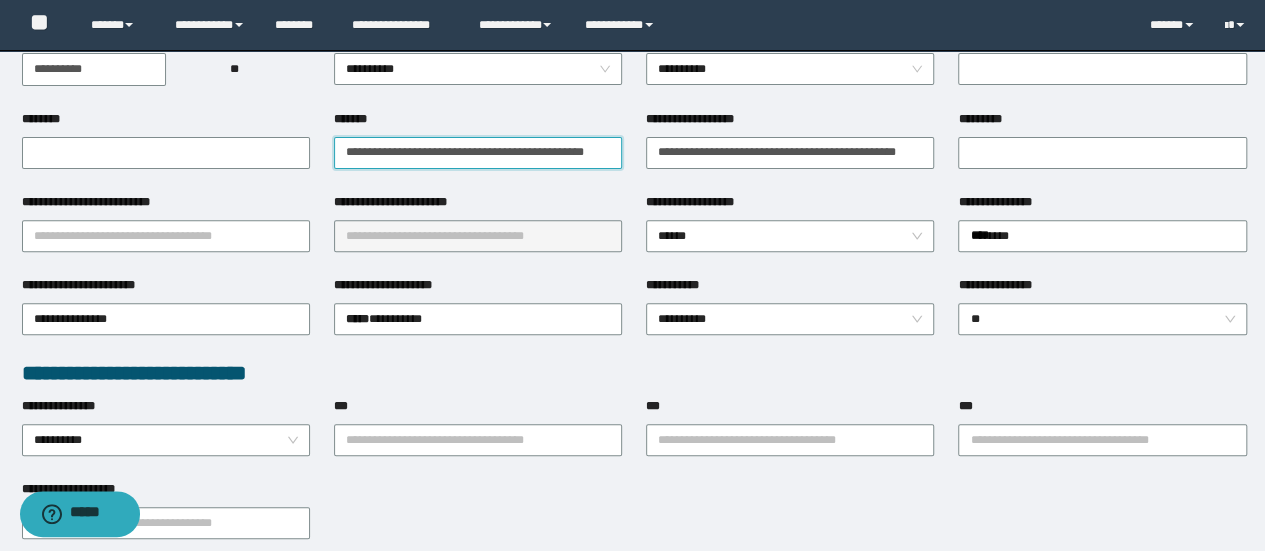 scroll, scrollTop: 0, scrollLeft: 17, axis: horizontal 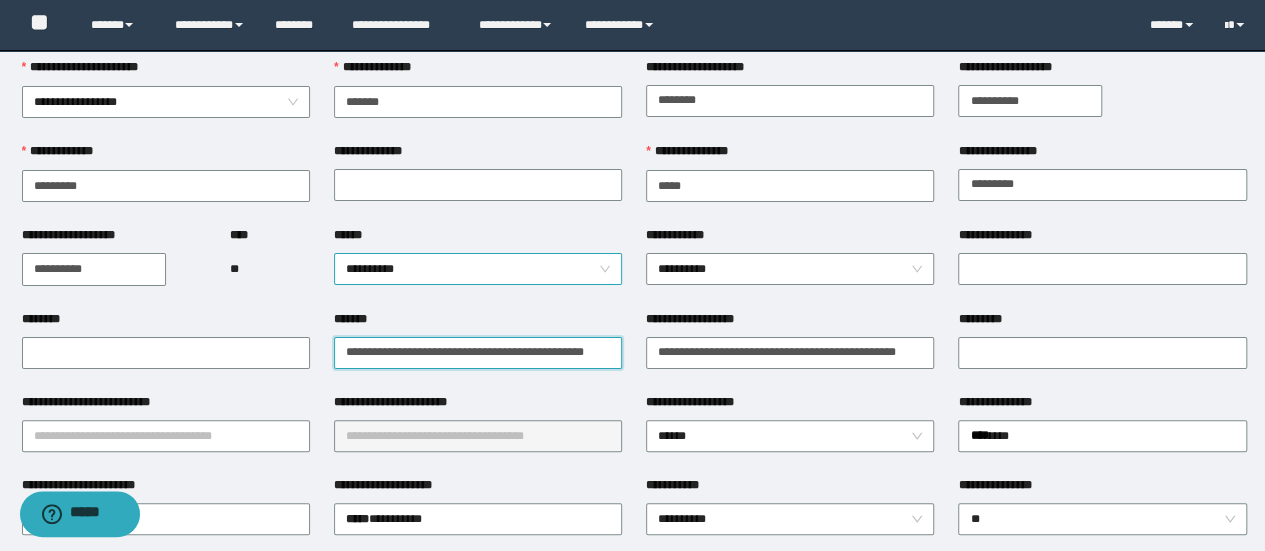 click on "**********" at bounding box center (478, 269) 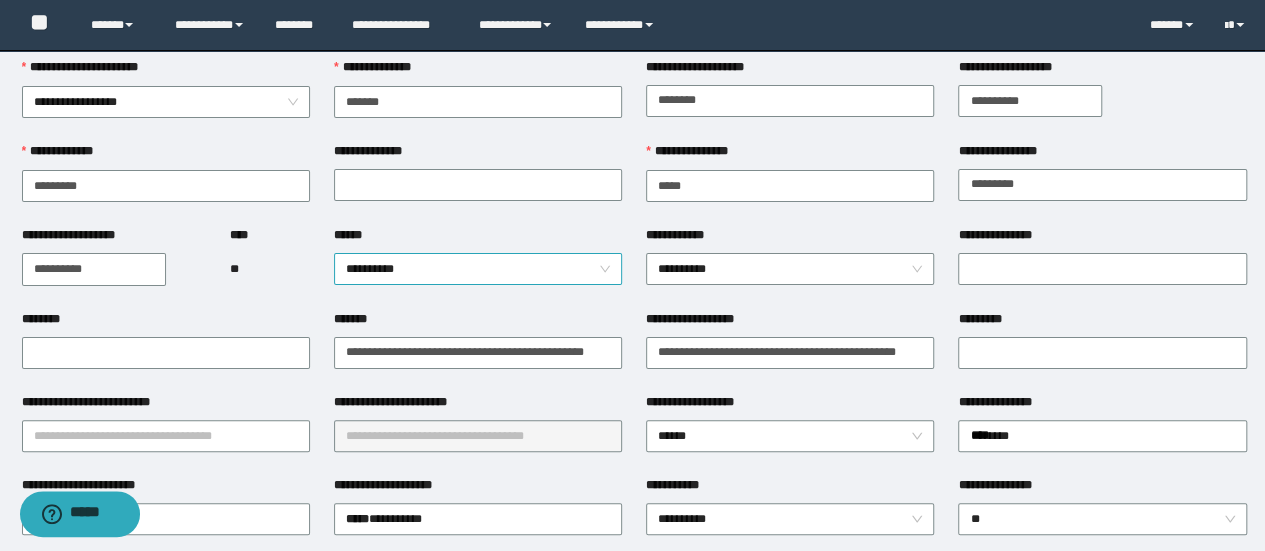 scroll, scrollTop: 0, scrollLeft: 0, axis: both 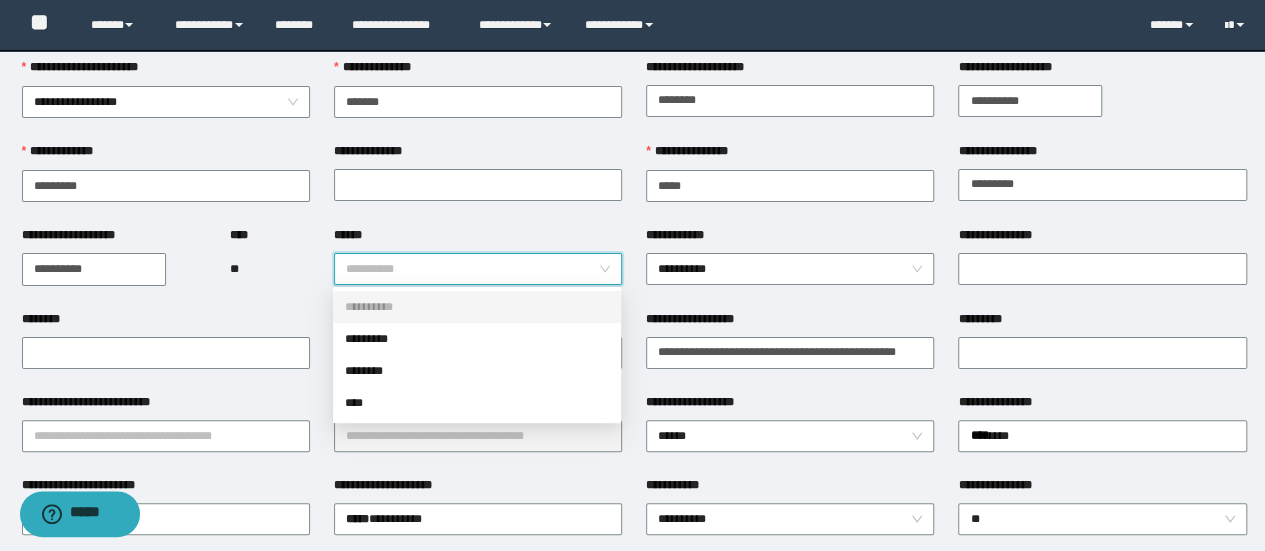 click on "*********" at bounding box center (477, 339) 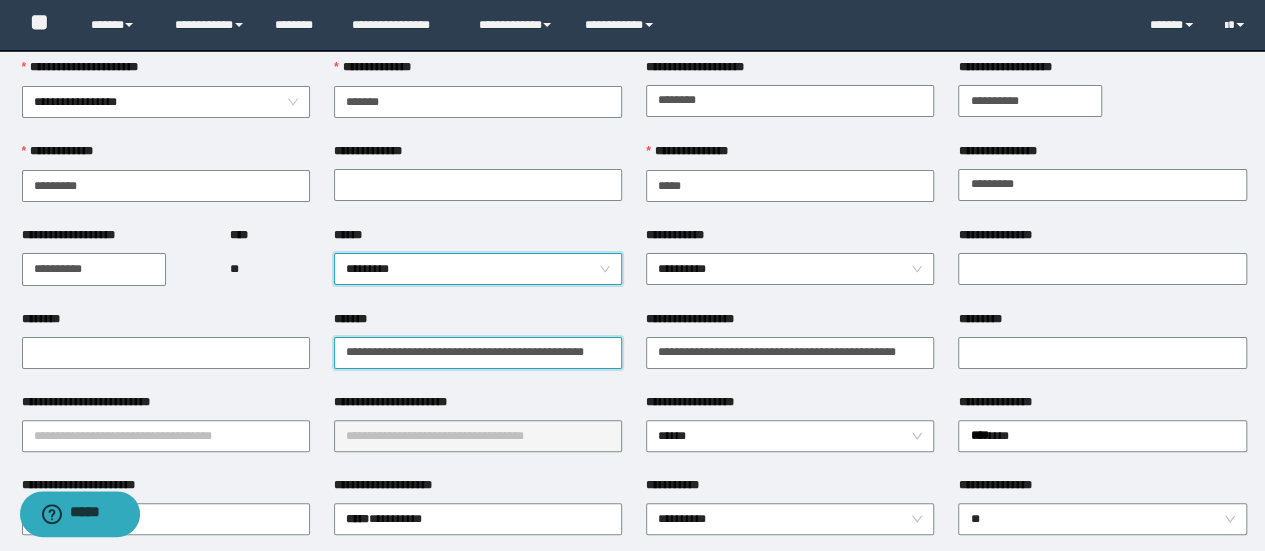 click on "**********" at bounding box center [478, 352] 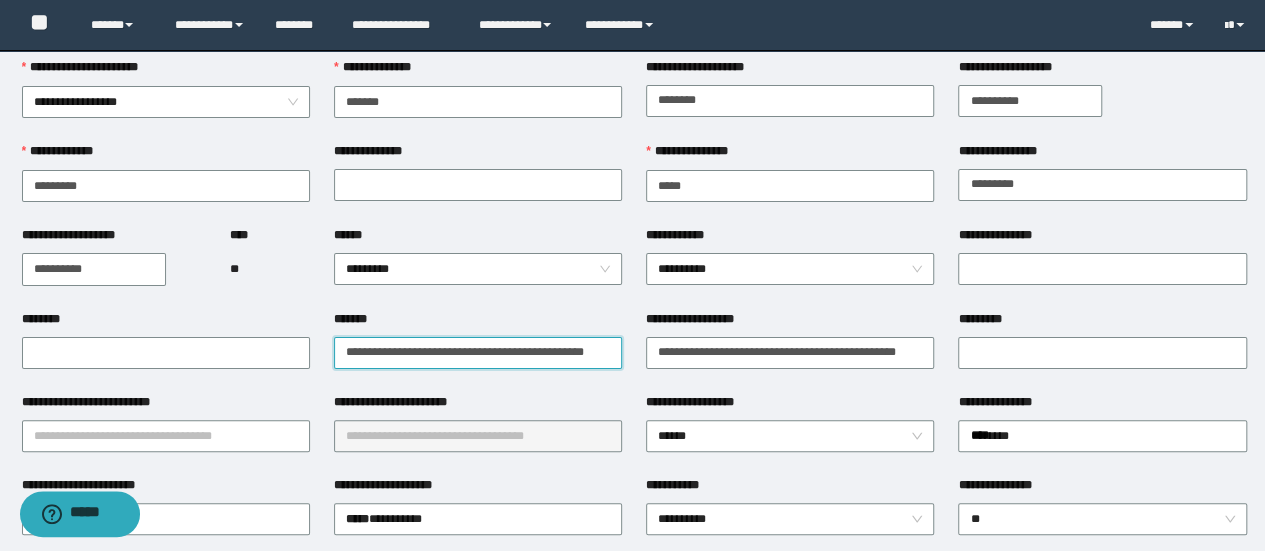 click on "**********" at bounding box center (478, 352) 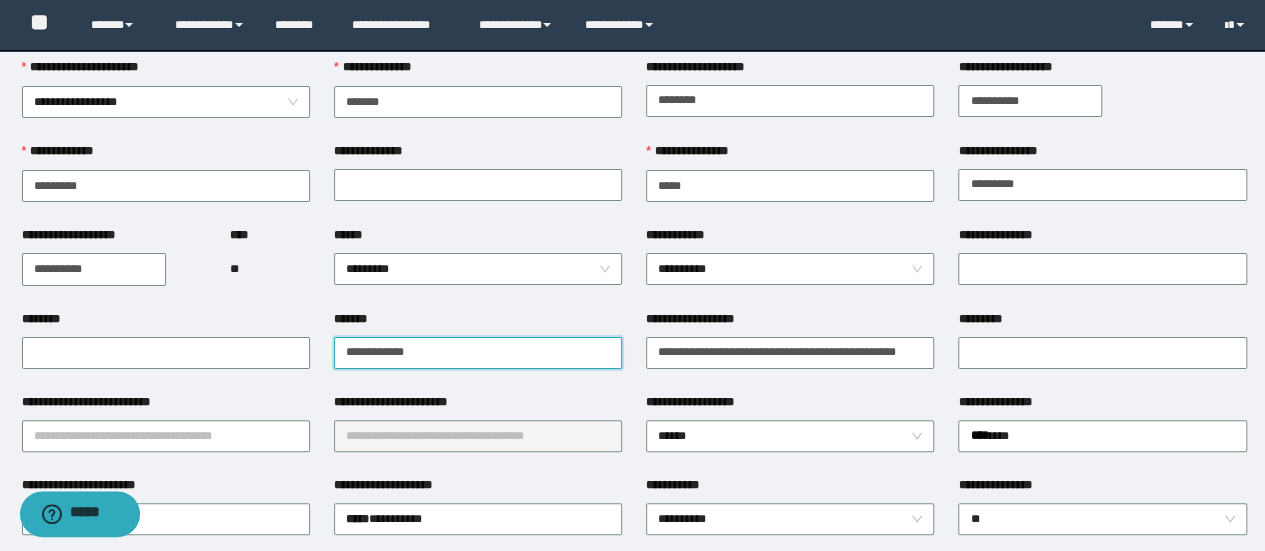 type on "**********" 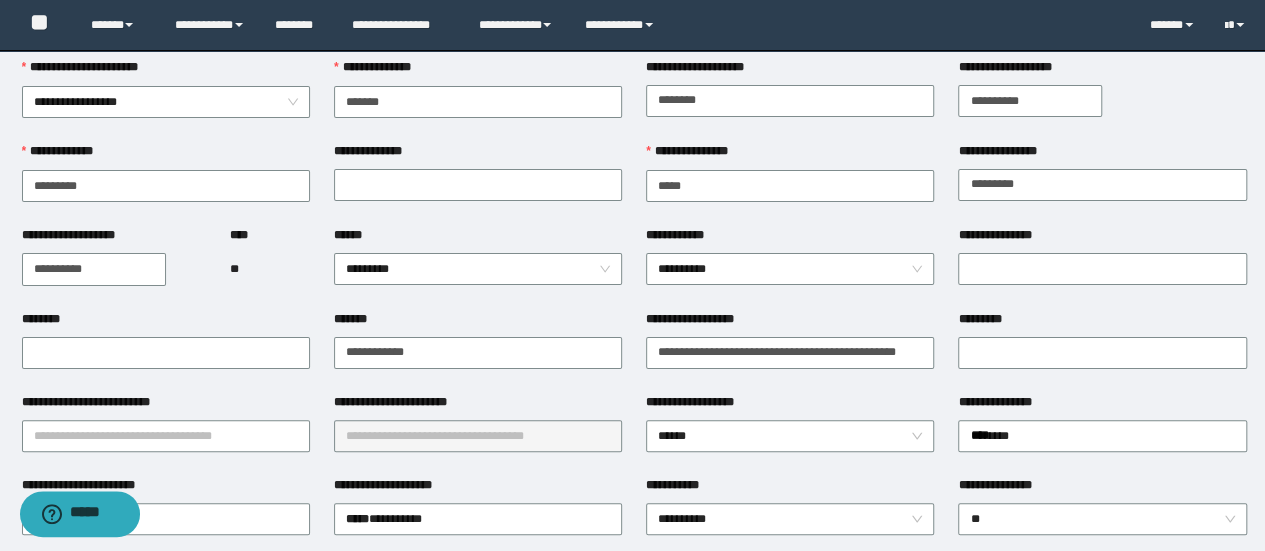 click on "**********" at bounding box center (478, 406) 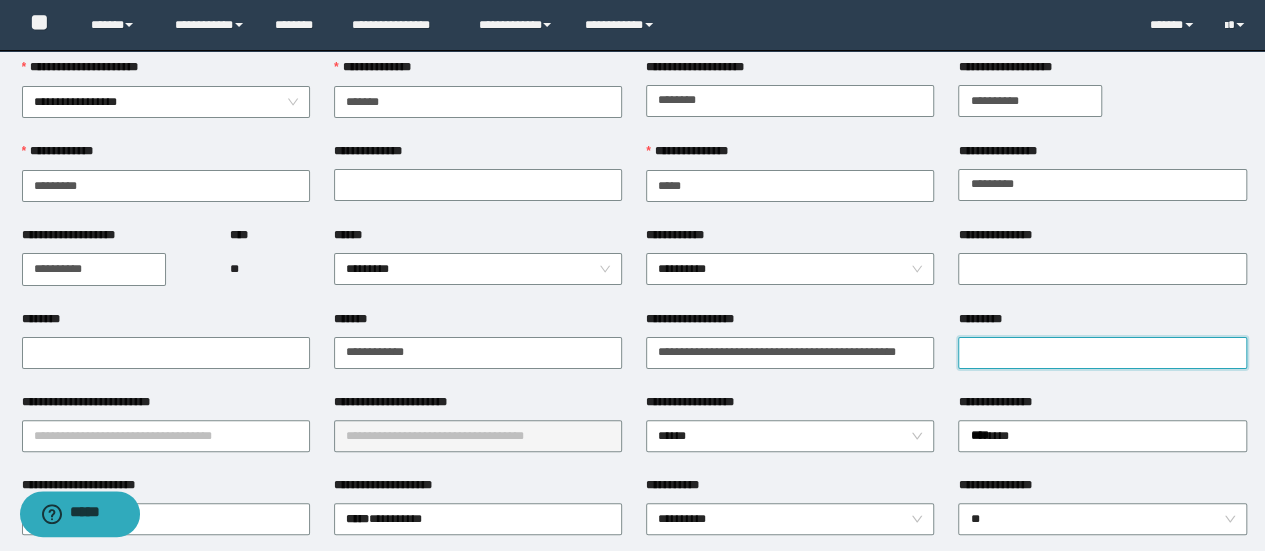 click on "*********" at bounding box center (1102, 353) 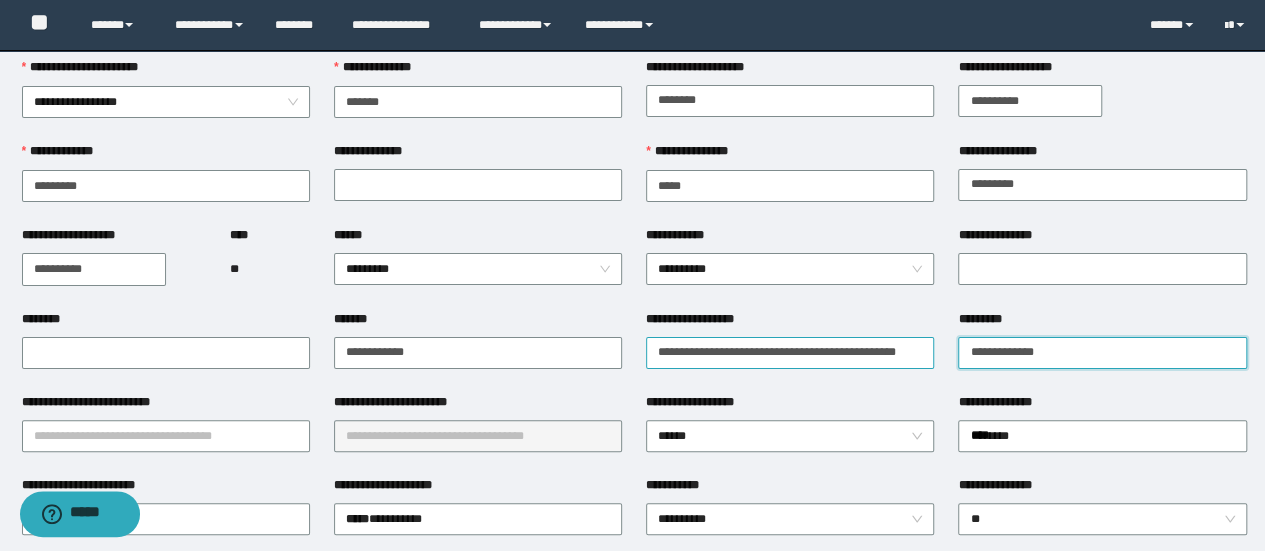 drag, startPoint x: 982, startPoint y: 351, endPoint x: 932, endPoint y: 363, distance: 51.41984 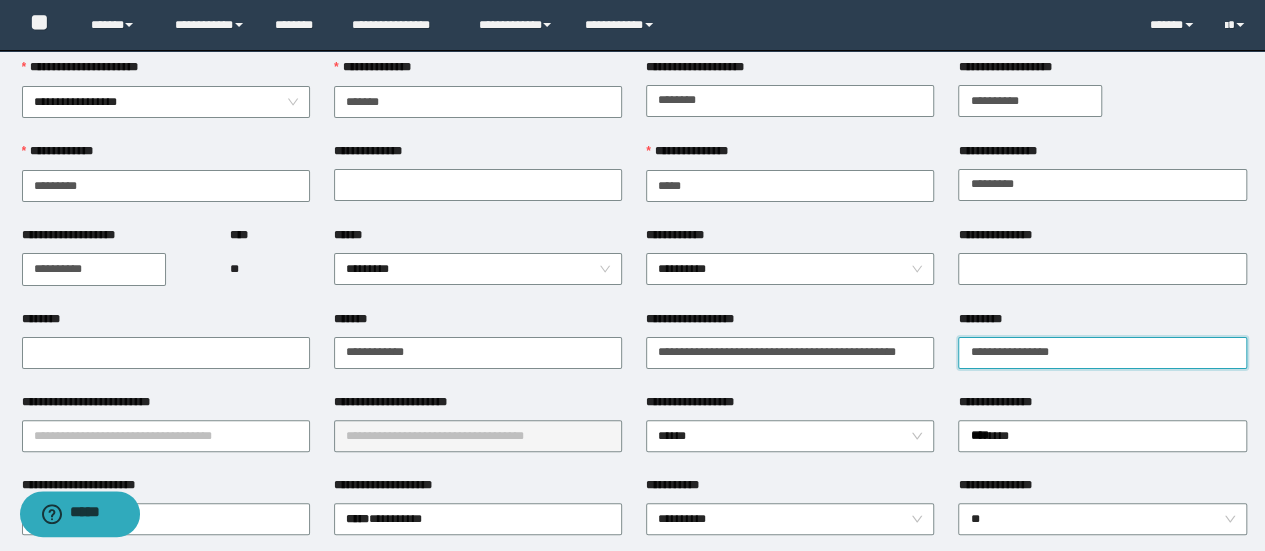 type on "**********" 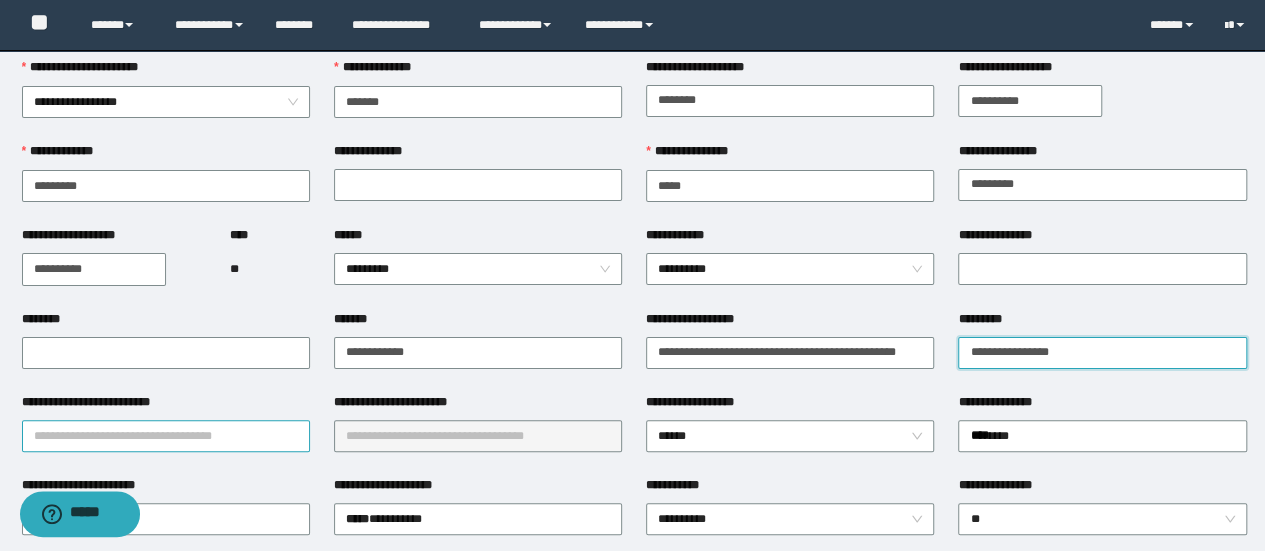 click at bounding box center [166, 436] 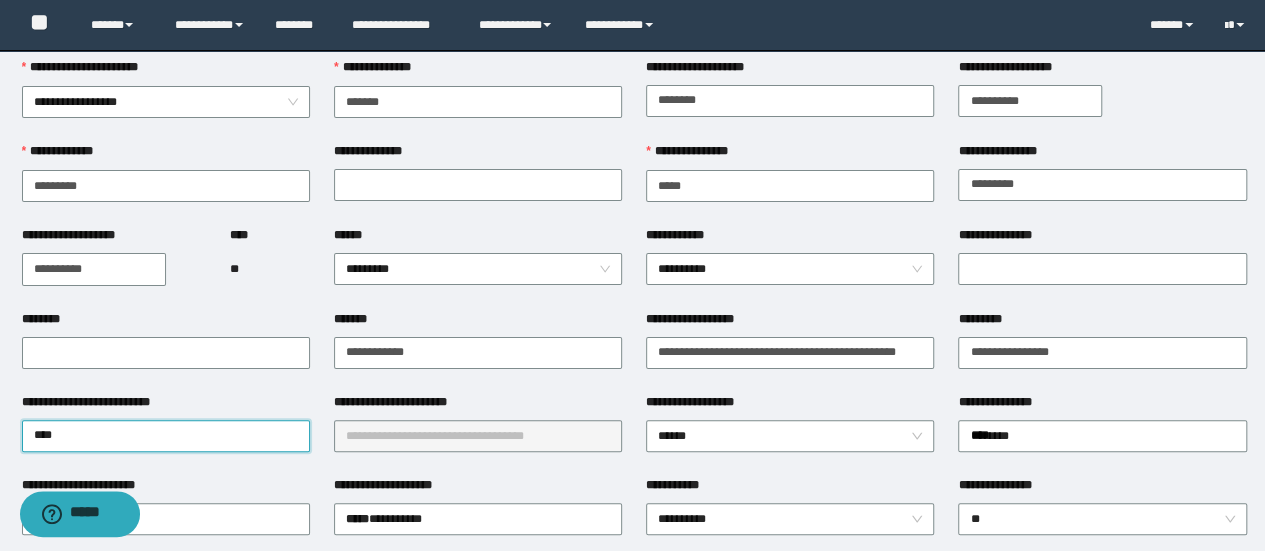 type on "****" 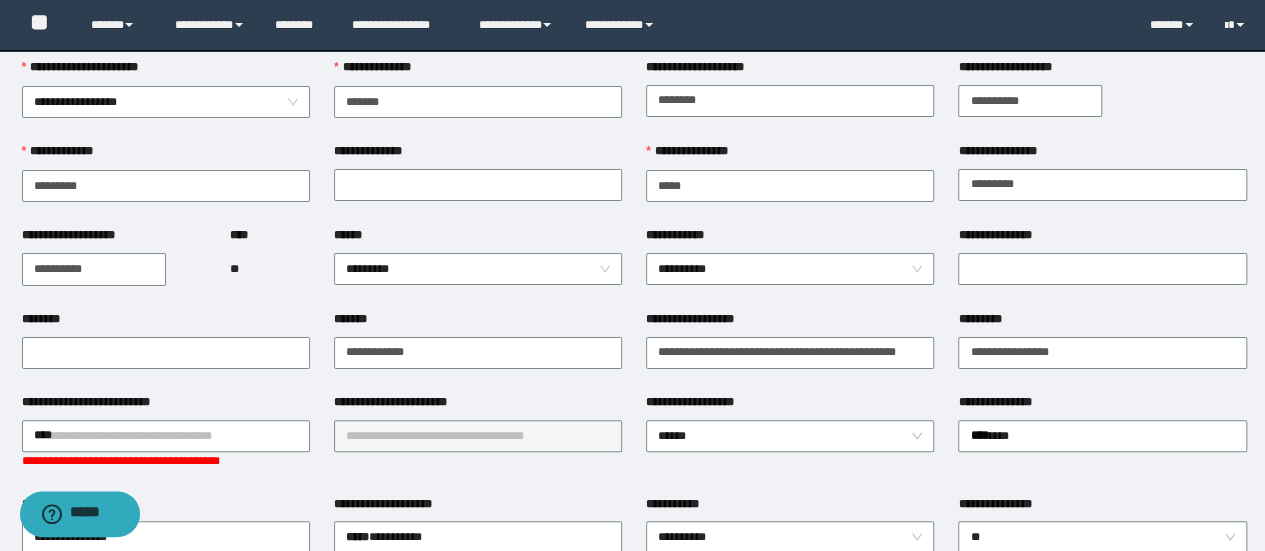 click on "**********" at bounding box center (166, 444) 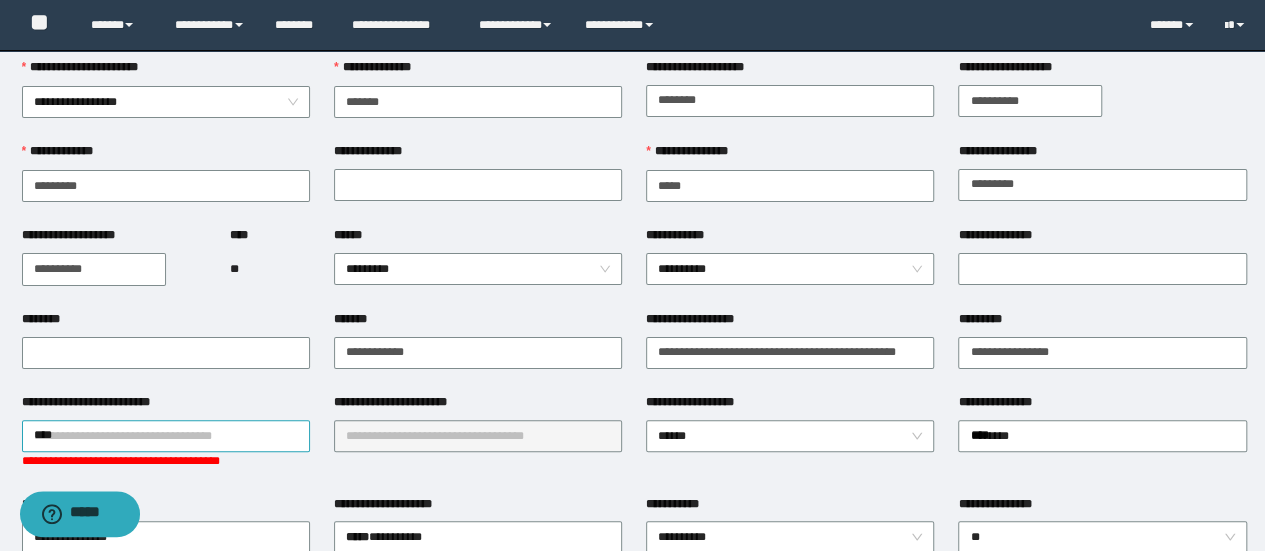 click on "****" at bounding box center (166, 436) 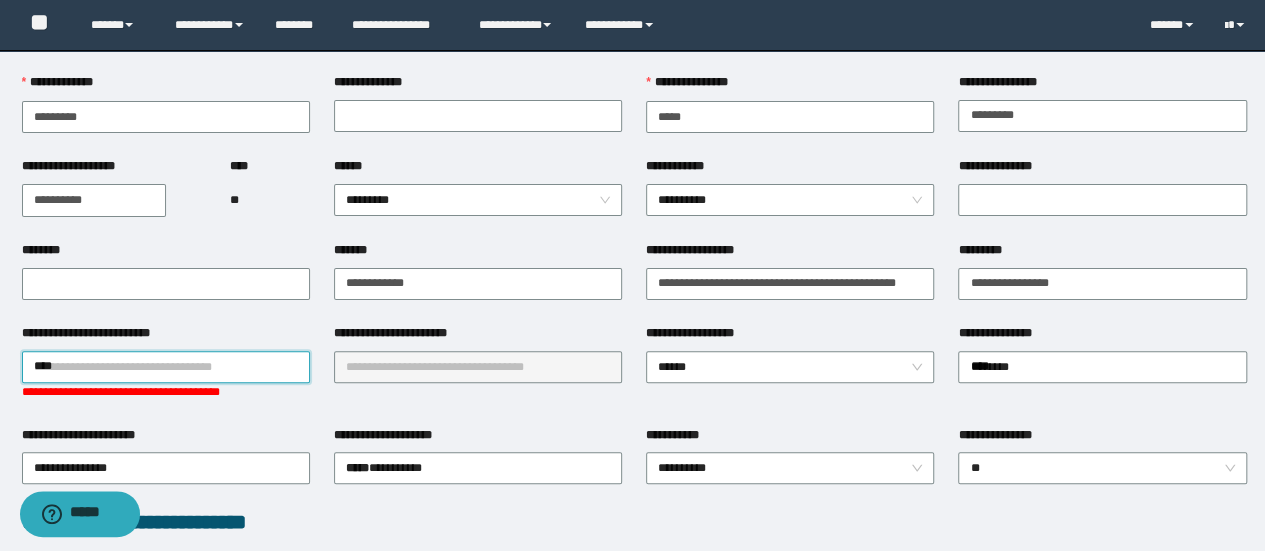 scroll, scrollTop: 202, scrollLeft: 0, axis: vertical 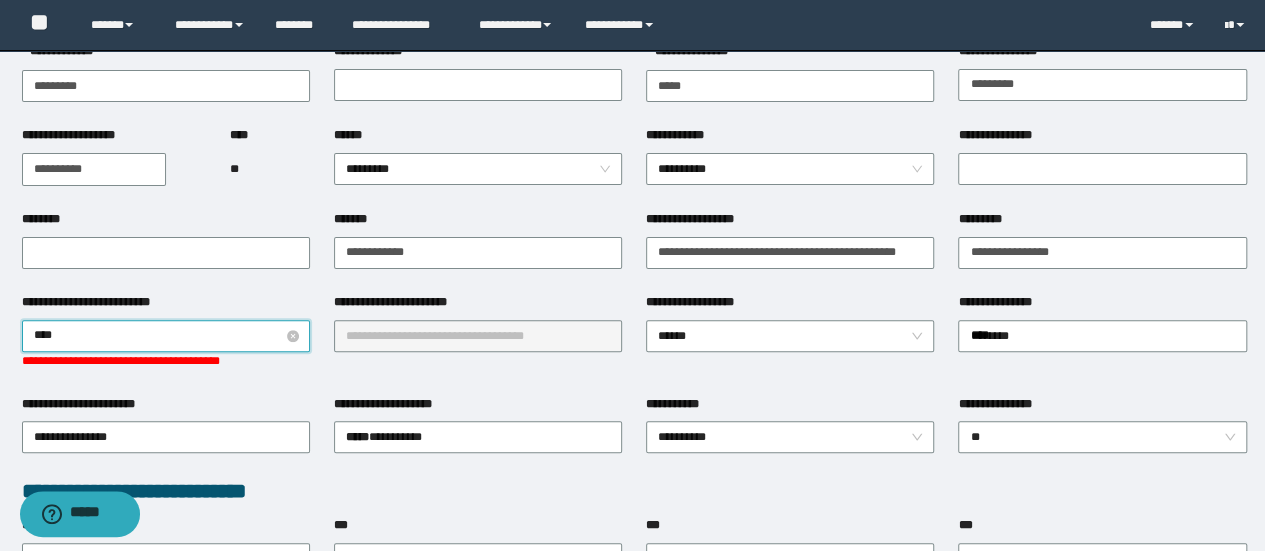 type on "*****" 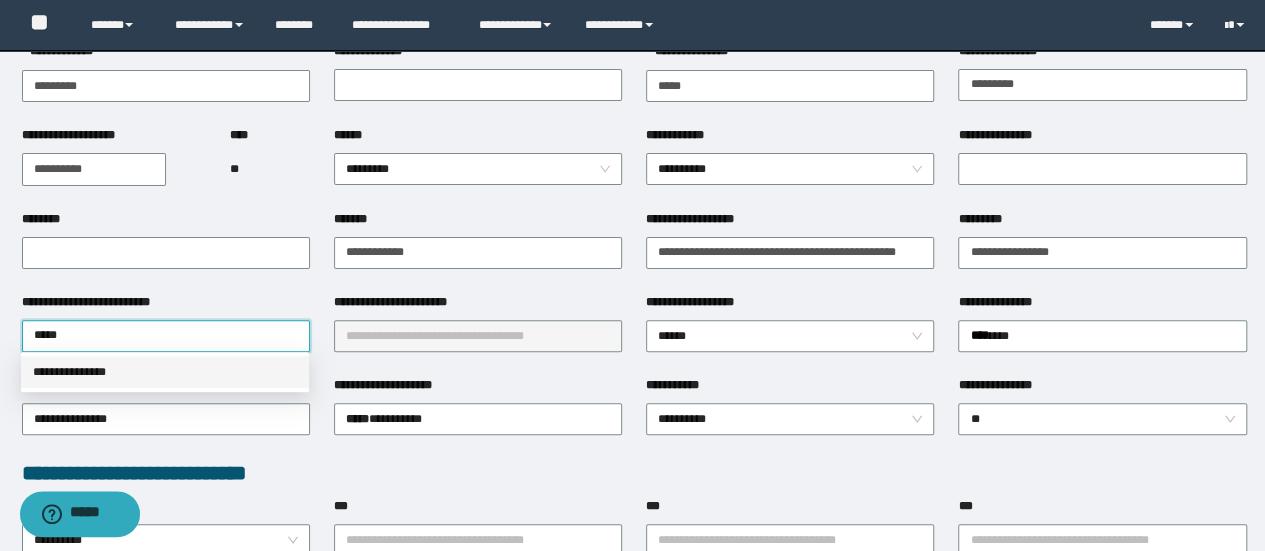 drag, startPoint x: 229, startPoint y: 365, endPoint x: 336, endPoint y: 339, distance: 110.11358 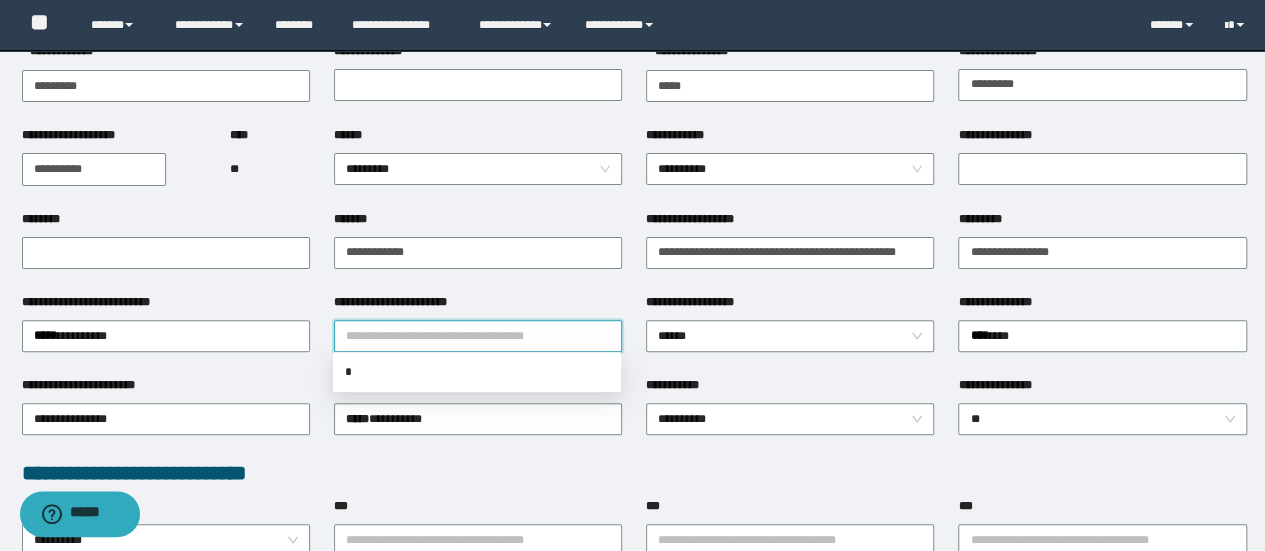 click on "**********" at bounding box center [478, 336] 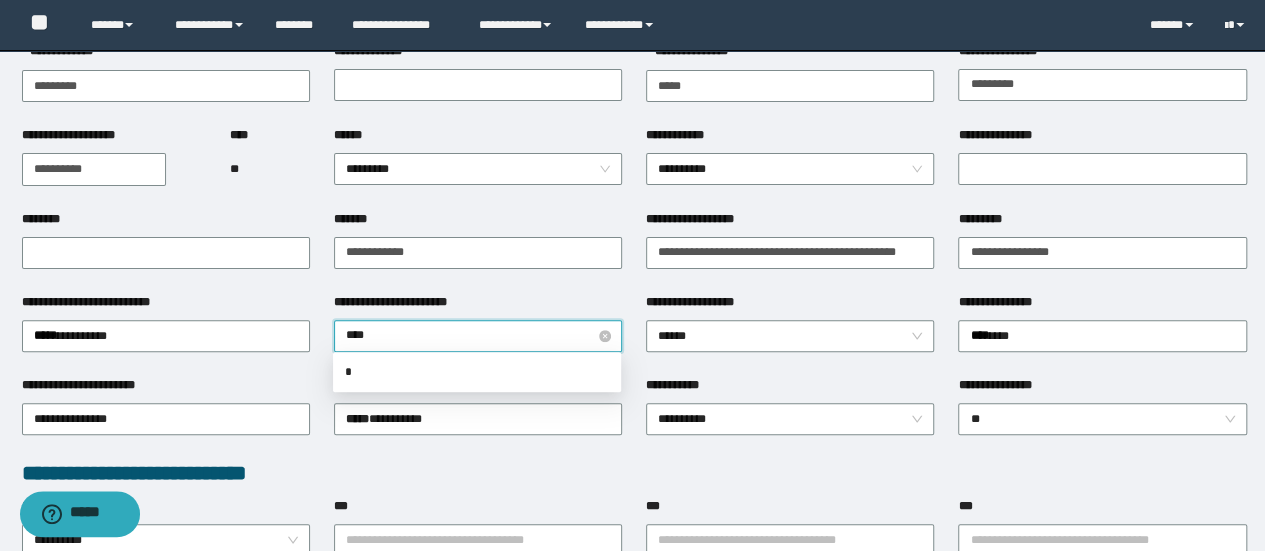 type on "*****" 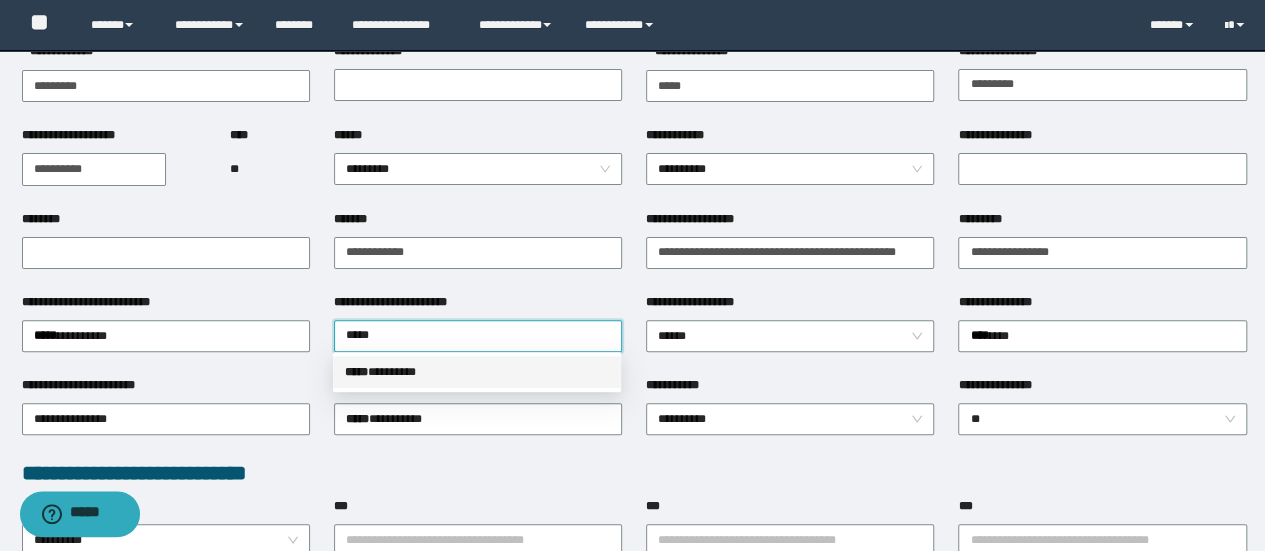 click on "***** * *******" at bounding box center (477, 372) 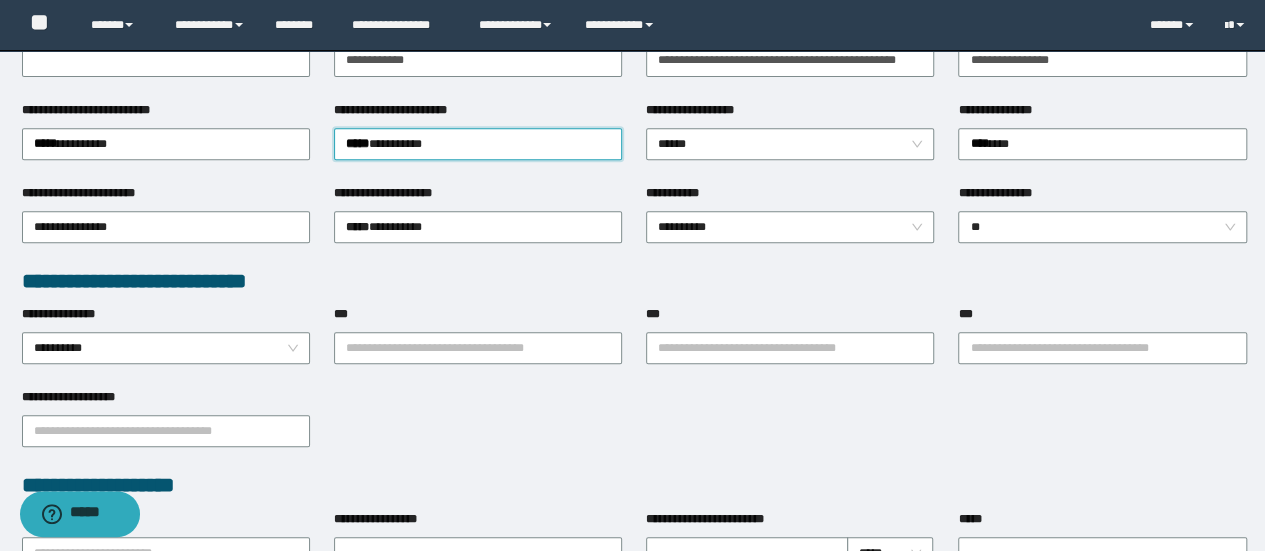 scroll, scrollTop: 402, scrollLeft: 0, axis: vertical 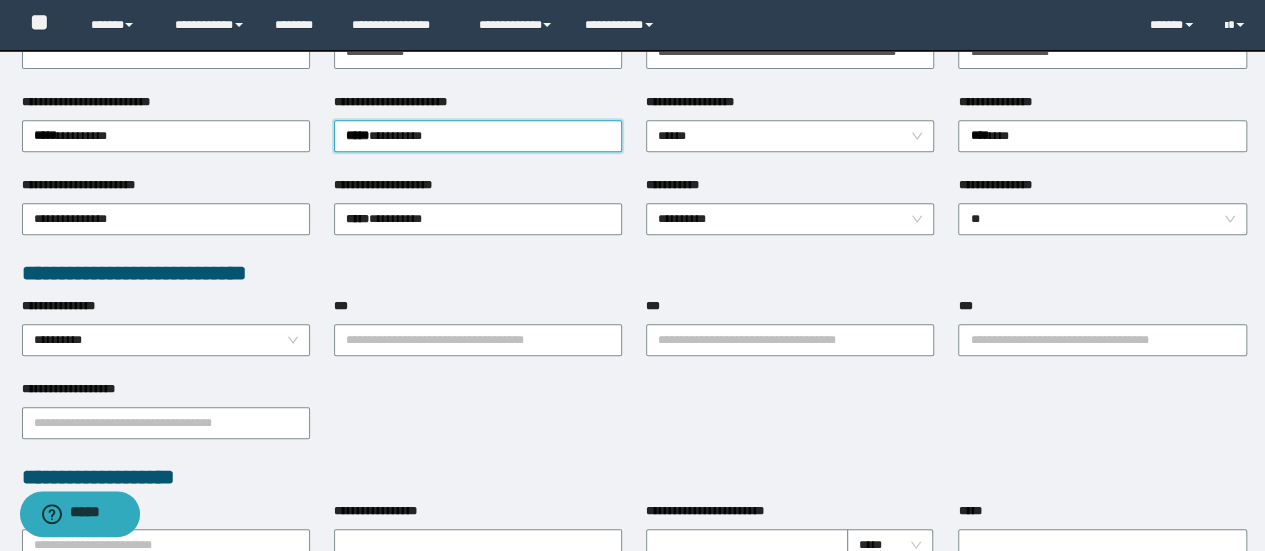 type 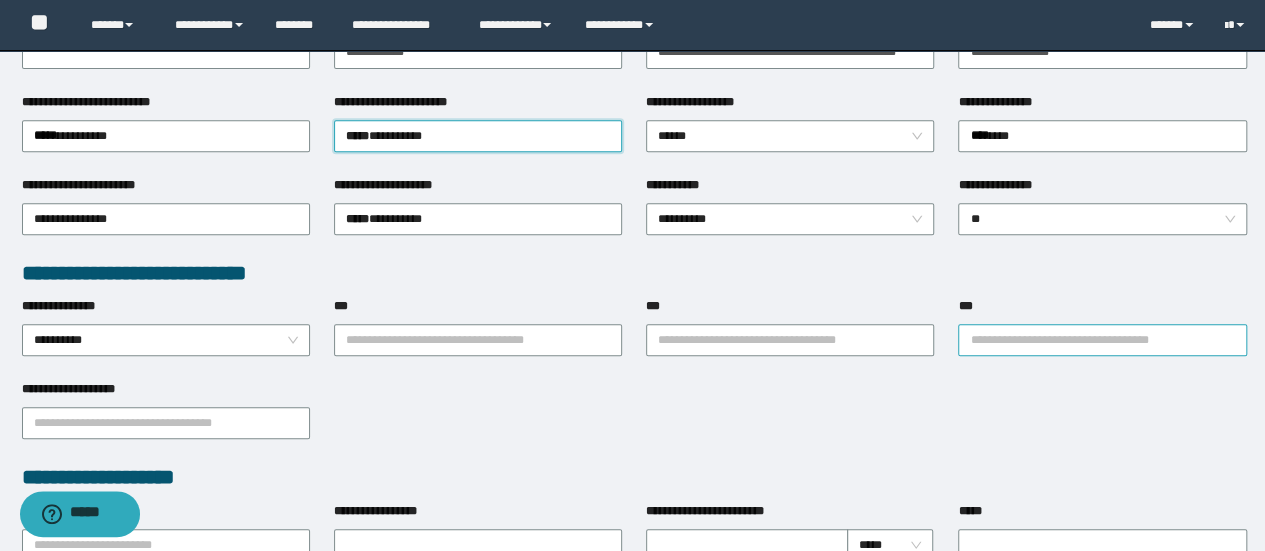 click on "***" at bounding box center (1102, 340) 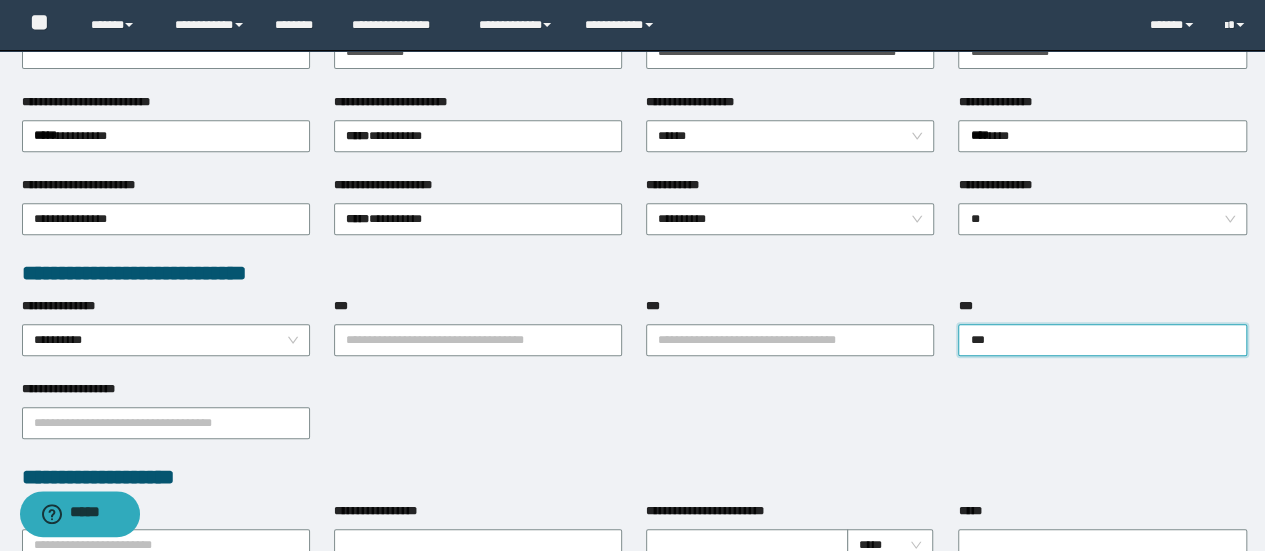 type on "****" 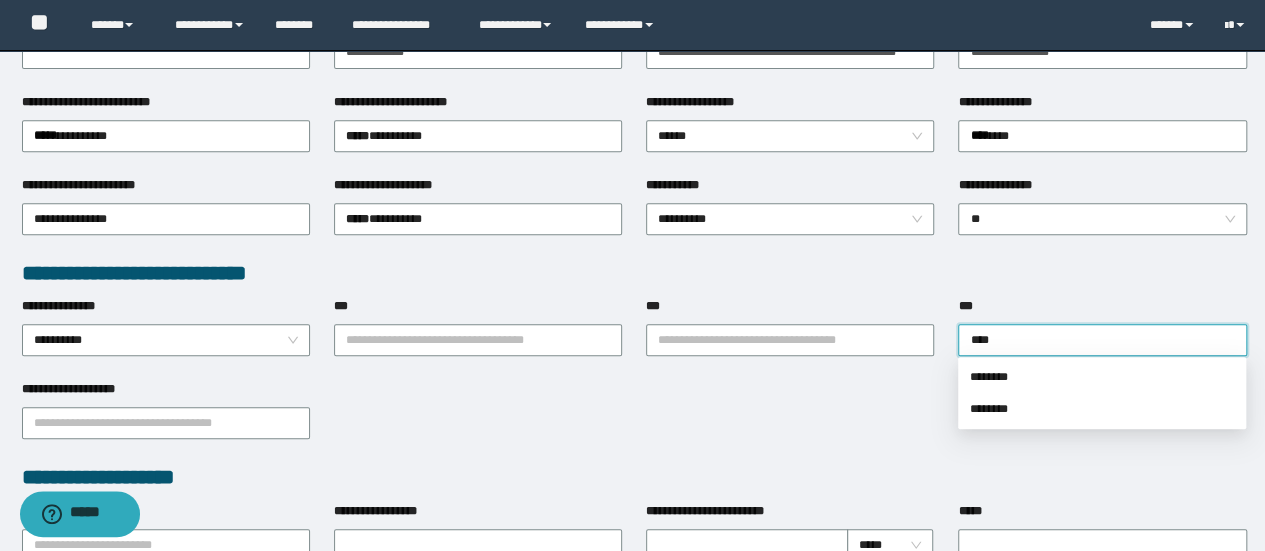 click on "**********" at bounding box center [632, -127] 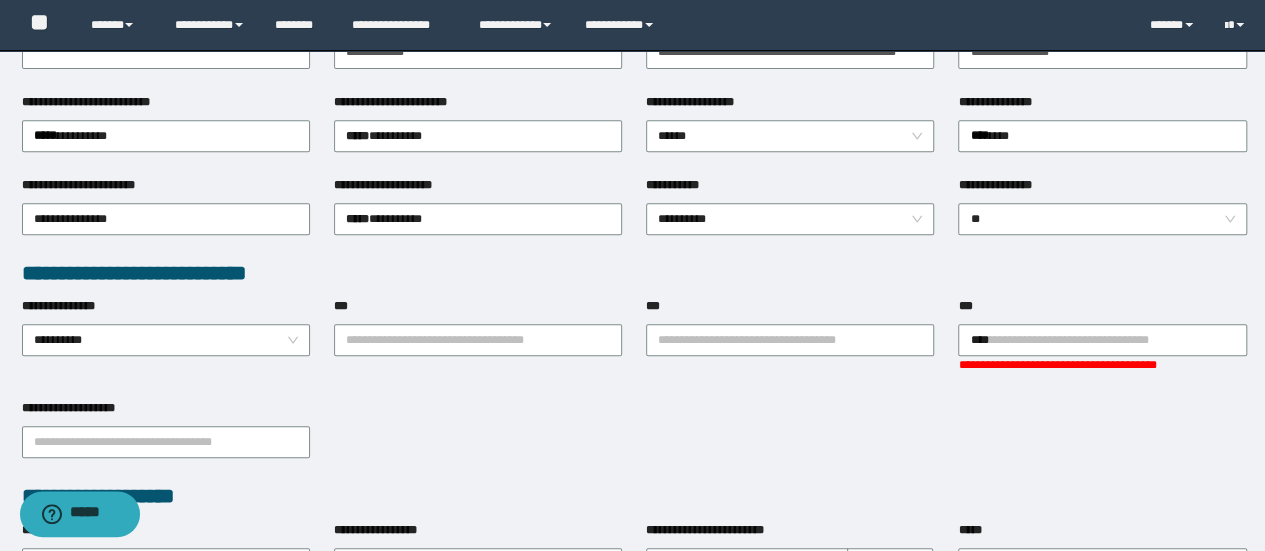 drag, startPoint x: 1004, startPoint y: 333, endPoint x: 1007, endPoint y: 354, distance: 21.213203 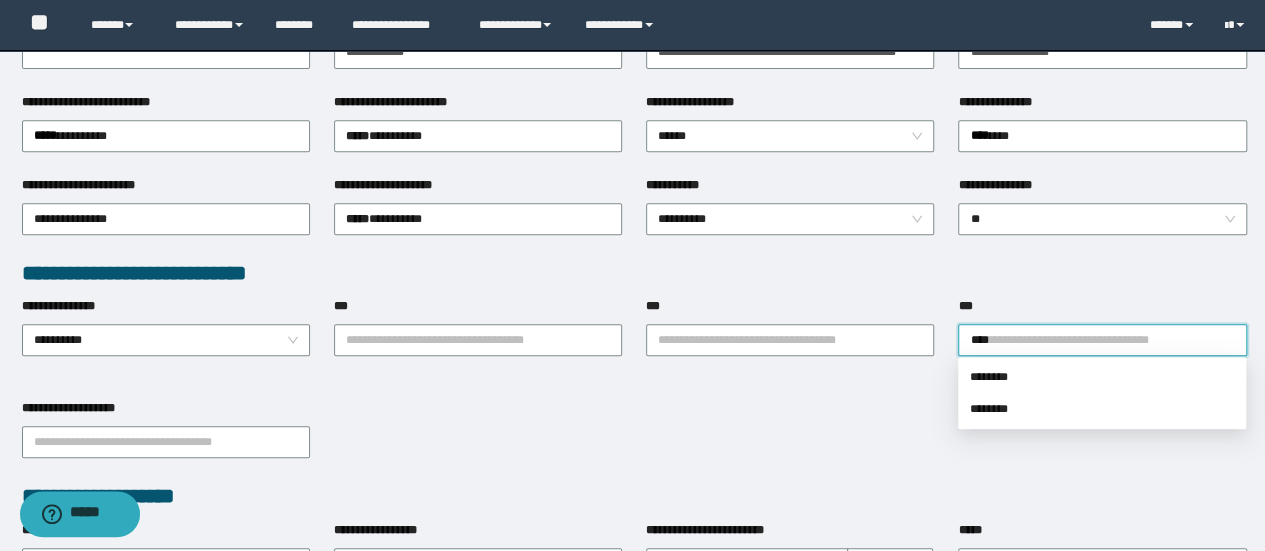 click on "********" at bounding box center [1102, 377] 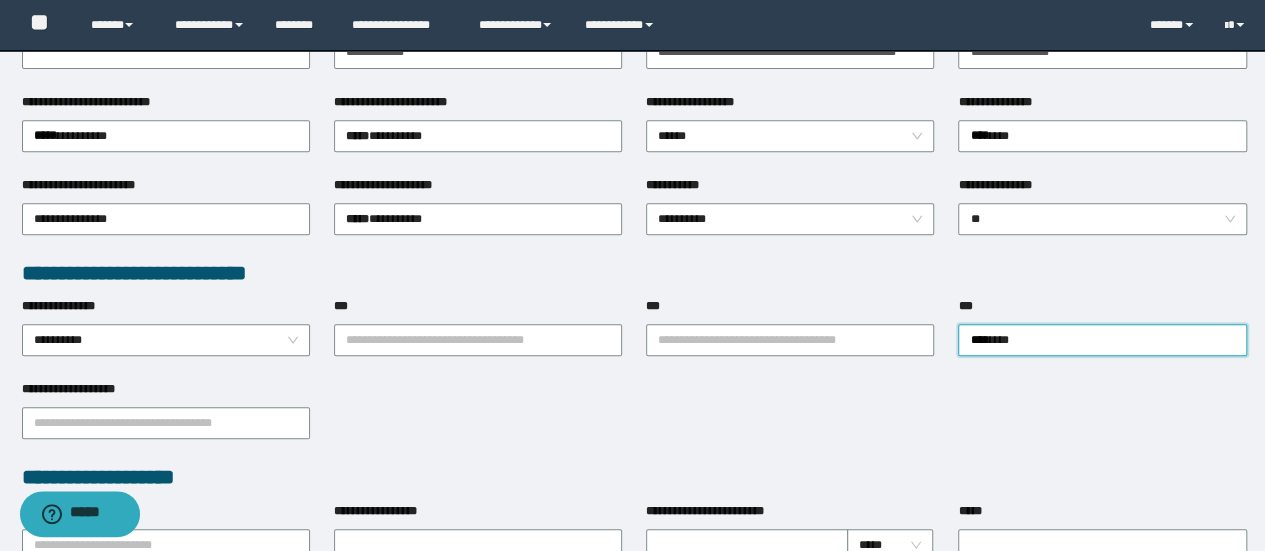 type 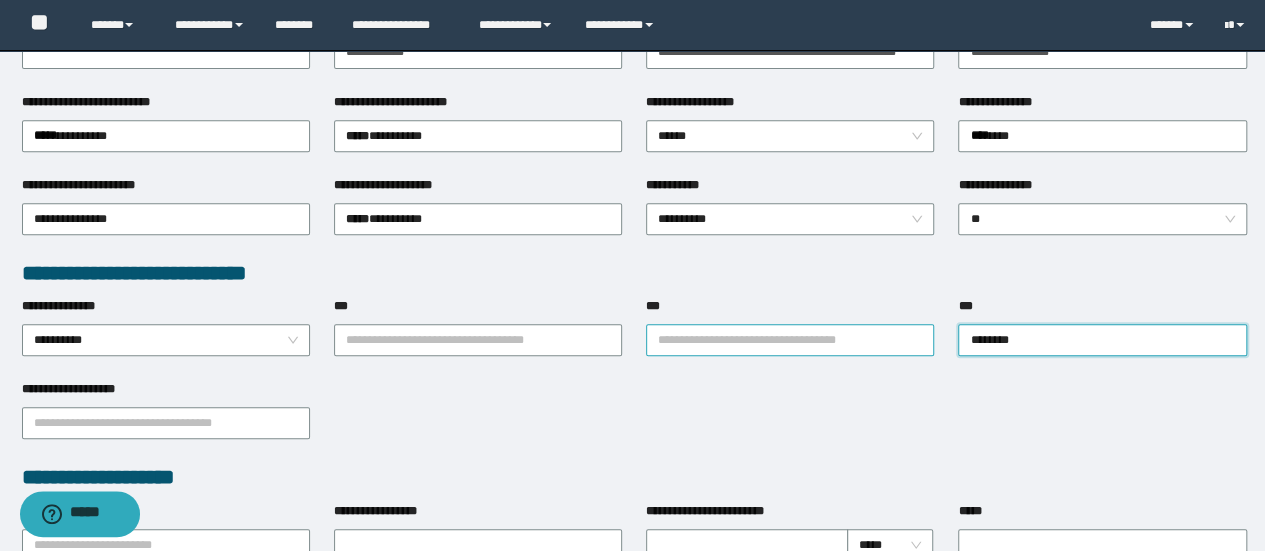 click on "***" at bounding box center (790, 340) 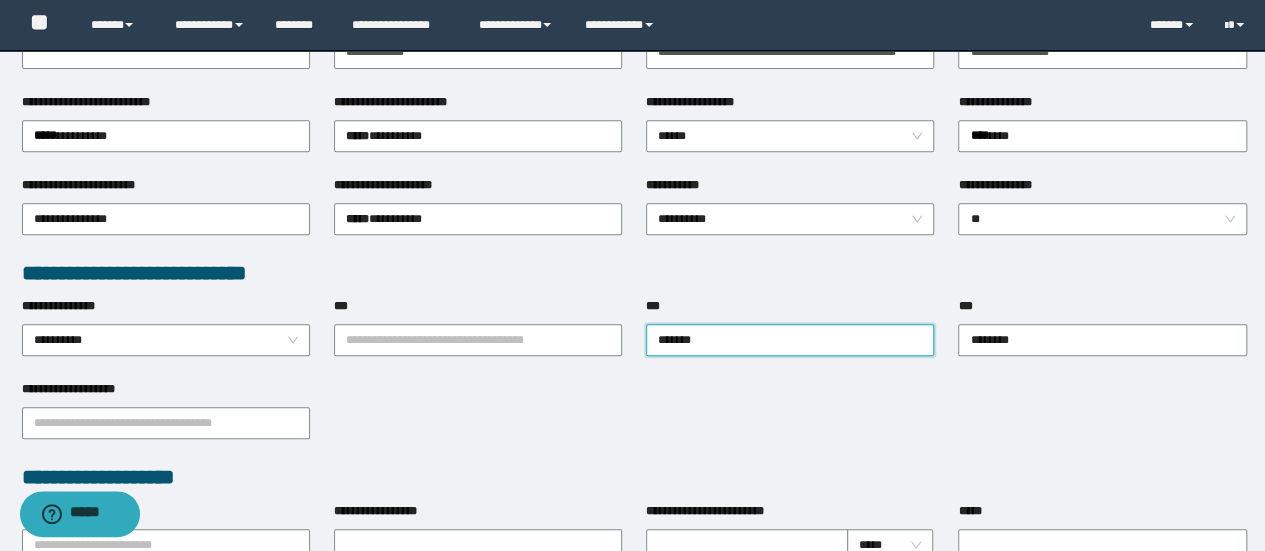 type on "********" 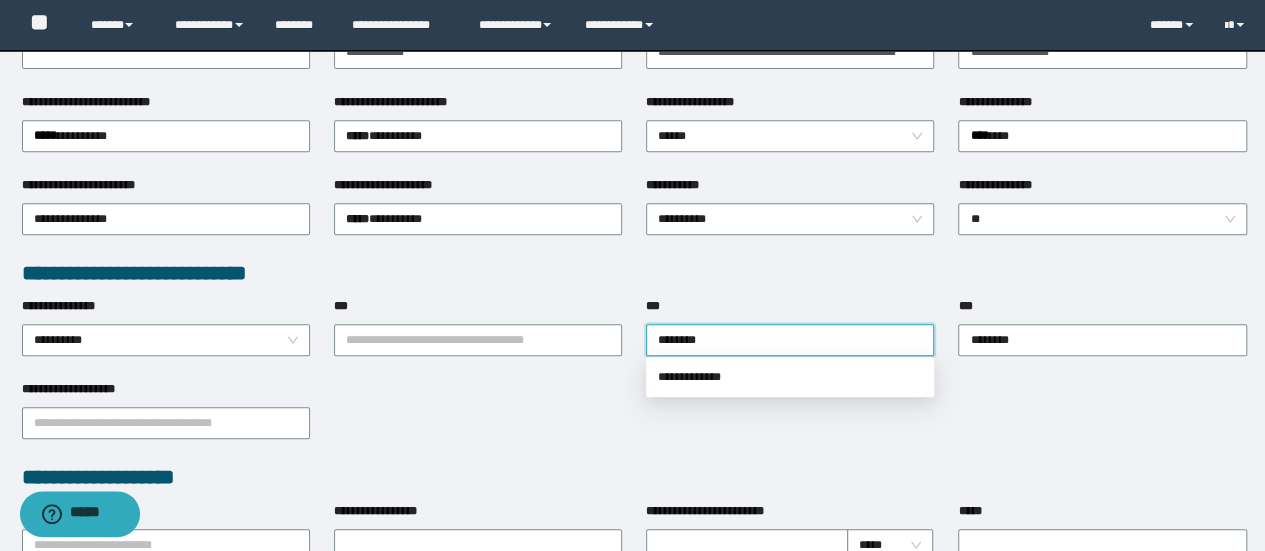 click on "**********" at bounding box center [790, 377] 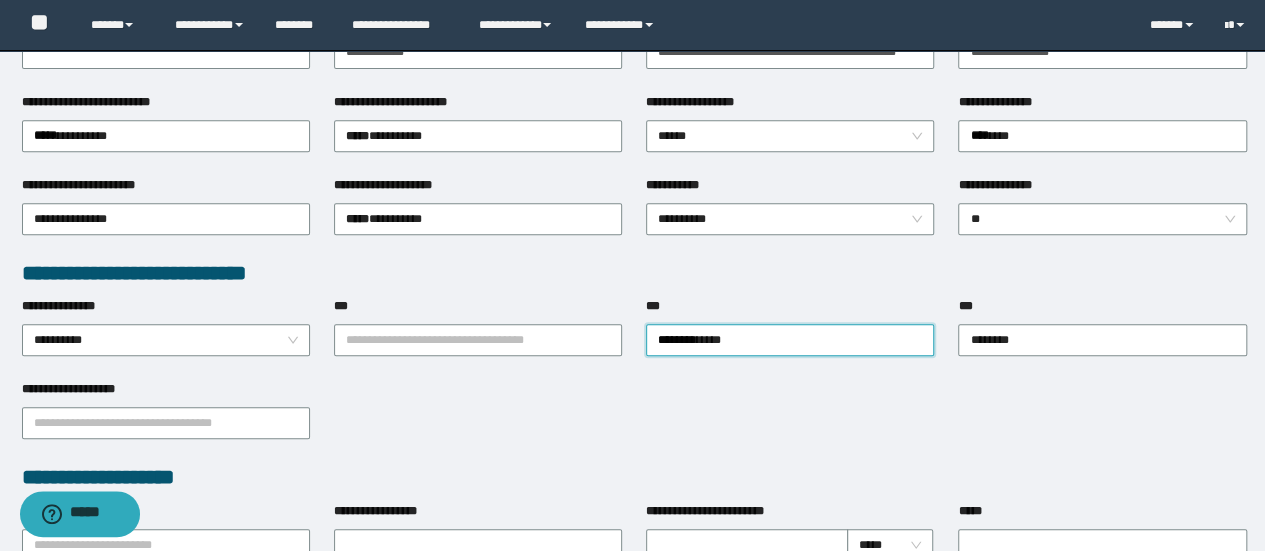 type 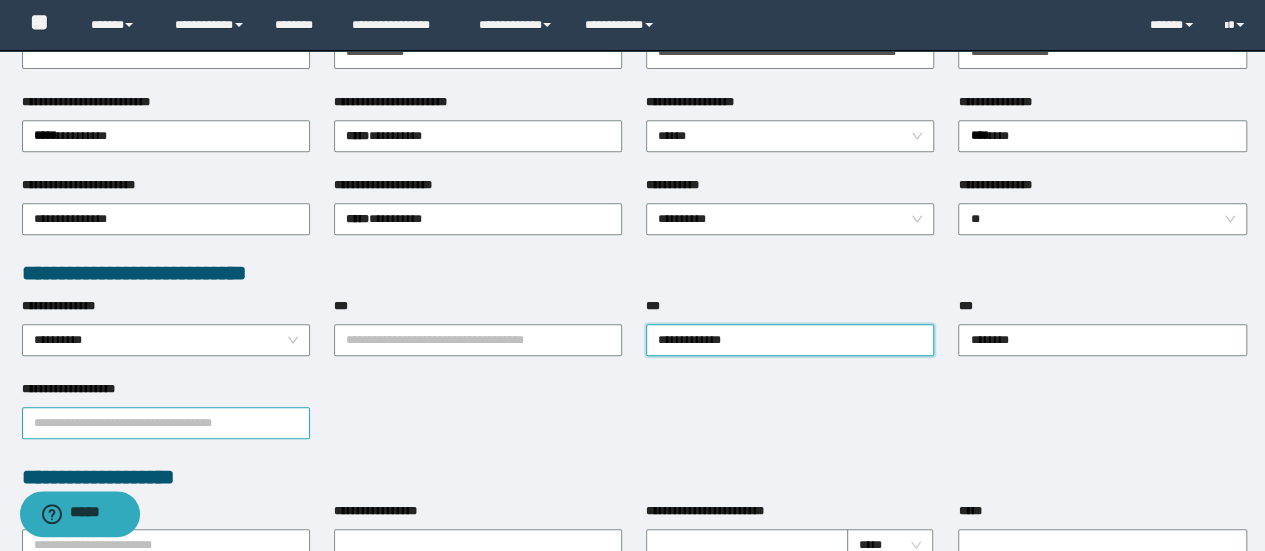 click on "**********" at bounding box center [166, 423] 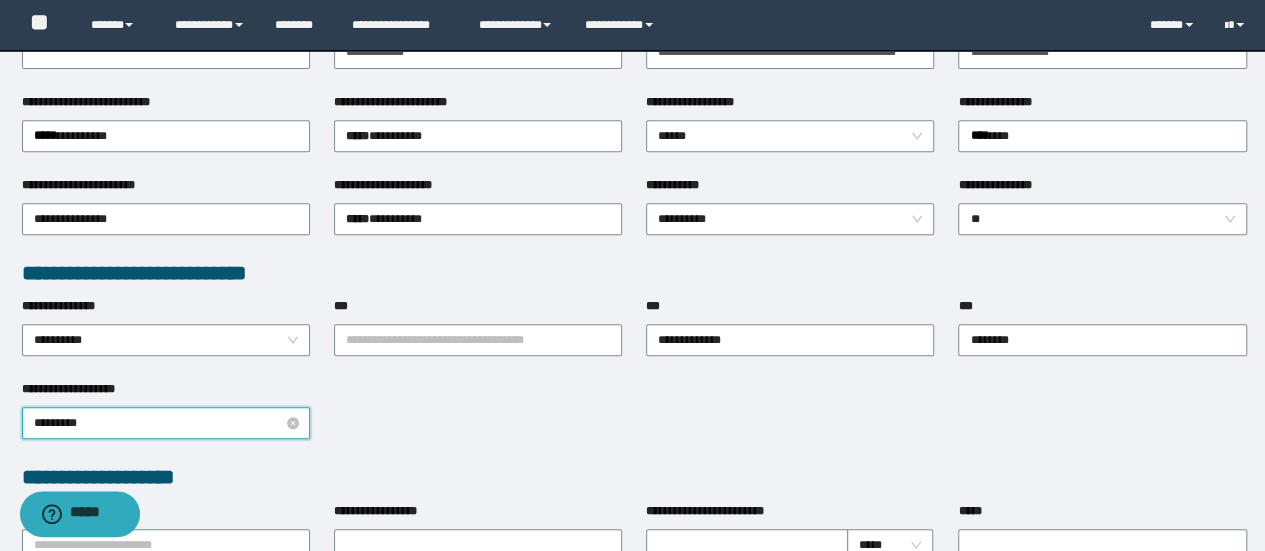 type on "**********" 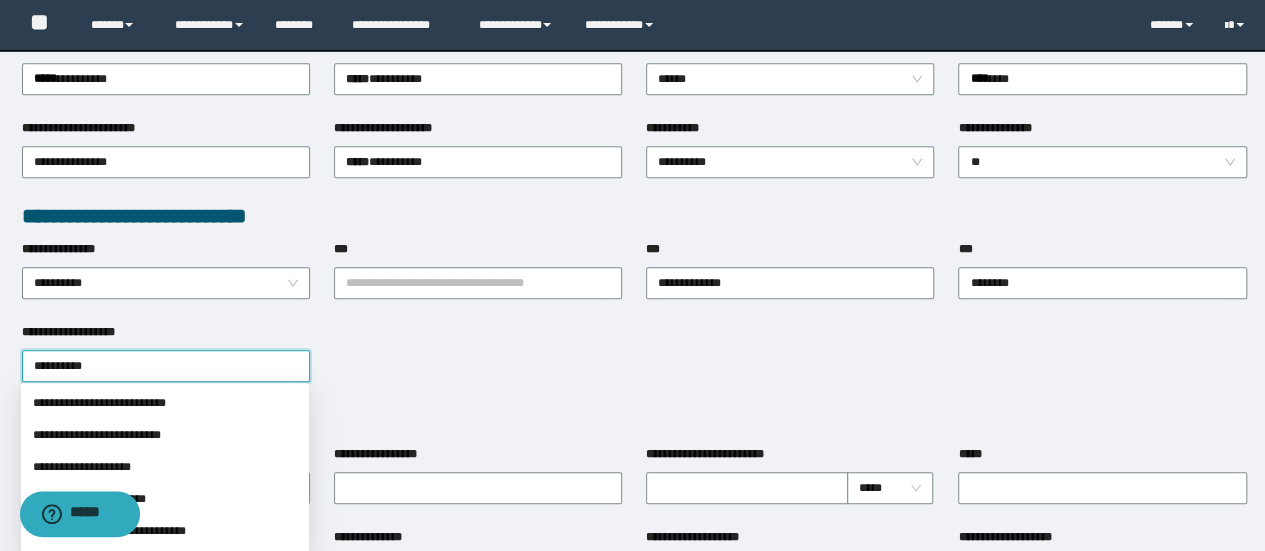 scroll, scrollTop: 502, scrollLeft: 0, axis: vertical 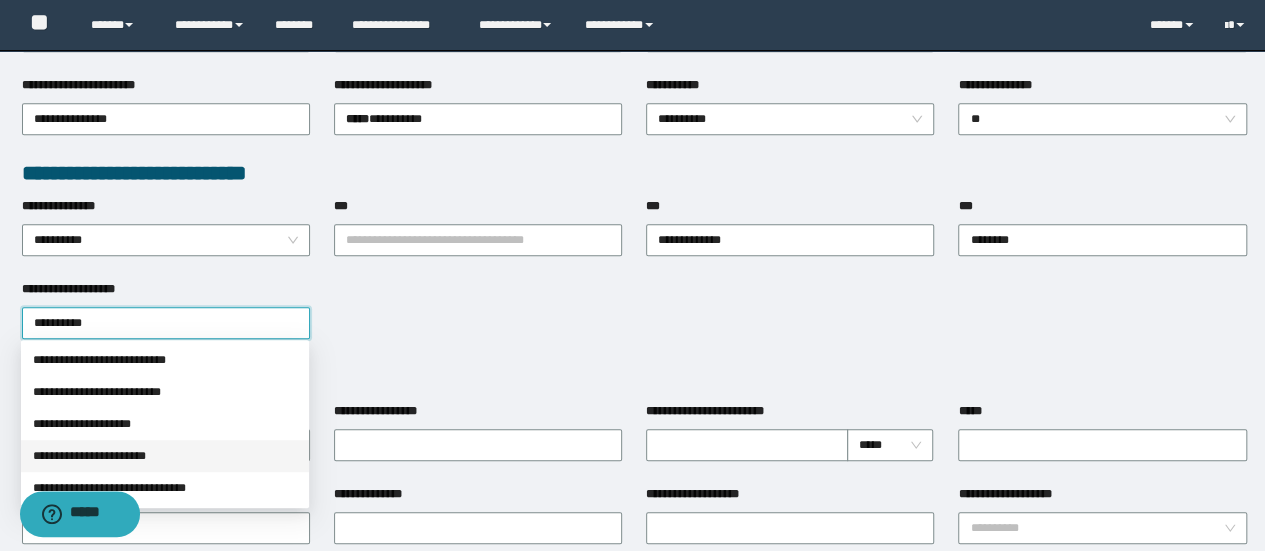 click on "**********" at bounding box center [165, 456] 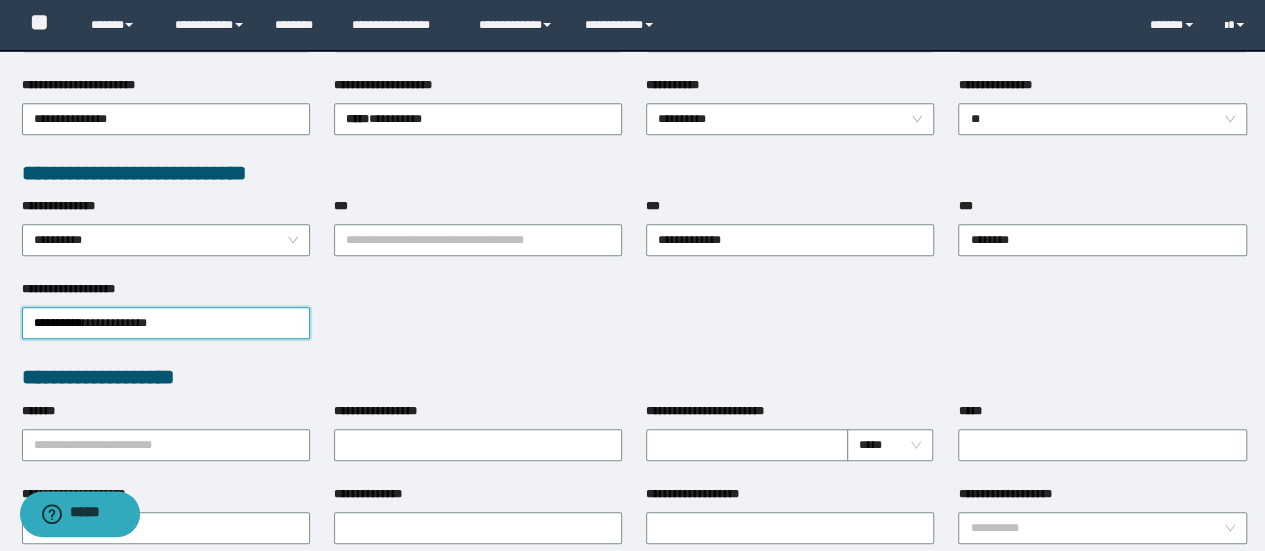 type 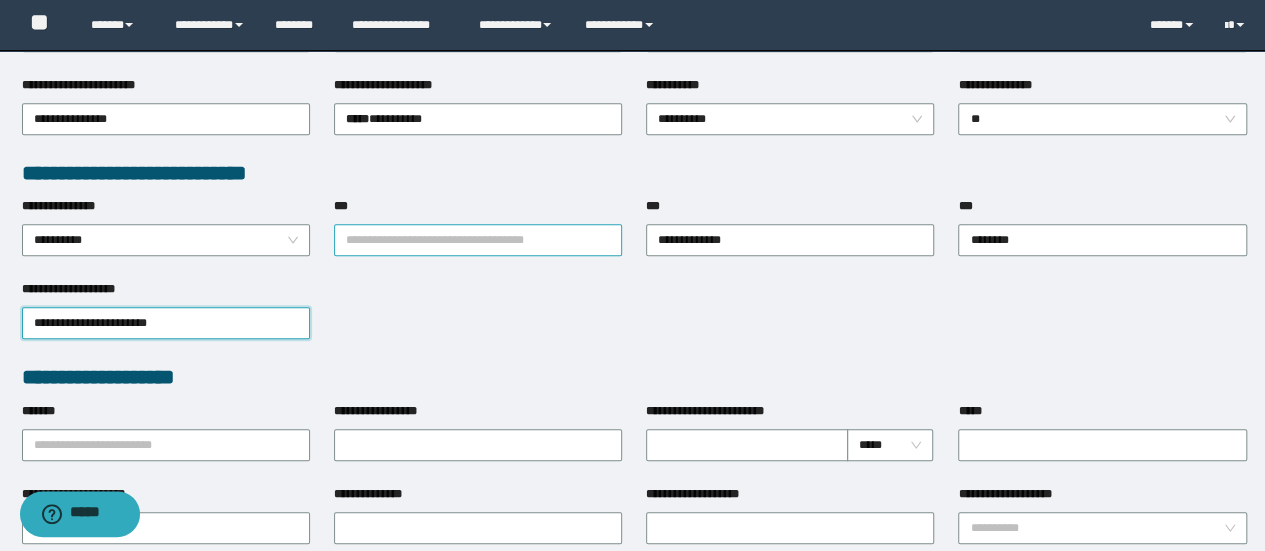 click on "***" at bounding box center [478, 240] 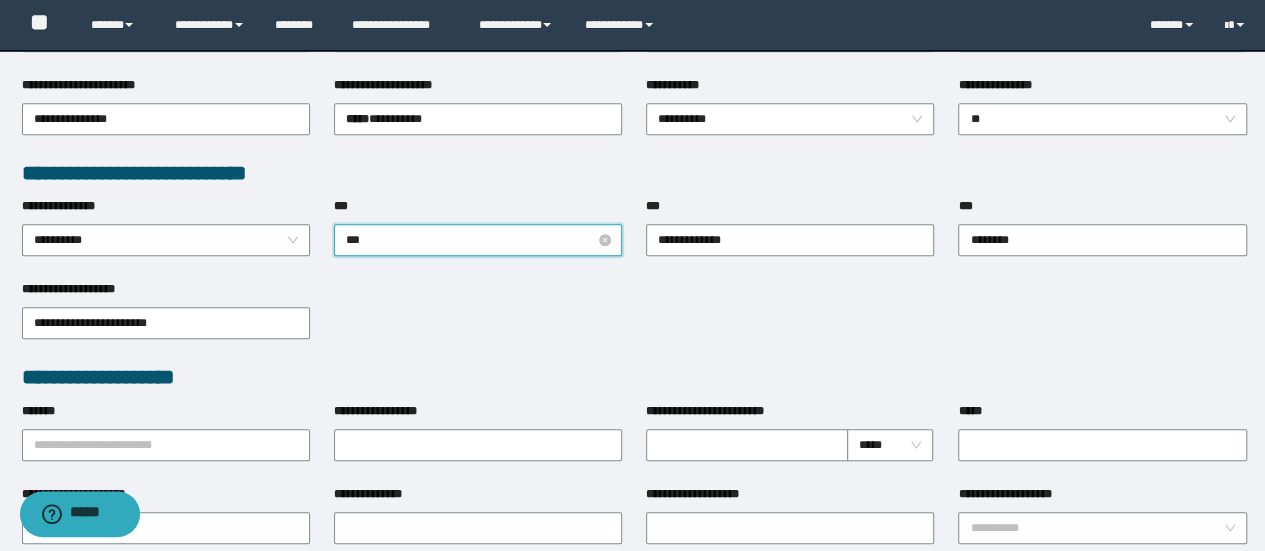 type on "****" 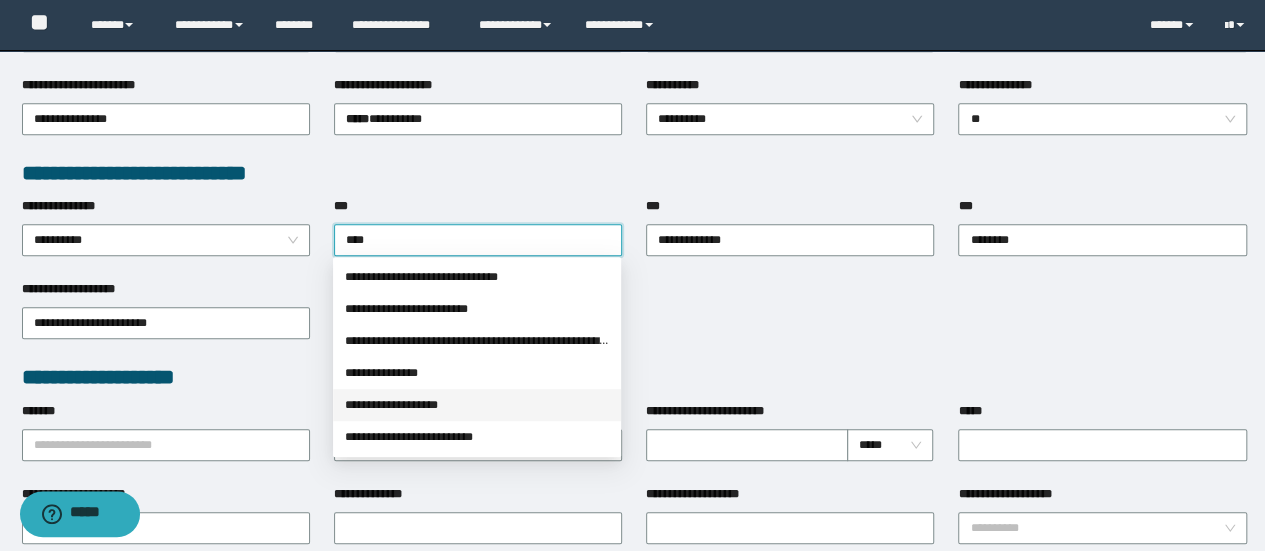 click on "**********" at bounding box center [477, 405] 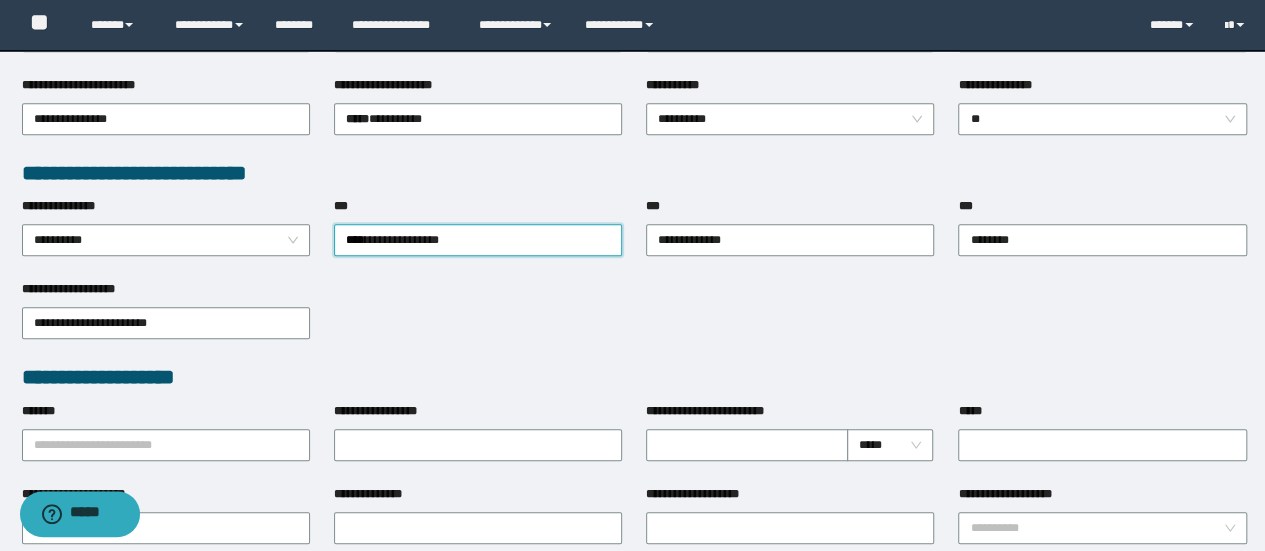 type 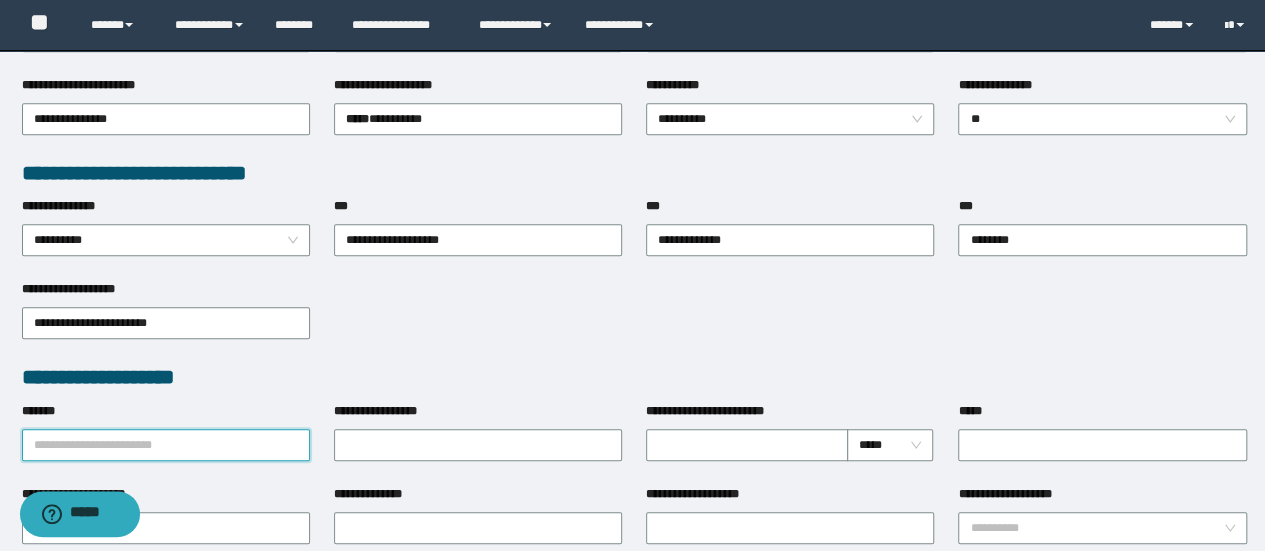 click on "*******" at bounding box center [166, 445] 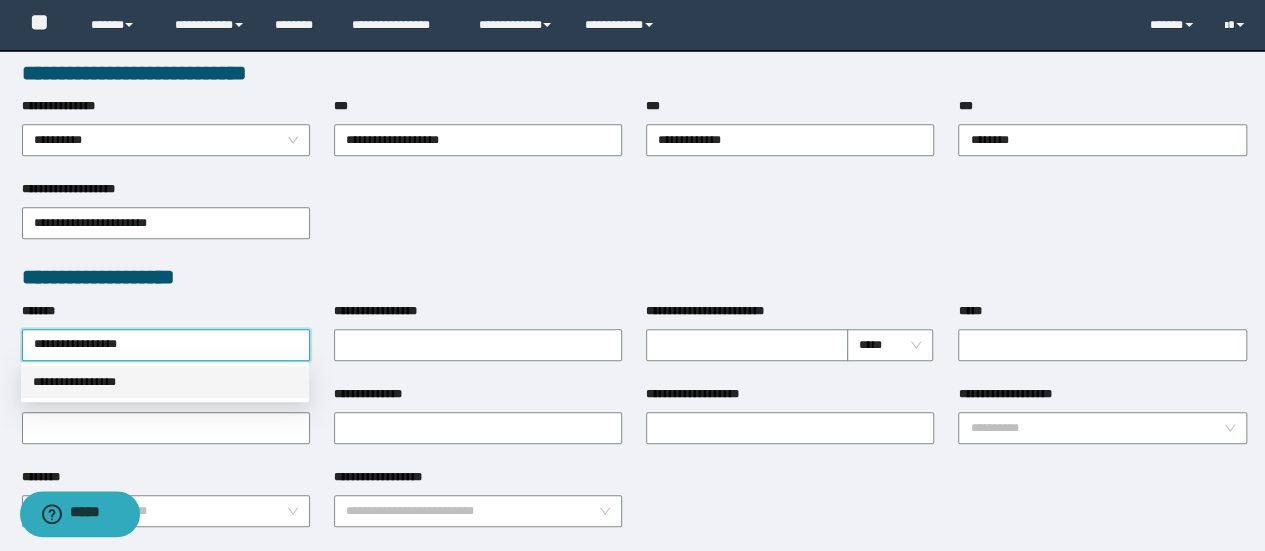 click on "**********" at bounding box center (165, 382) 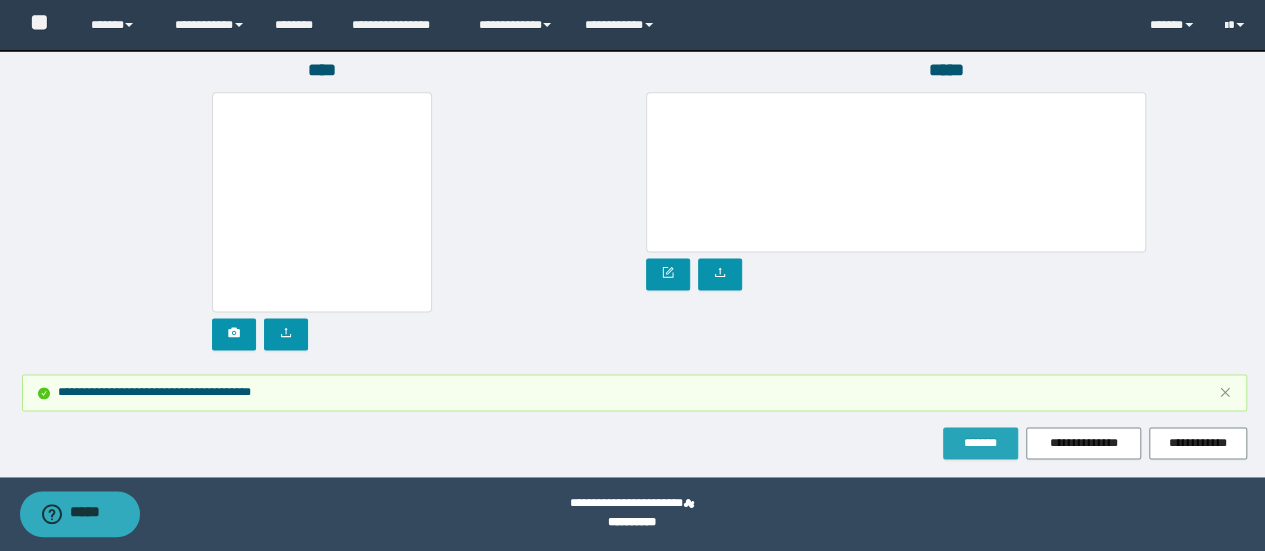 click on "*******" at bounding box center [980, 443] 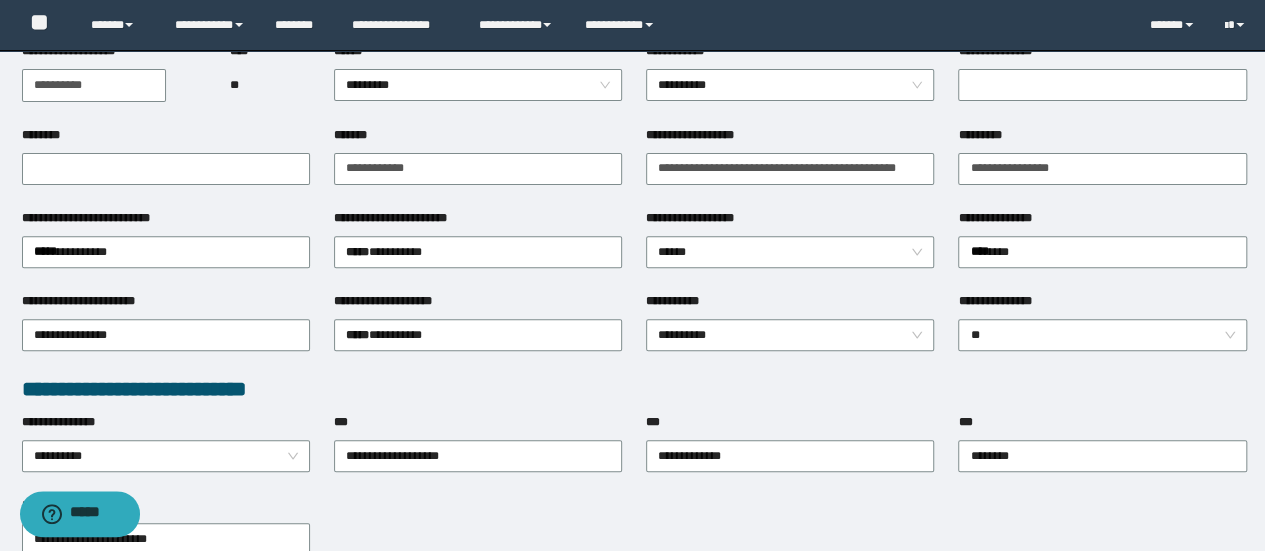 scroll, scrollTop: 155, scrollLeft: 0, axis: vertical 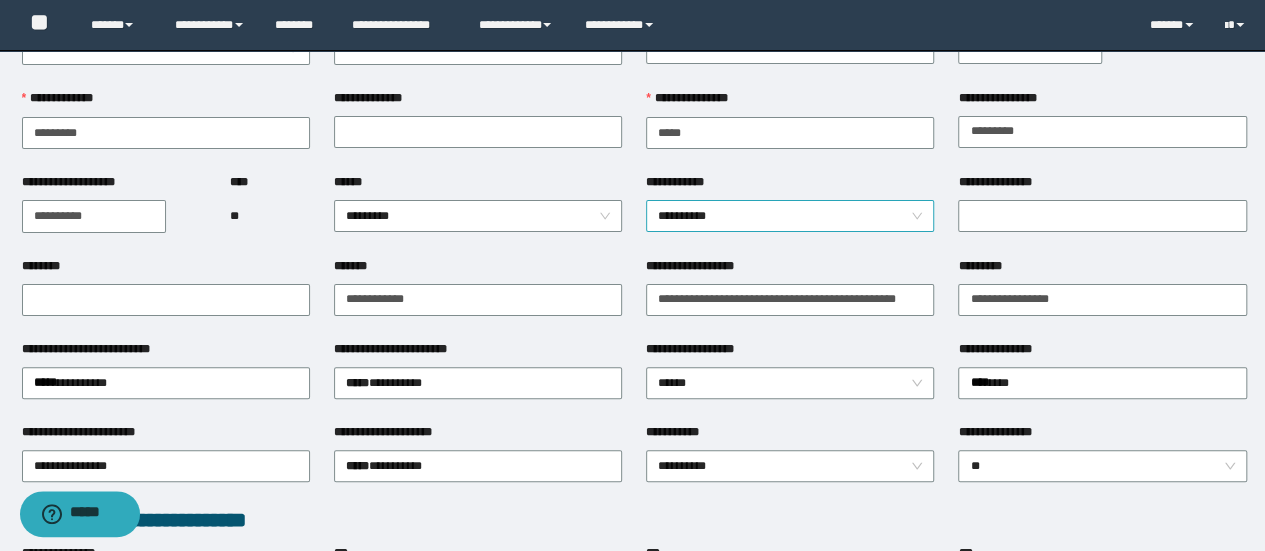 click on "**********" at bounding box center (790, 216) 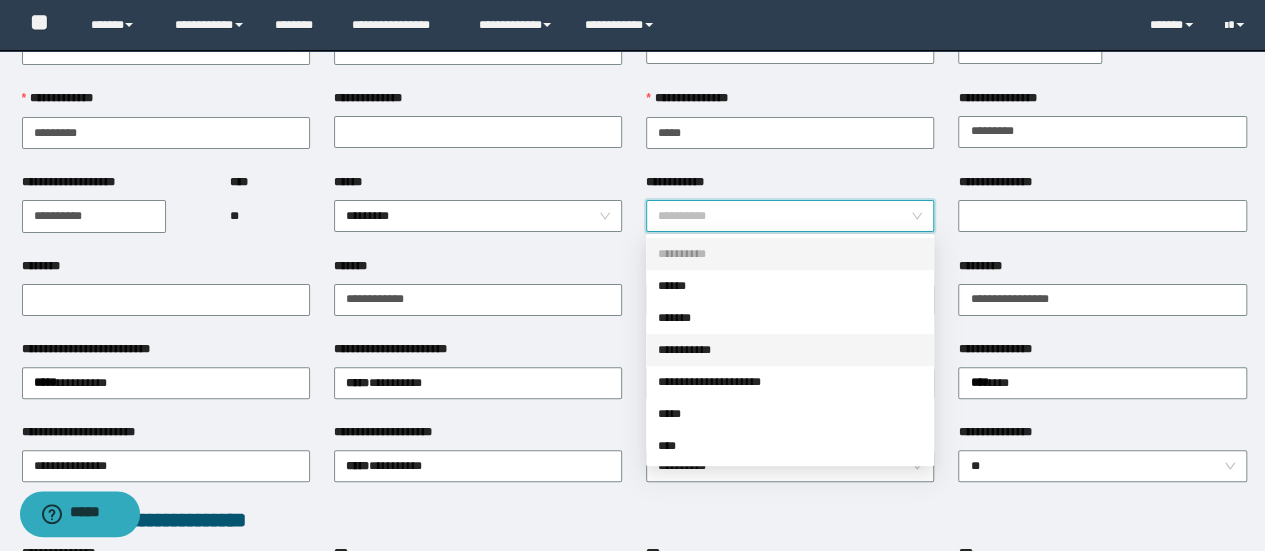 click on "**********" at bounding box center [790, 350] 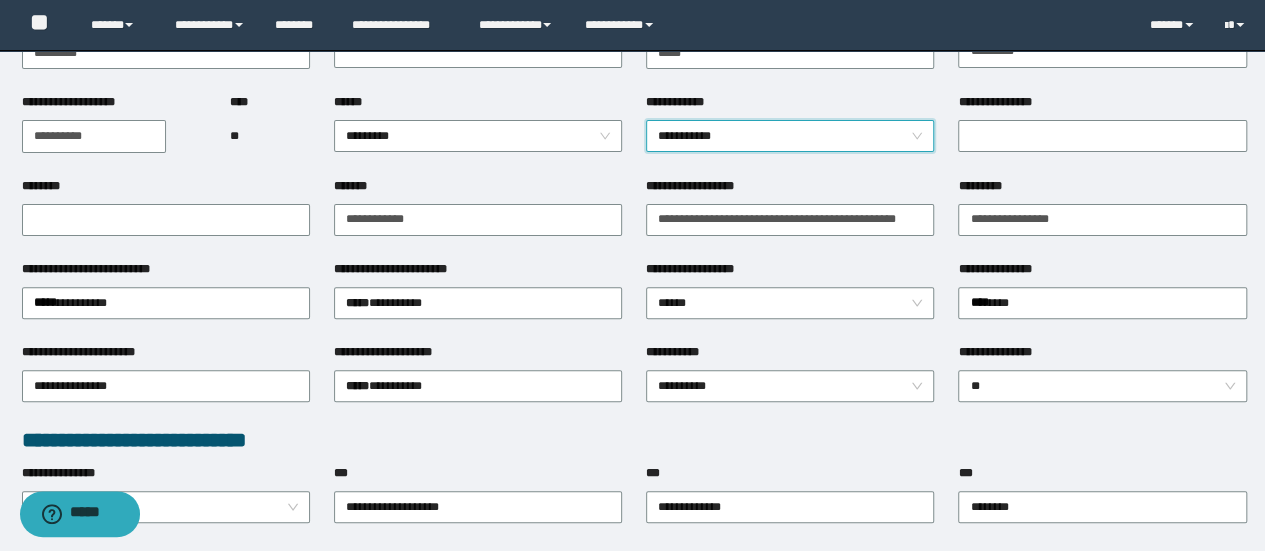 scroll, scrollTop: 355, scrollLeft: 0, axis: vertical 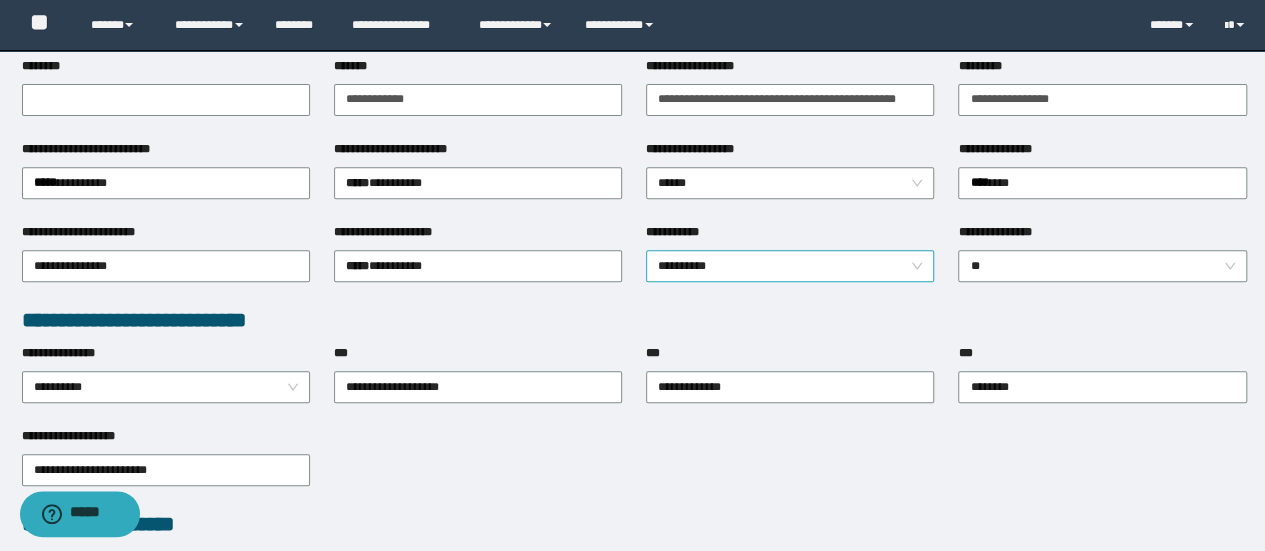 click on "**********" at bounding box center [790, 266] 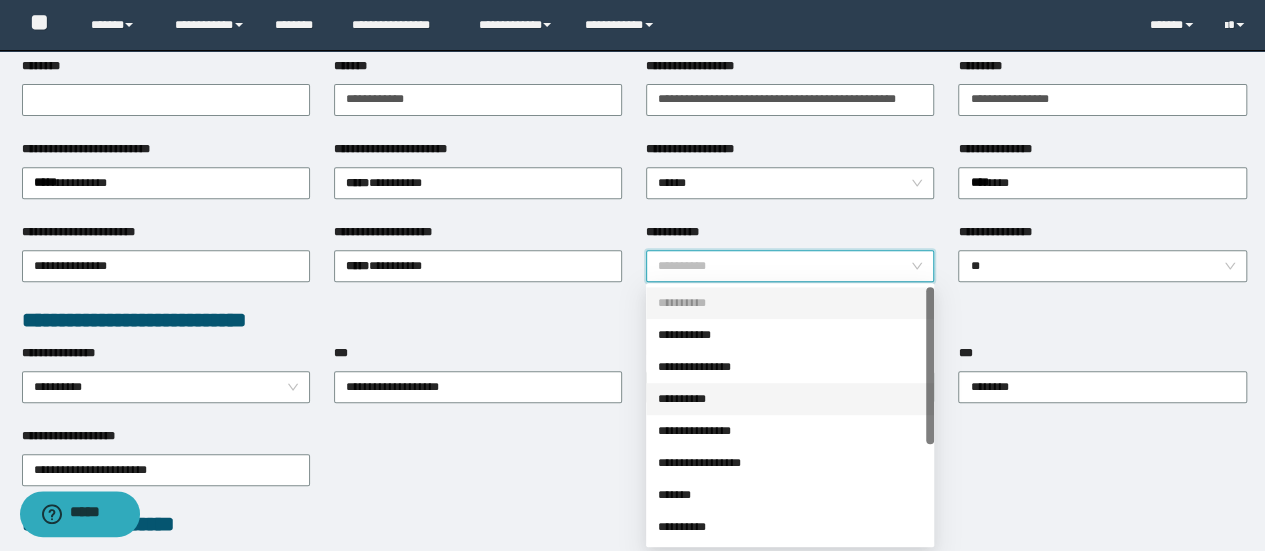 click on "**********" at bounding box center [790, 431] 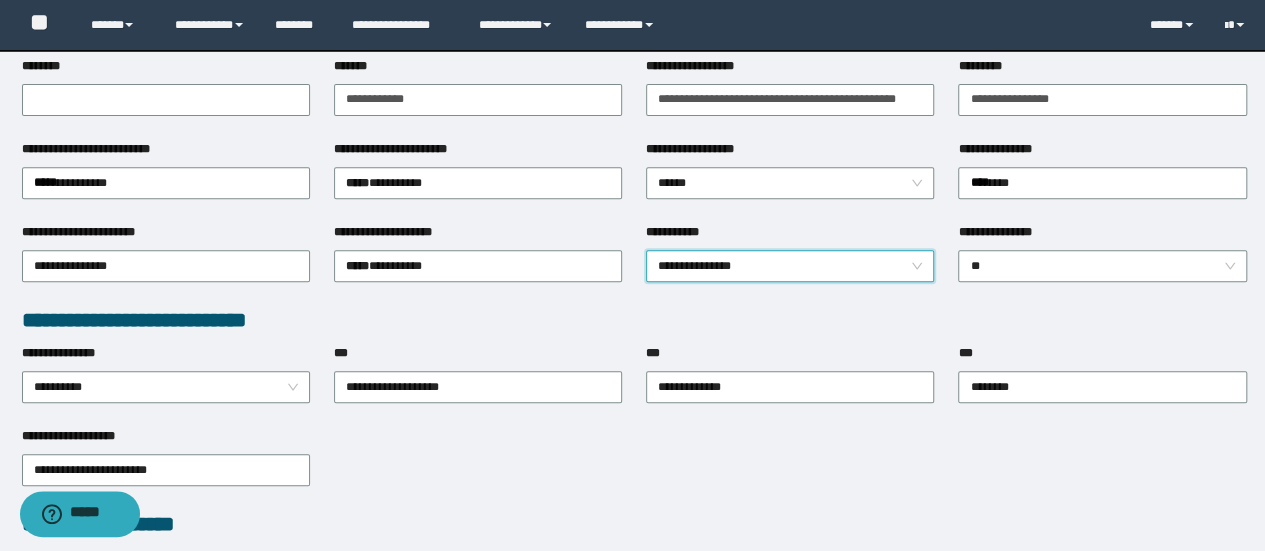 click on "**********" at bounding box center [478, 373] 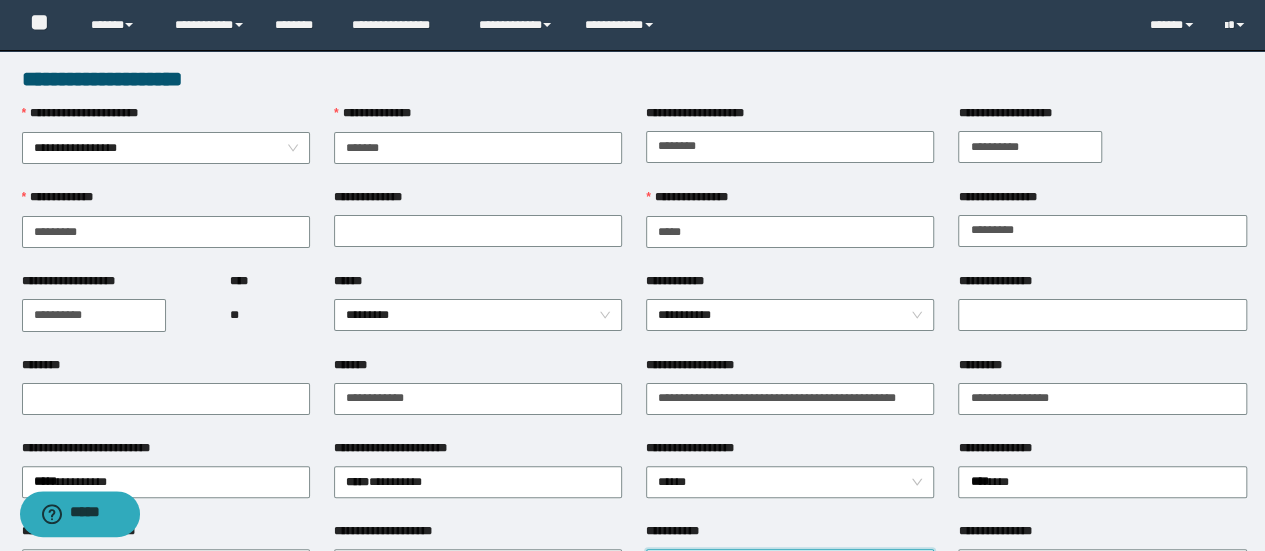 scroll, scrollTop: 55, scrollLeft: 0, axis: vertical 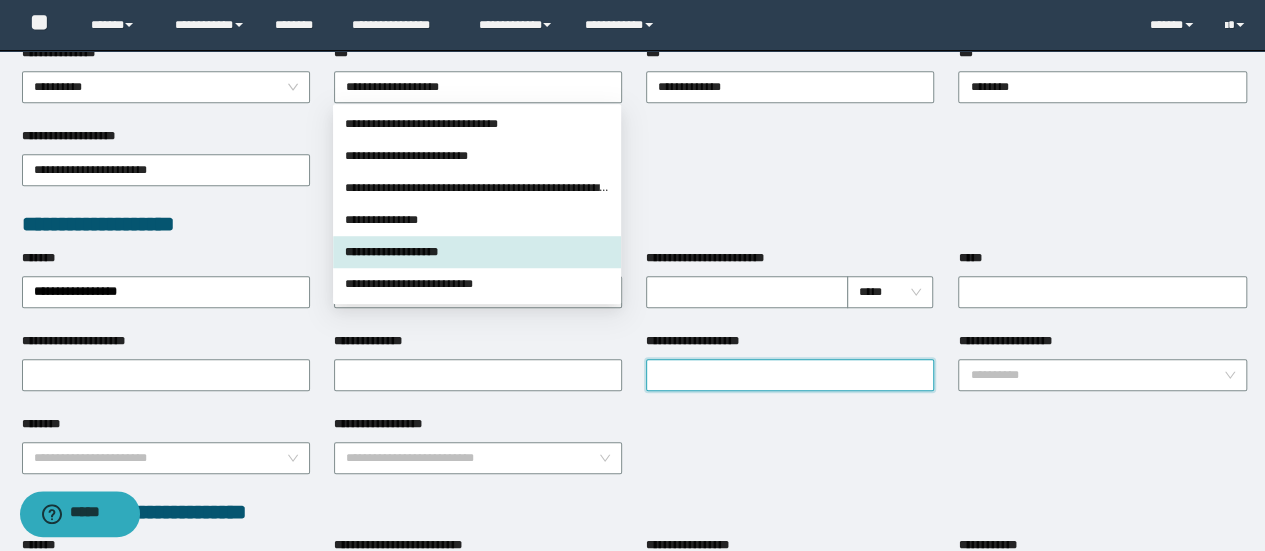 click on "**********" at bounding box center (790, 375) 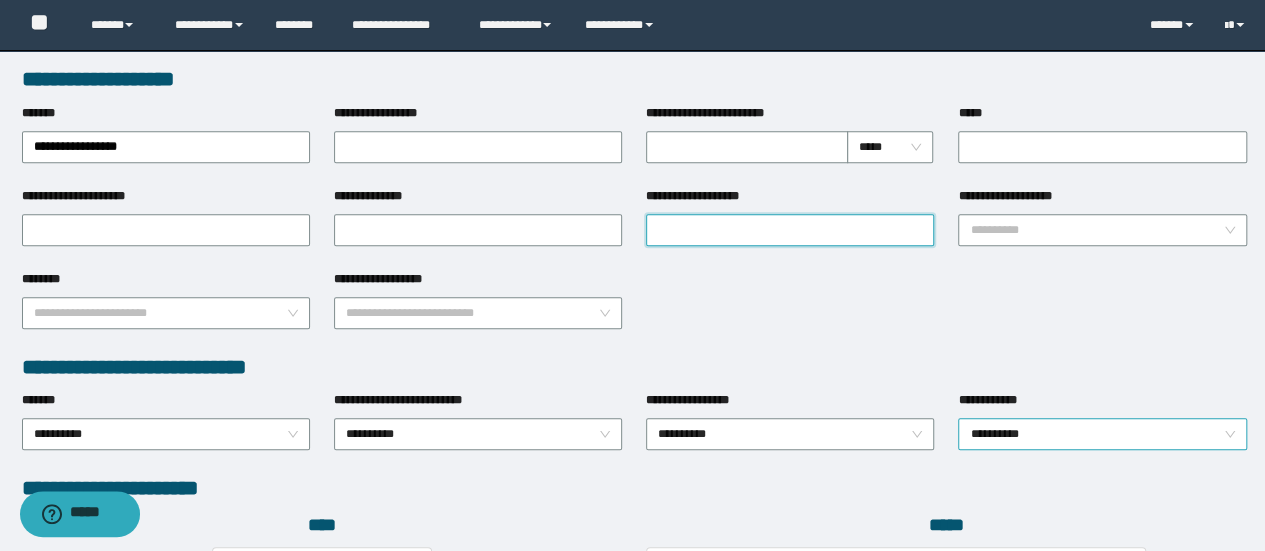 scroll, scrollTop: 855, scrollLeft: 0, axis: vertical 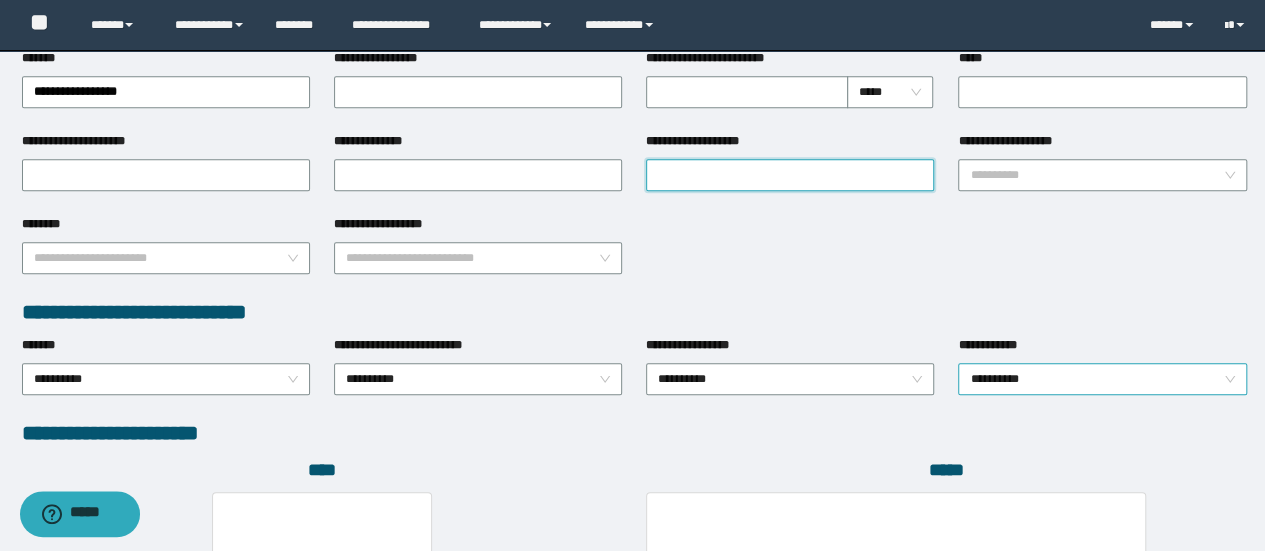 click on "**********" at bounding box center [1102, 379] 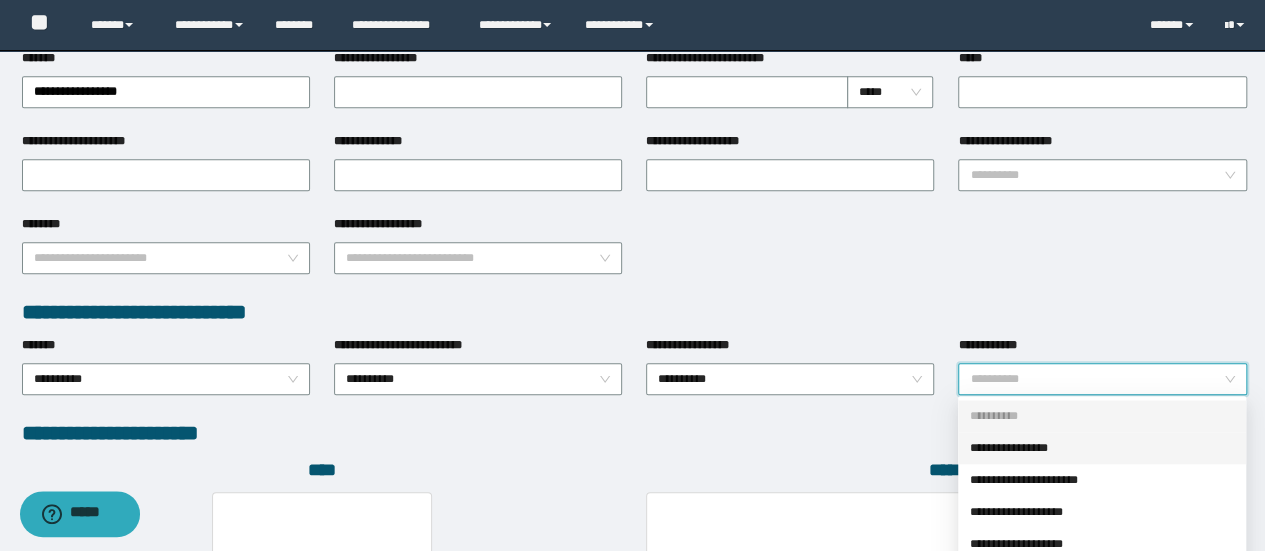 click on "**********" at bounding box center (1102, 448) 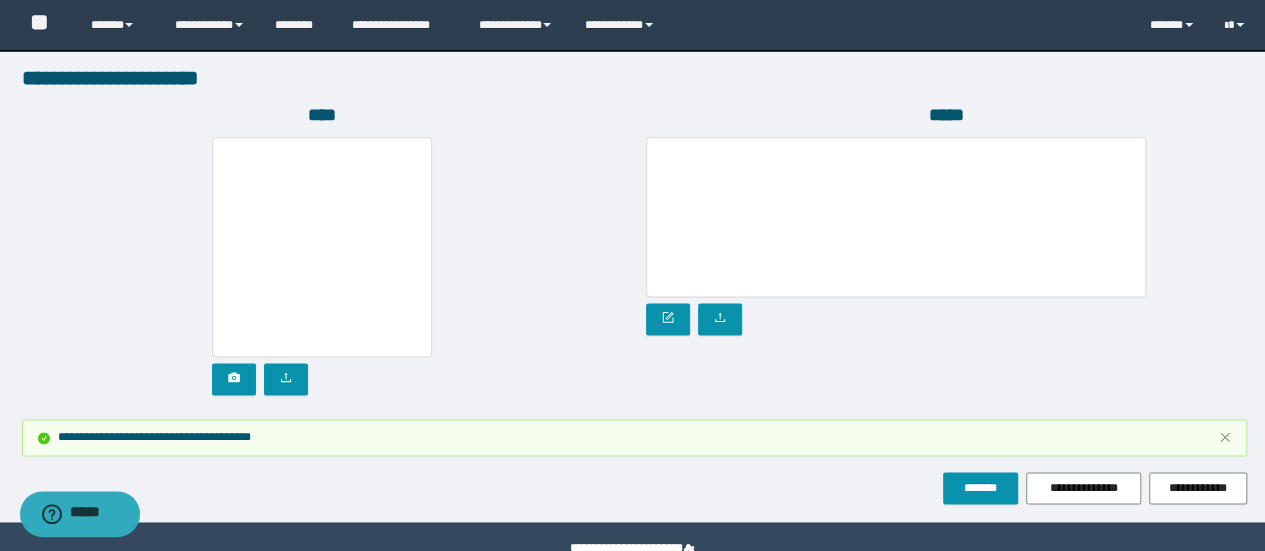 scroll, scrollTop: 1255, scrollLeft: 0, axis: vertical 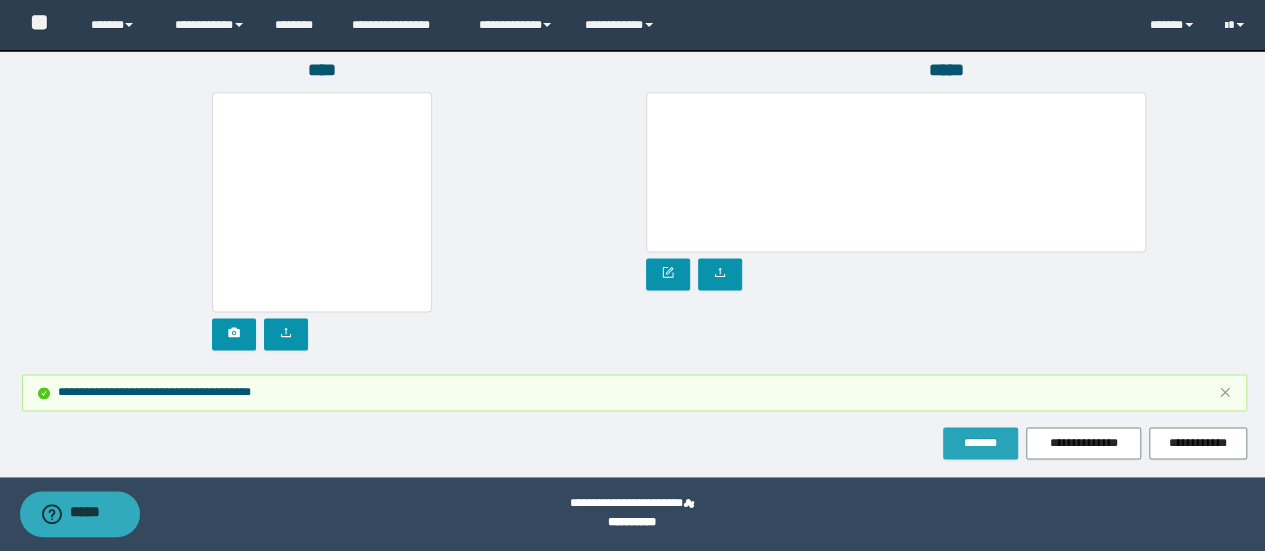 click on "*******" at bounding box center (980, 443) 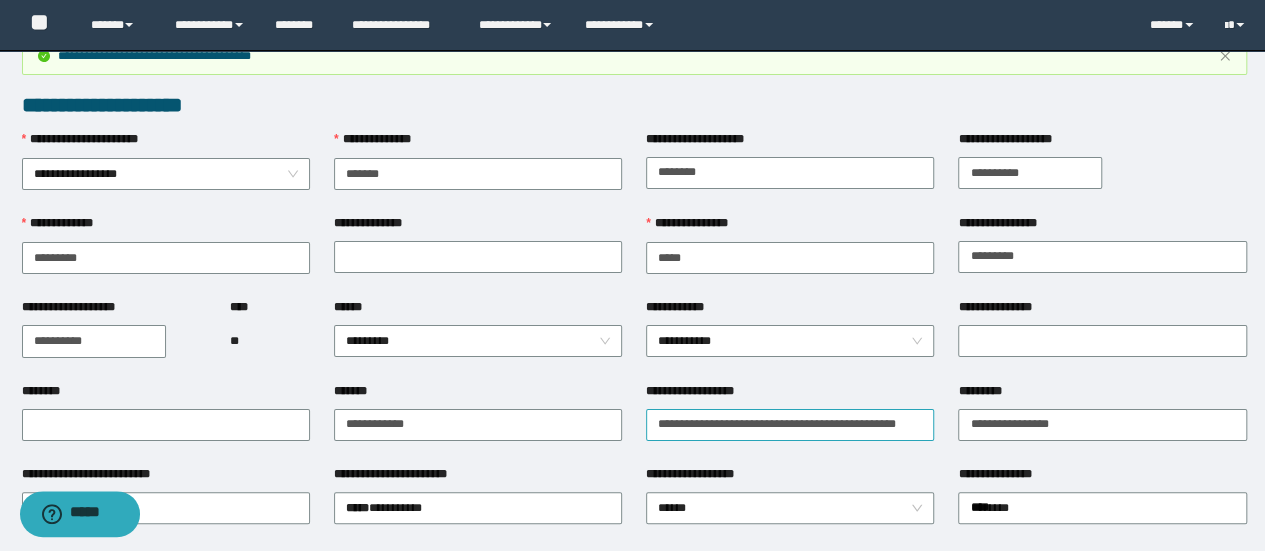 scroll, scrollTop: 0, scrollLeft: 0, axis: both 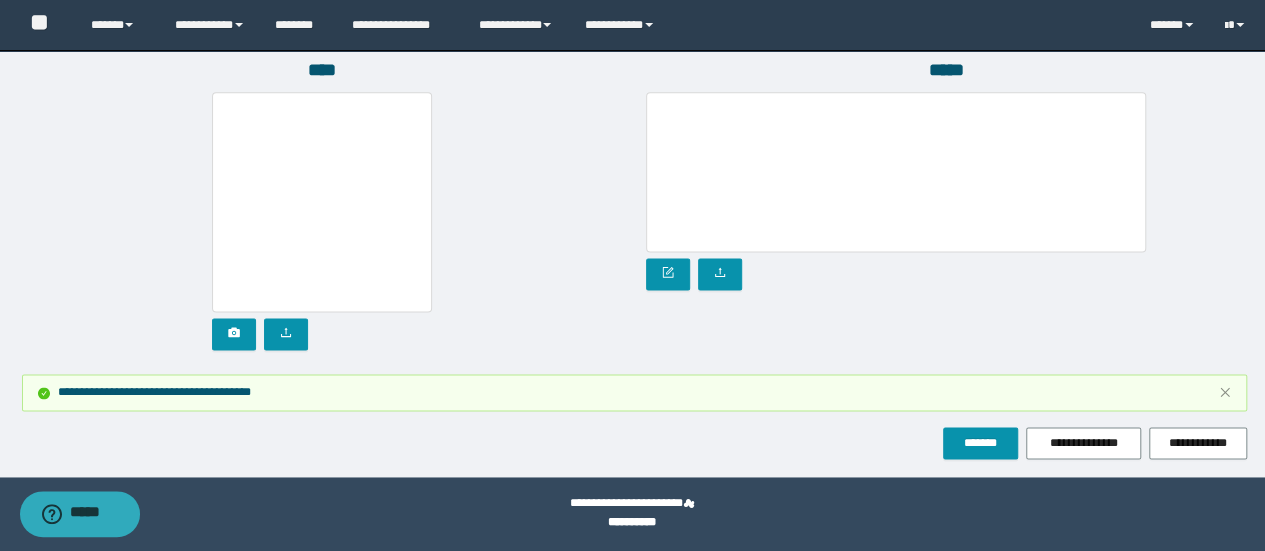 click on "**********" at bounding box center [634, -364] 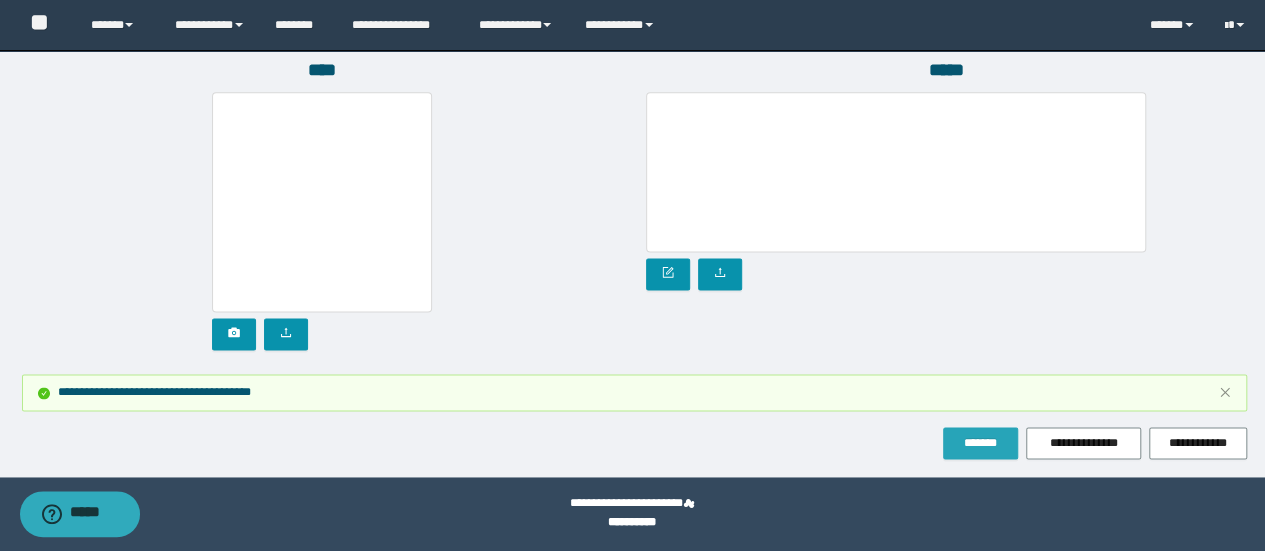 click on "*******" at bounding box center [980, 443] 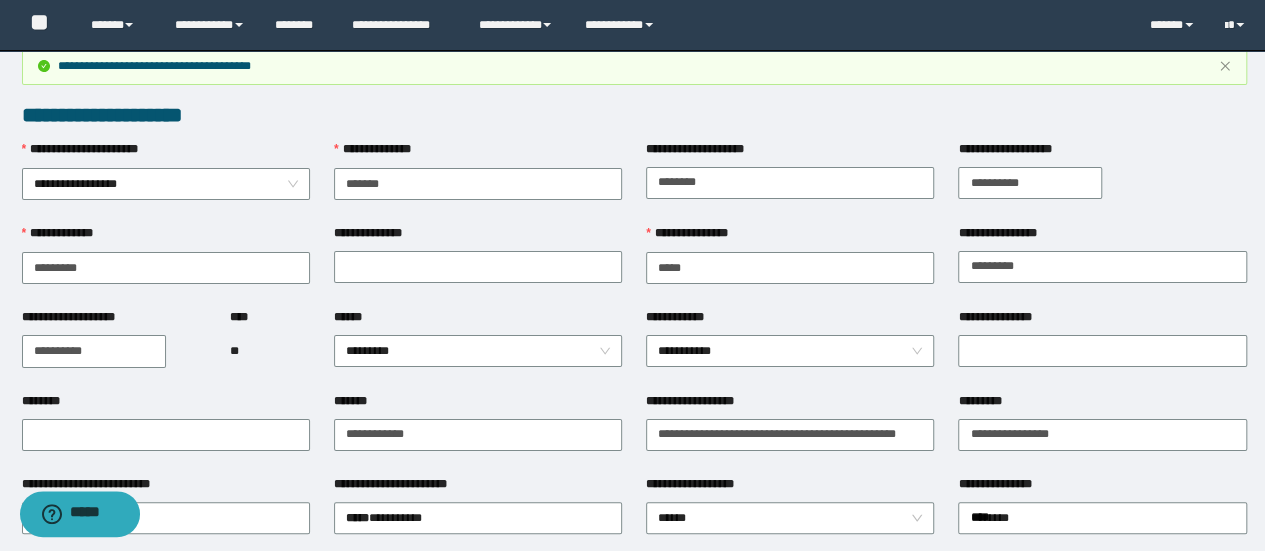 scroll, scrollTop: 0, scrollLeft: 0, axis: both 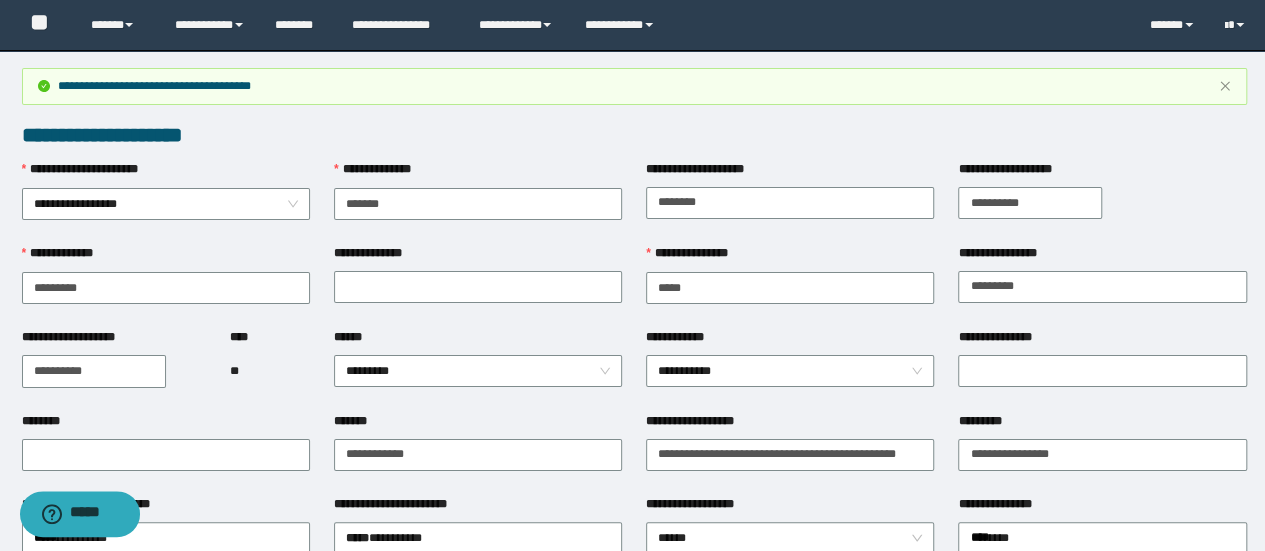 click on "**********" at bounding box center (634, 135) 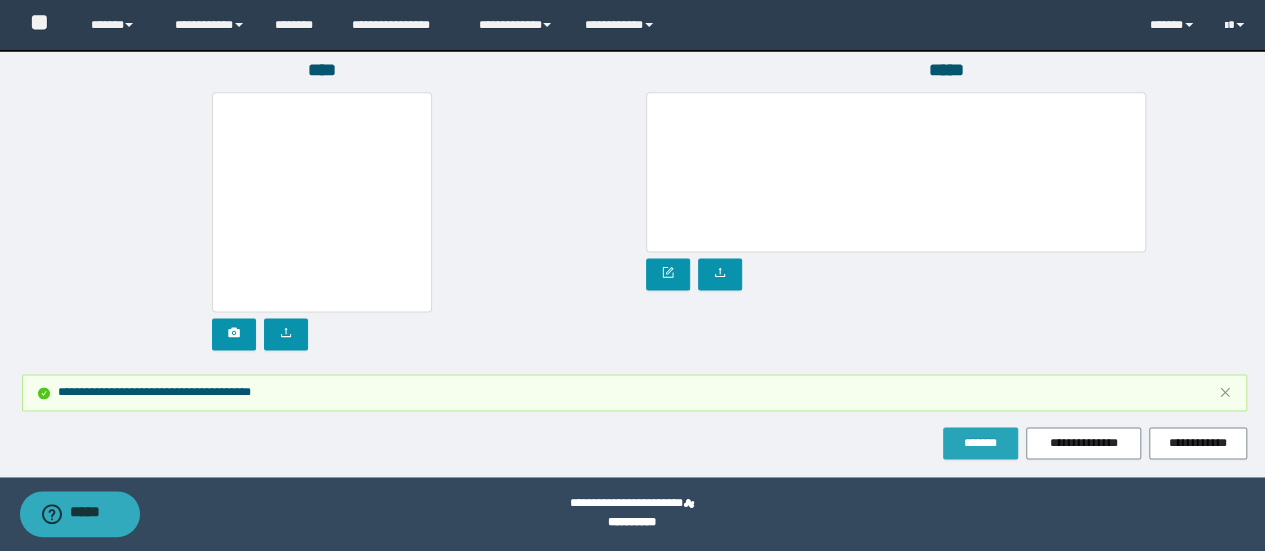click on "*******" at bounding box center [980, 443] 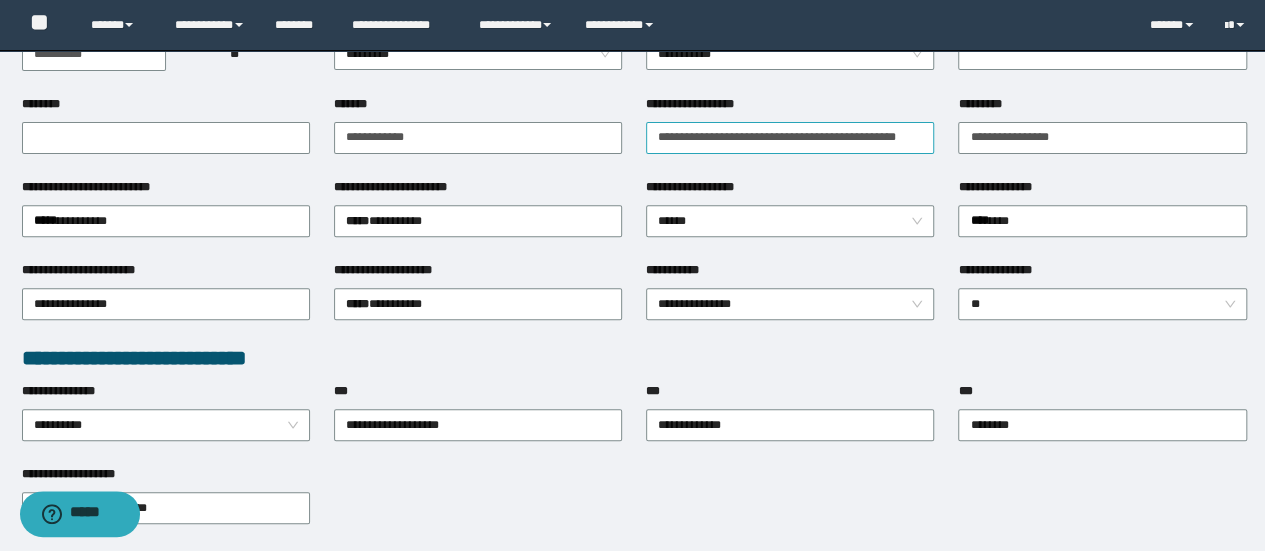 scroll, scrollTop: 155, scrollLeft: 0, axis: vertical 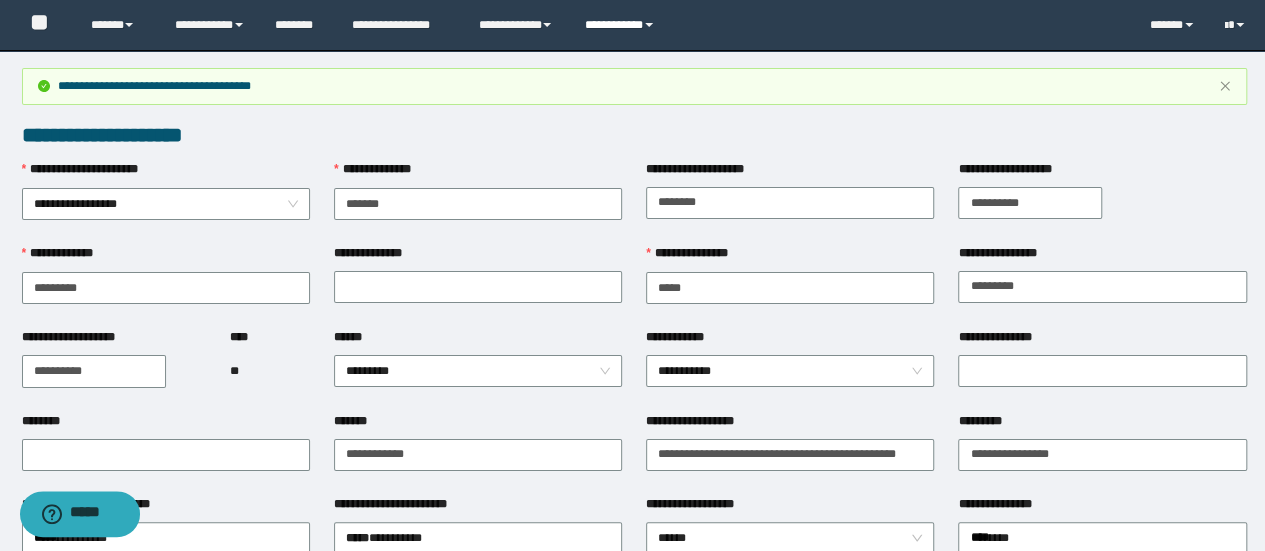 click on "**********" at bounding box center (622, 25) 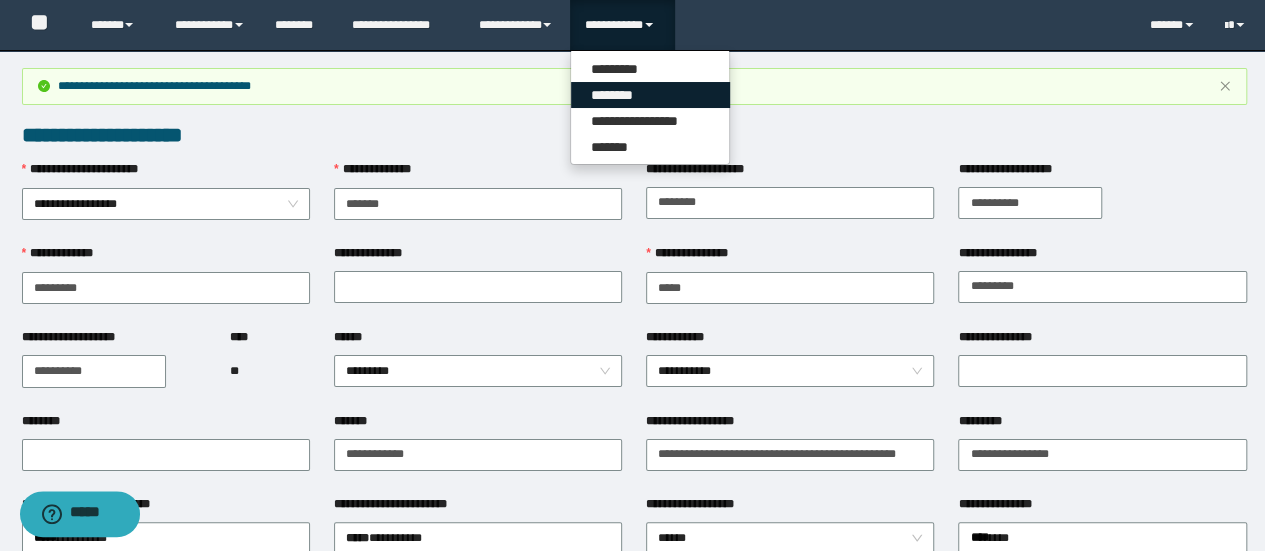 click on "********" at bounding box center (650, 95) 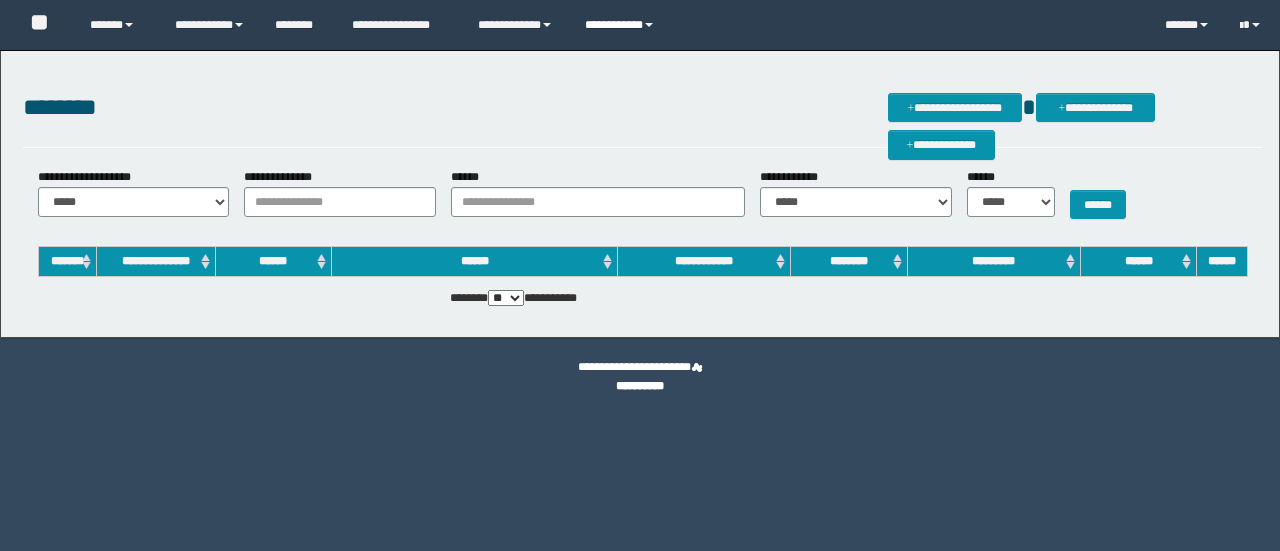 scroll, scrollTop: 0, scrollLeft: 0, axis: both 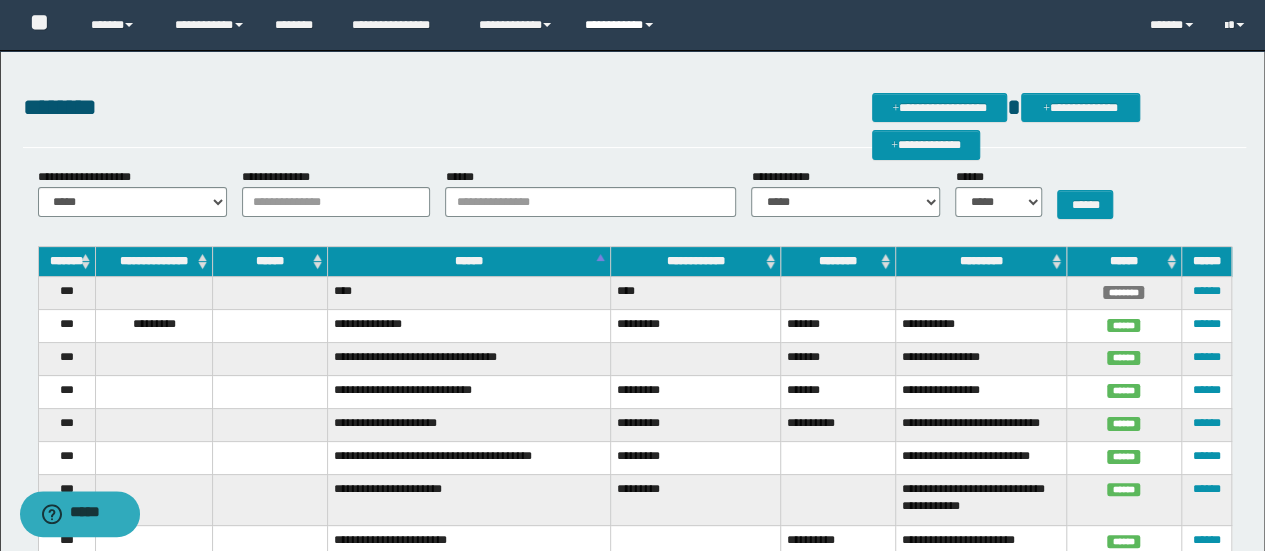 drag, startPoint x: 637, startPoint y: 19, endPoint x: 633, endPoint y: 57, distance: 38.209946 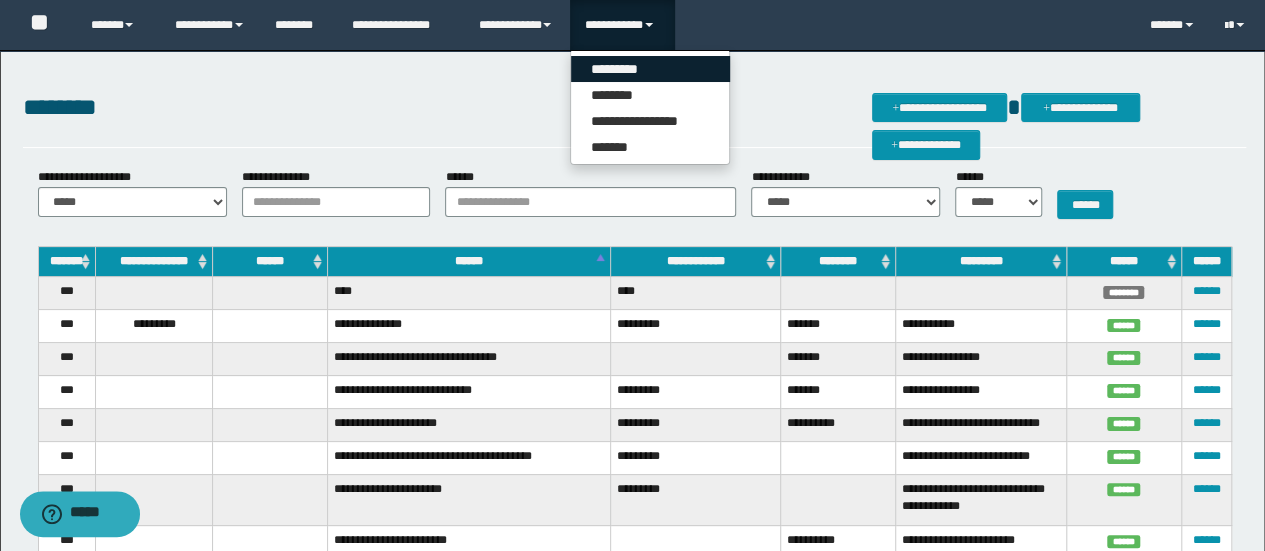 click on "*********" at bounding box center (650, 69) 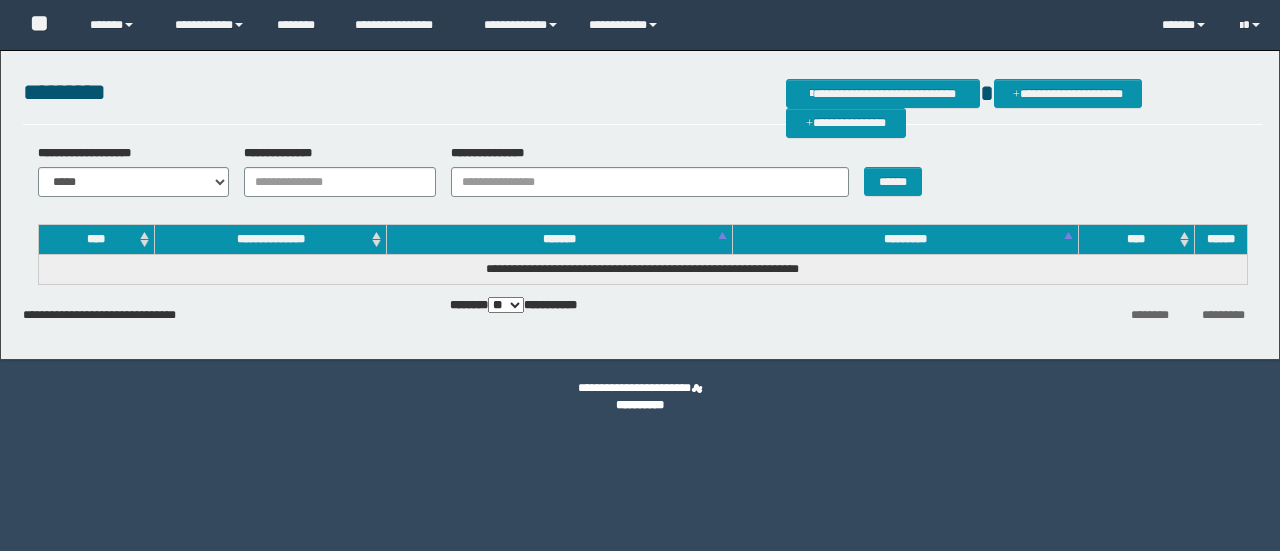 scroll, scrollTop: 0, scrollLeft: 0, axis: both 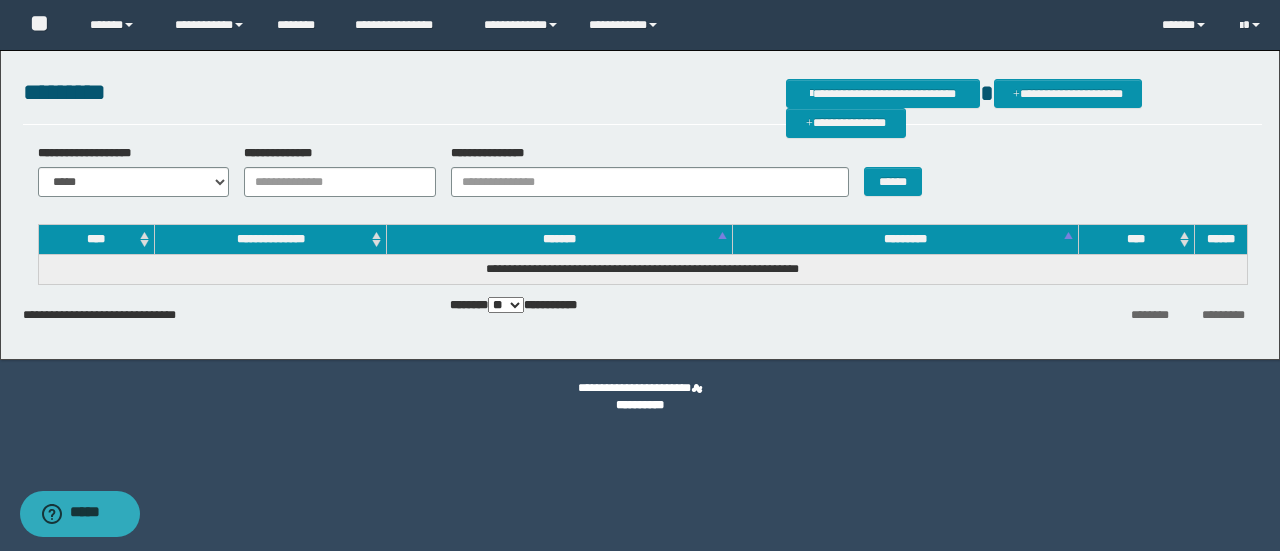 click on "**********" at bounding box center (640, 200) 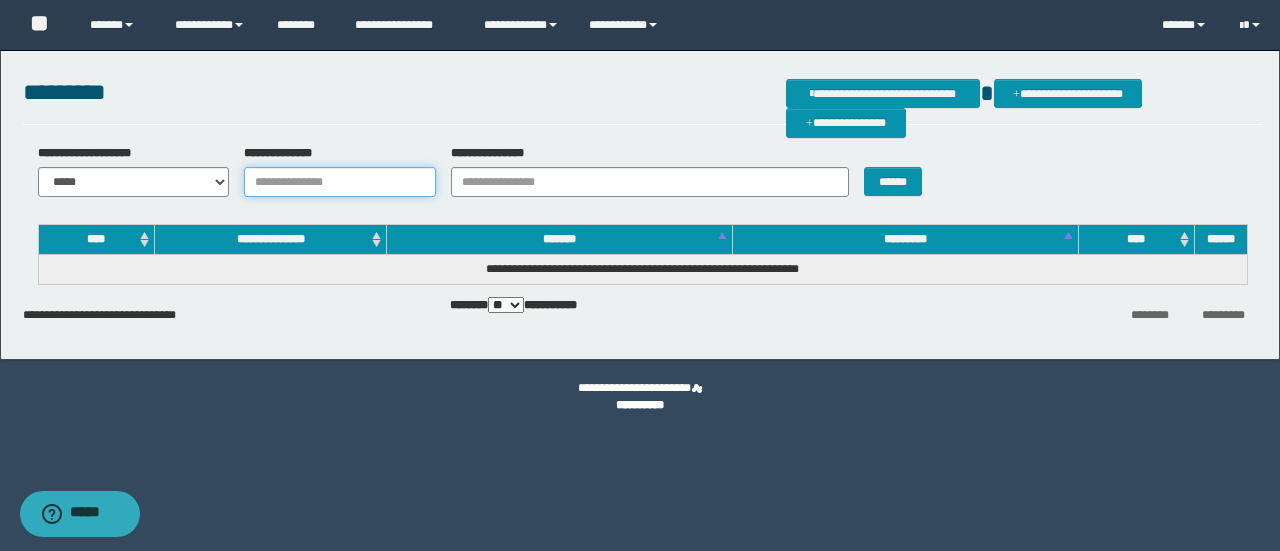 click on "**********" at bounding box center (340, 182) 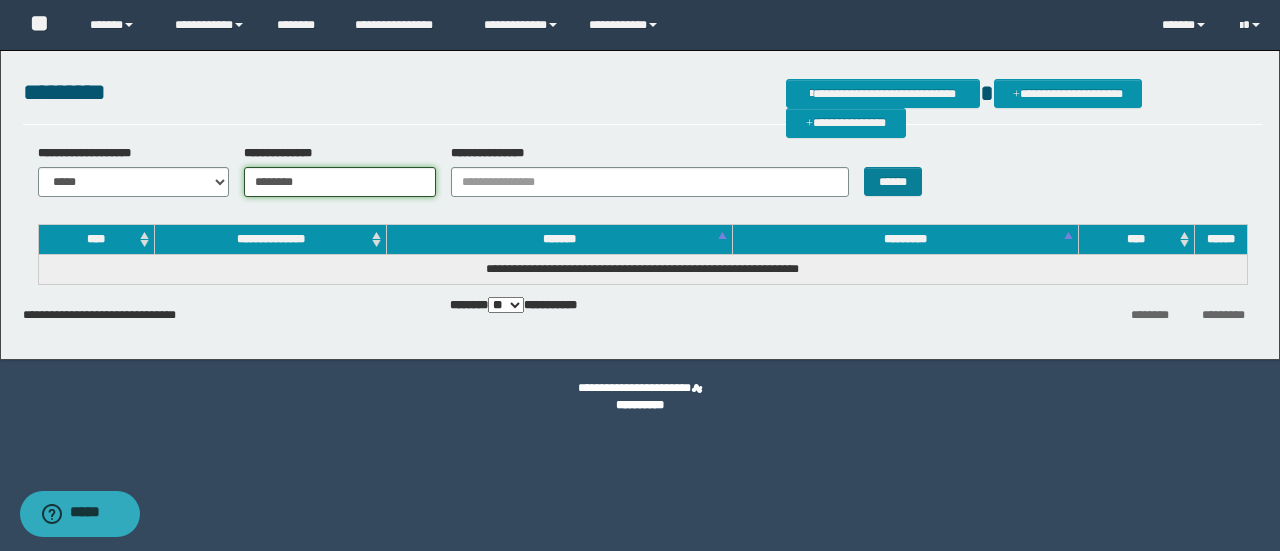 type on "********" 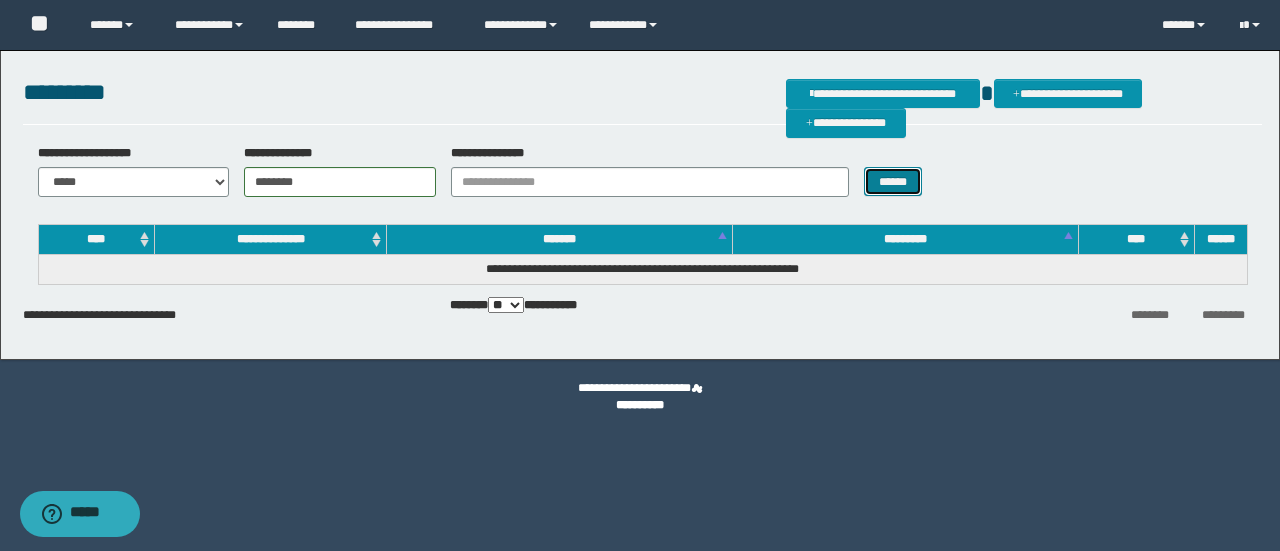click on "******" at bounding box center (893, 181) 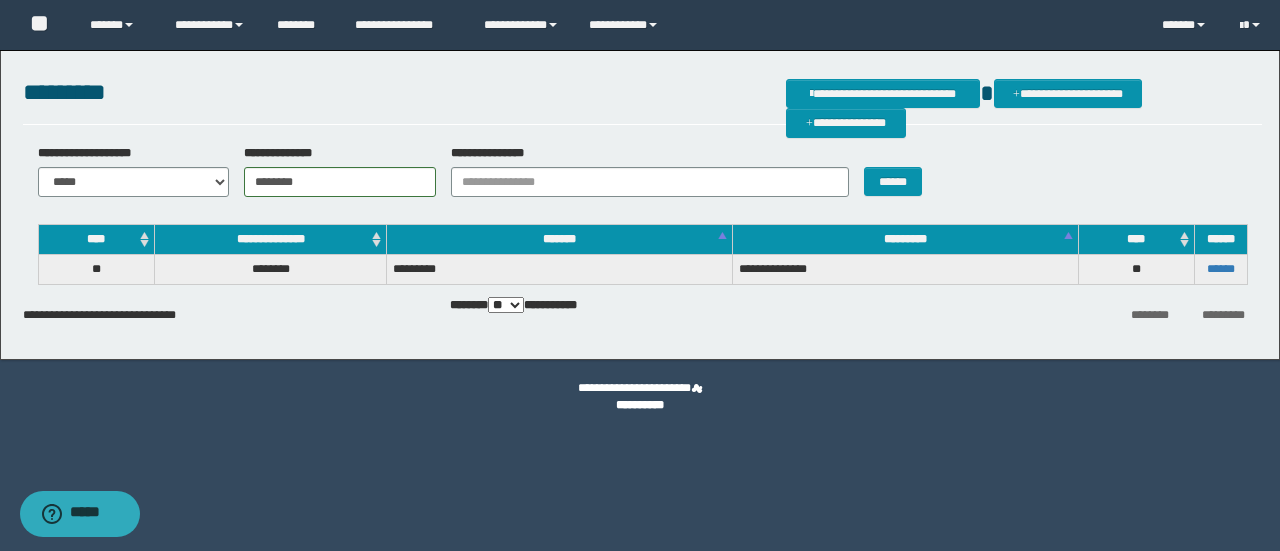 click on "******" at bounding box center [1220, 270] 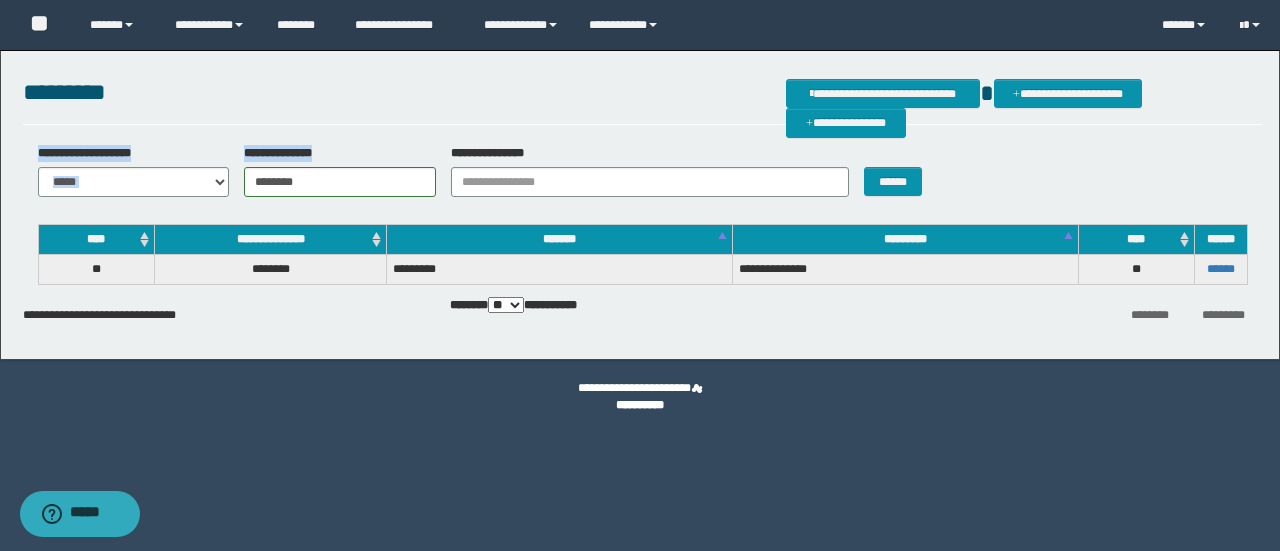 drag, startPoint x: 391, startPoint y: 201, endPoint x: 231, endPoint y: 174, distance: 162.26213 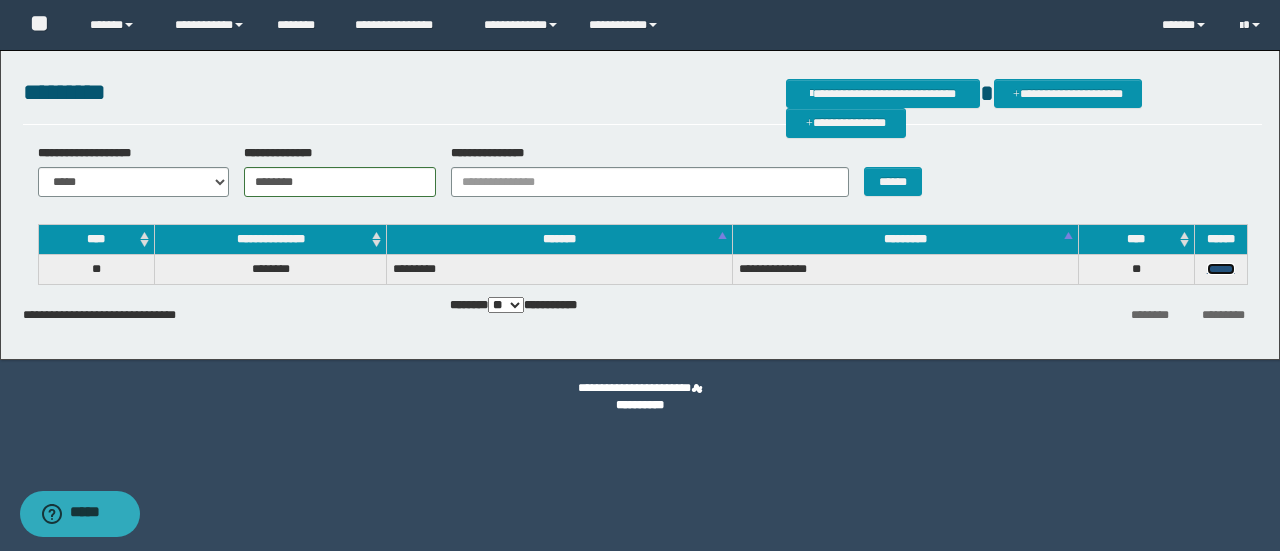 click on "******" at bounding box center [1221, 269] 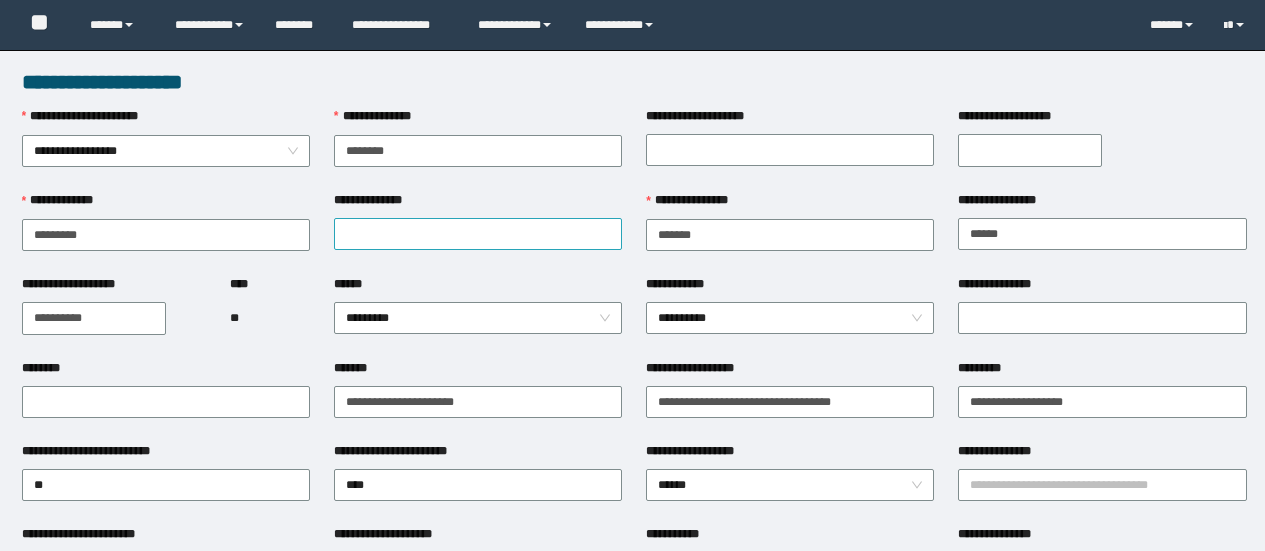 scroll, scrollTop: 0, scrollLeft: 0, axis: both 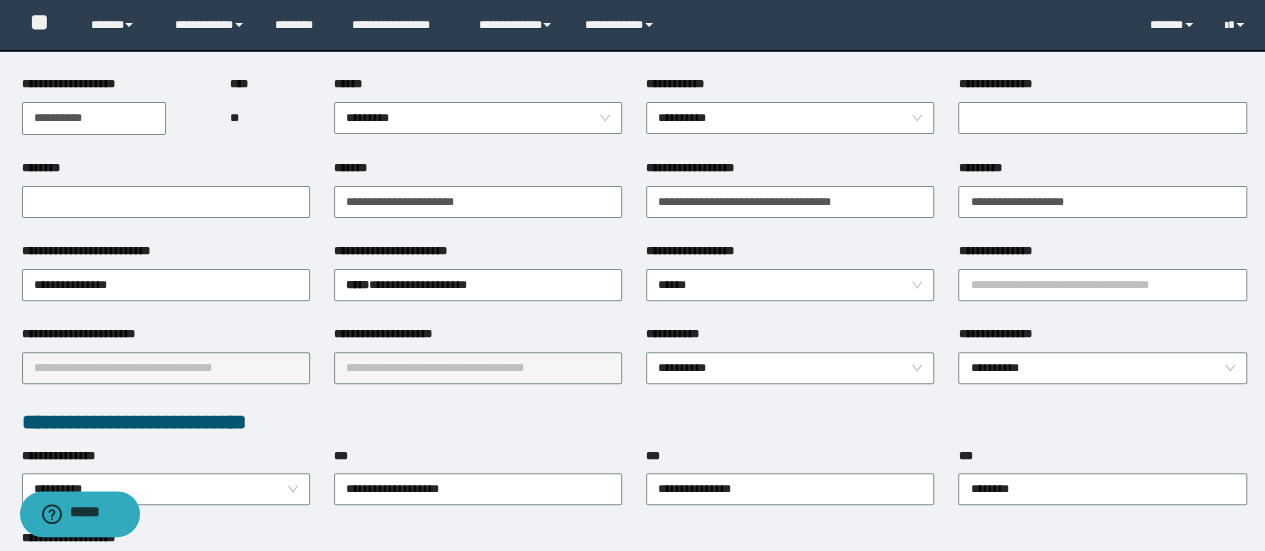 click on "**********" at bounding box center [166, 368] 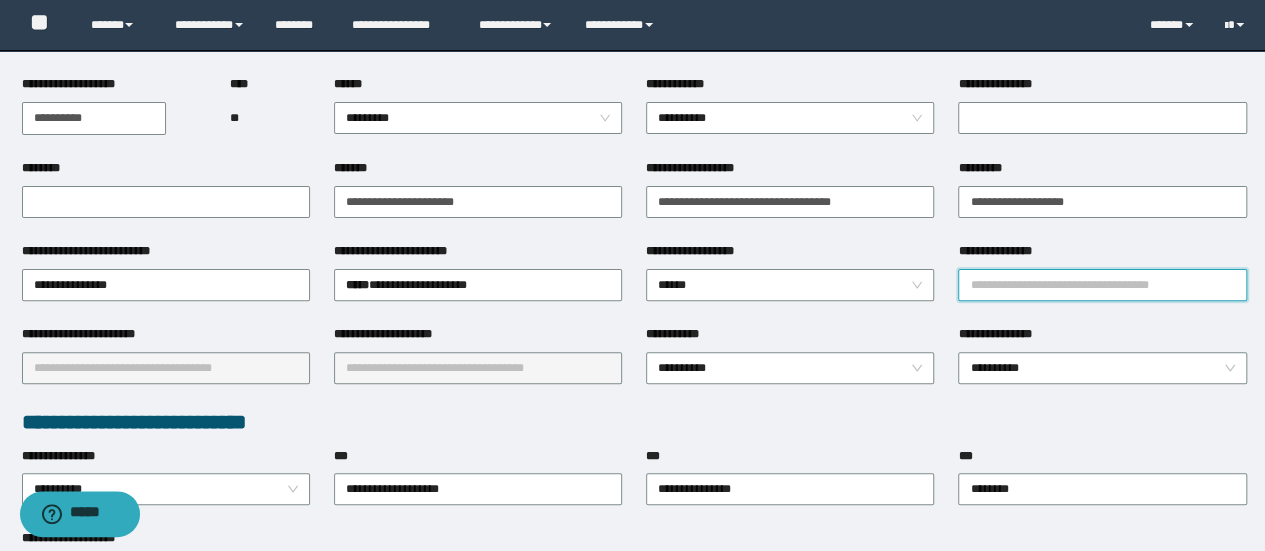 click on "**********" at bounding box center (1102, 285) 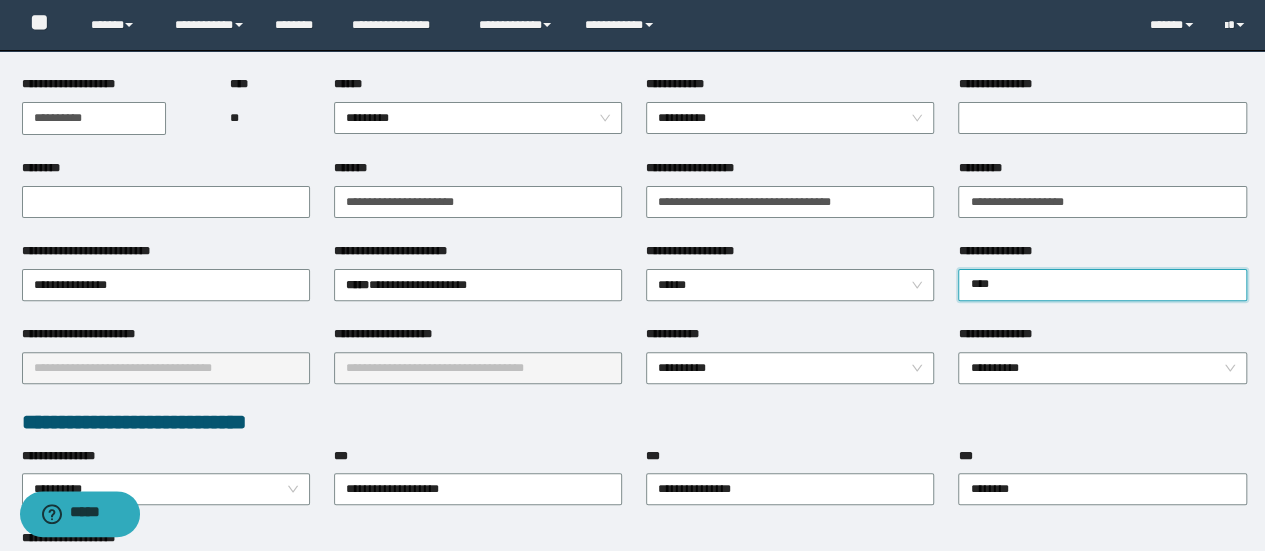 type on "*****" 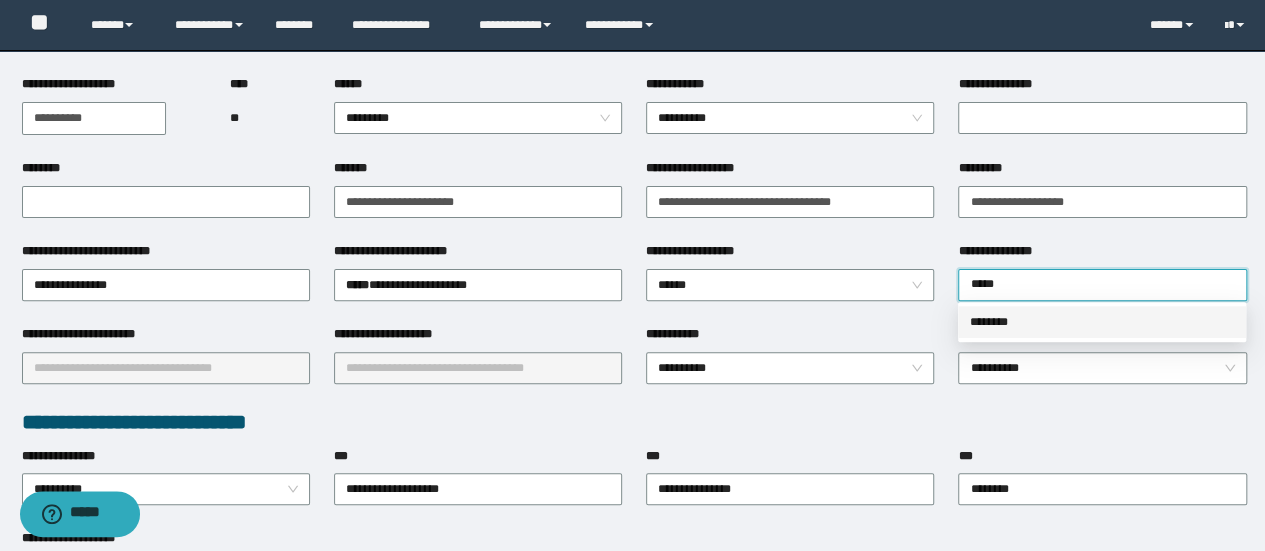 click on "********" at bounding box center [1102, 322] 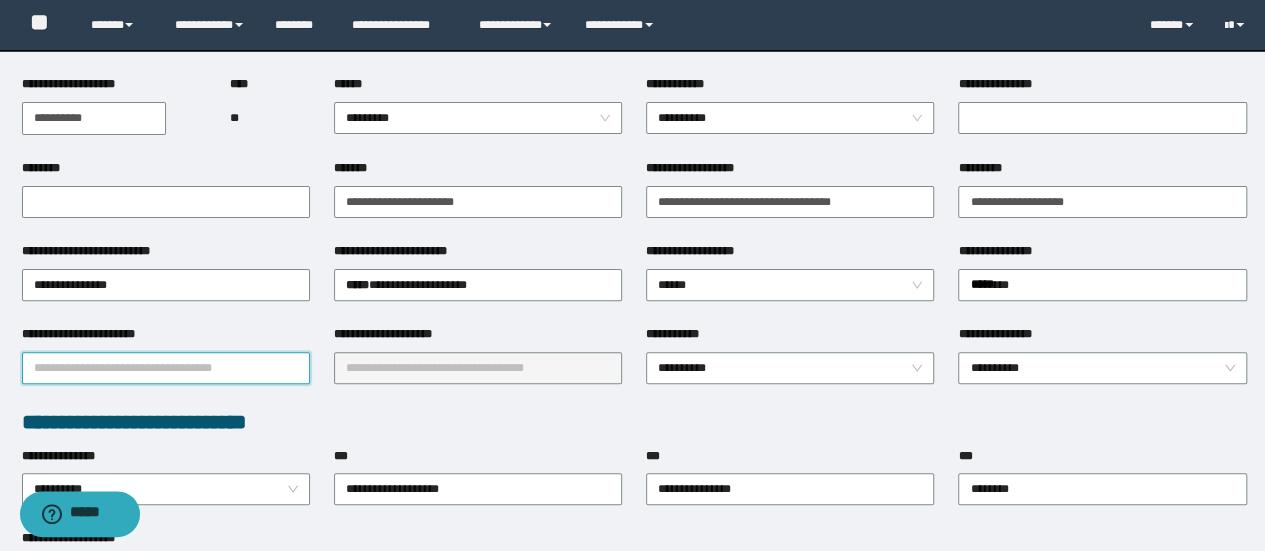 click on "**********" at bounding box center [166, 368] 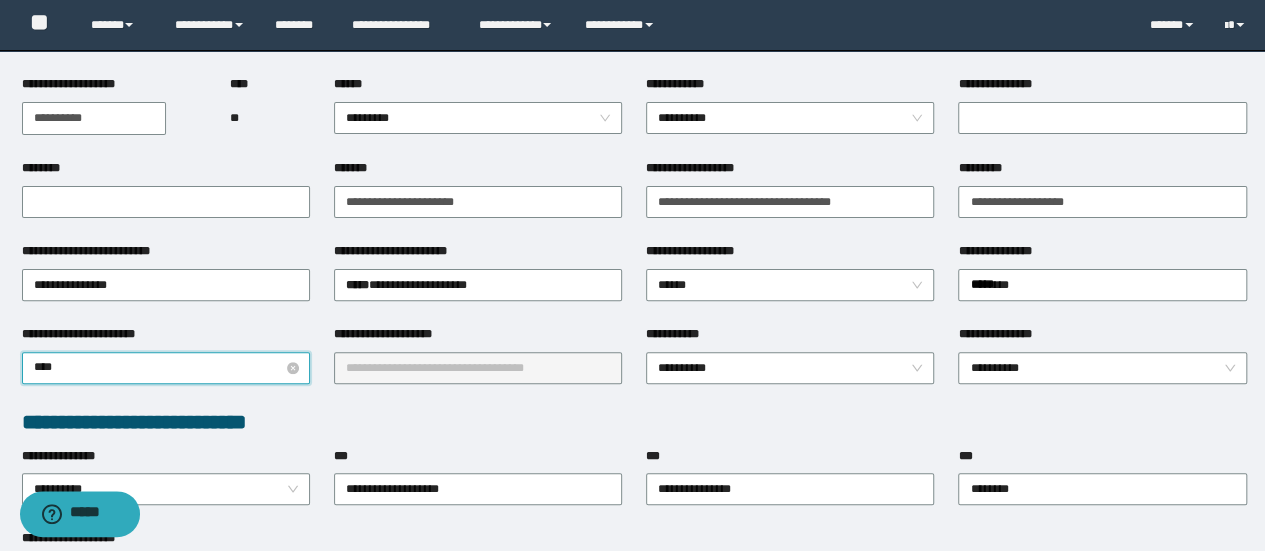 type on "*****" 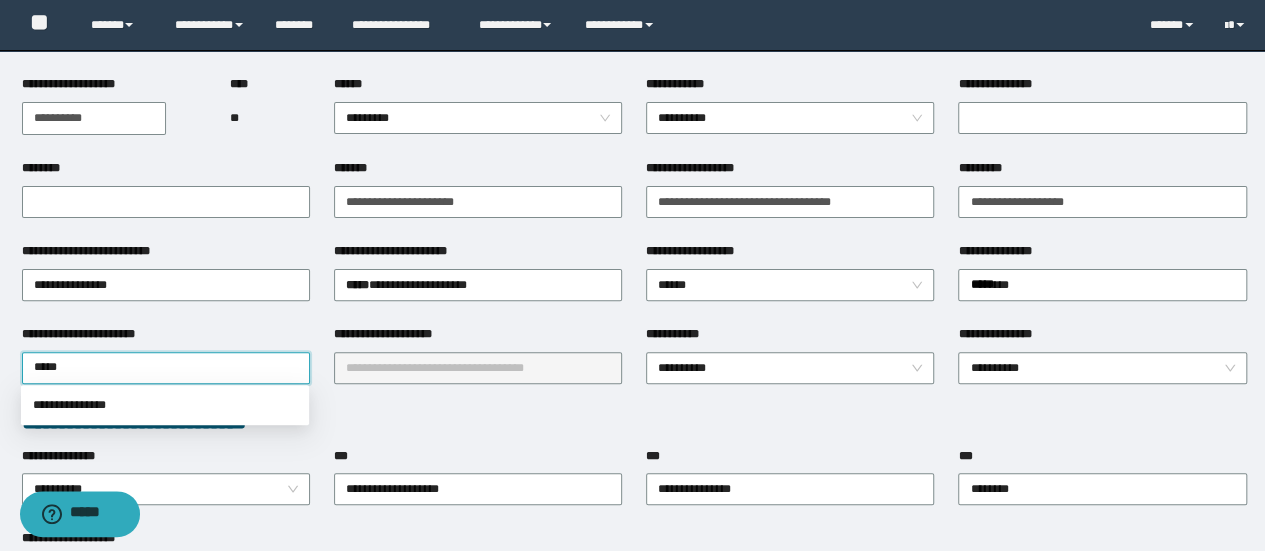 click on "**********" at bounding box center [165, 405] 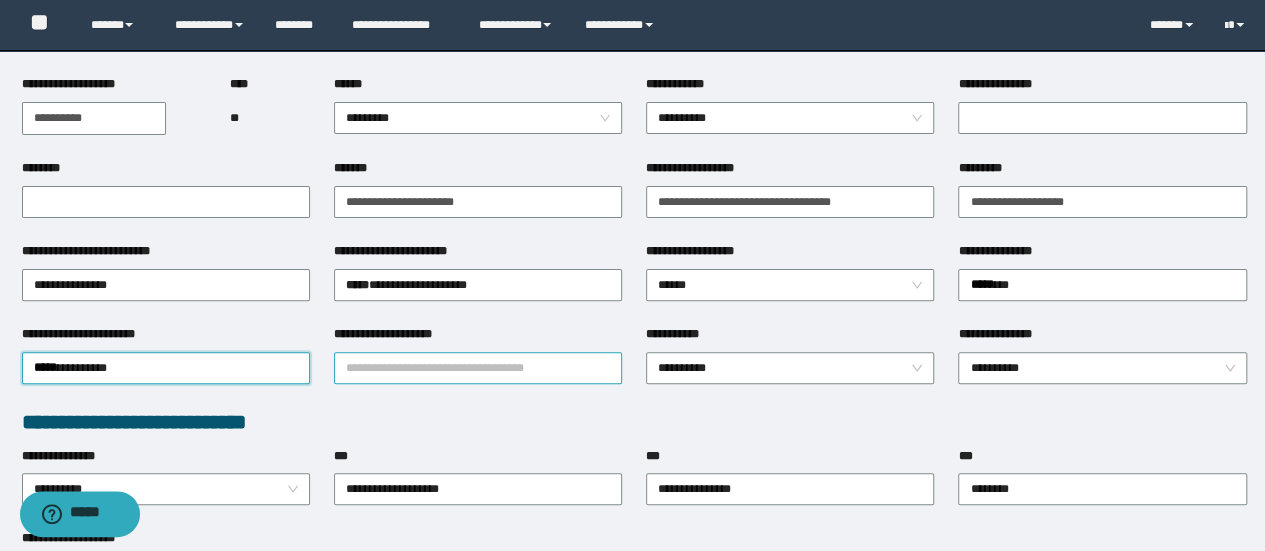 click on "**********" at bounding box center [478, 368] 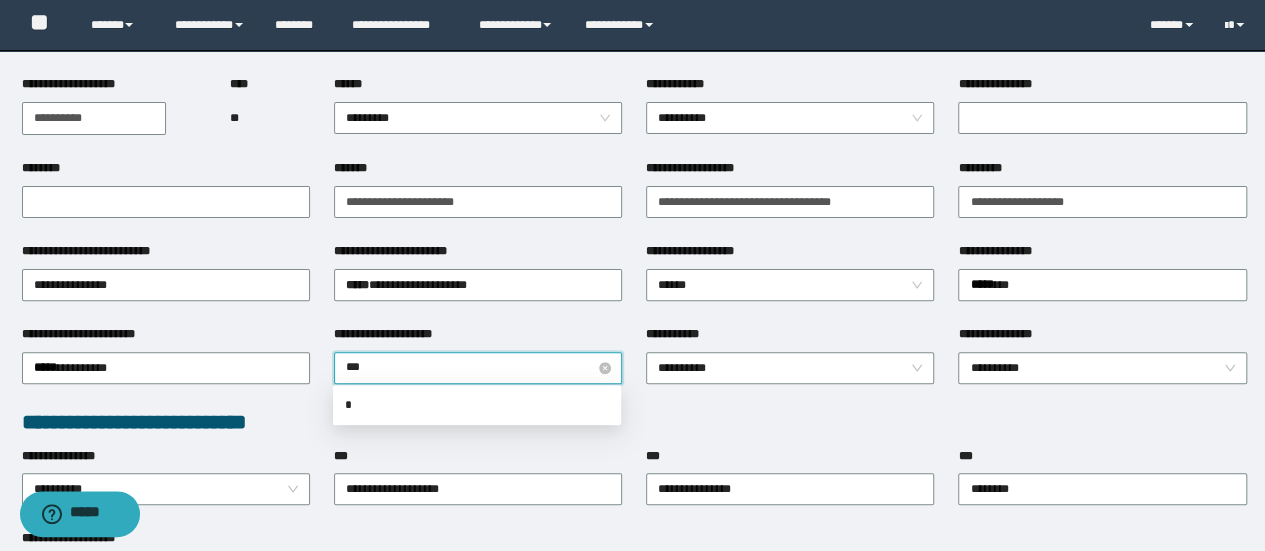 type on "****" 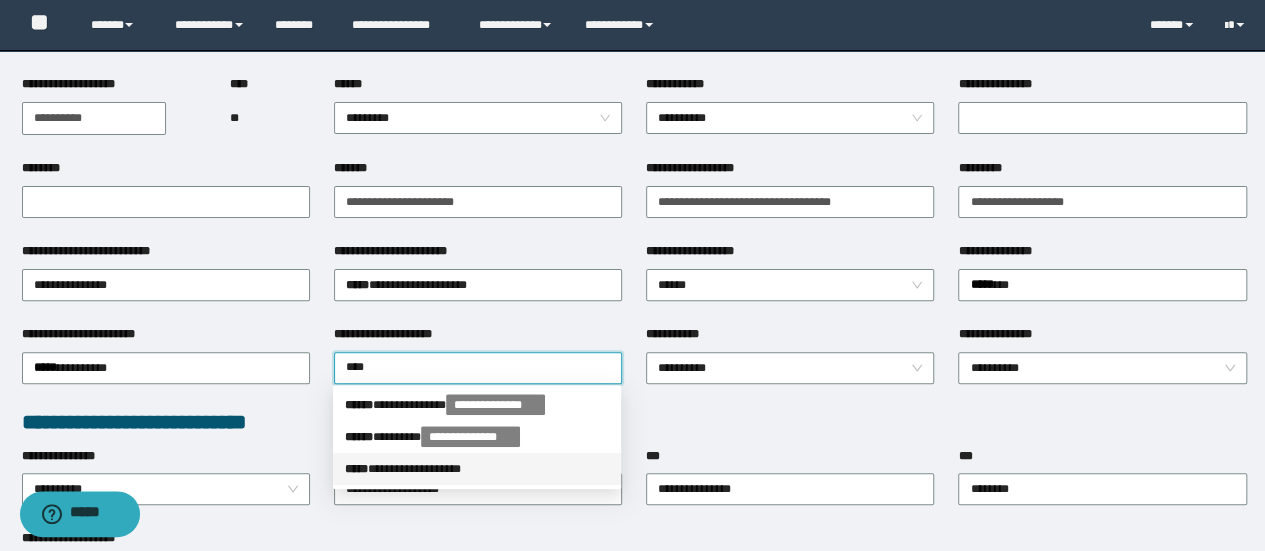 click on "**********" at bounding box center [477, 469] 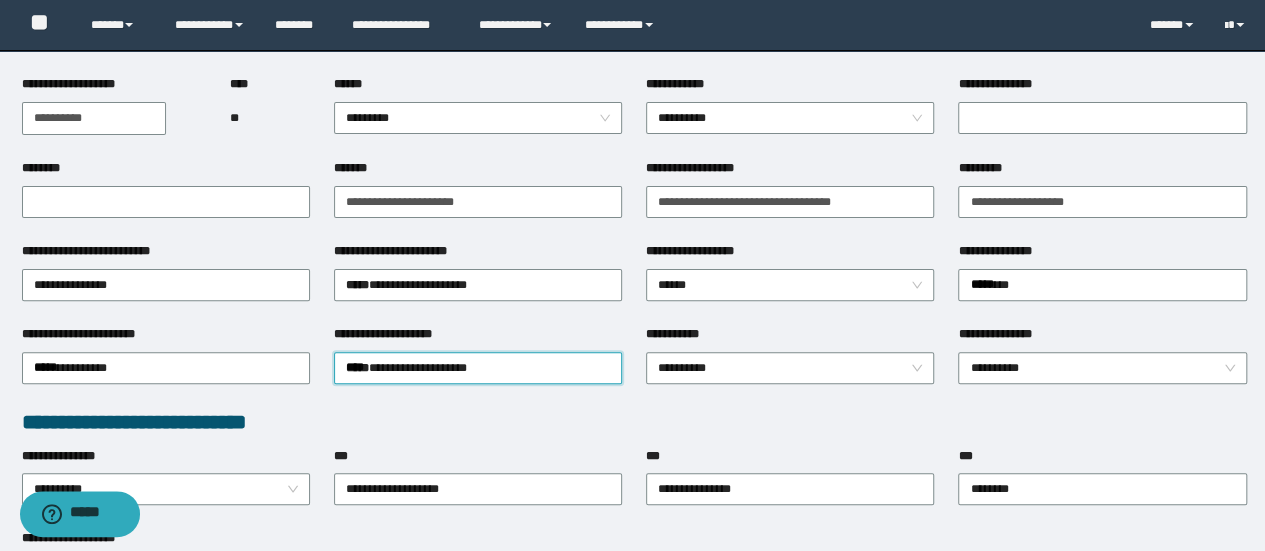 type 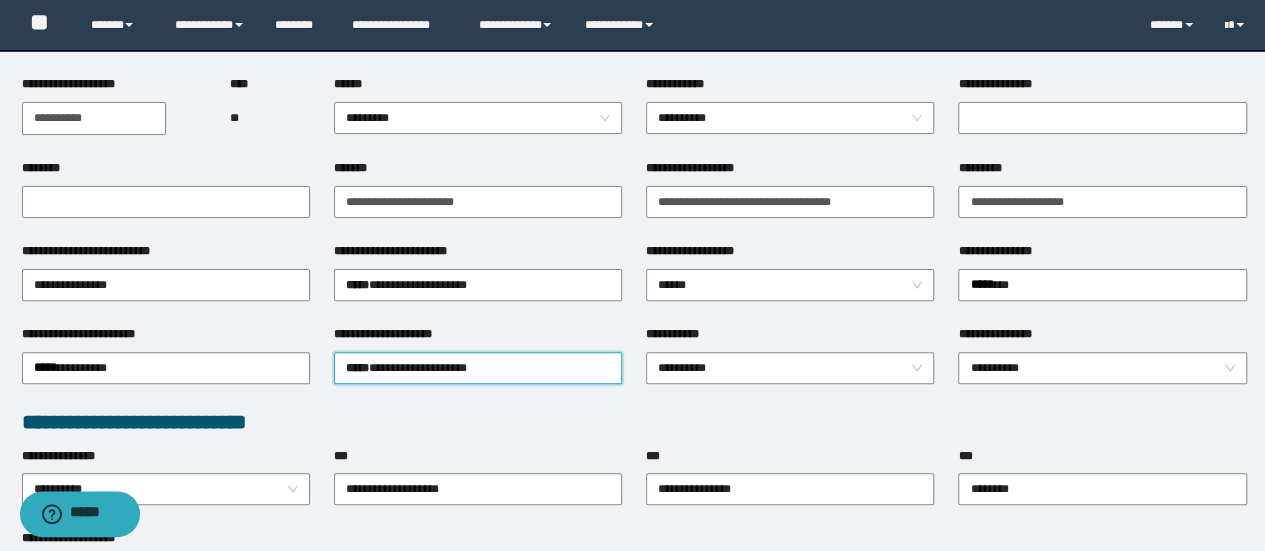 scroll, scrollTop: 300, scrollLeft: 0, axis: vertical 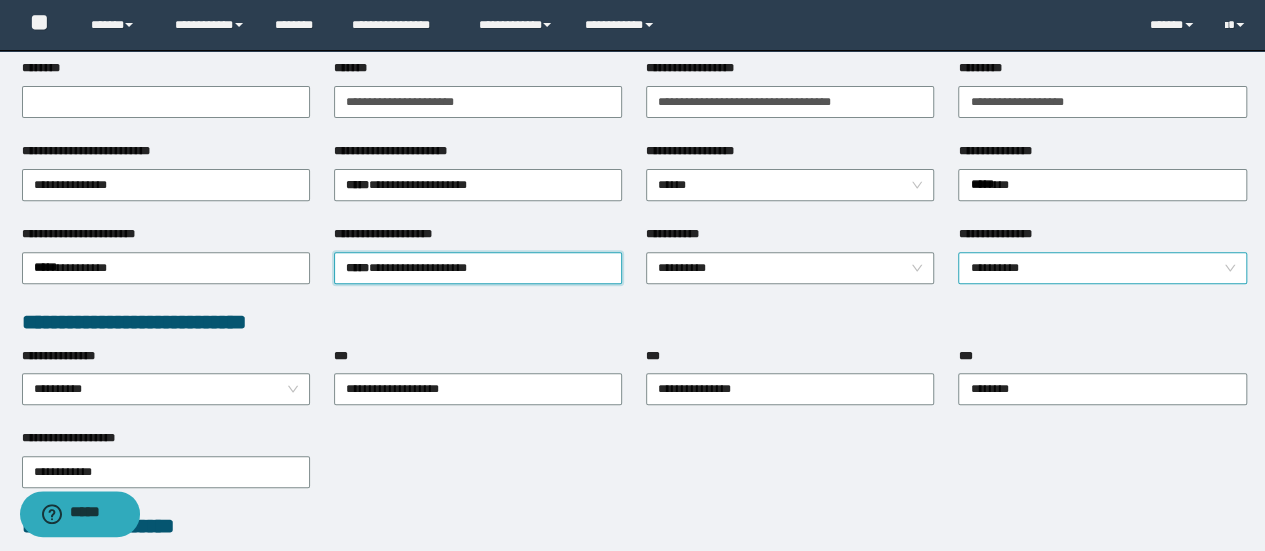 click on "**********" at bounding box center [1102, 268] 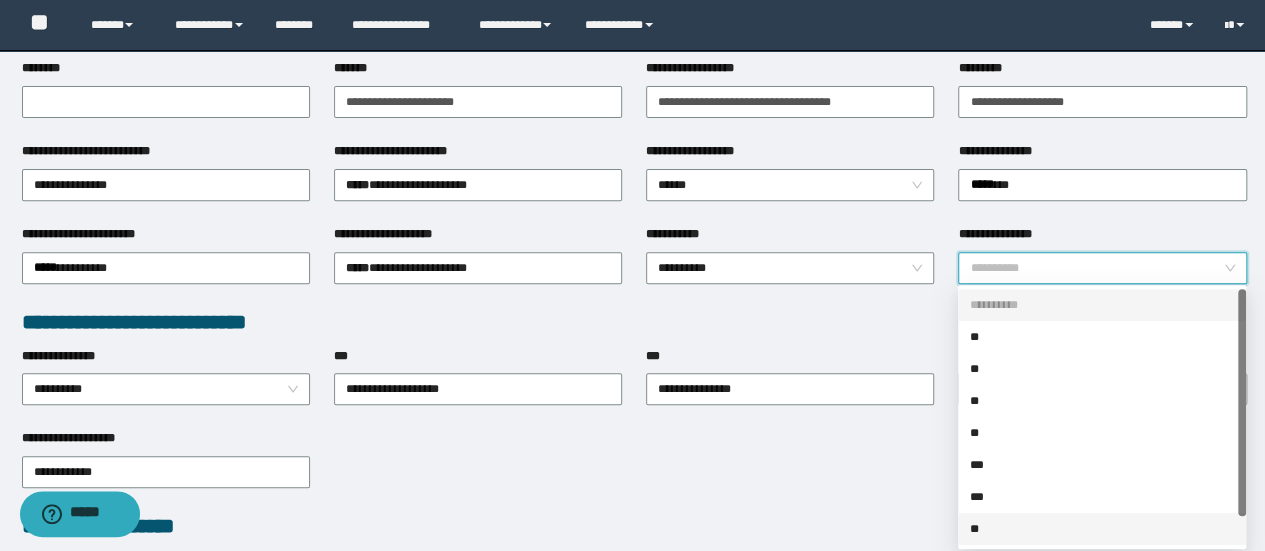 click on "**" at bounding box center (1102, 529) 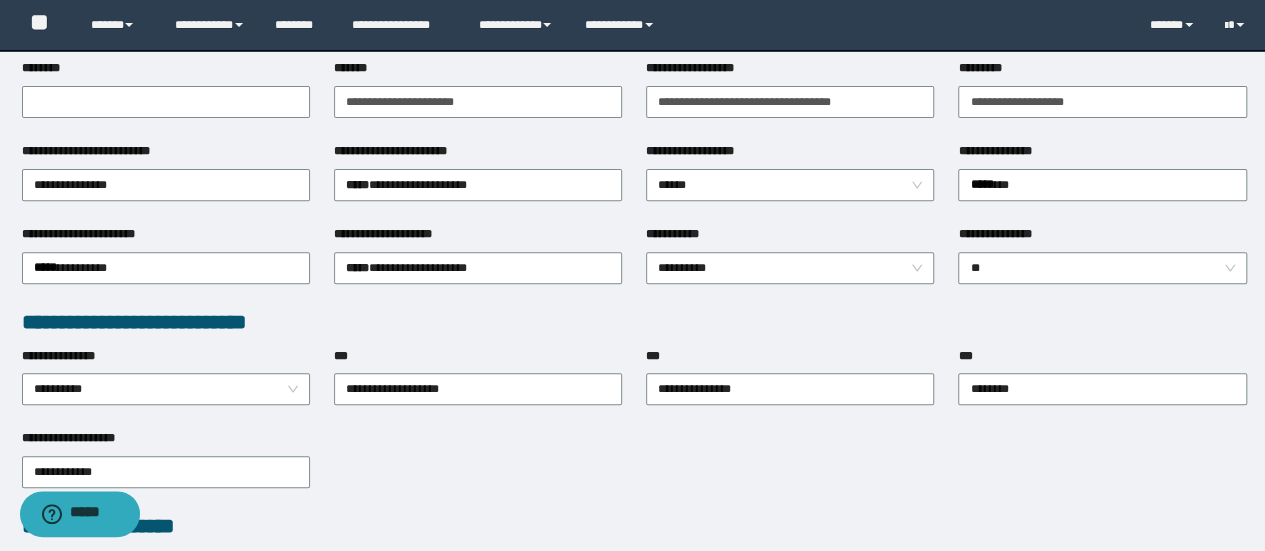 click on "**********" at bounding box center [634, 322] 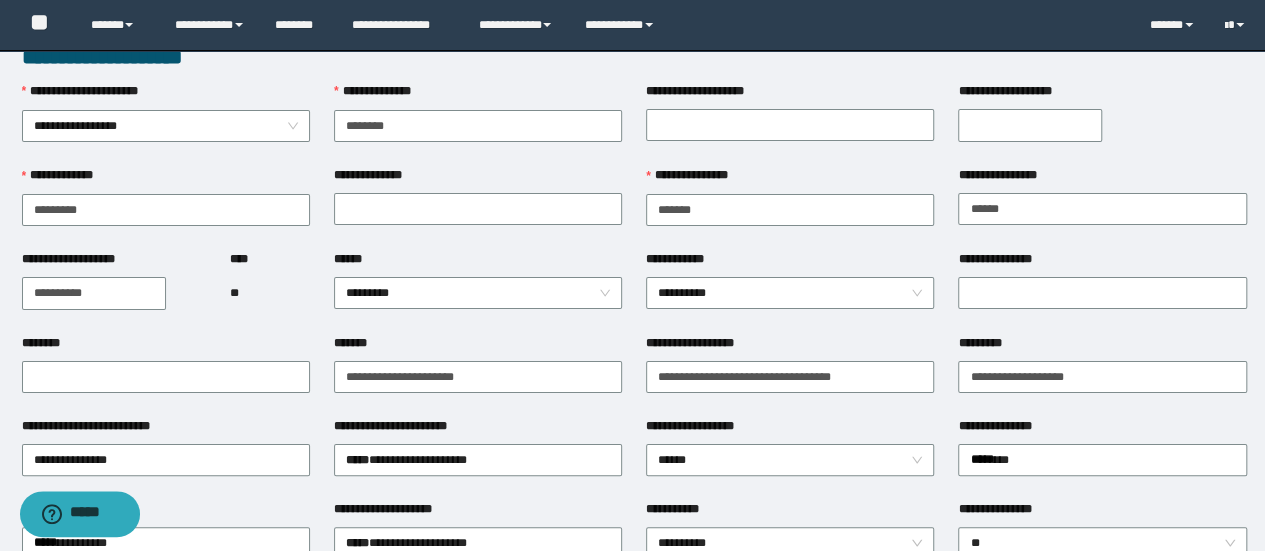 scroll, scrollTop: 0, scrollLeft: 0, axis: both 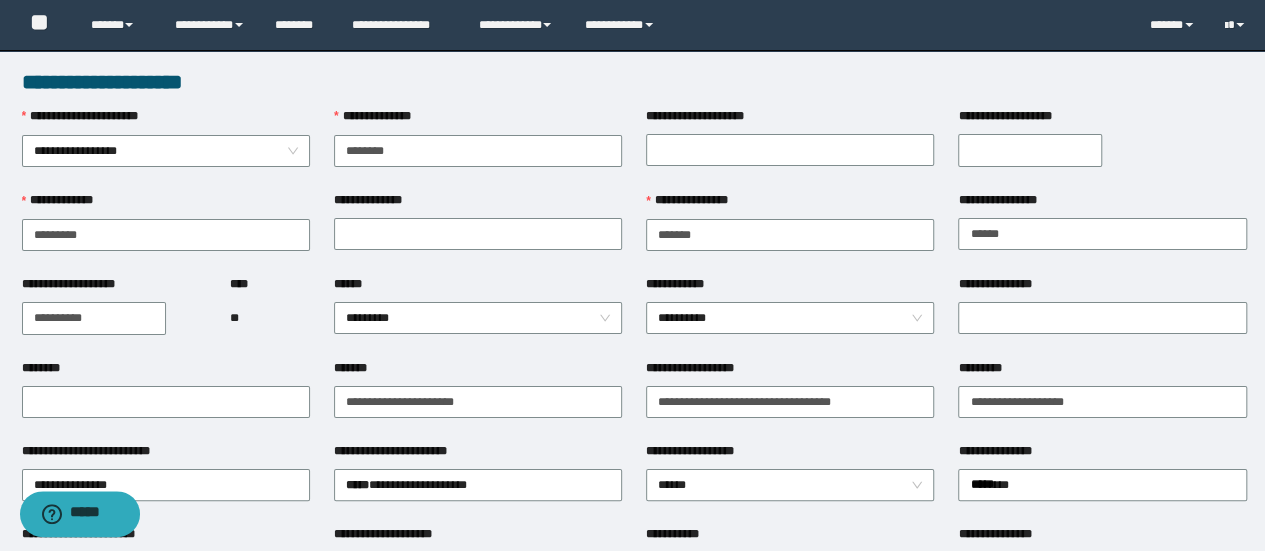 click on "**********" at bounding box center (1030, 150) 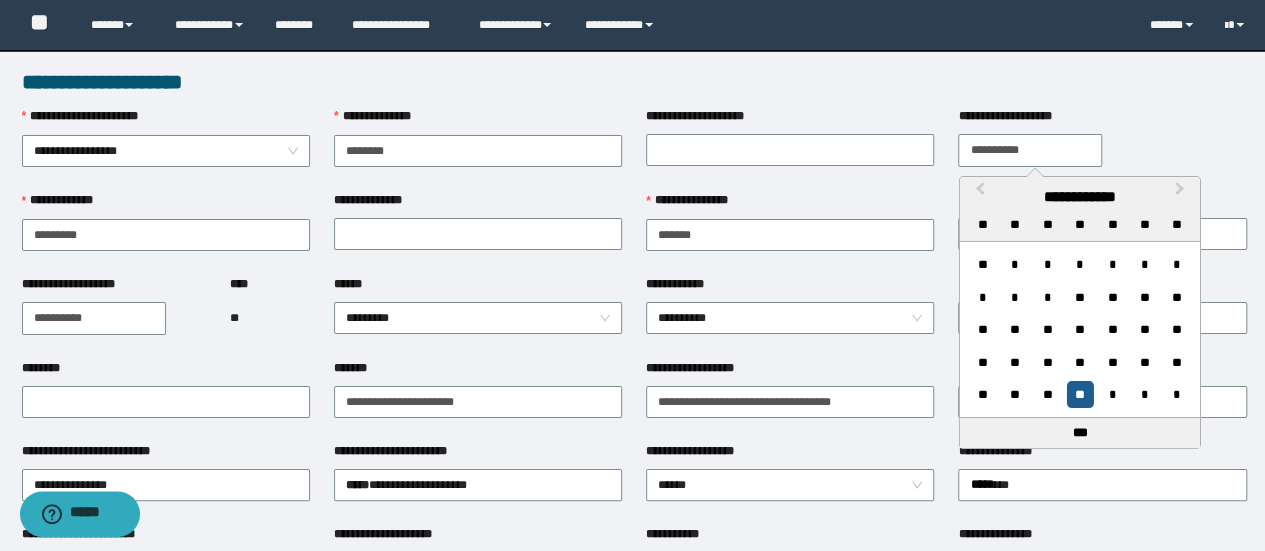type on "**********" 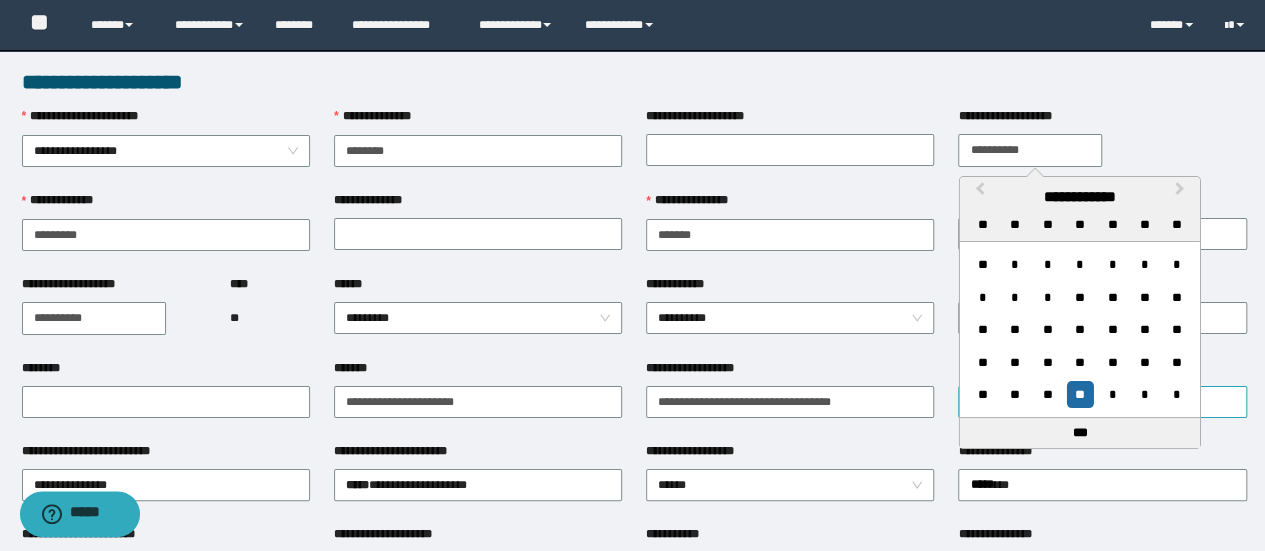 click on "**" at bounding box center (1079, 394) 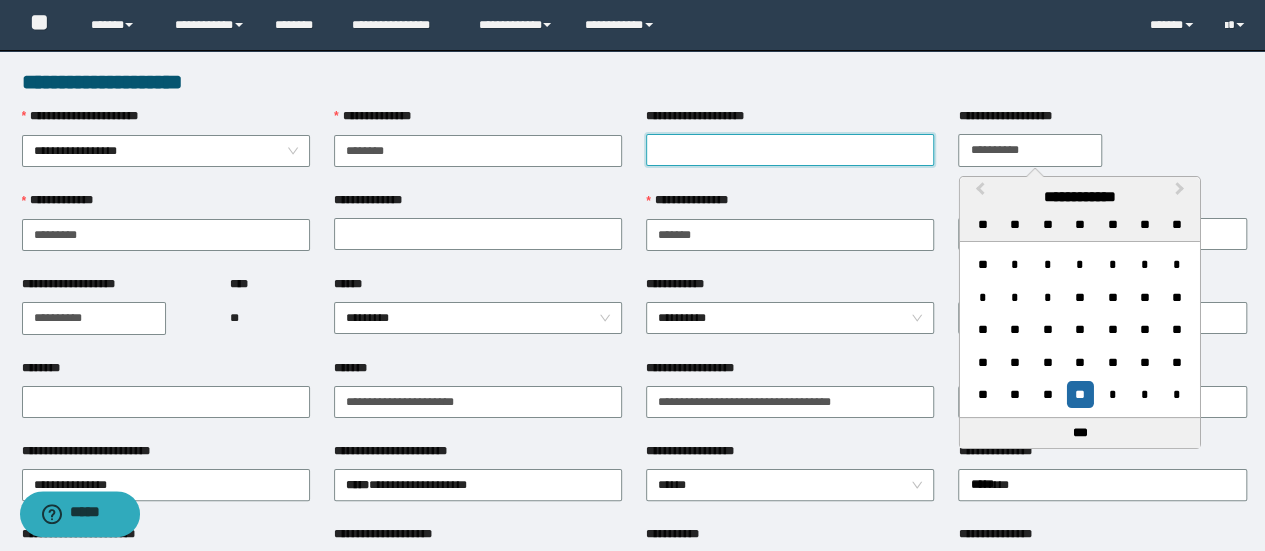 click on "**********" at bounding box center (790, 150) 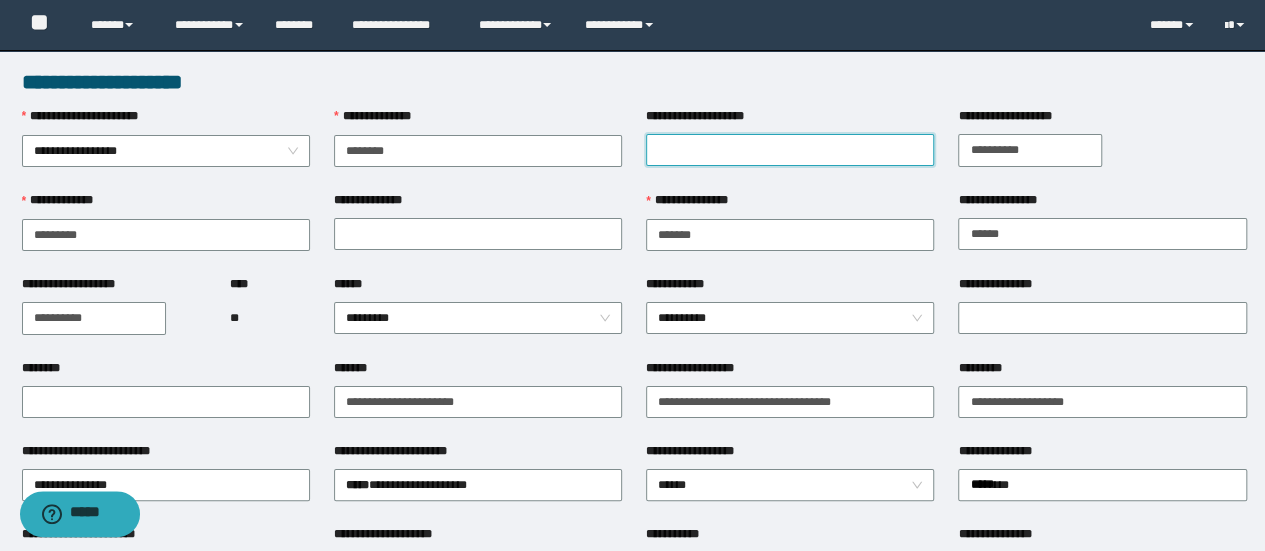type on "****" 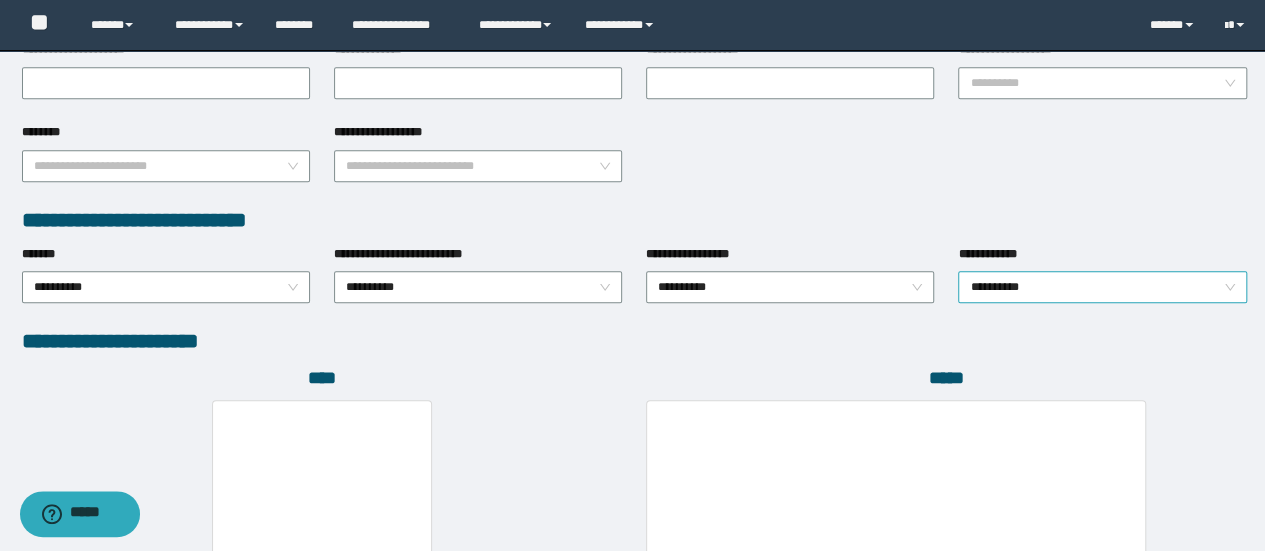 scroll, scrollTop: 1150, scrollLeft: 0, axis: vertical 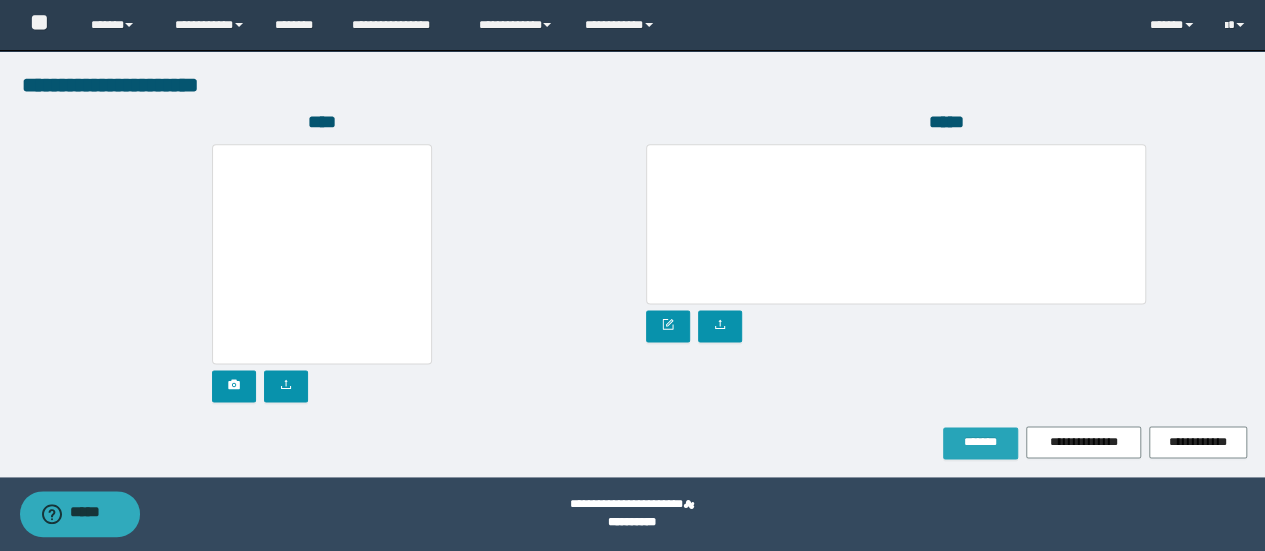 click on "*******" at bounding box center (980, 442) 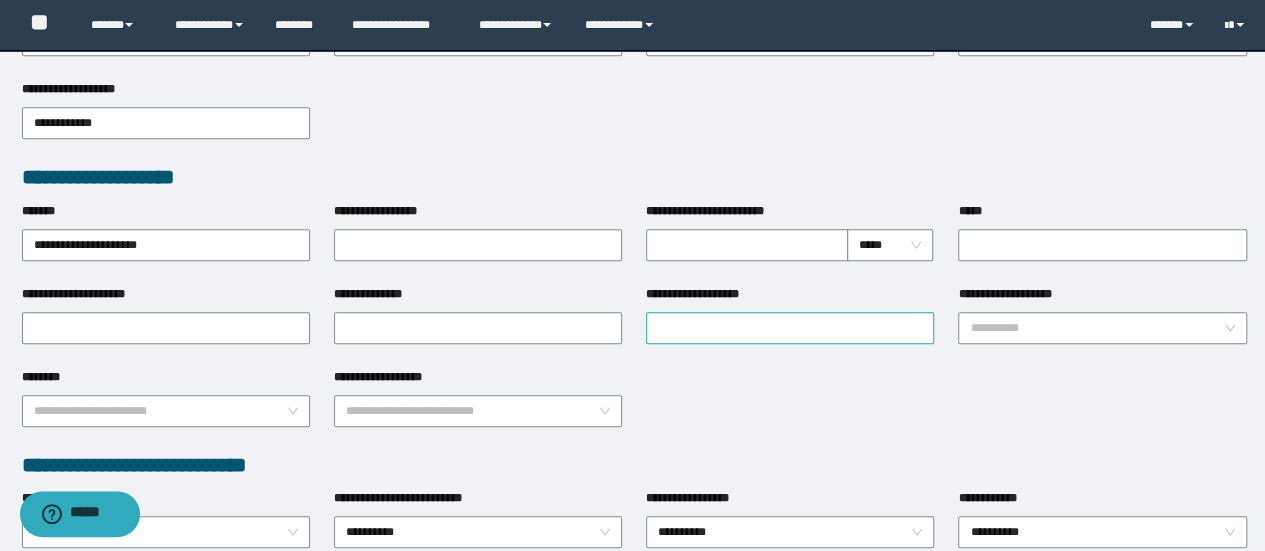 scroll, scrollTop: 202, scrollLeft: 0, axis: vertical 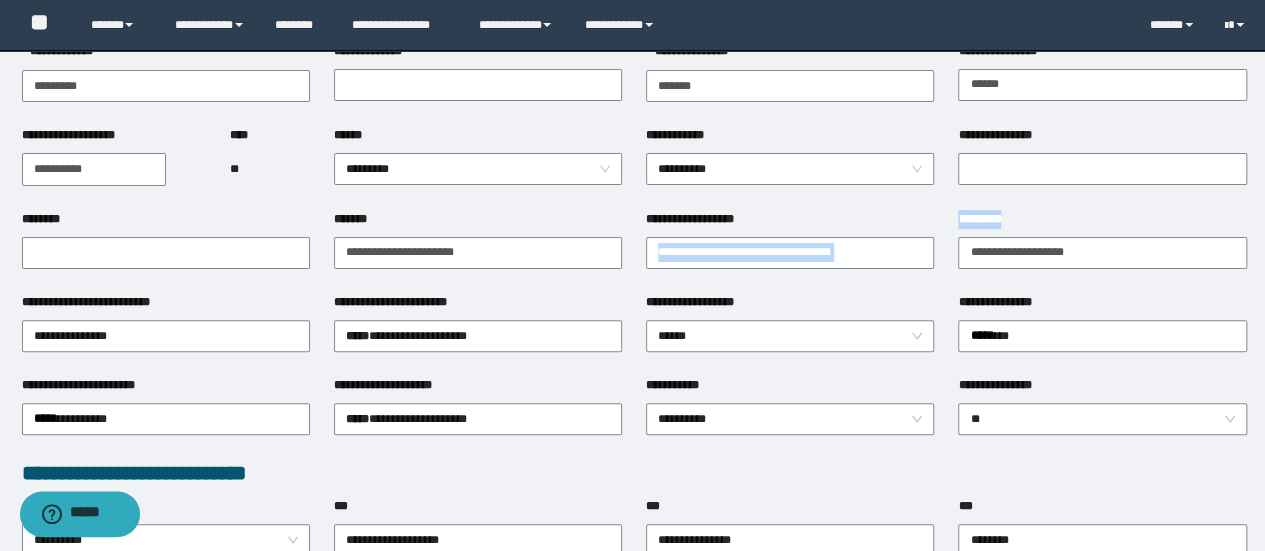drag, startPoint x: 1156, startPoint y: 232, endPoint x: 884, endPoint y: 231, distance: 272.00183 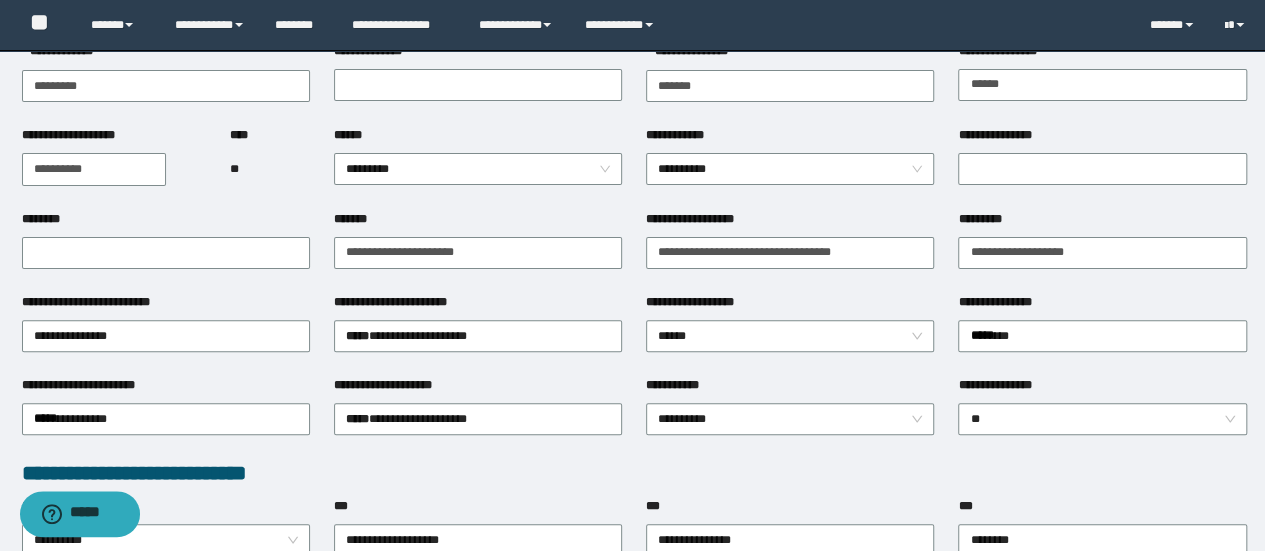 click on "**********" at bounding box center [1102, 251] 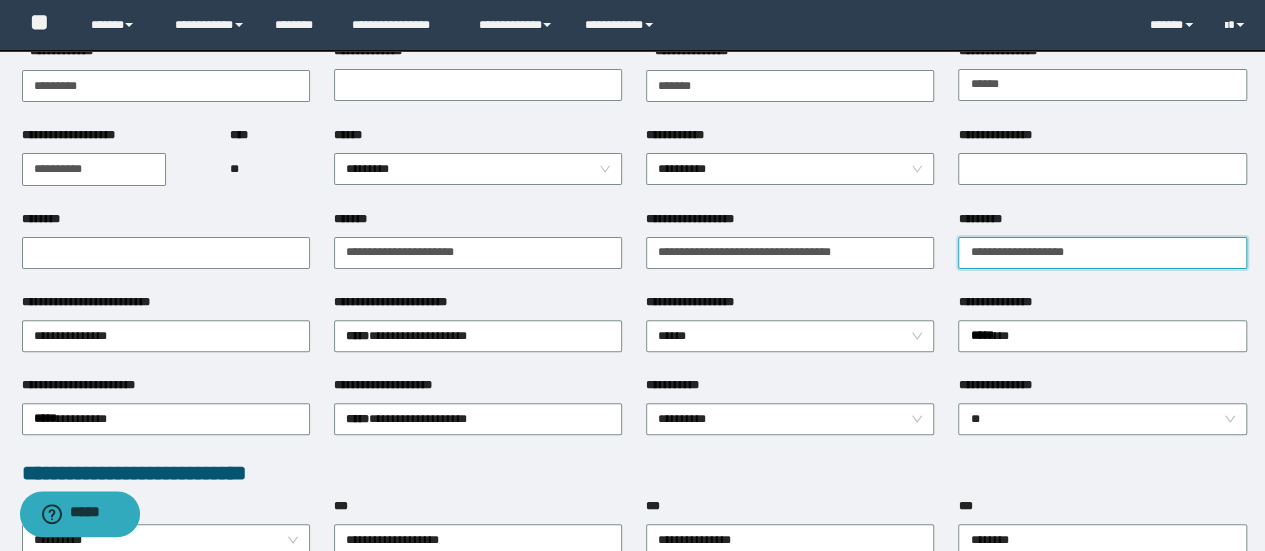 drag, startPoint x: 1000, startPoint y: 250, endPoint x: 837, endPoint y: 294, distance: 168.83424 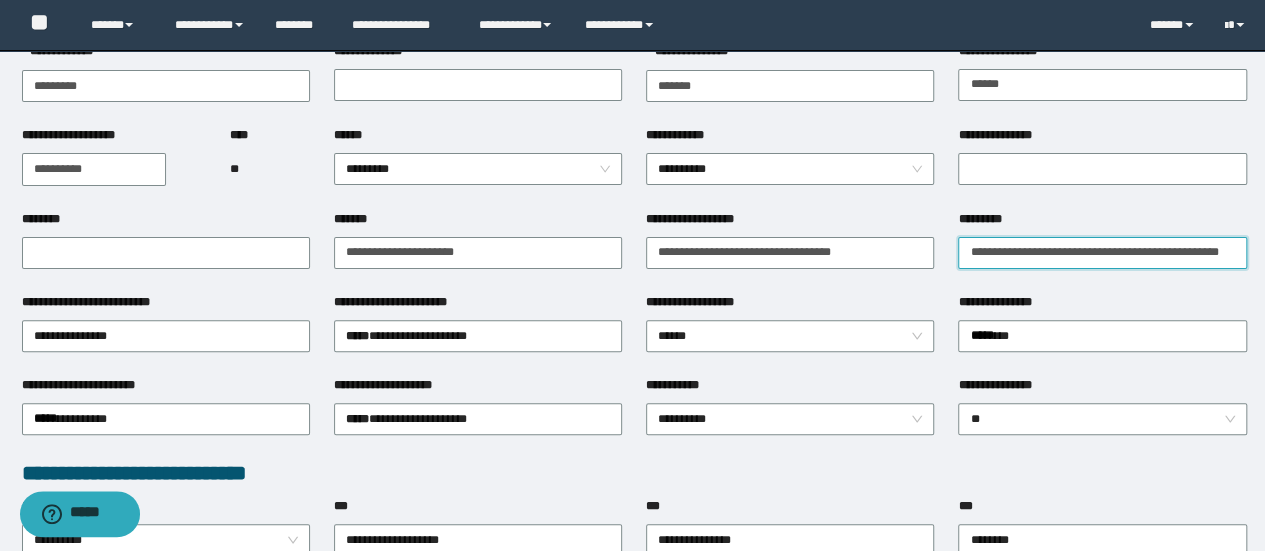 scroll, scrollTop: 0, scrollLeft: 4, axis: horizontal 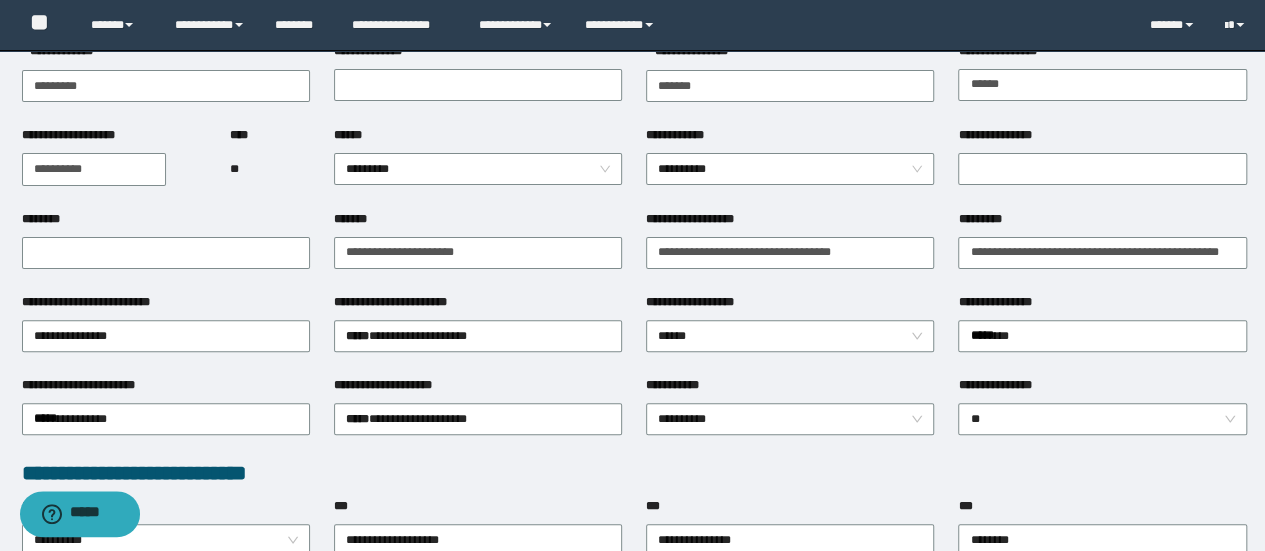 click on "**********" at bounding box center [790, 251] 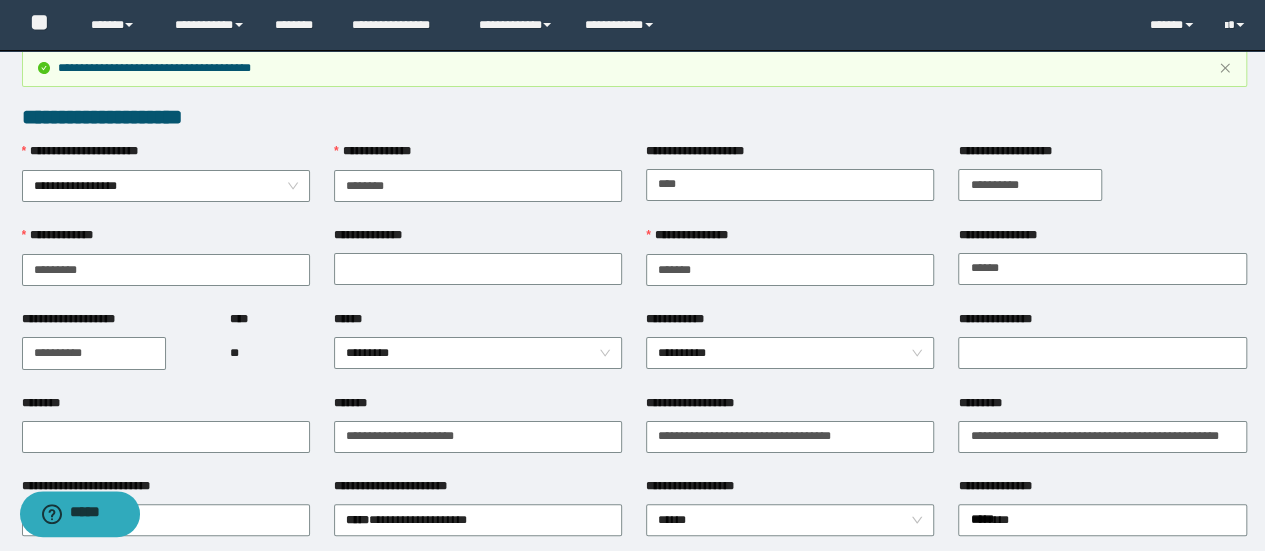 scroll, scrollTop: 2, scrollLeft: 0, axis: vertical 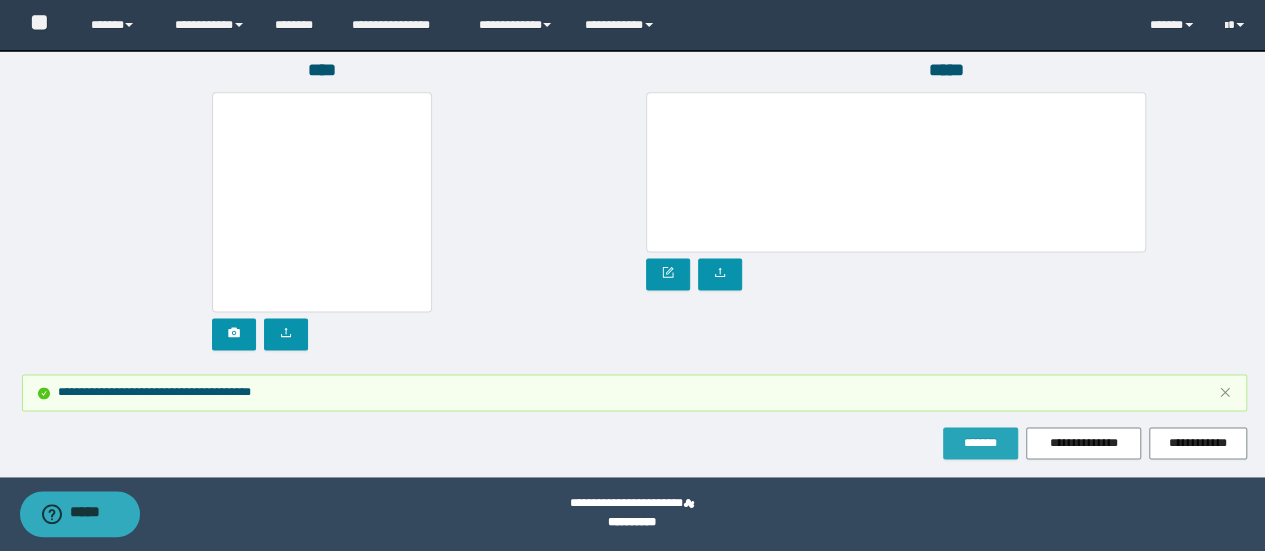 click on "*******" at bounding box center [980, 443] 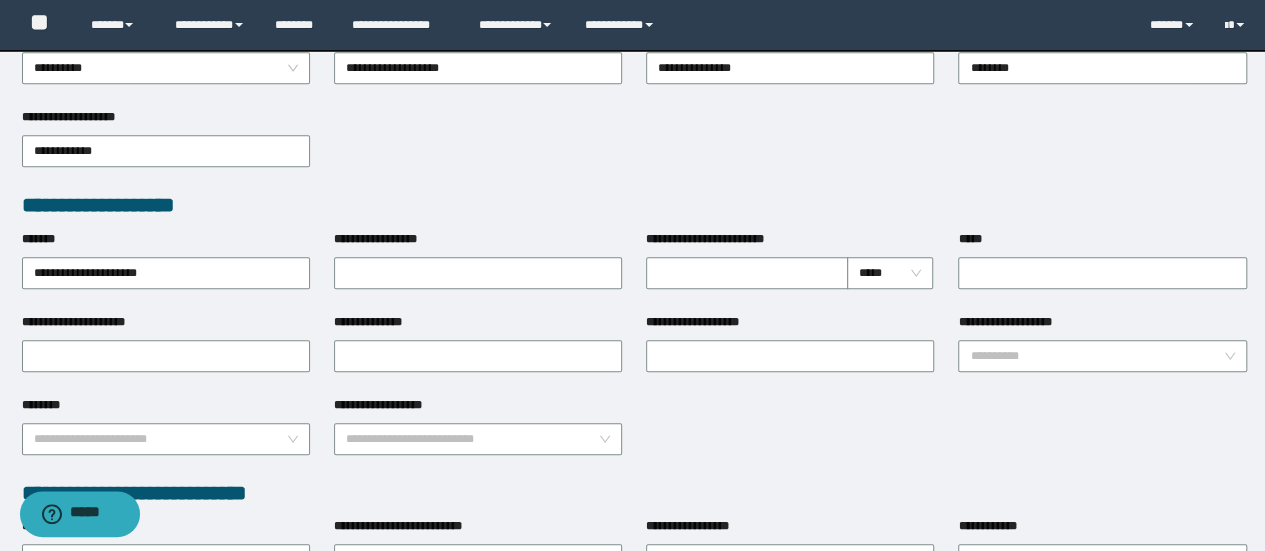 scroll, scrollTop: 855, scrollLeft: 0, axis: vertical 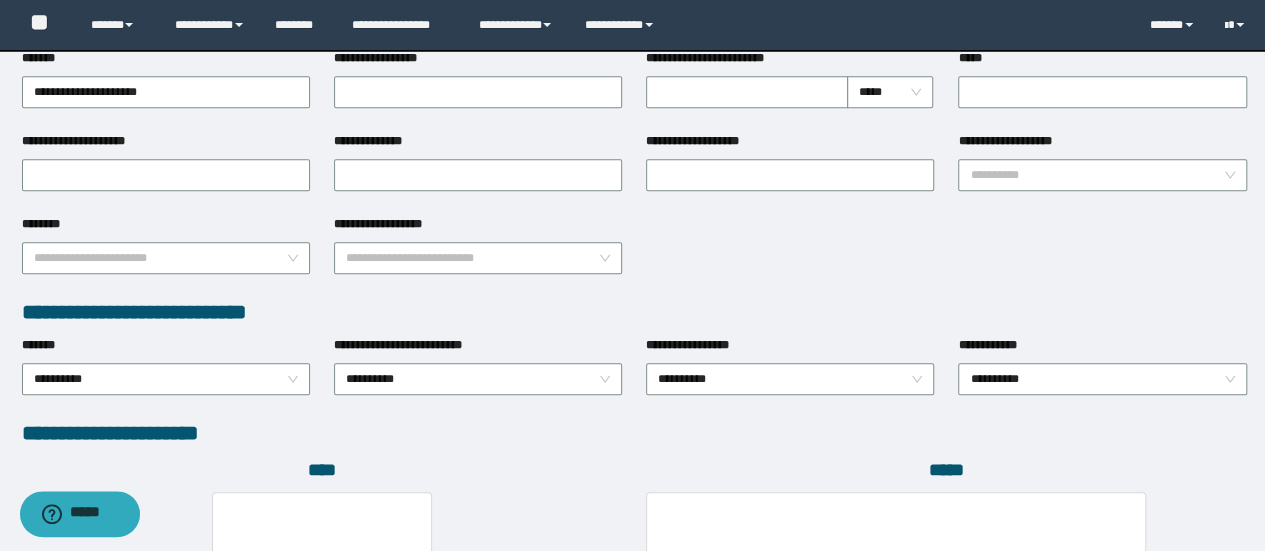 click on "**********" at bounding box center (1102, 377) 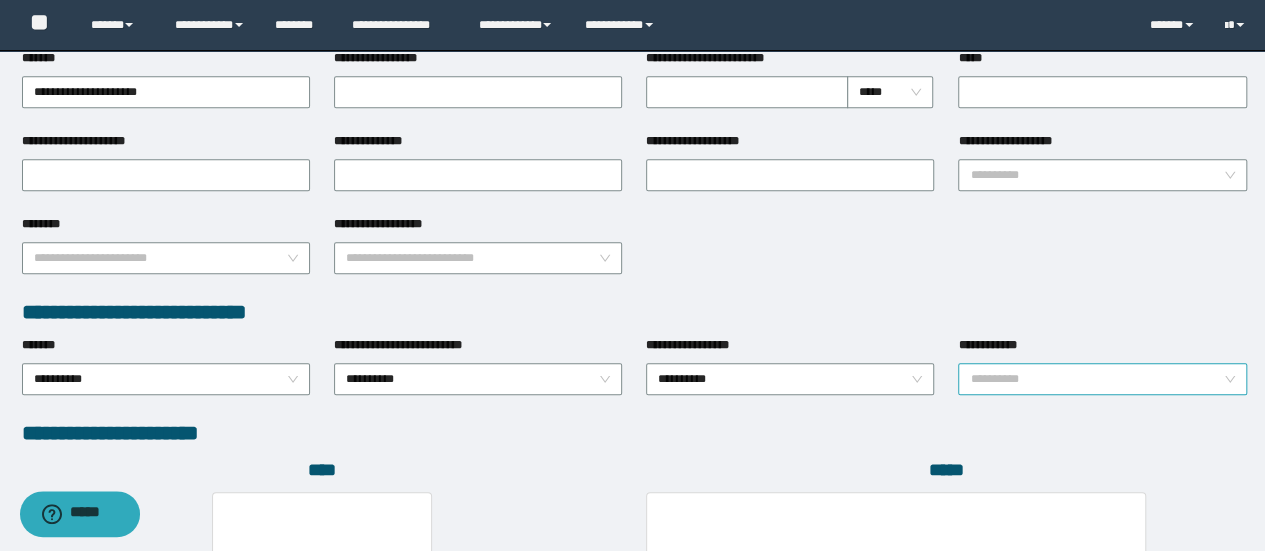 click on "**********" at bounding box center (1102, 379) 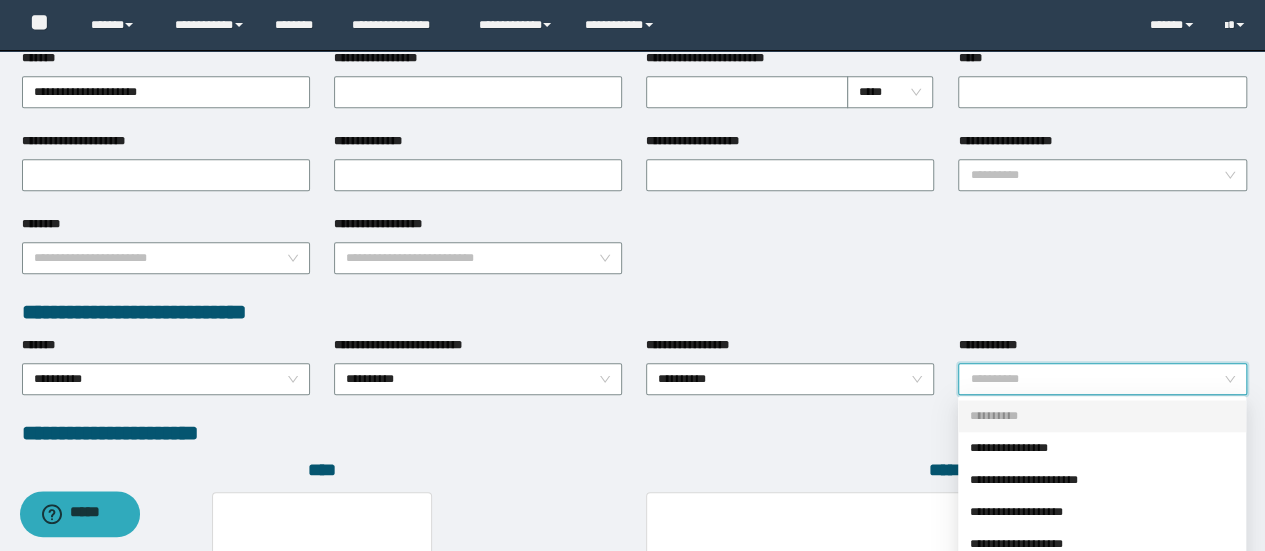 click on "**********" at bounding box center [1102, 448] 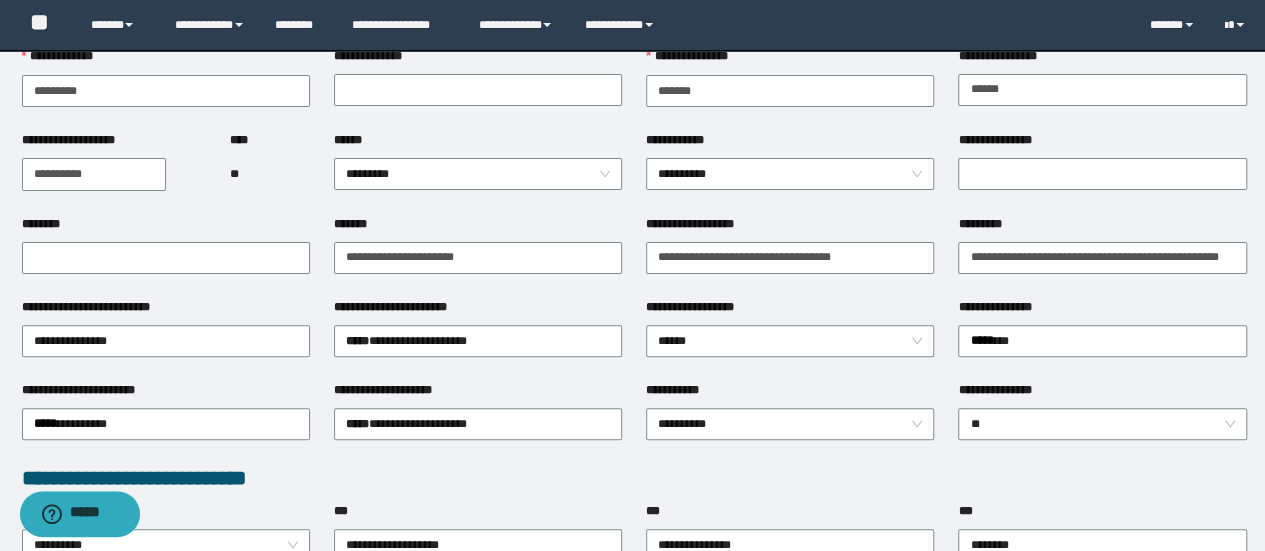 scroll, scrollTop: 0, scrollLeft: 0, axis: both 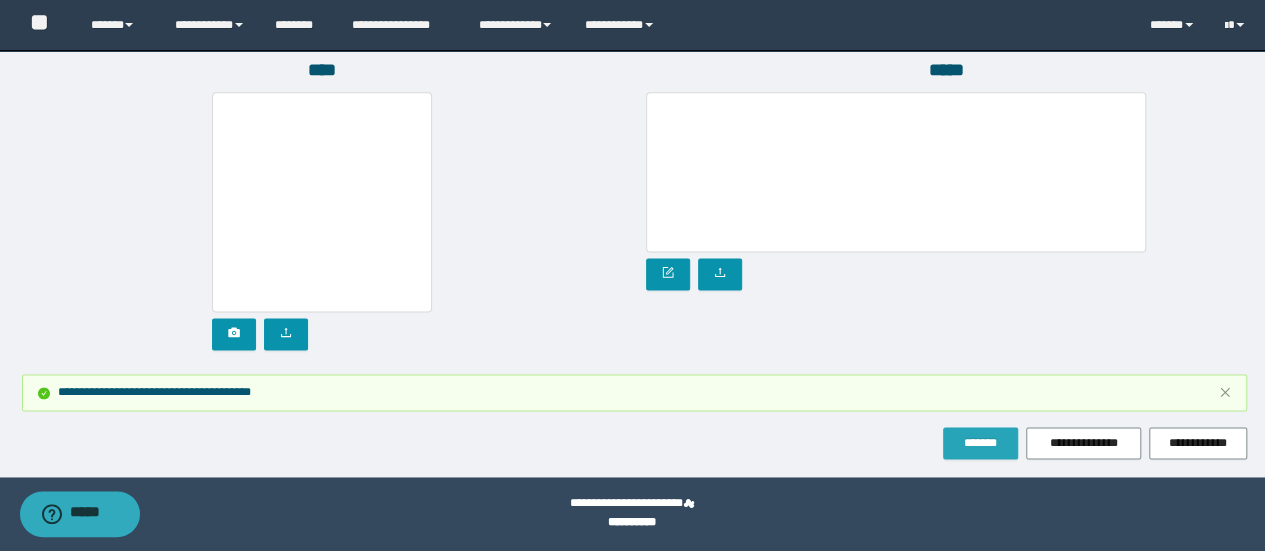click on "*******" at bounding box center [980, 443] 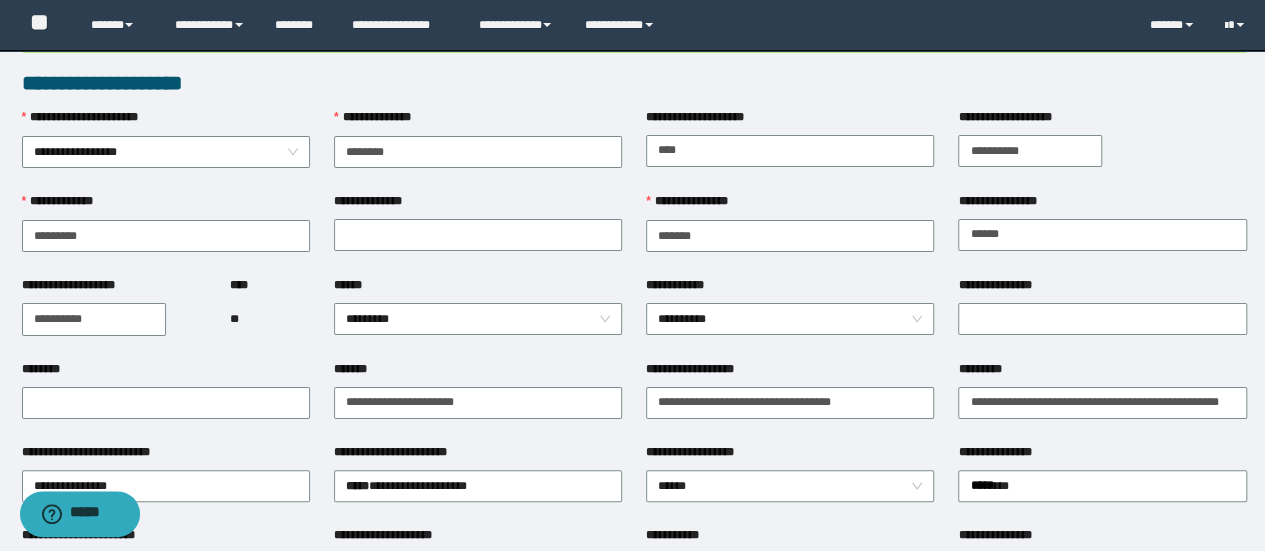 scroll, scrollTop: 0, scrollLeft: 0, axis: both 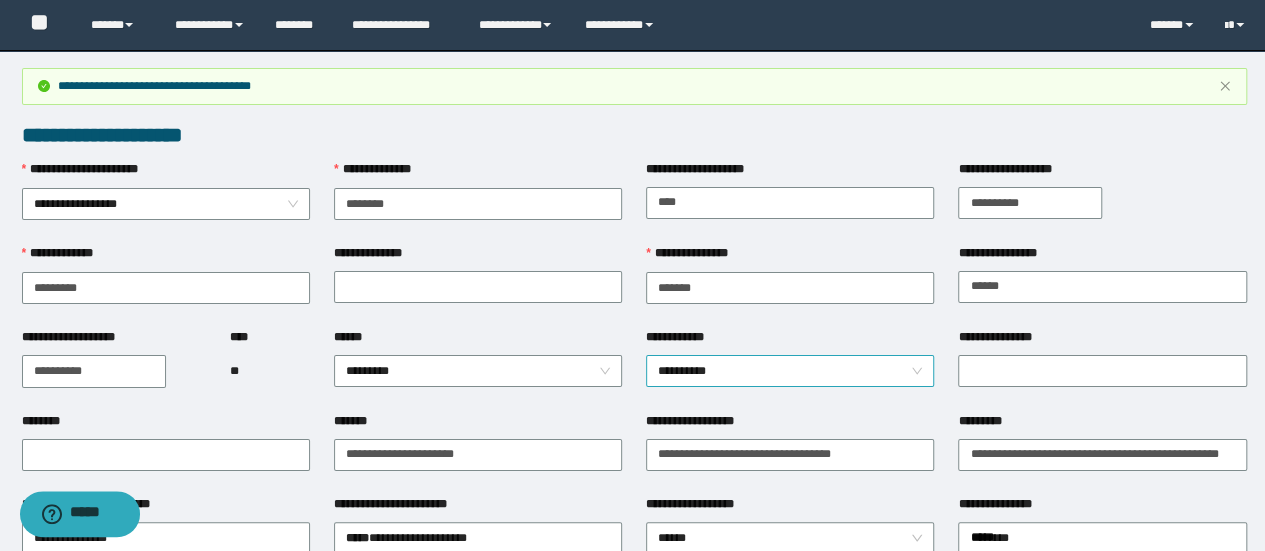click on "**********" at bounding box center [790, 371] 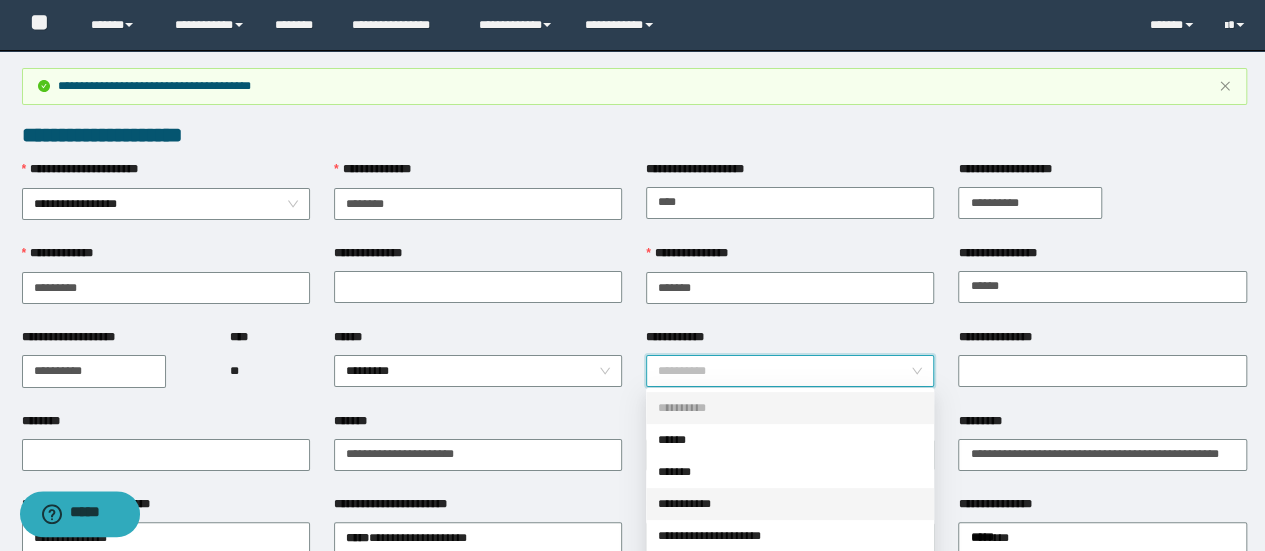 click on "**********" at bounding box center (790, 504) 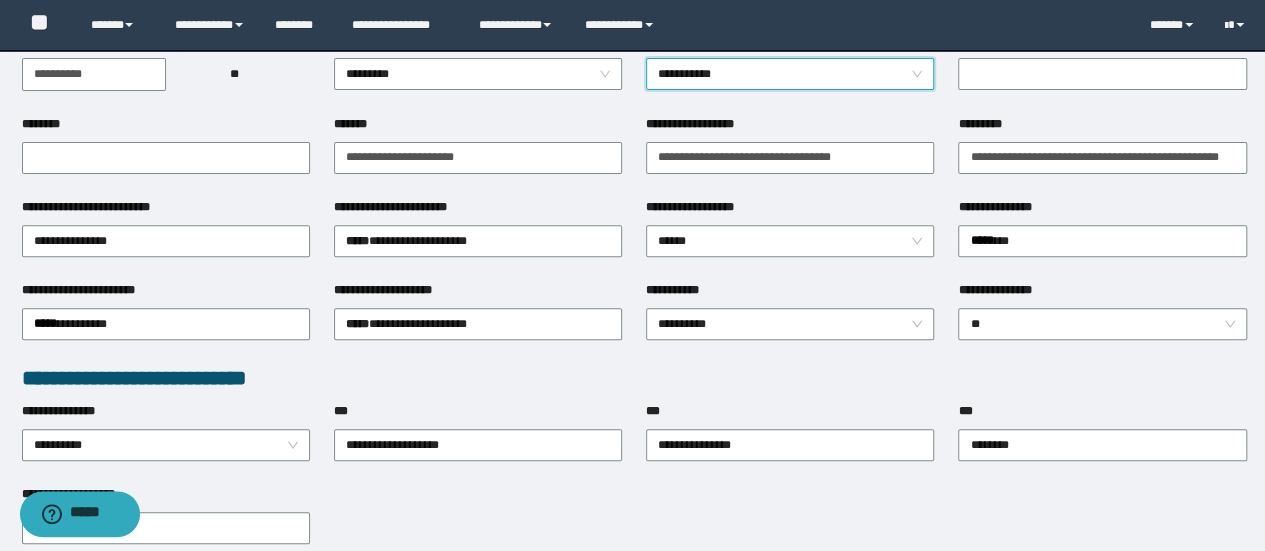 scroll, scrollTop: 300, scrollLeft: 0, axis: vertical 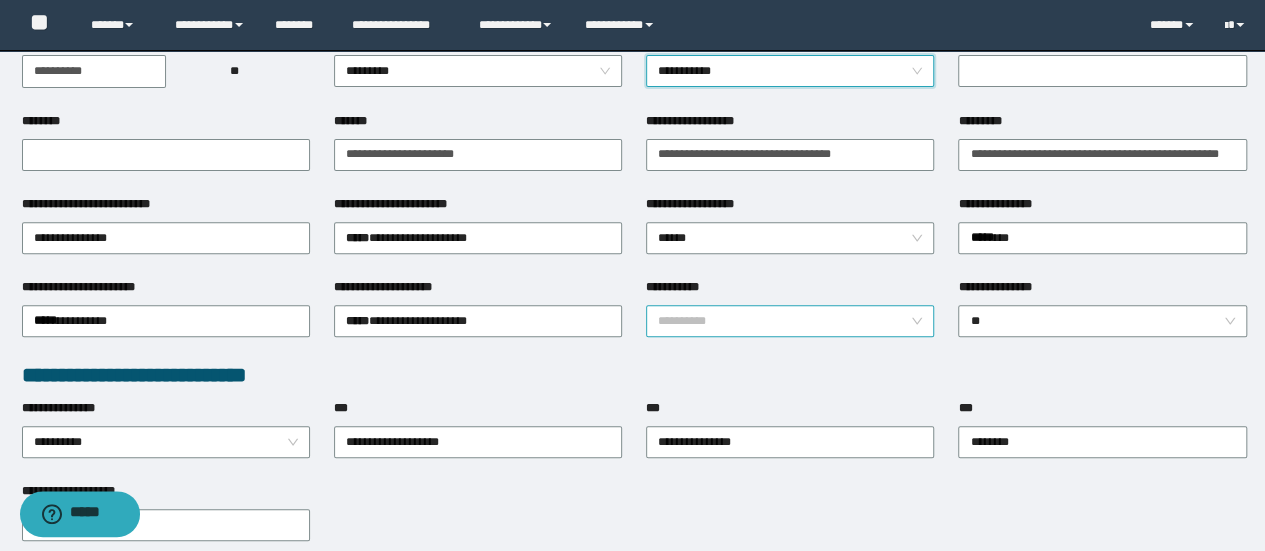 click on "**********" at bounding box center (790, 321) 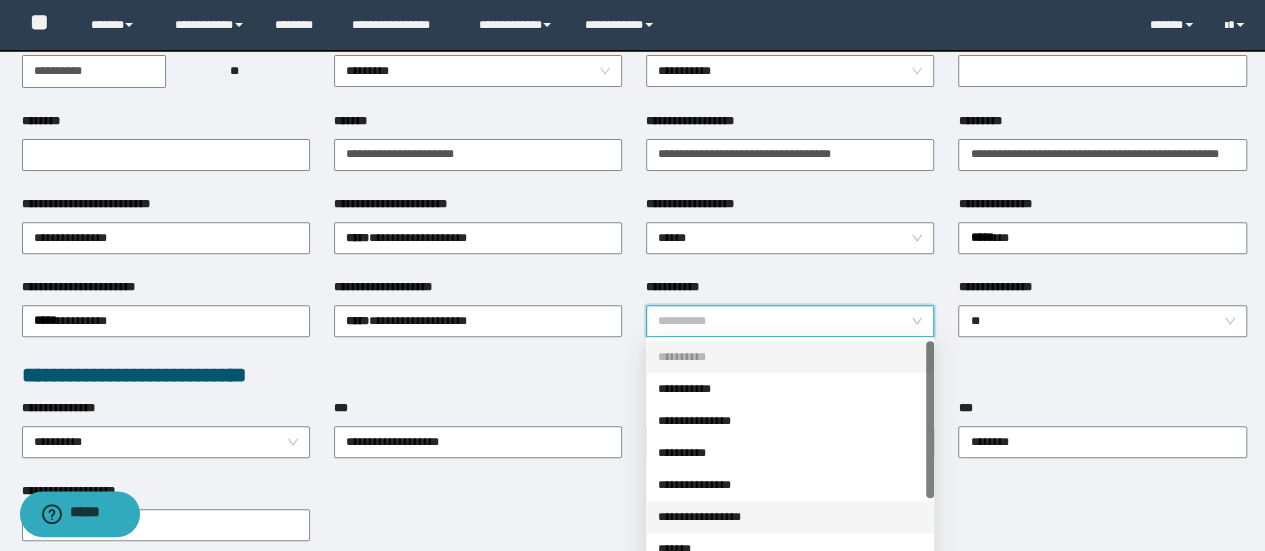 click on "**********" at bounding box center [790, 517] 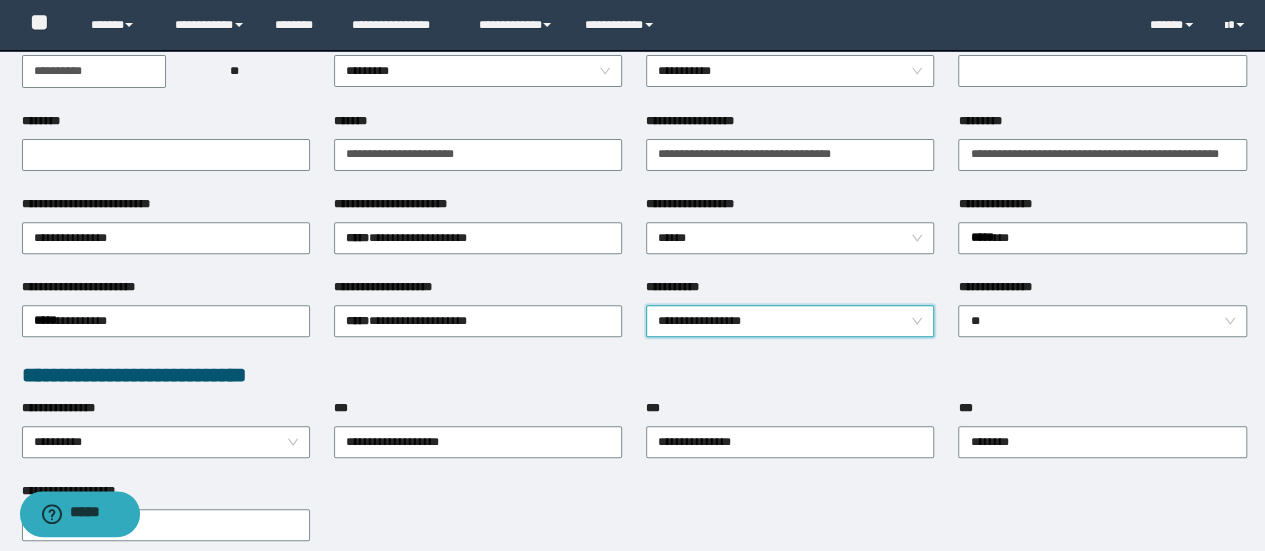 click on "***" at bounding box center [790, 412] 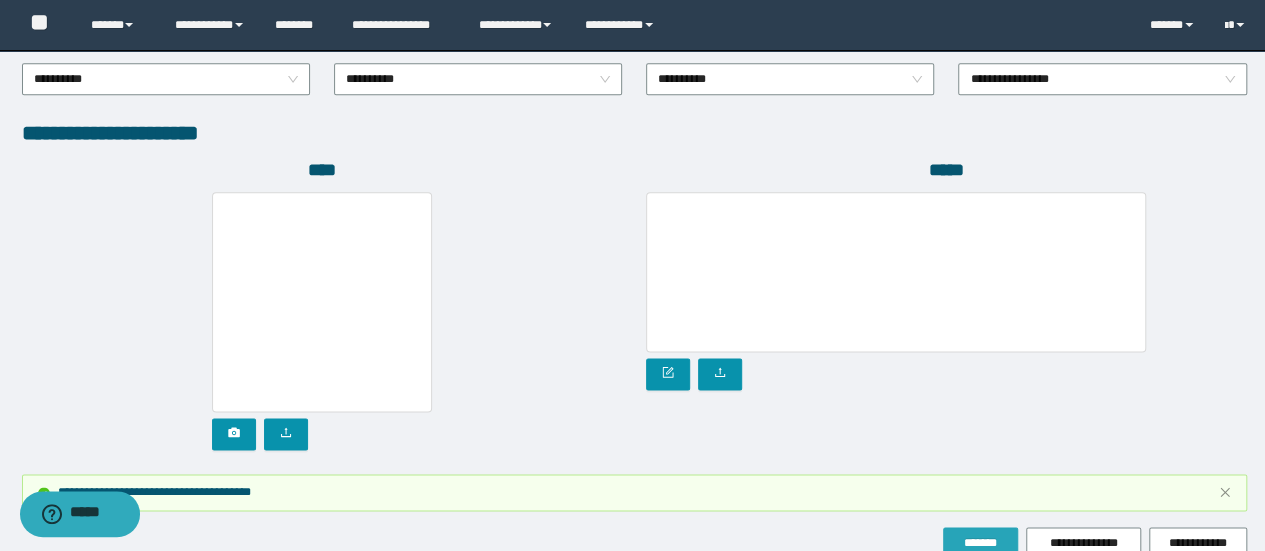 click on "*******" at bounding box center [980, 543] 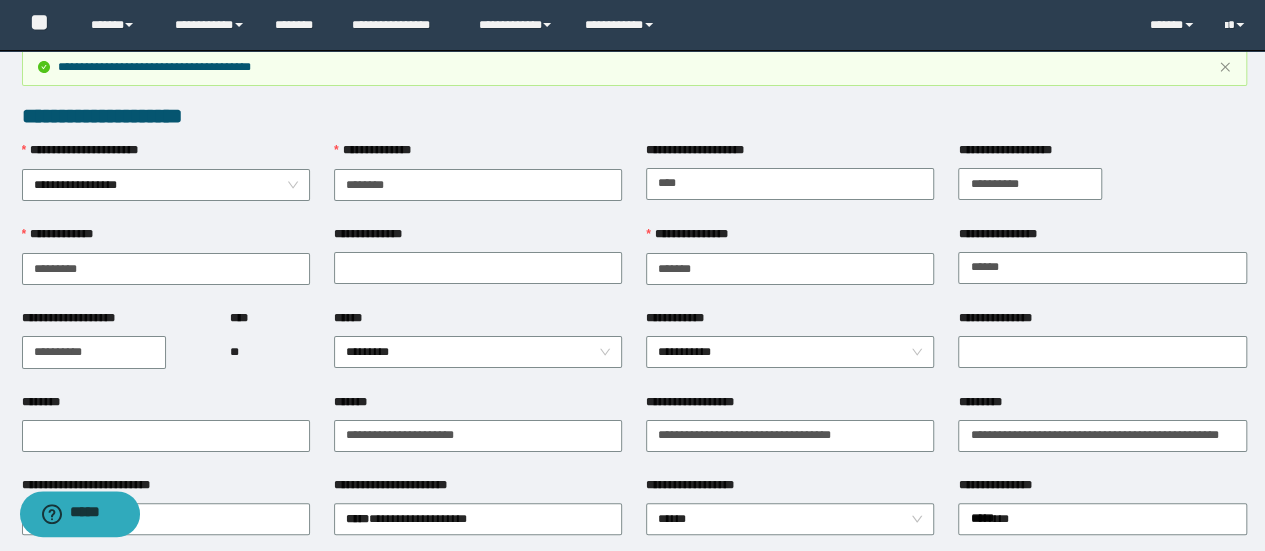 scroll, scrollTop: 0, scrollLeft: 0, axis: both 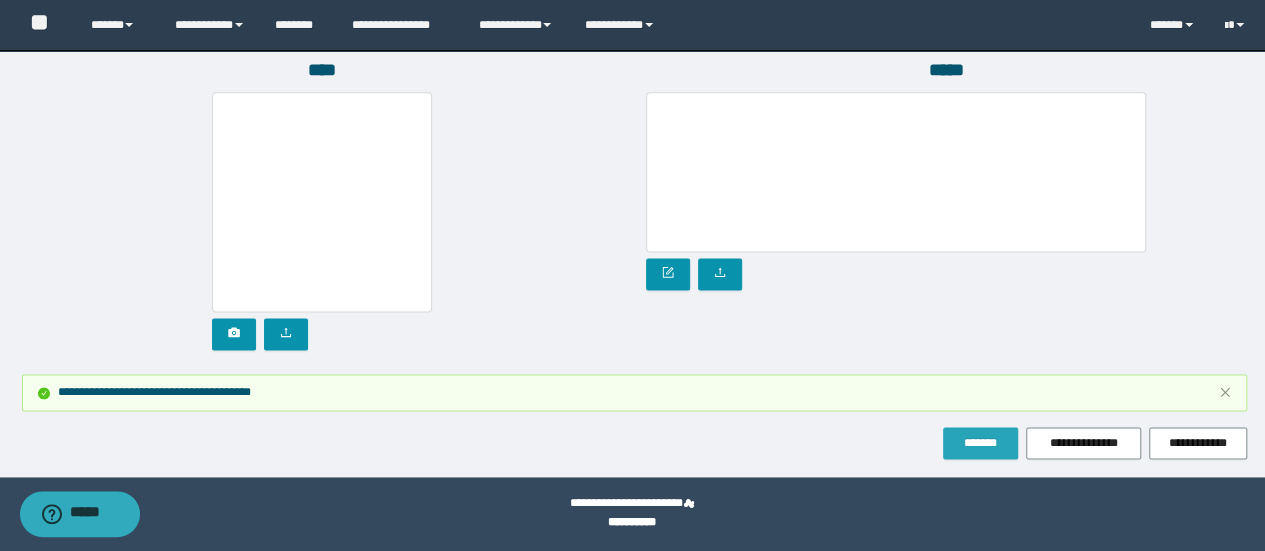 click on "*******" at bounding box center [980, 443] 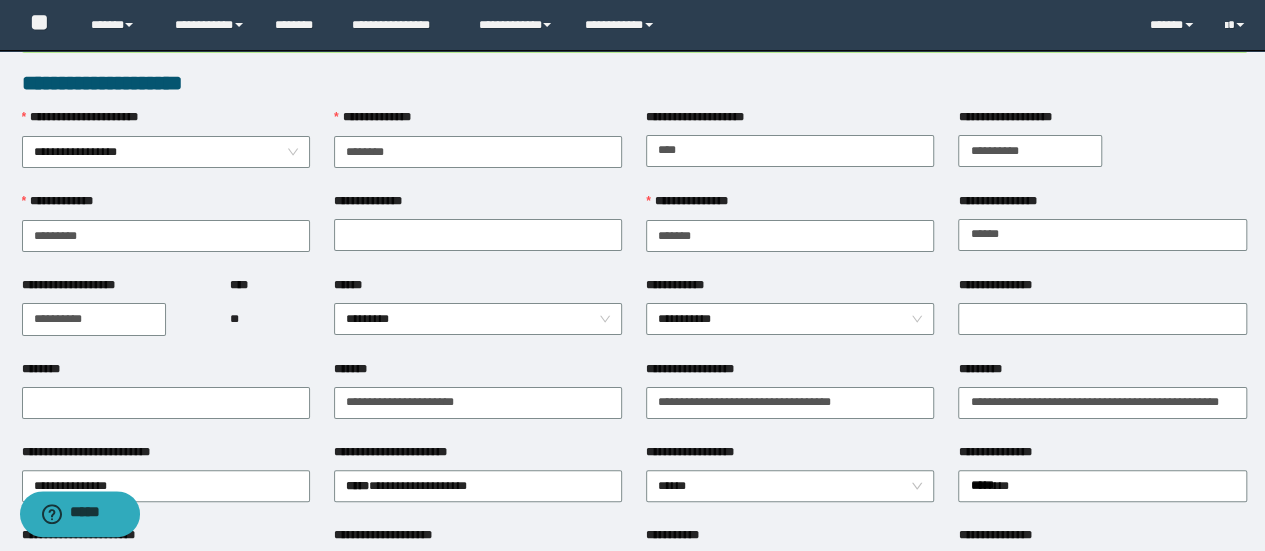 scroll, scrollTop: 0, scrollLeft: 0, axis: both 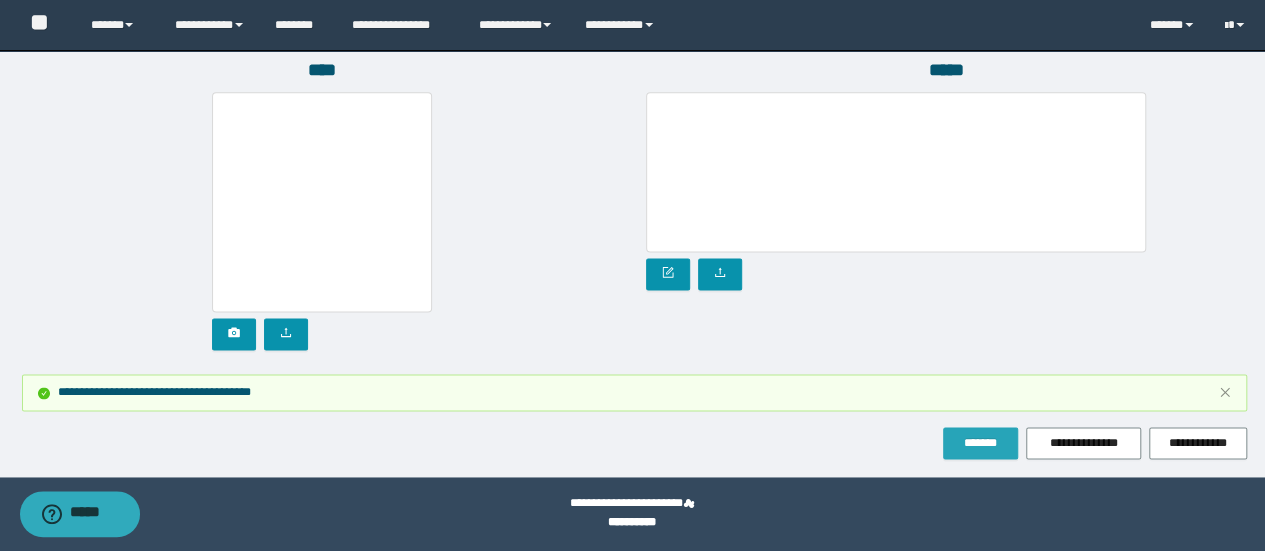 click on "*******" at bounding box center (980, 443) 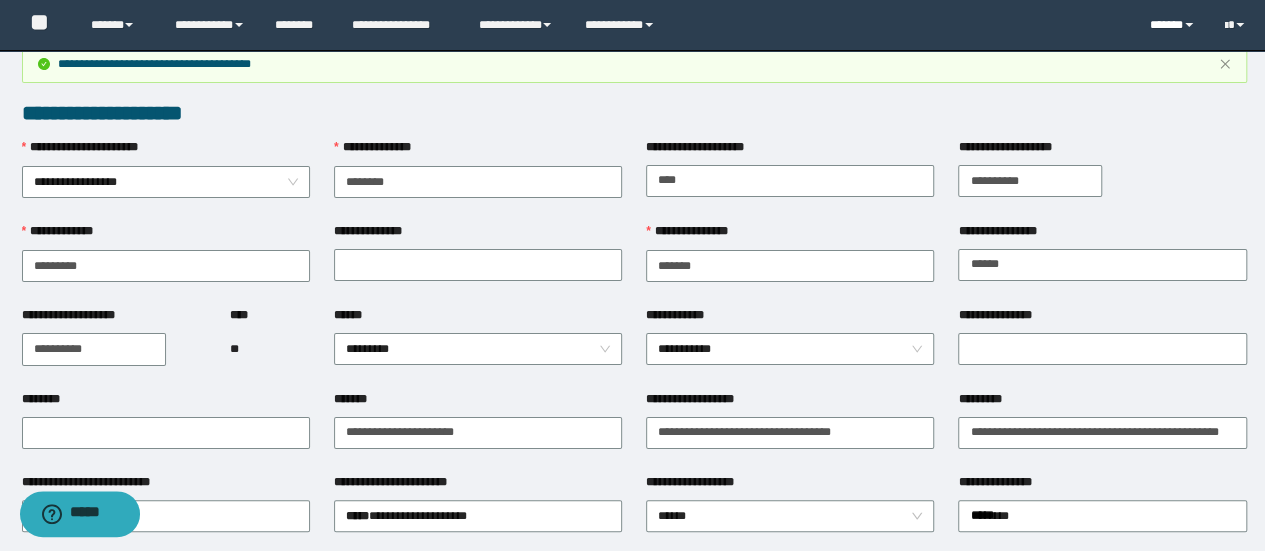 scroll, scrollTop: 0, scrollLeft: 0, axis: both 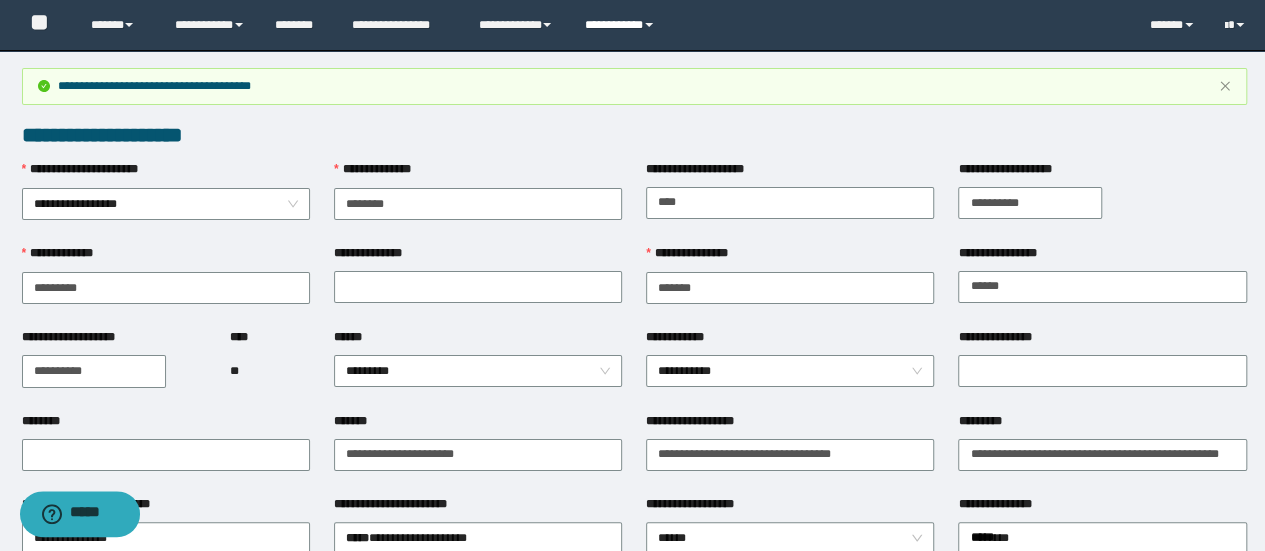 click on "**********" at bounding box center (622, 25) 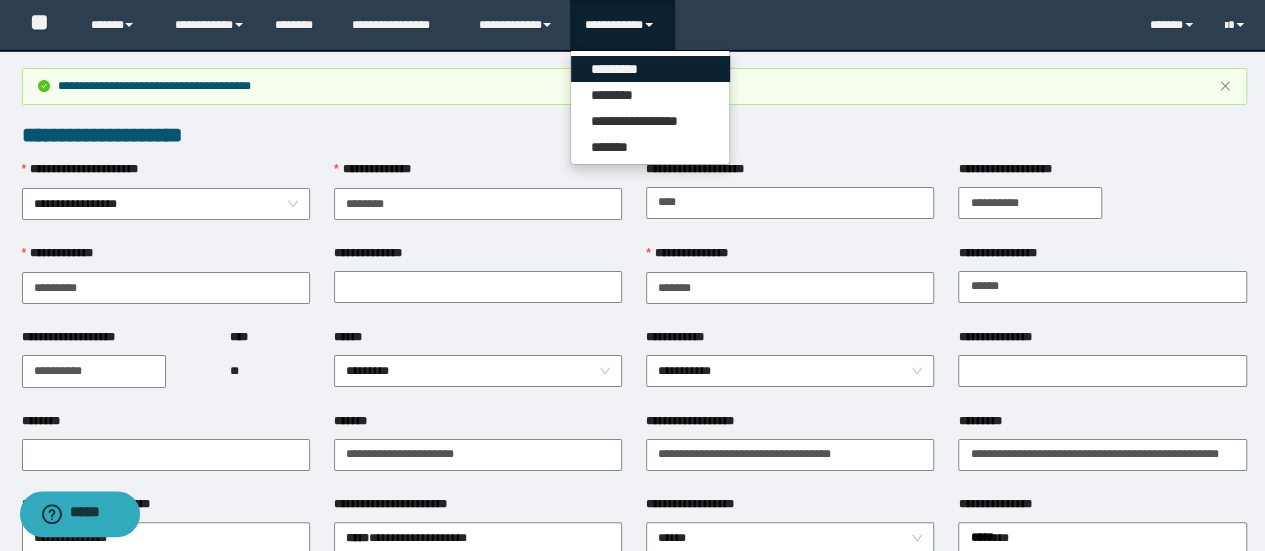 click on "*********" at bounding box center [650, 69] 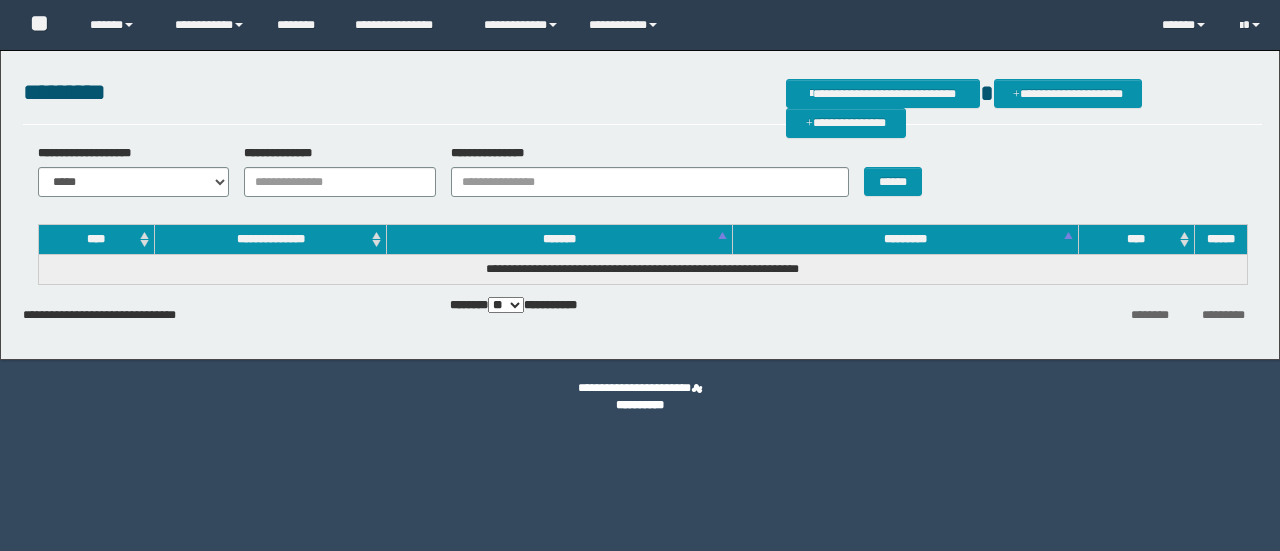 scroll, scrollTop: 0, scrollLeft: 0, axis: both 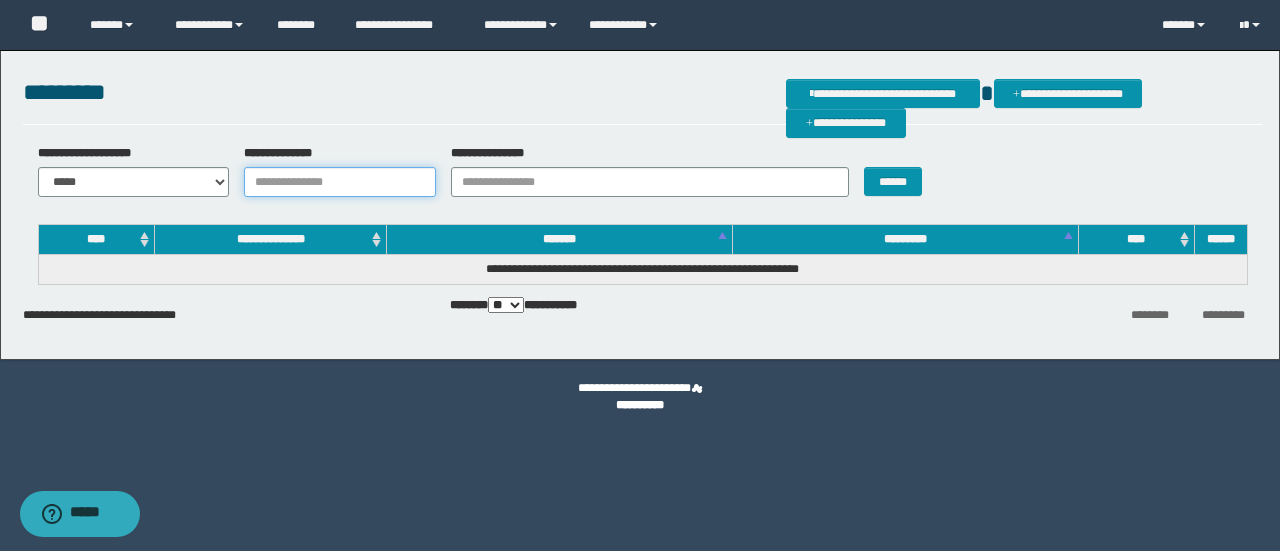 click on "**********" at bounding box center [340, 182] 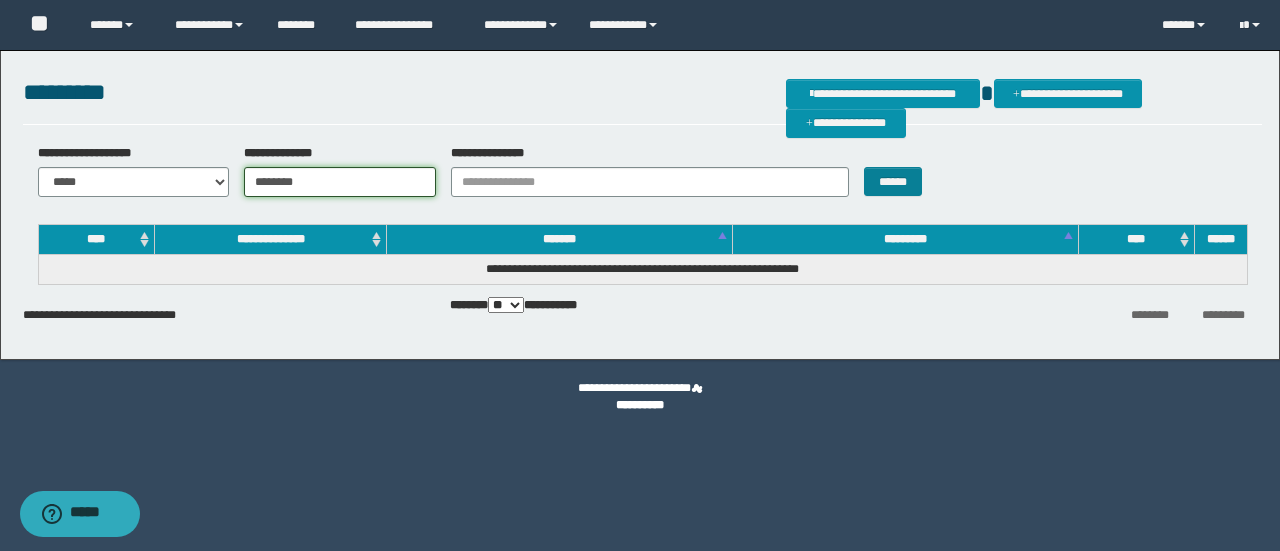 type on "********" 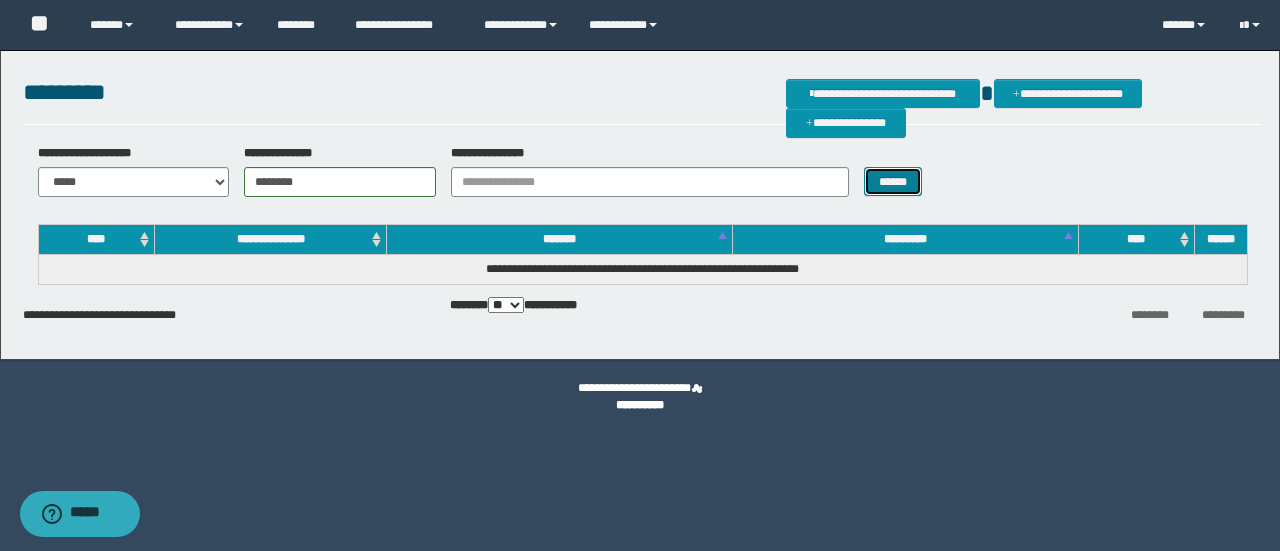click on "******" at bounding box center [893, 181] 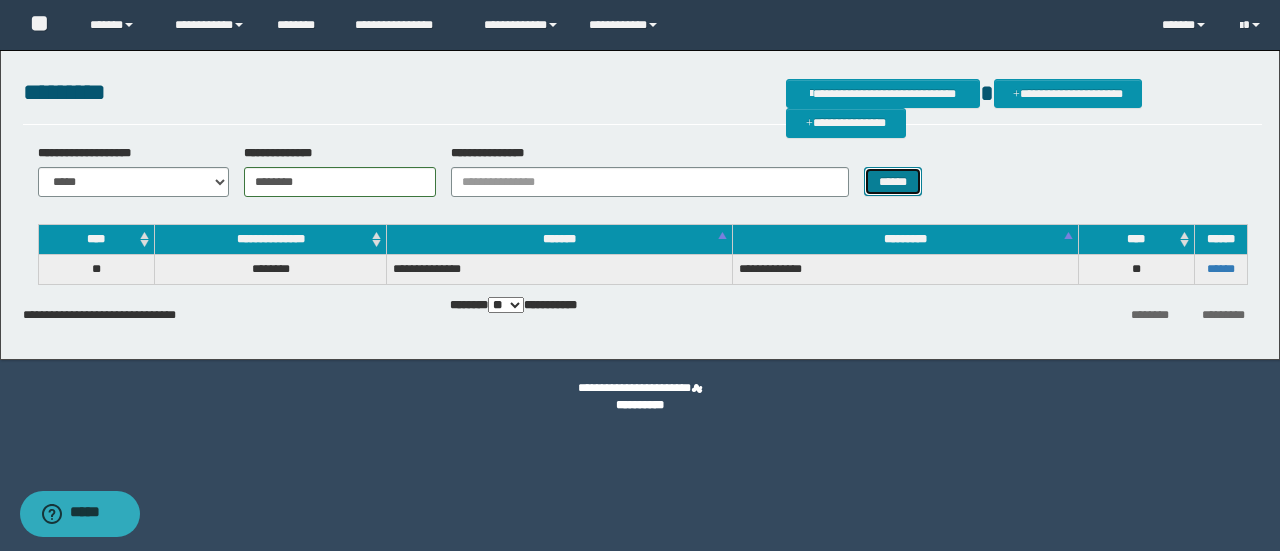 type 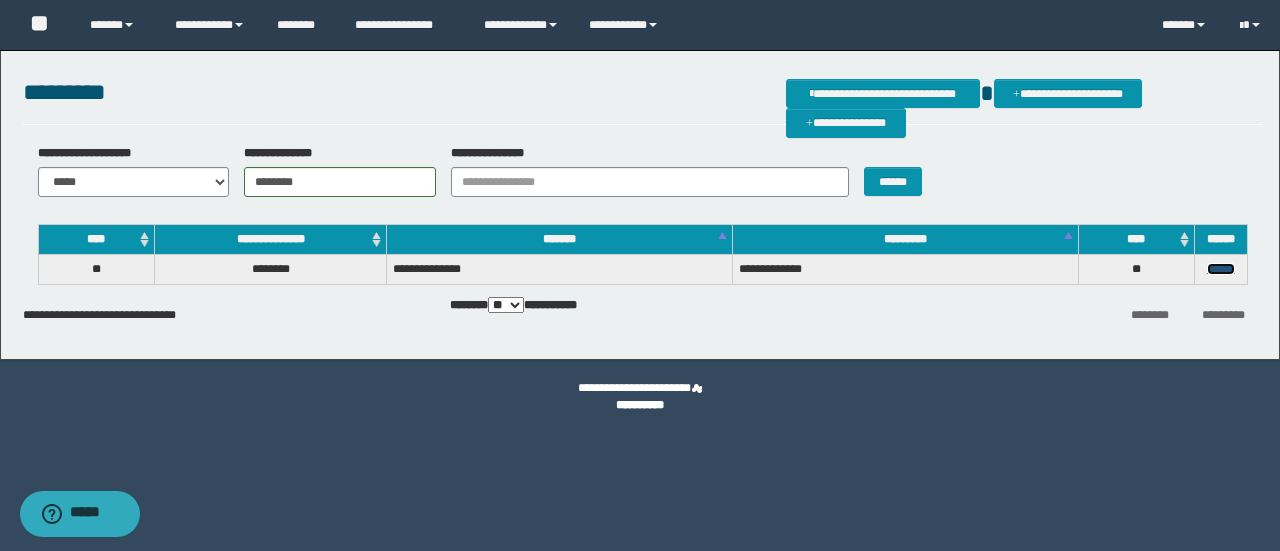 click on "******" at bounding box center [1221, 269] 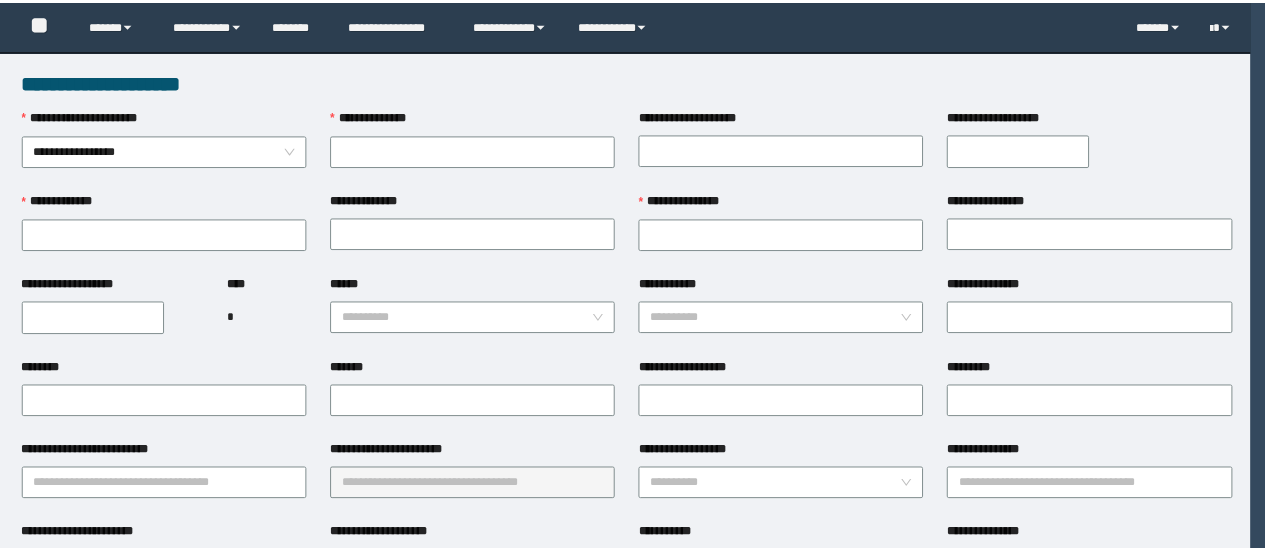 scroll, scrollTop: 0, scrollLeft: 0, axis: both 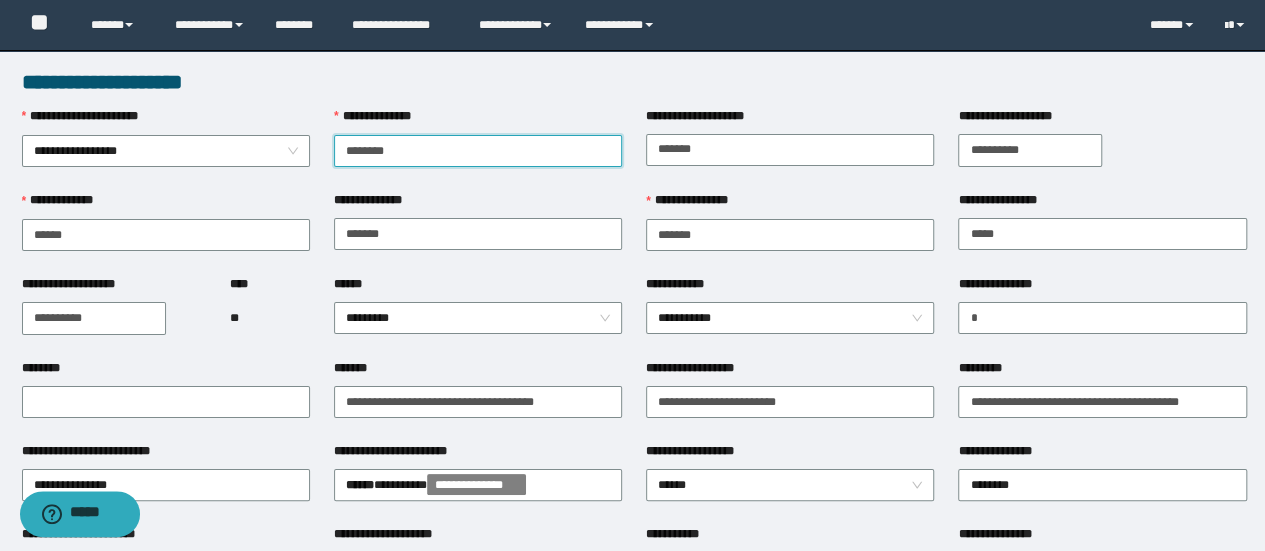 type on "********" 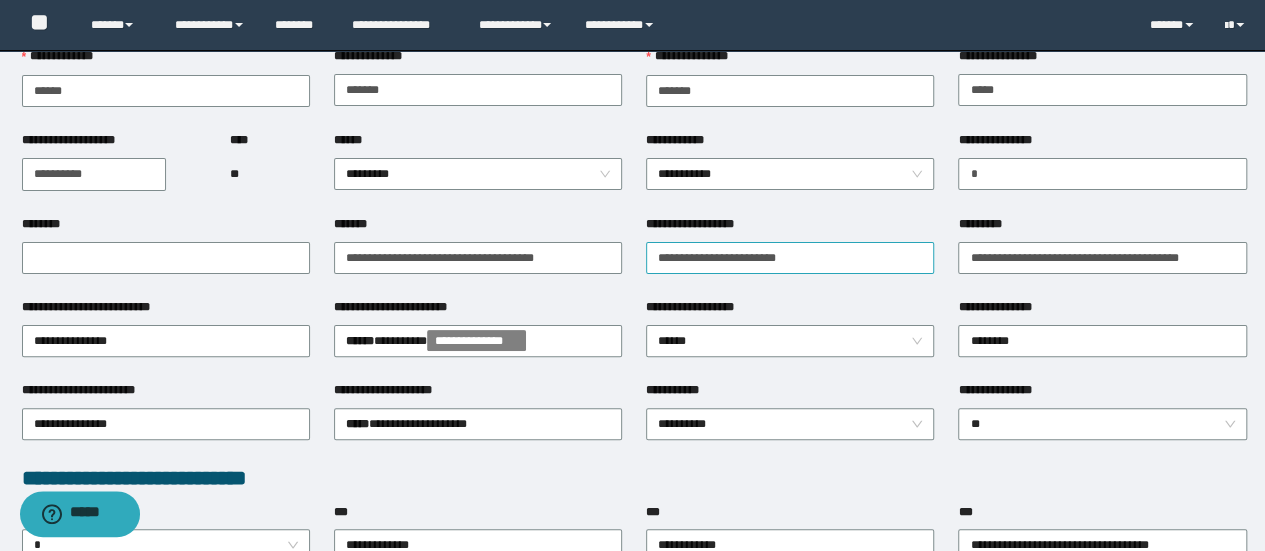 scroll, scrollTop: 300, scrollLeft: 0, axis: vertical 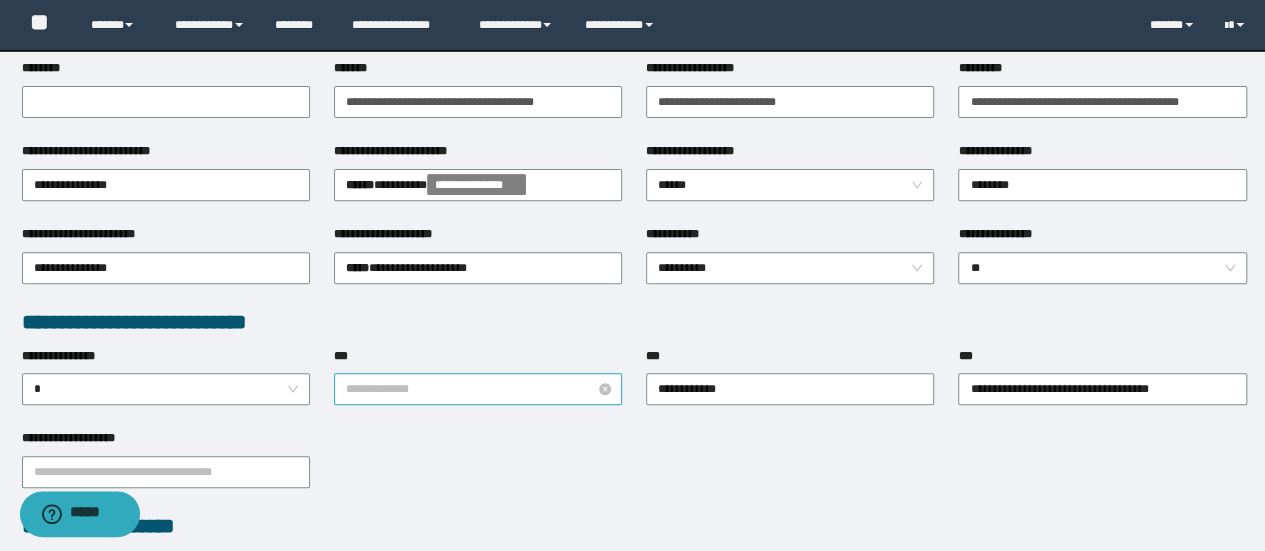 click on "**********" at bounding box center (478, 389) 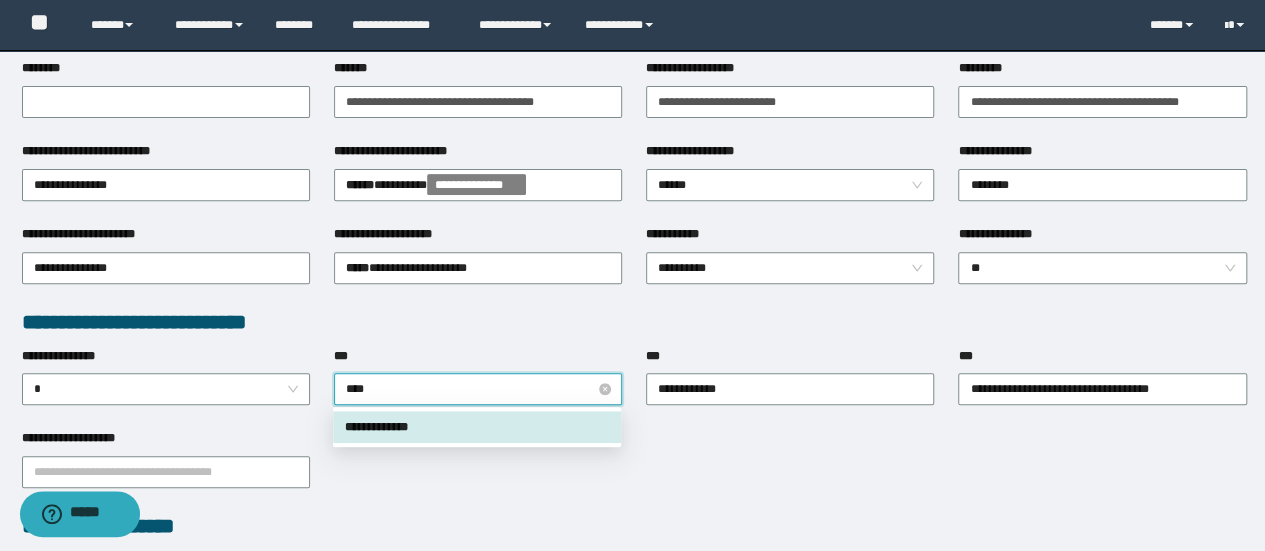 type on "*****" 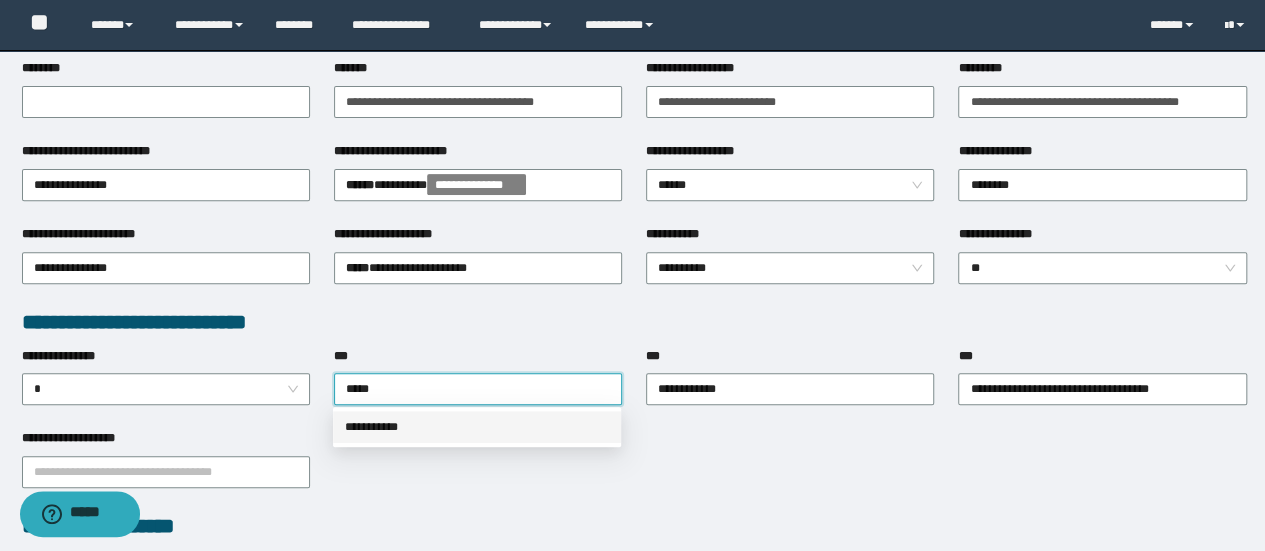 click on "**********" at bounding box center [477, 427] 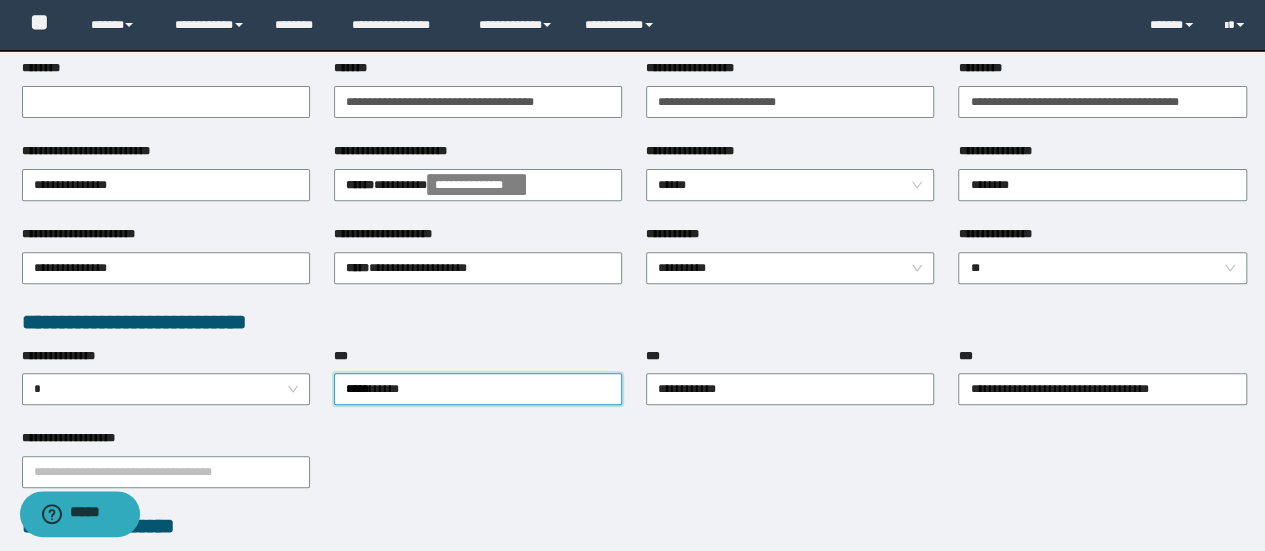 type 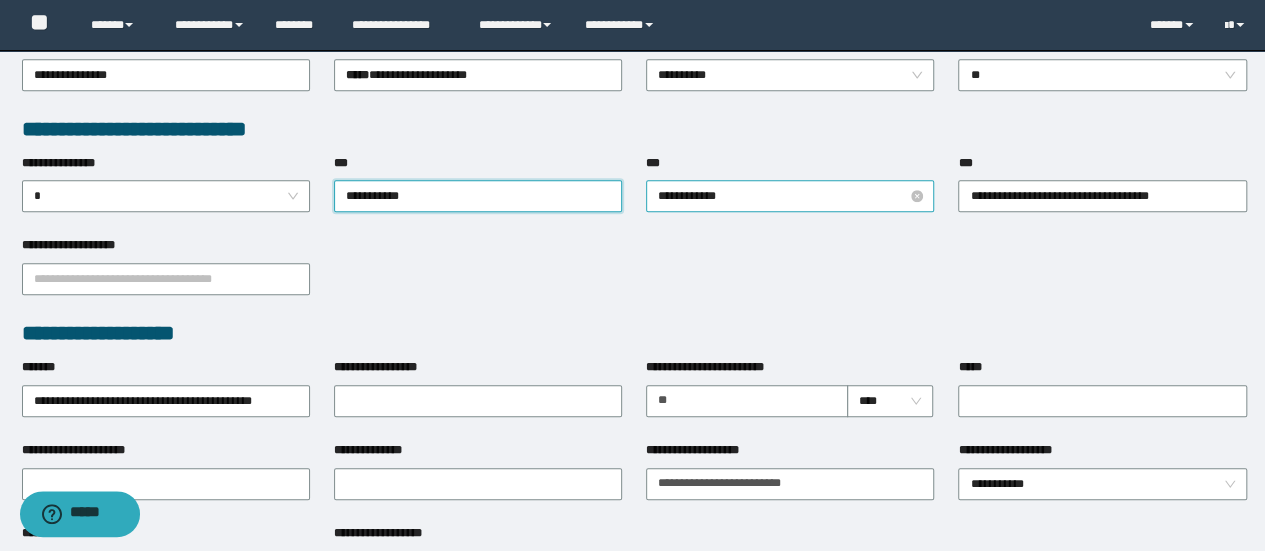 scroll, scrollTop: 500, scrollLeft: 0, axis: vertical 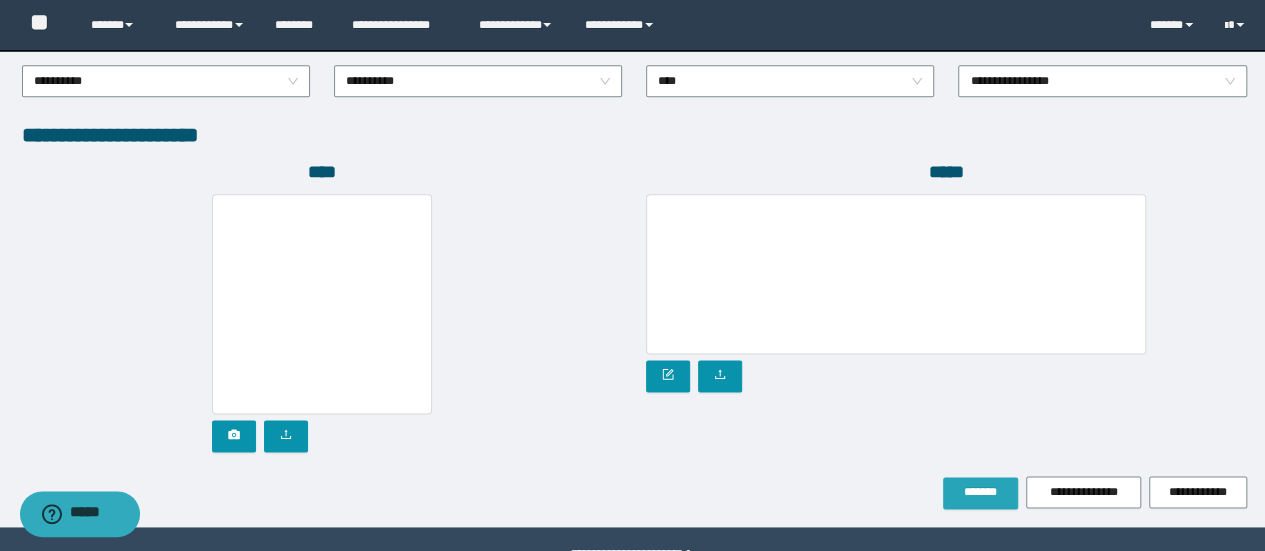 click on "*******" at bounding box center (980, 492) 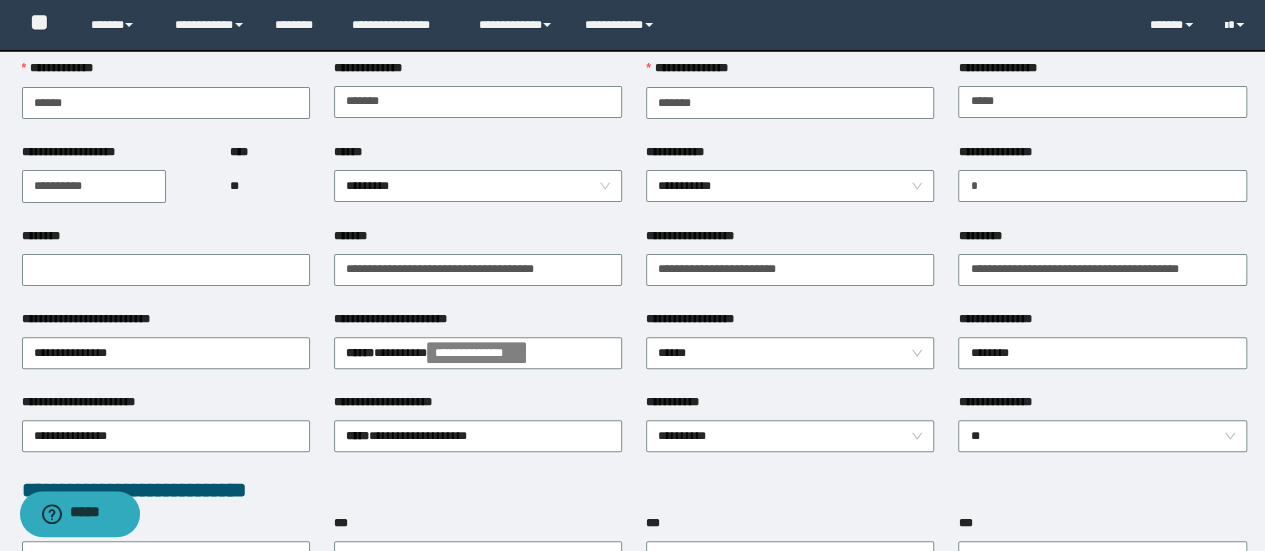 scroll, scrollTop: 0, scrollLeft: 0, axis: both 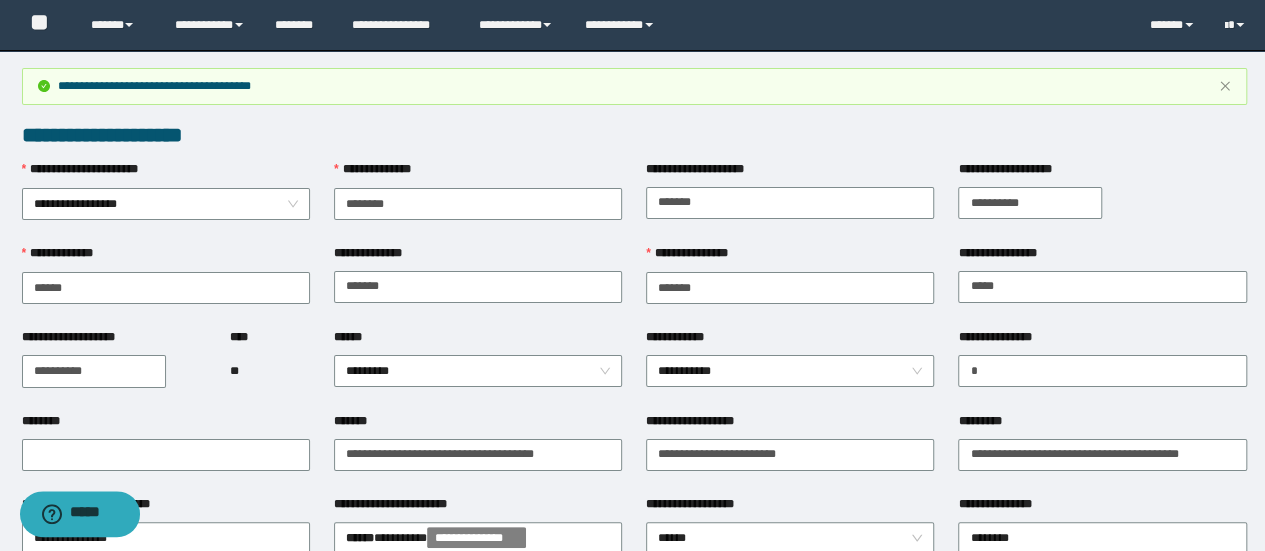 type 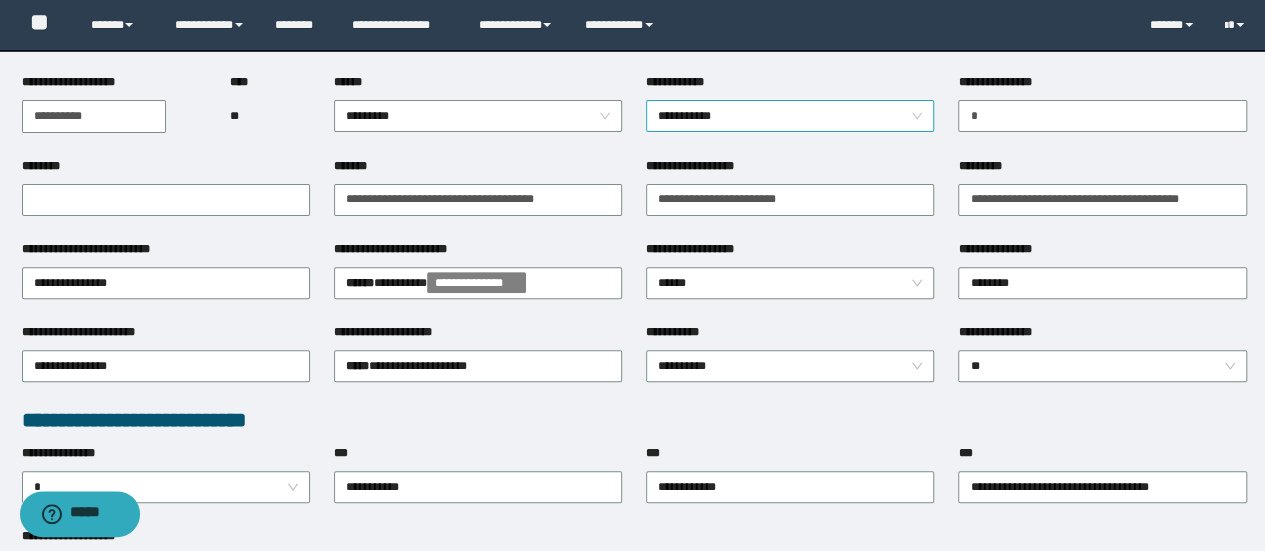 scroll, scrollTop: 300, scrollLeft: 0, axis: vertical 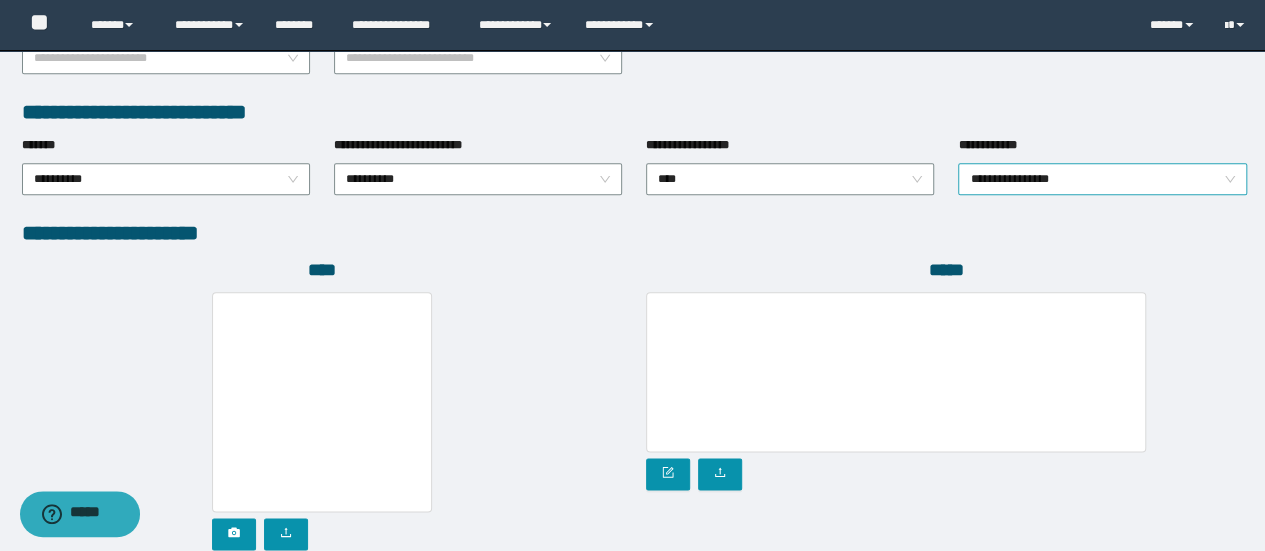 click on "**********" at bounding box center [1102, 179] 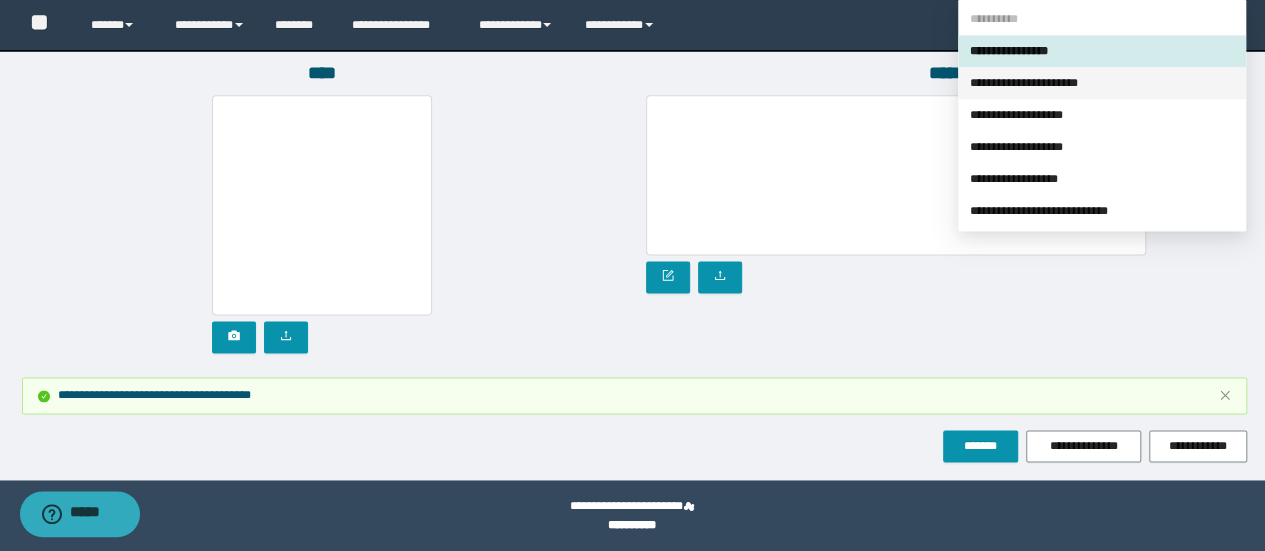 scroll, scrollTop: 1255, scrollLeft: 0, axis: vertical 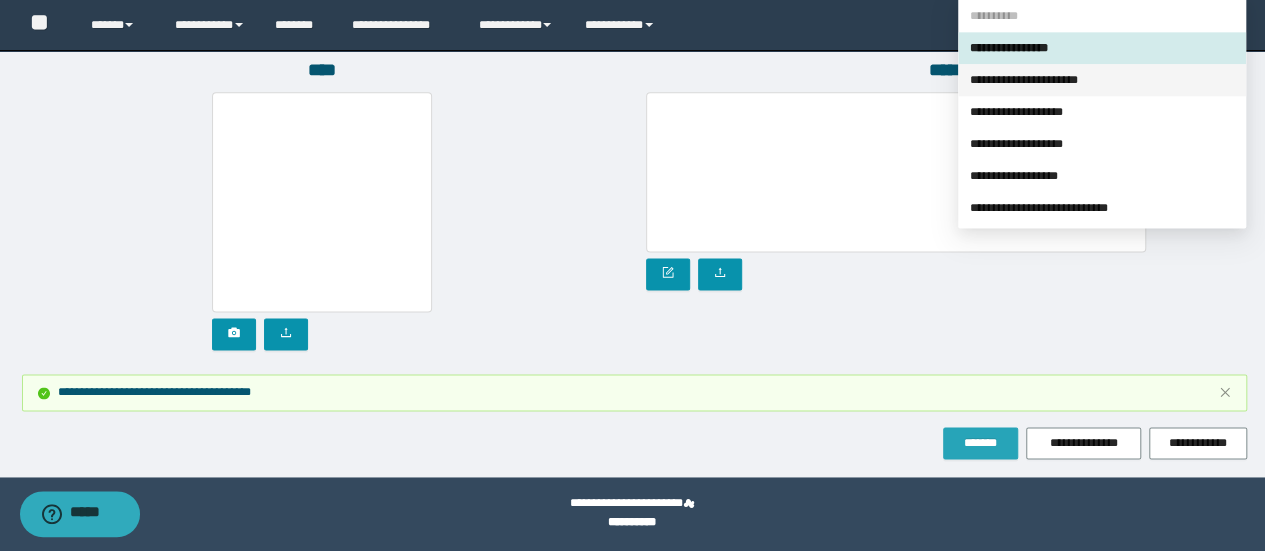 click on "*******" at bounding box center [980, 443] 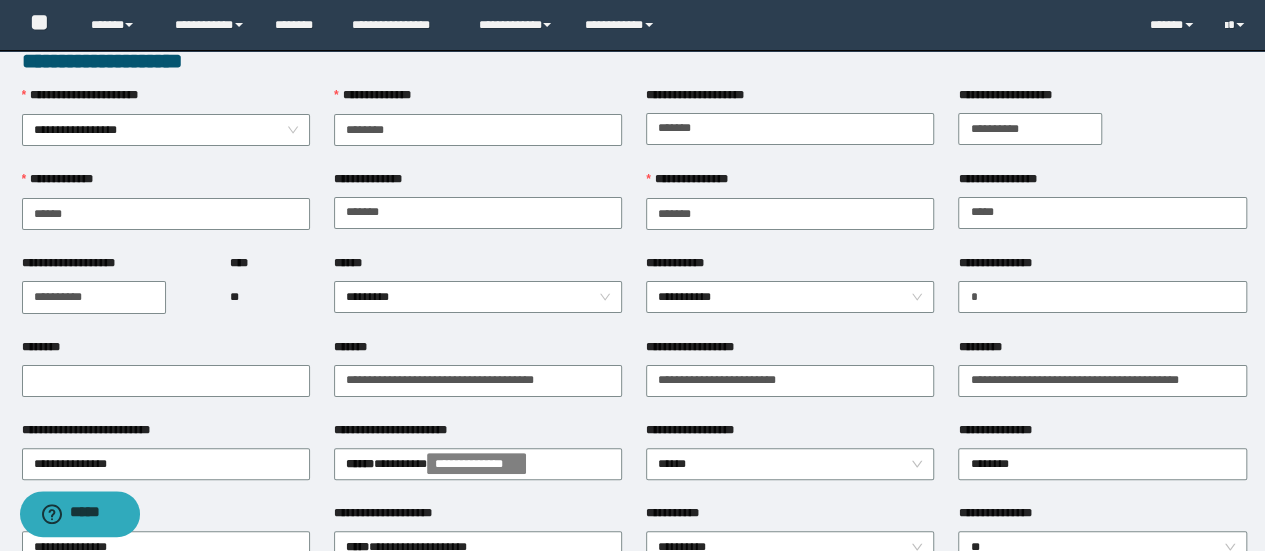 scroll, scrollTop: 55, scrollLeft: 0, axis: vertical 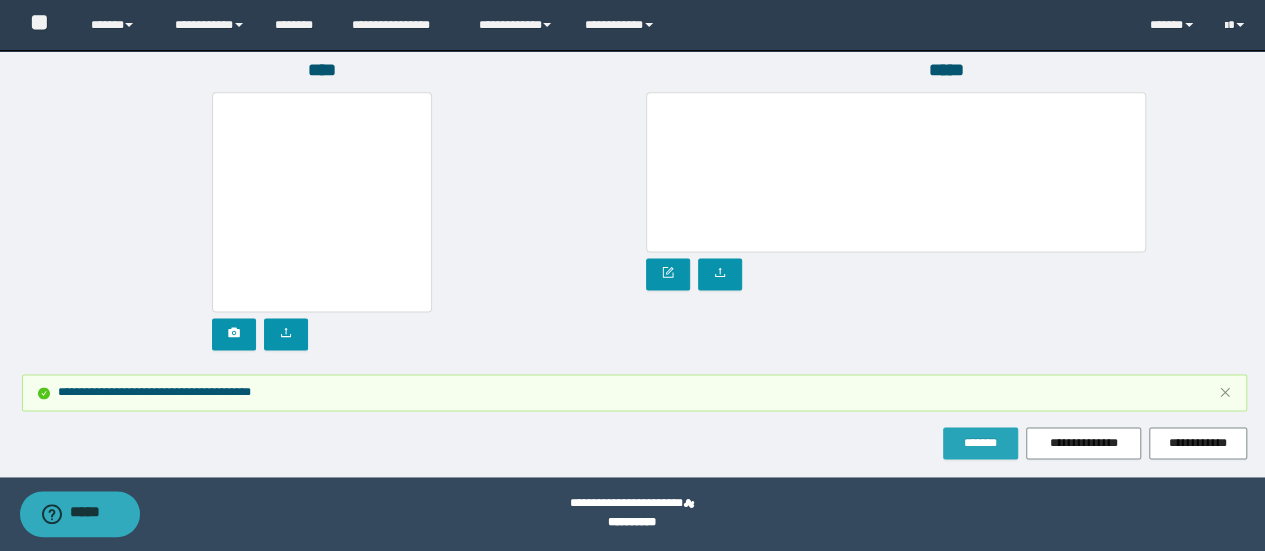 drag, startPoint x: 985, startPoint y: 442, endPoint x: 940, endPoint y: 419, distance: 50.537113 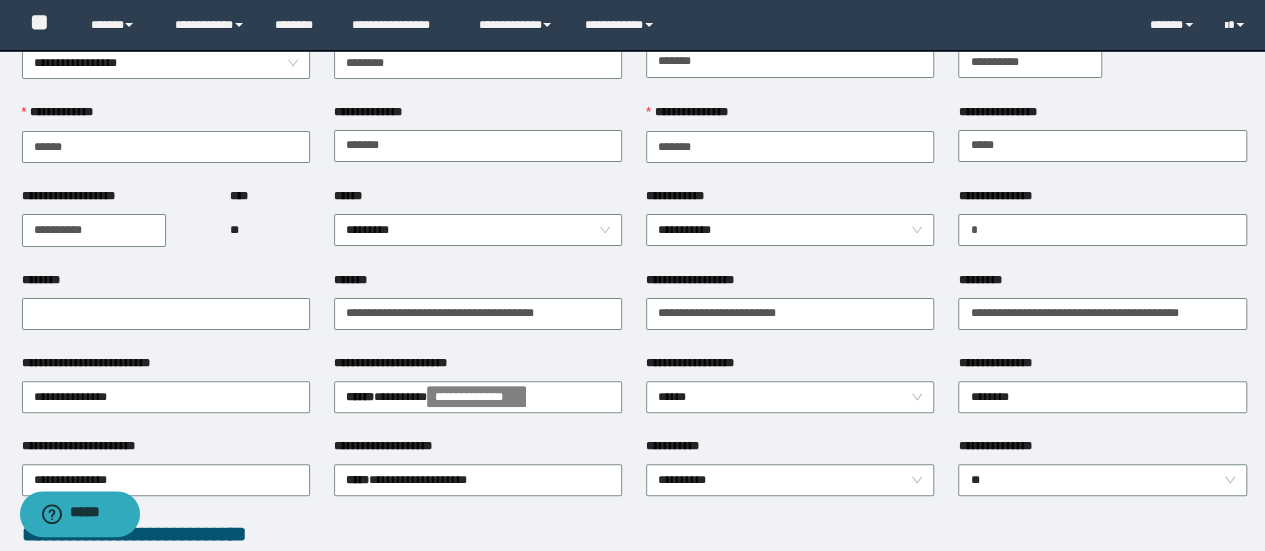 scroll, scrollTop: 0, scrollLeft: 0, axis: both 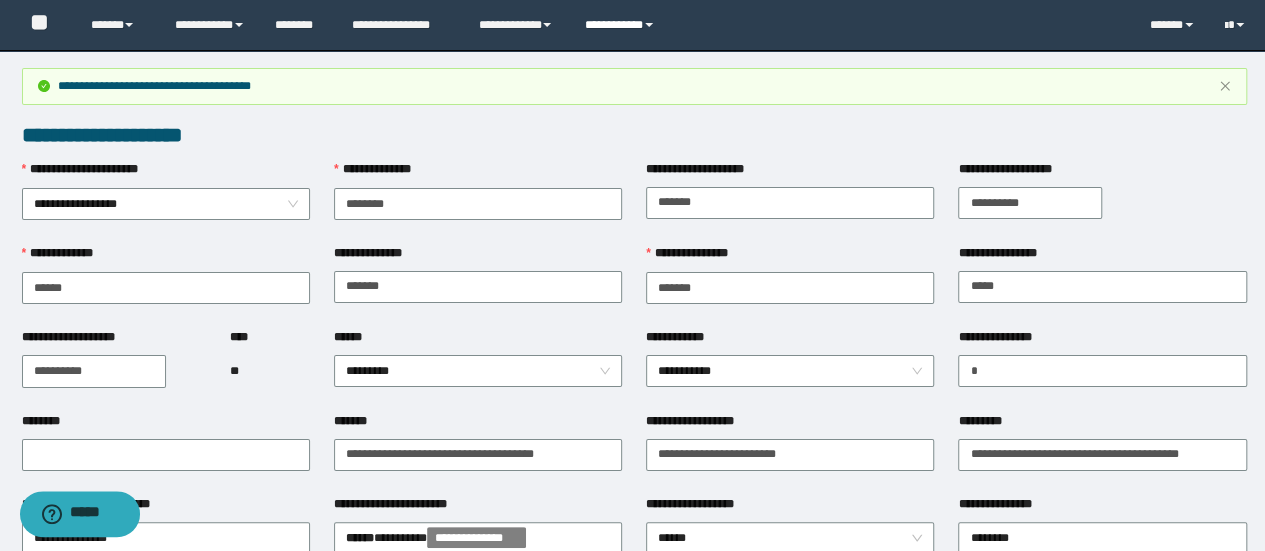 click on "**********" at bounding box center [622, 25] 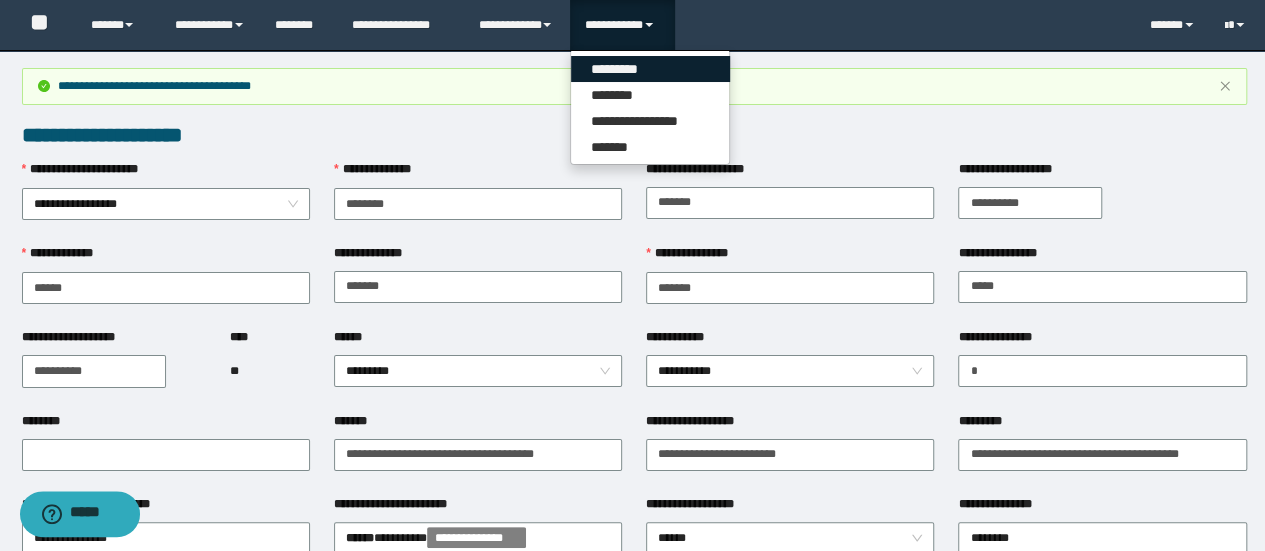 click on "*********" at bounding box center [650, 69] 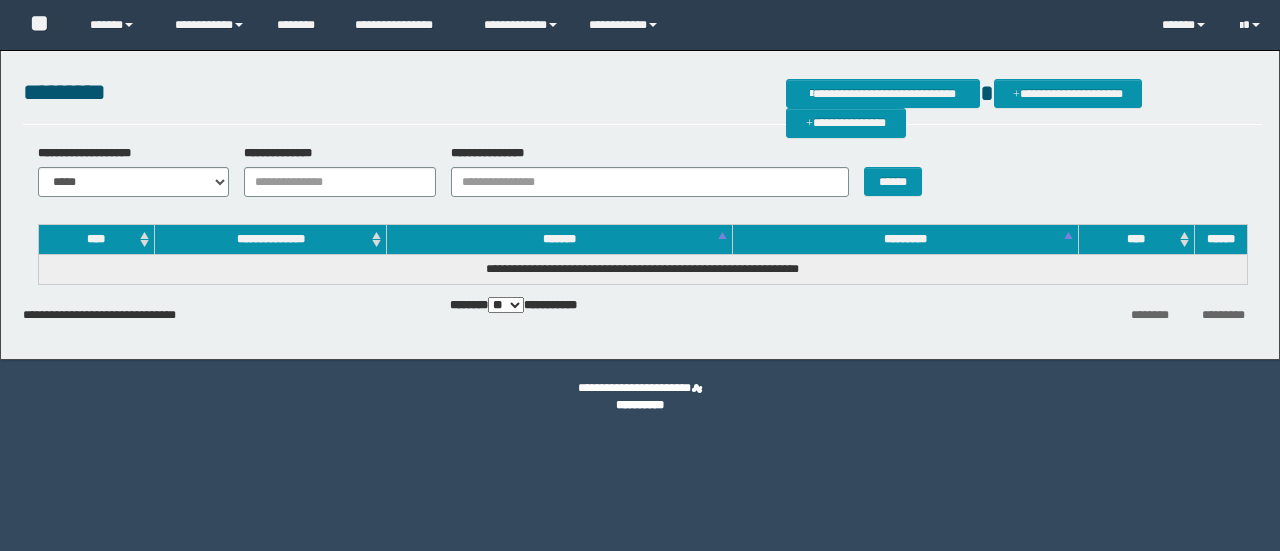 scroll, scrollTop: 0, scrollLeft: 0, axis: both 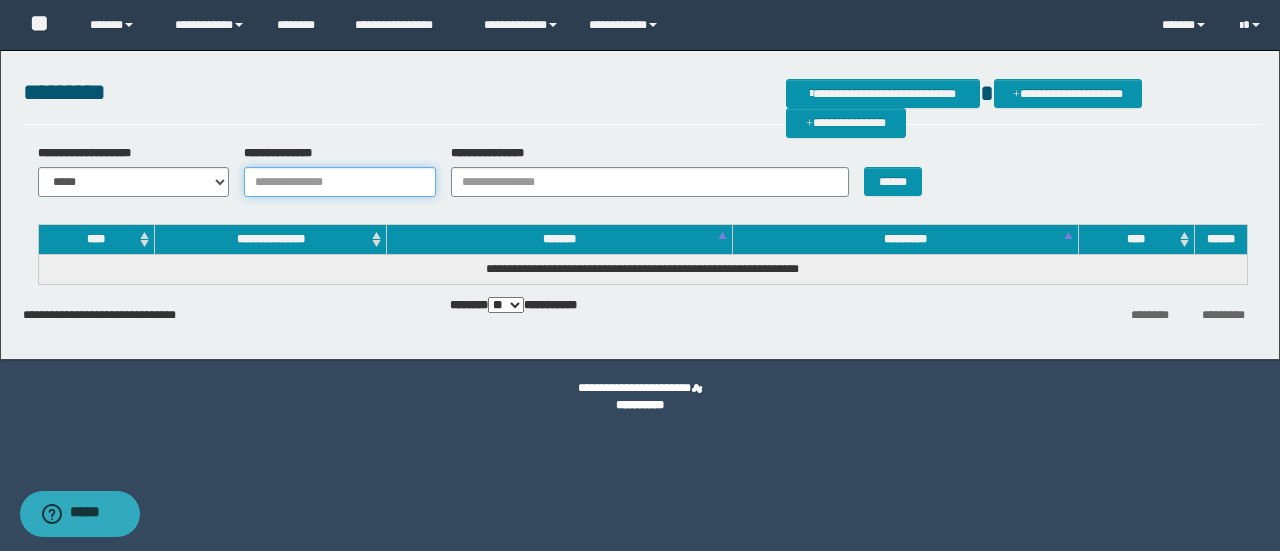 drag, startPoint x: 408, startPoint y: 183, endPoint x: 498, endPoint y: 171, distance: 90.79648 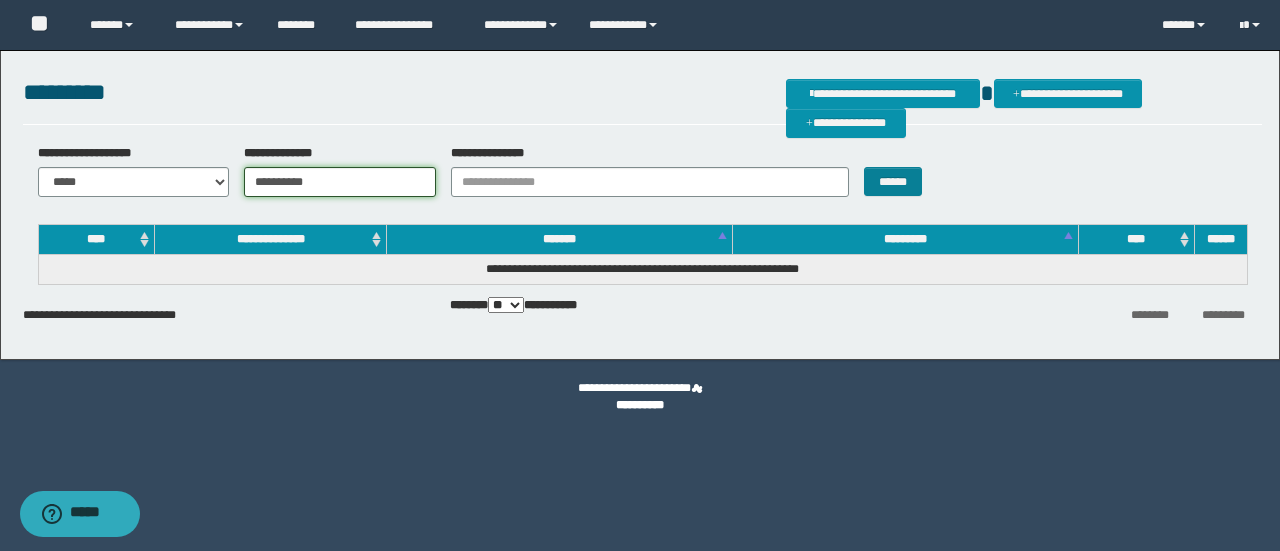 type on "**********" 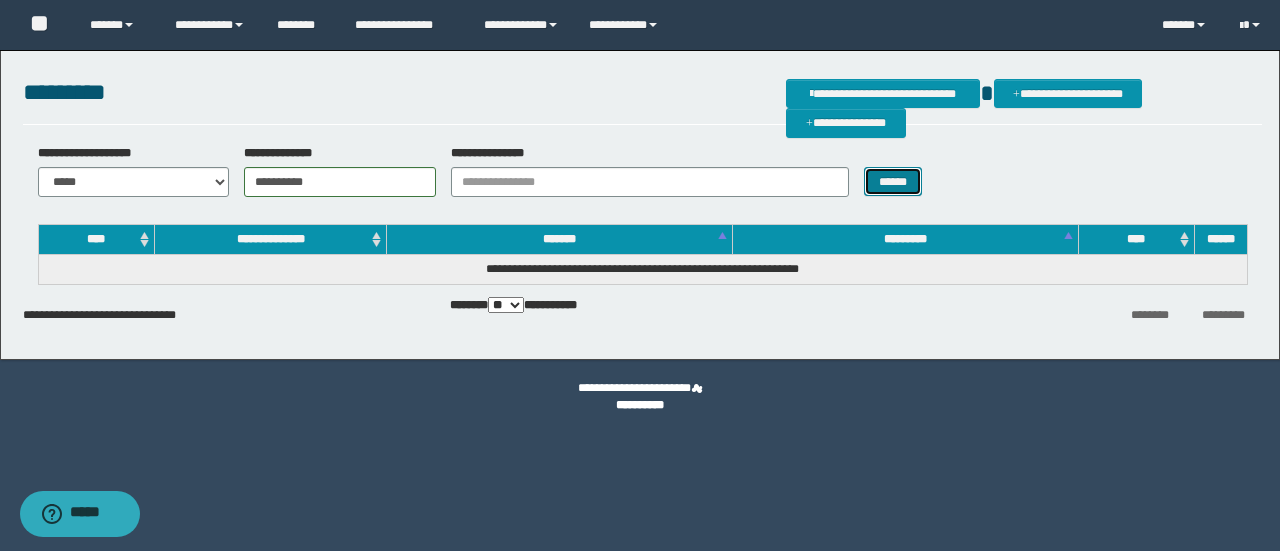 click on "******" at bounding box center [893, 181] 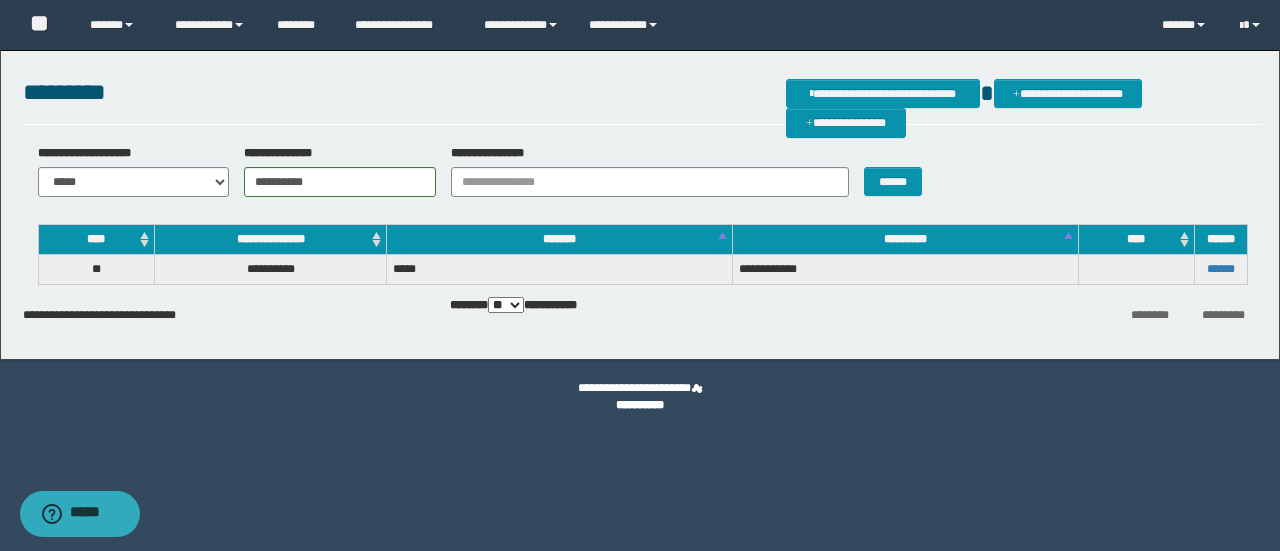 click on "**********" at bounding box center (642, 254) 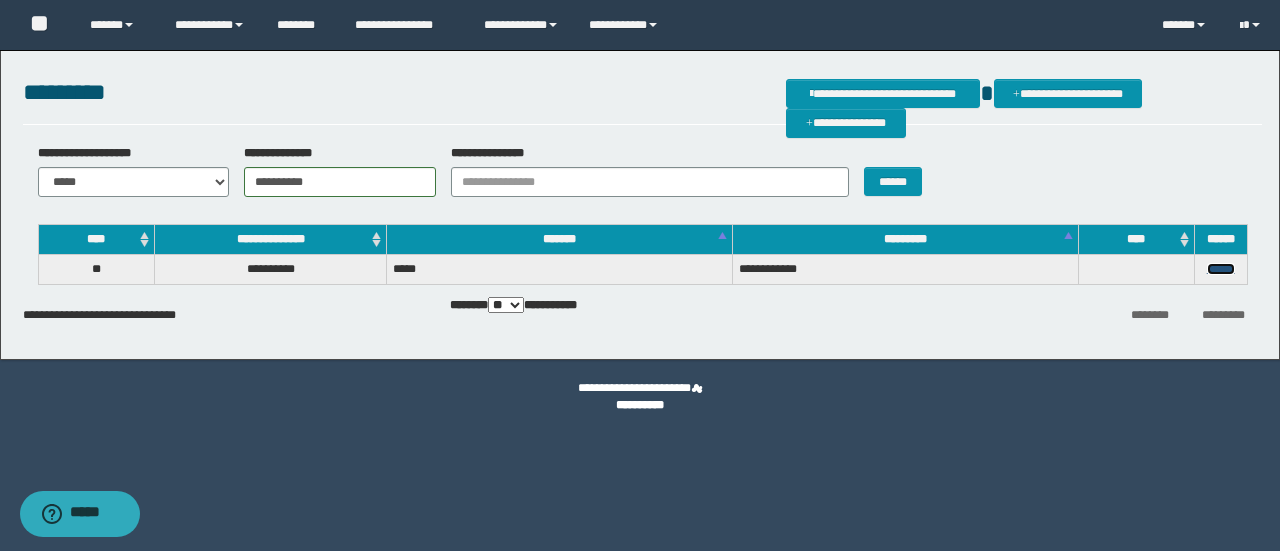click on "******" at bounding box center [1221, 269] 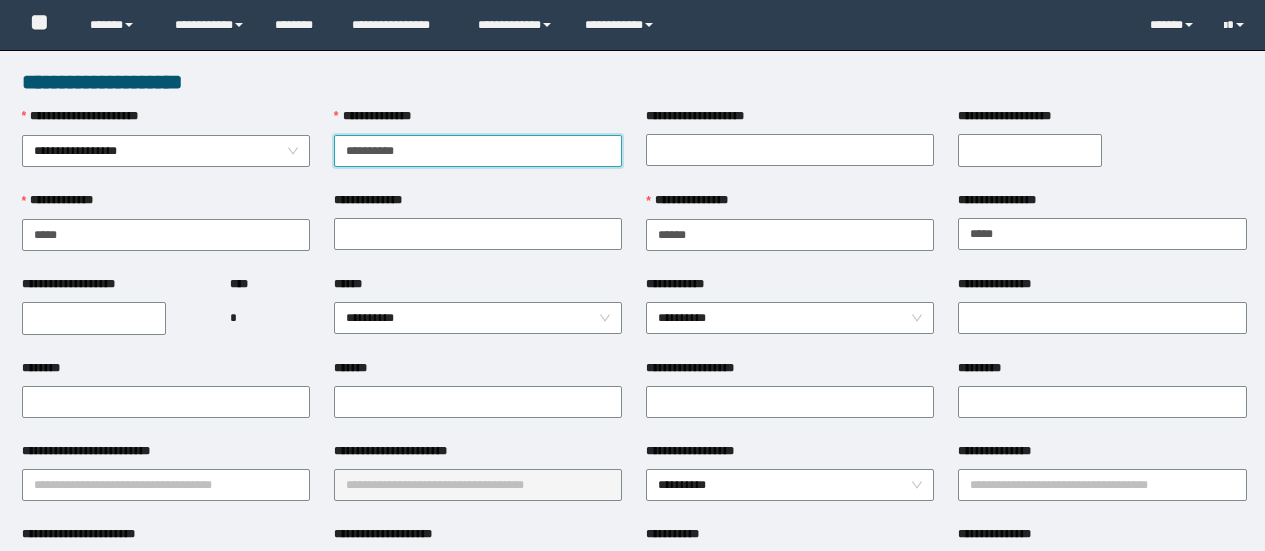scroll, scrollTop: 0, scrollLeft: 0, axis: both 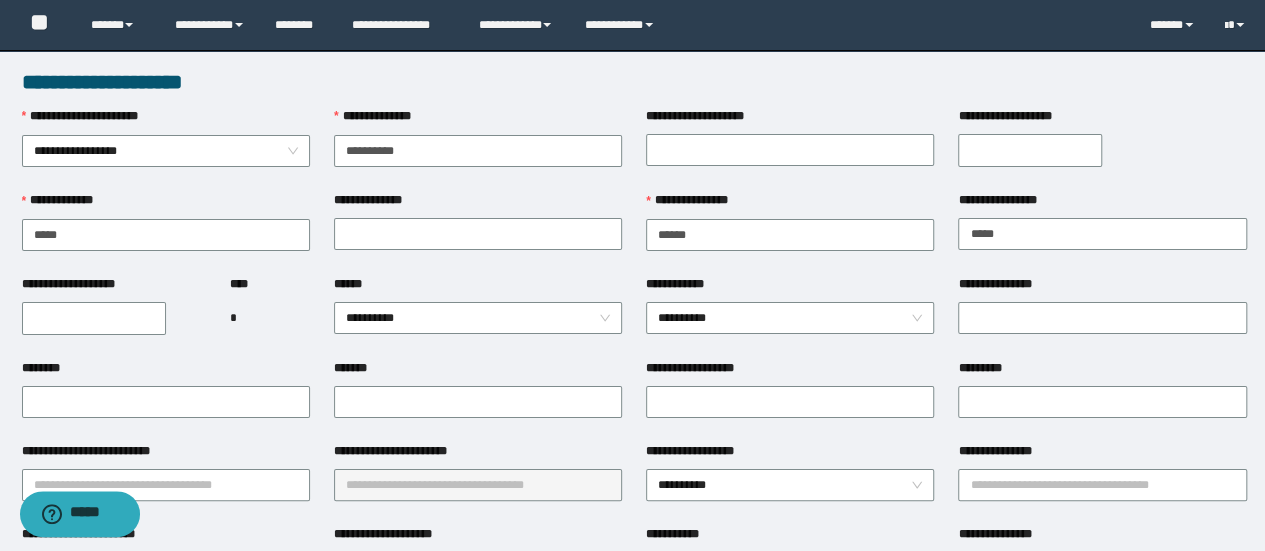 click on "*********" at bounding box center [1102, 400] 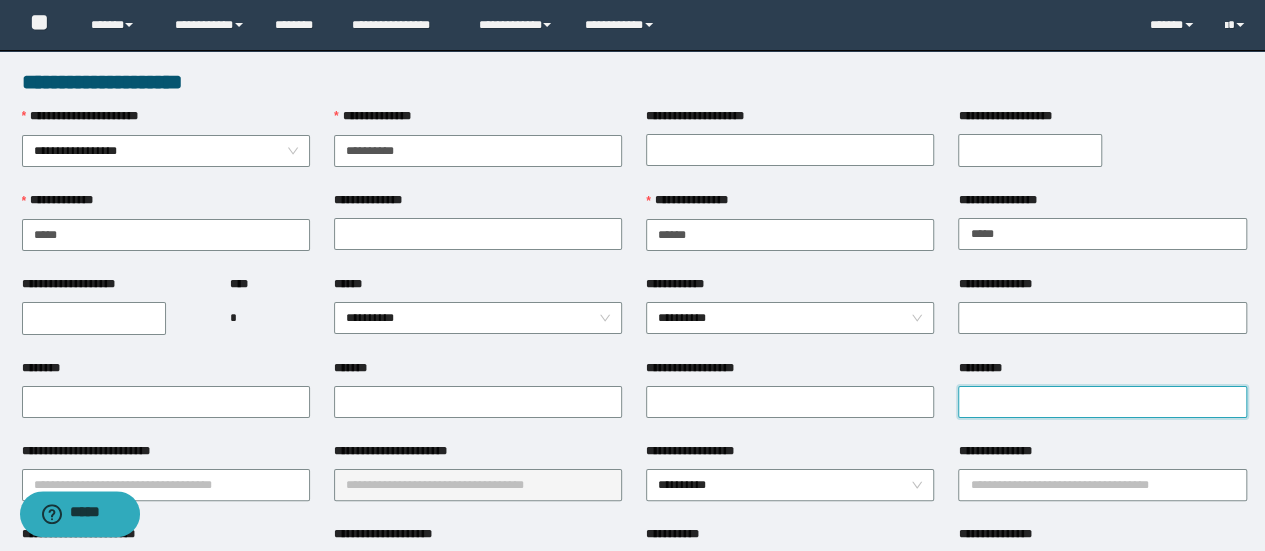 click on "*********" at bounding box center (1102, 402) 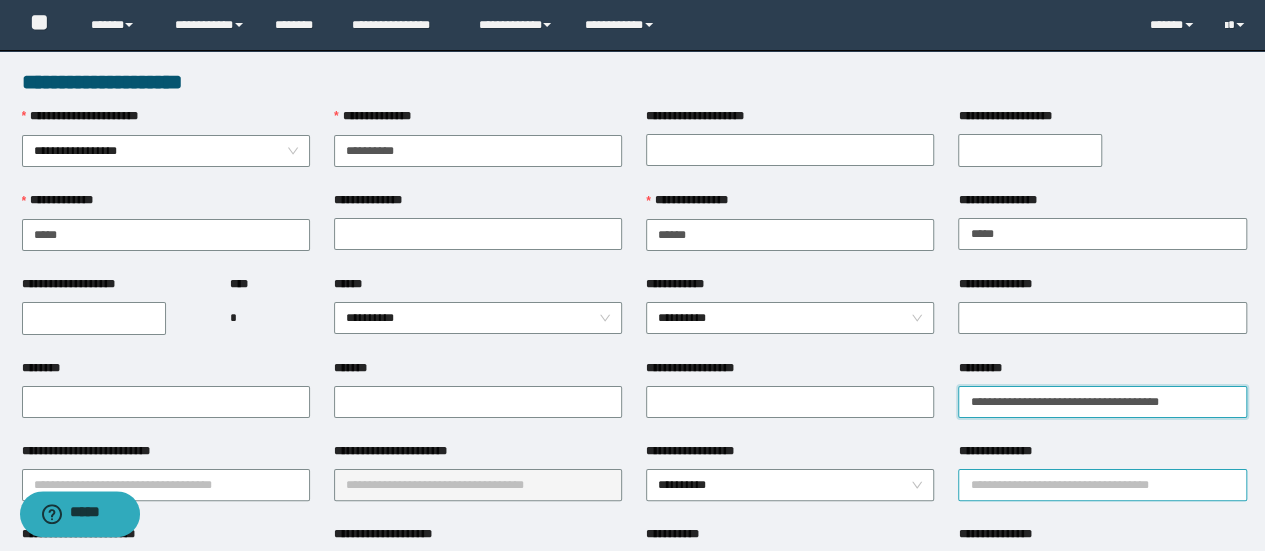 type on "**********" 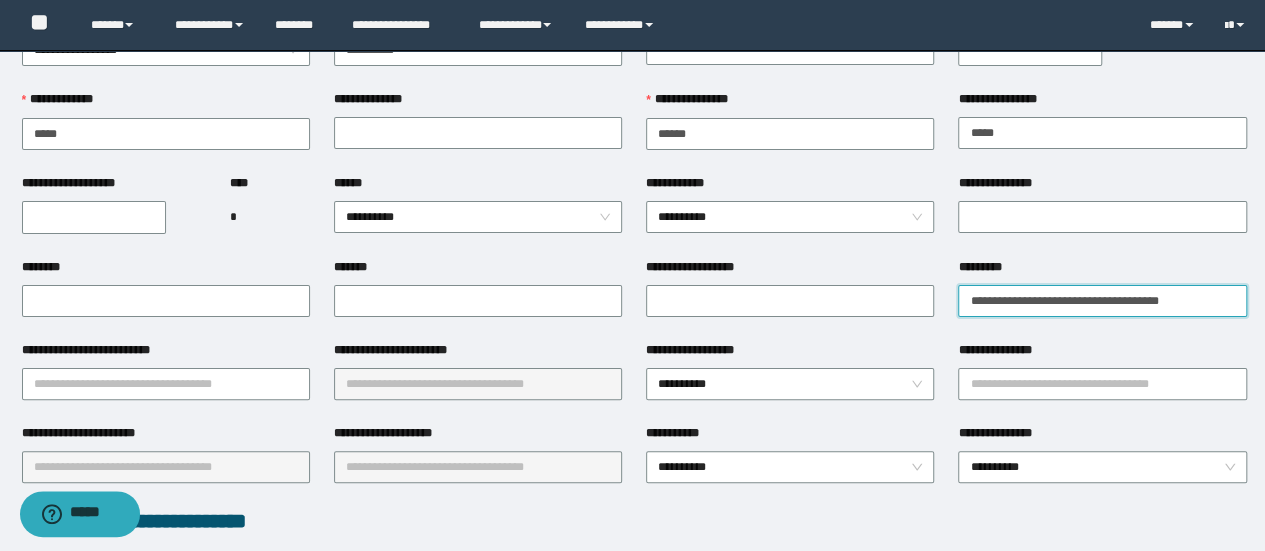 scroll, scrollTop: 200, scrollLeft: 0, axis: vertical 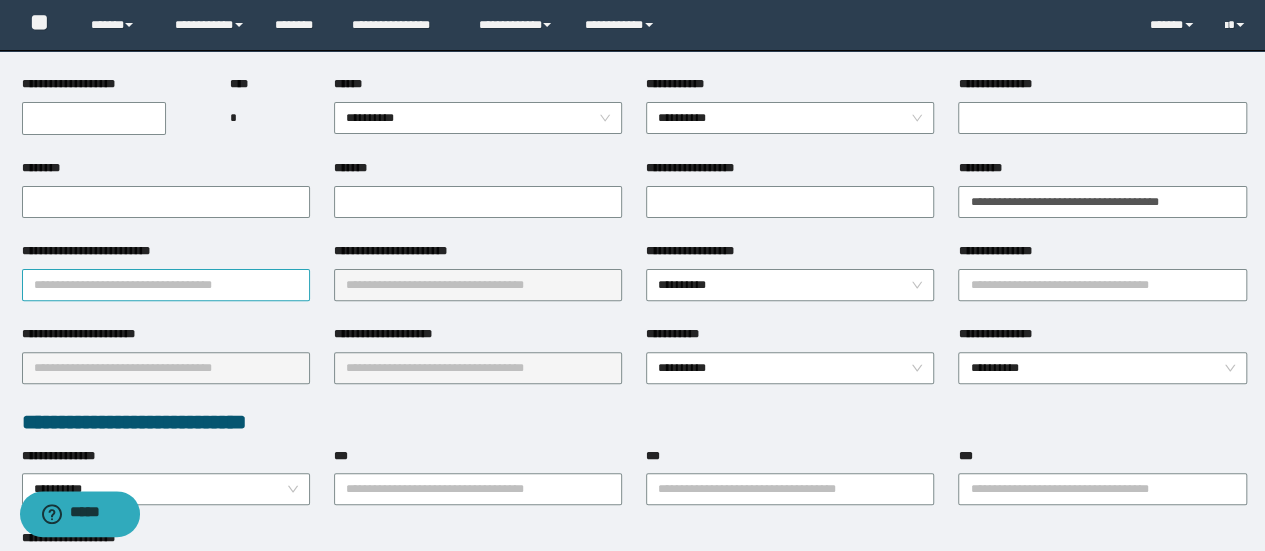 click on "**********" at bounding box center (166, 285) 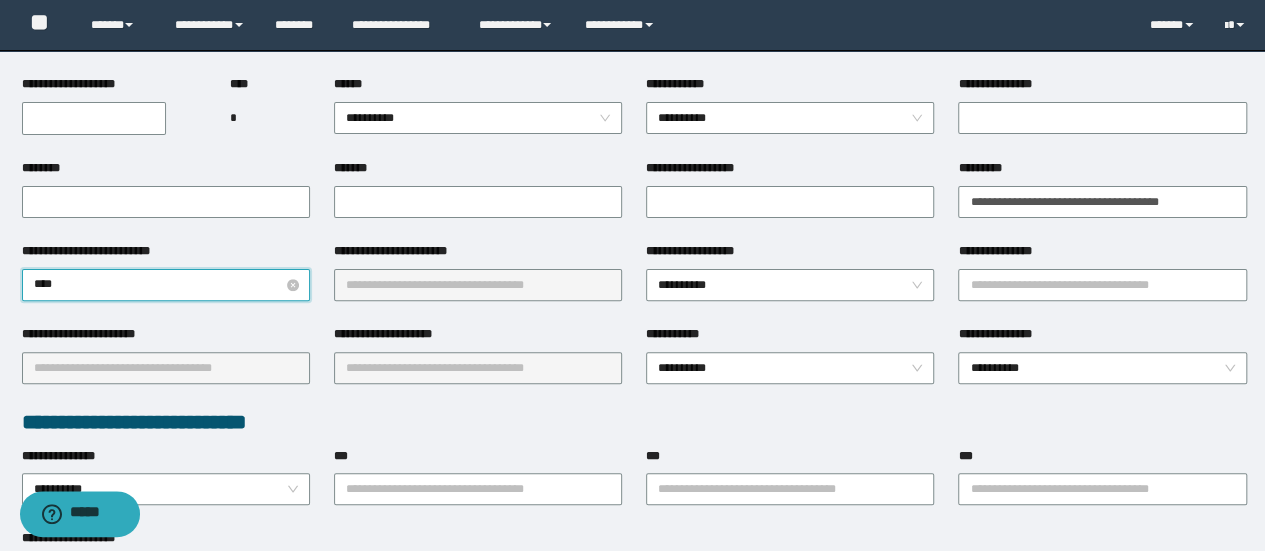 type on "*****" 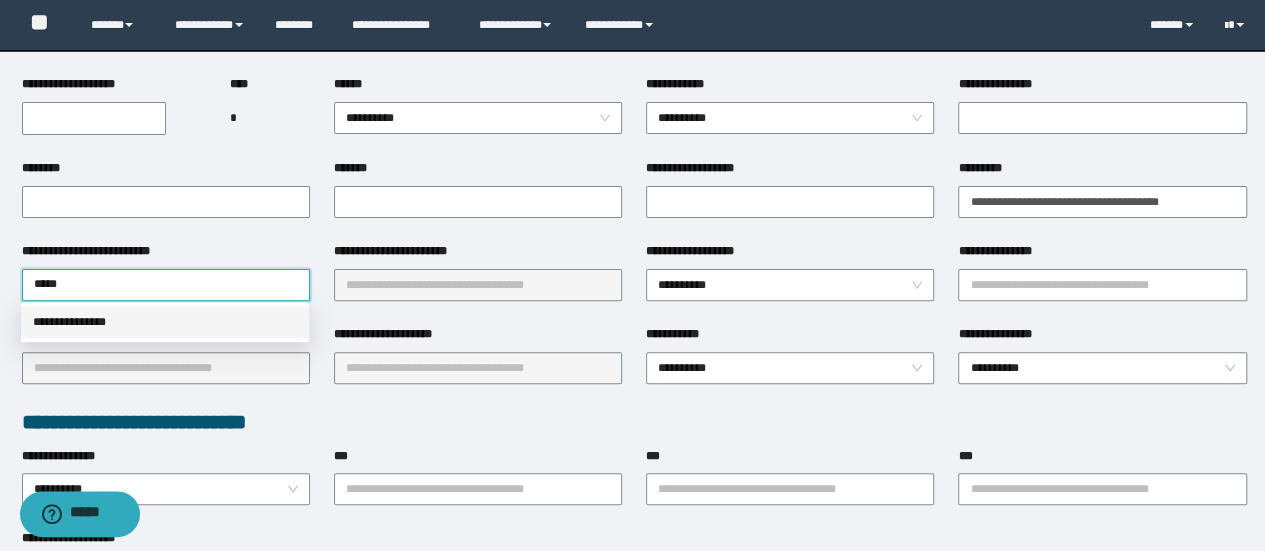 click on "**********" at bounding box center (165, 322) 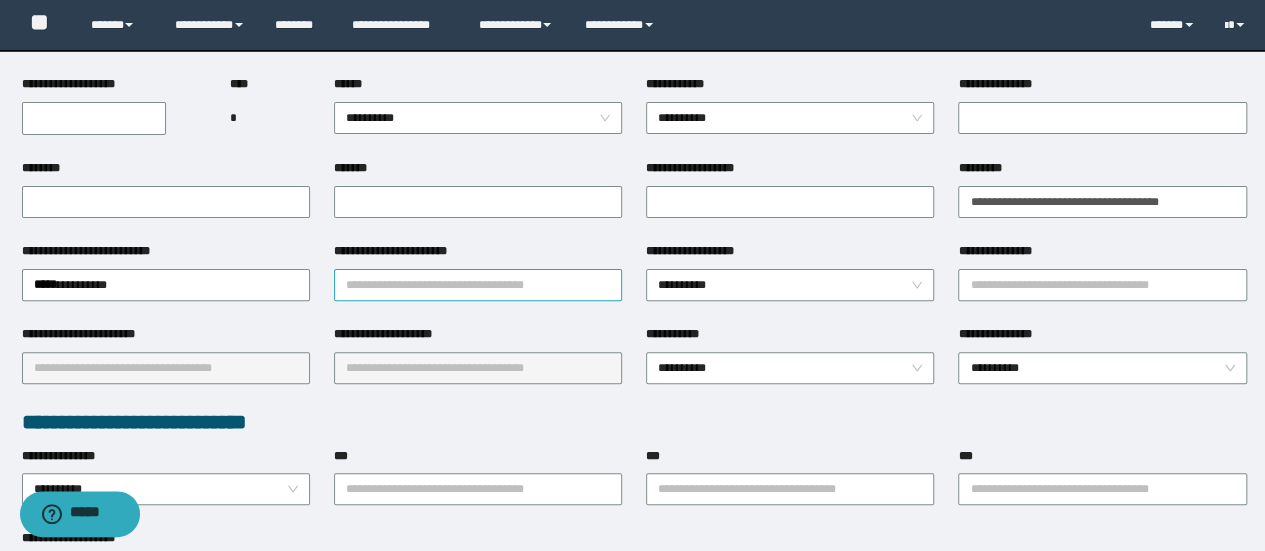 click on "**********" at bounding box center (478, 283) 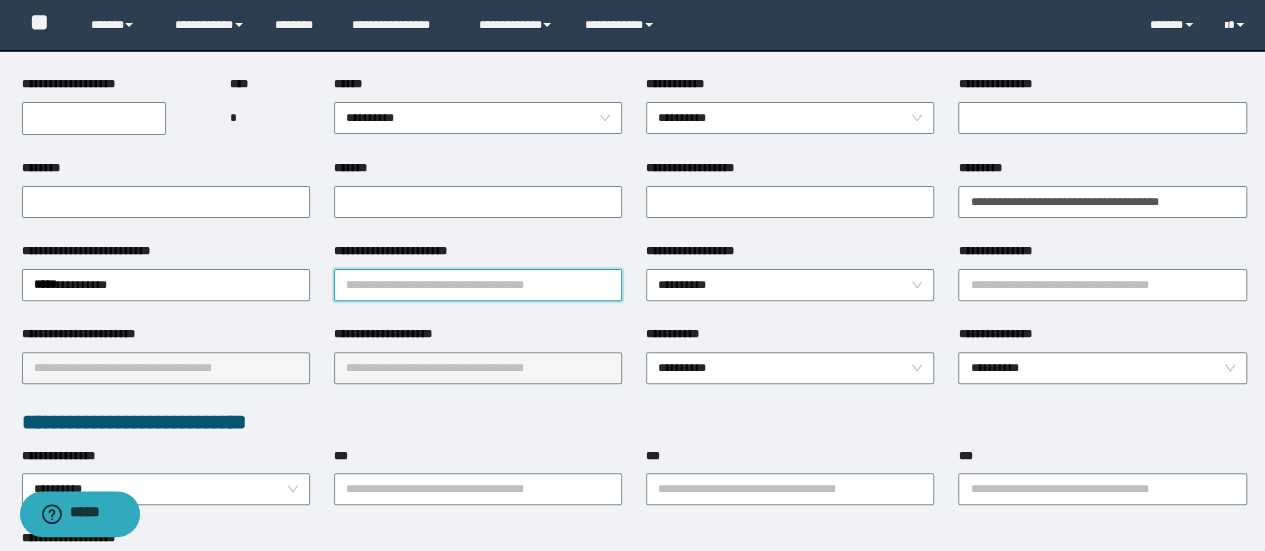 click on "**********" at bounding box center (478, 285) 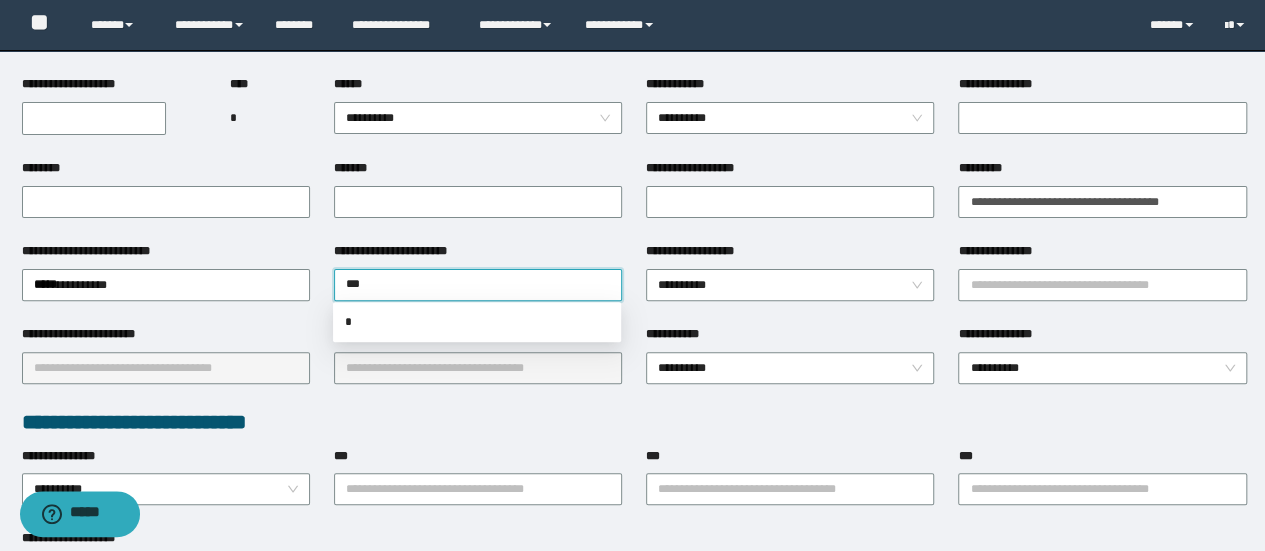 type on "****" 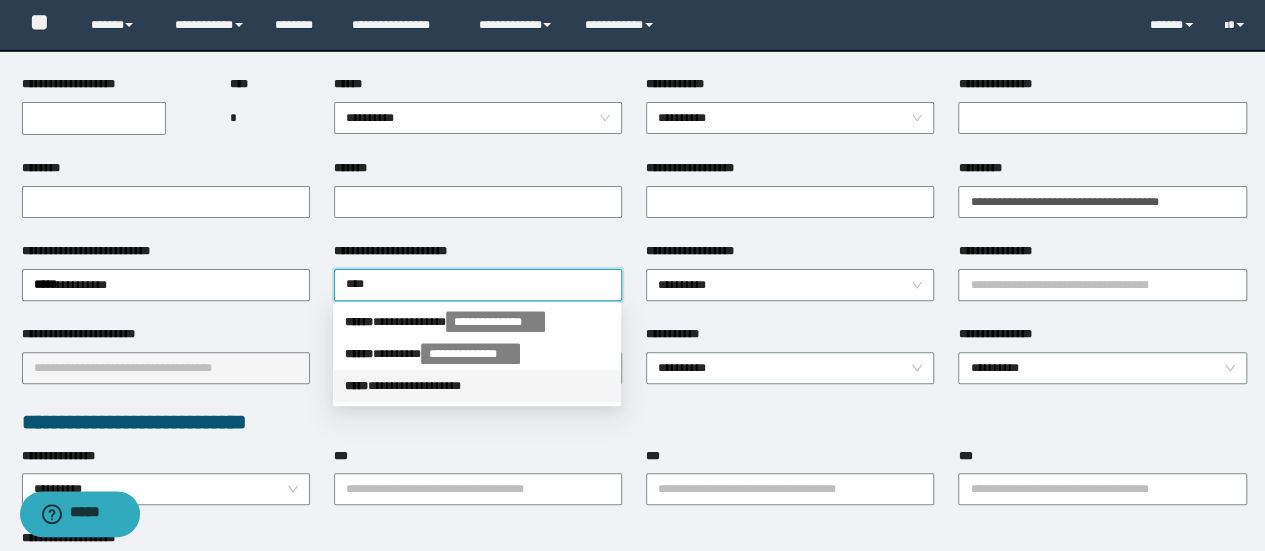 click on "**********" at bounding box center (477, 386) 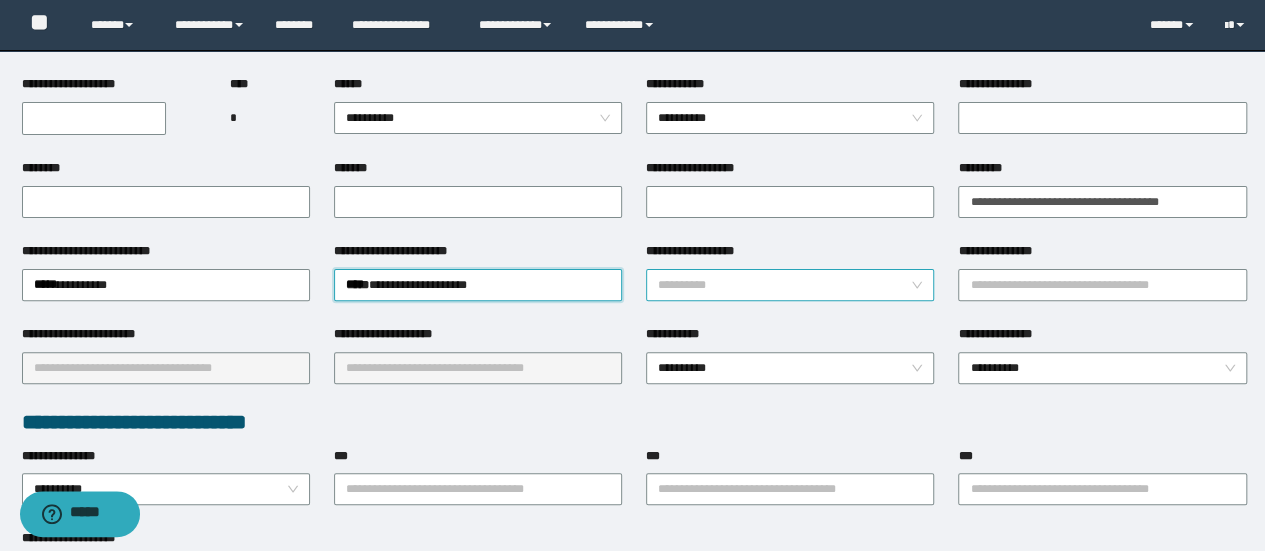 click on "**********" at bounding box center [790, 285] 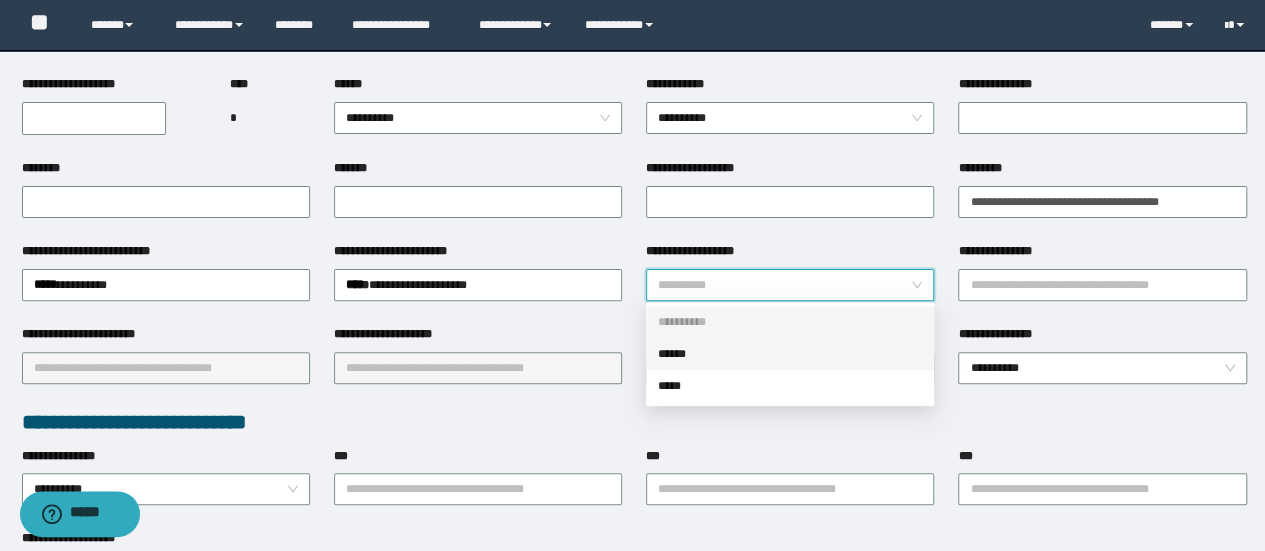 click on "******" at bounding box center [790, 354] 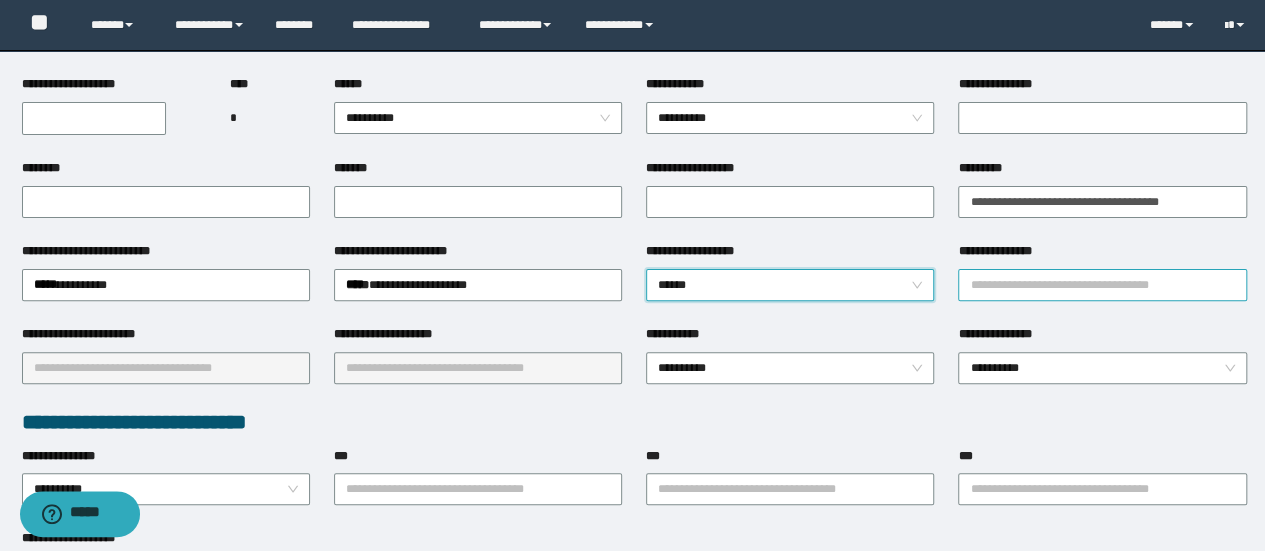 click on "**********" at bounding box center (1102, 285) 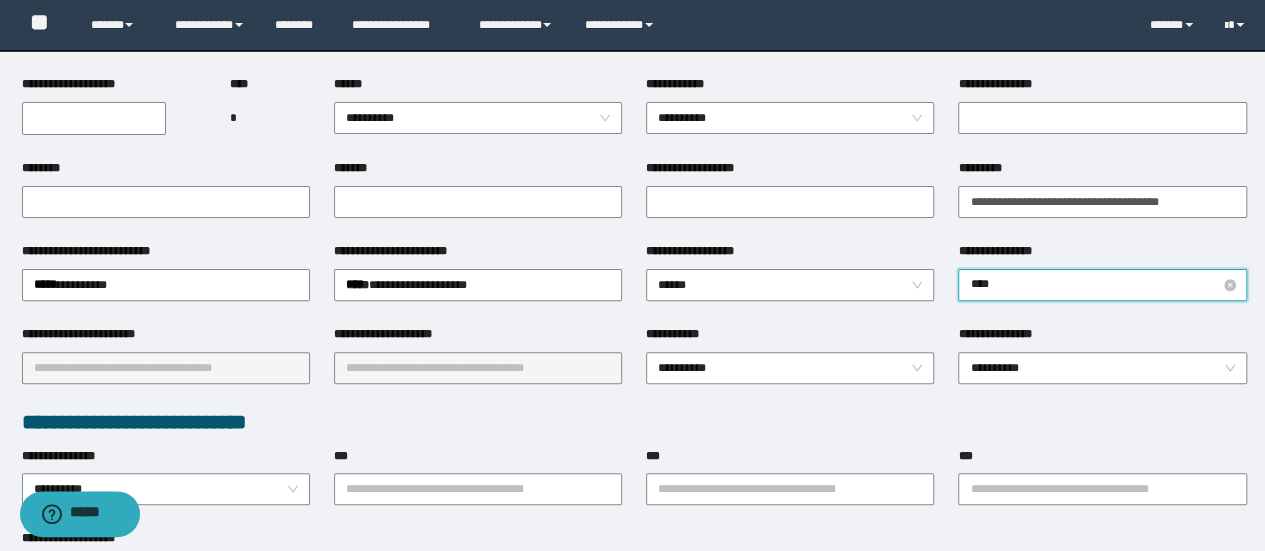 type on "*****" 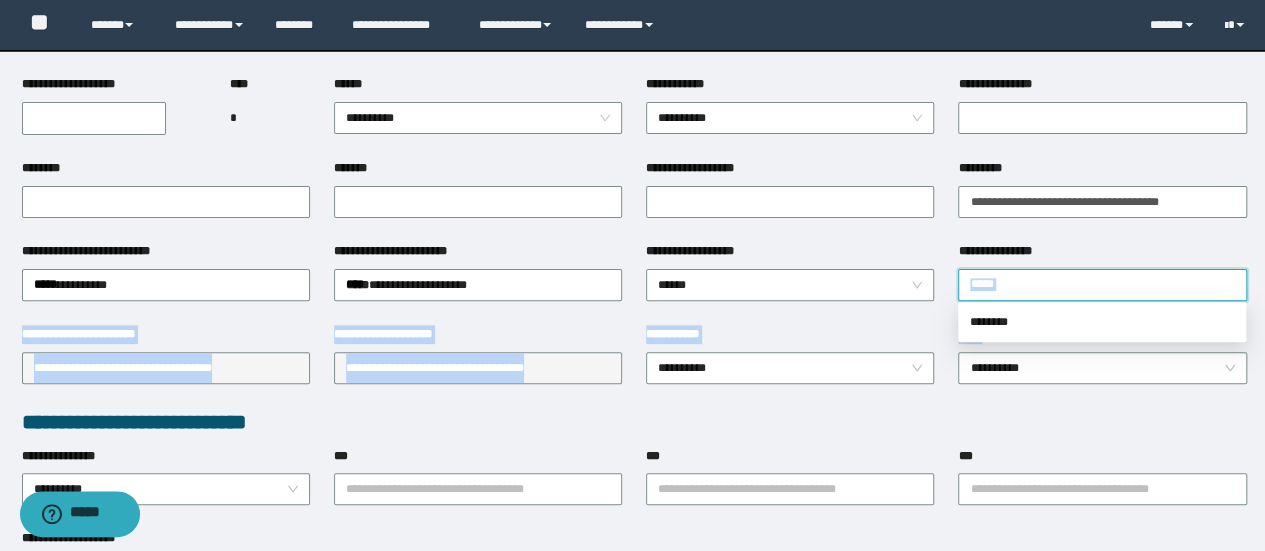 click on "**********" at bounding box center [632, 75] 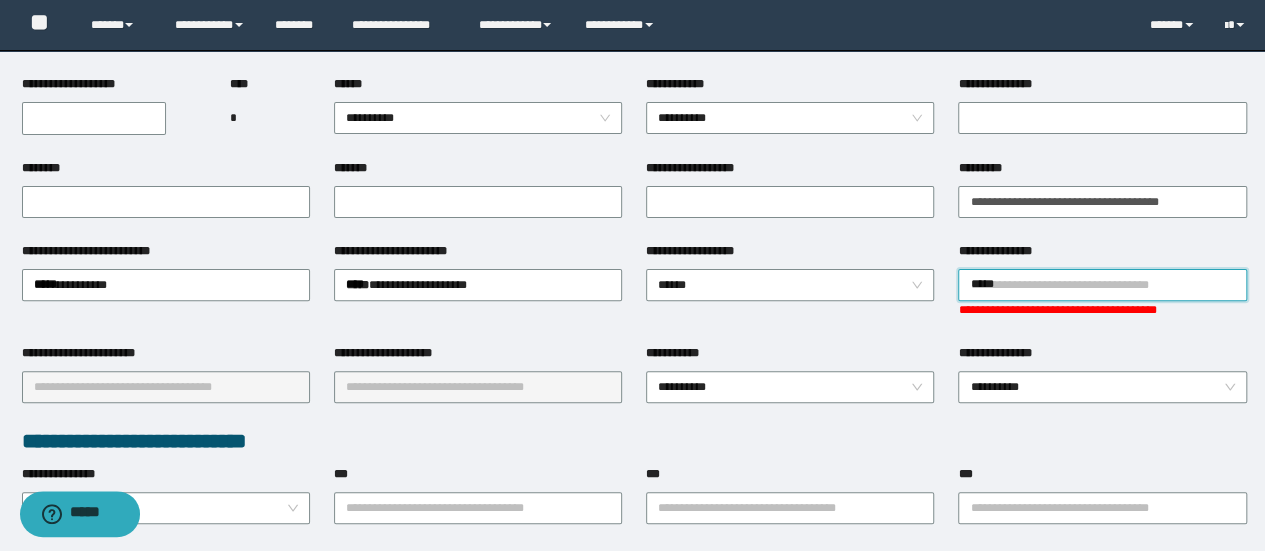 click on "*****" at bounding box center [1102, 285] 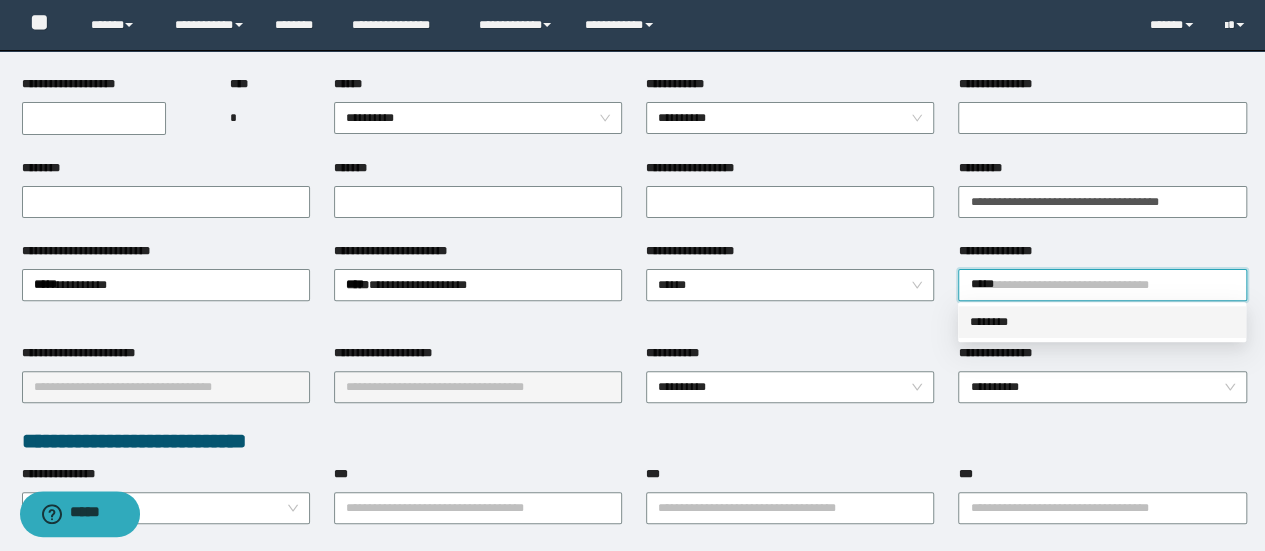 click on "********" at bounding box center [1102, 322] 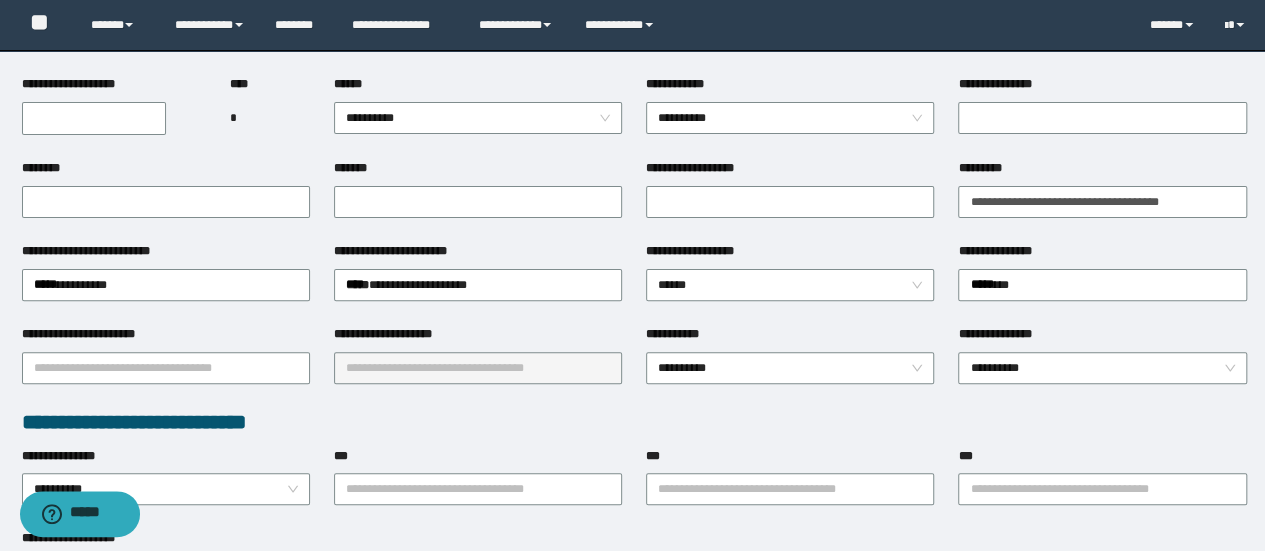 type 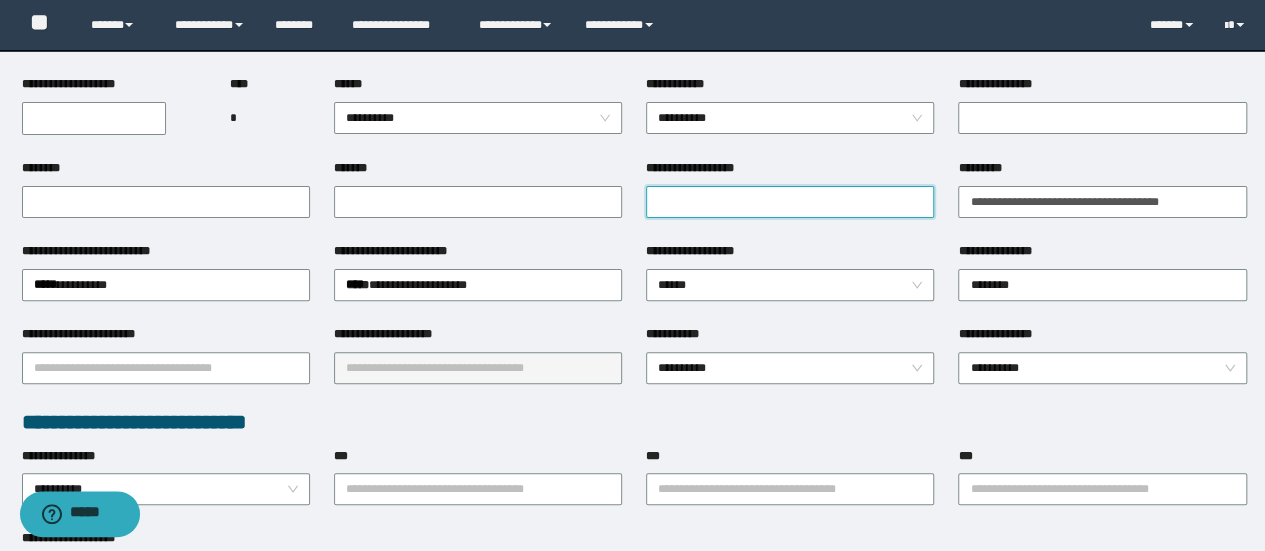 click on "**********" at bounding box center [790, 202] 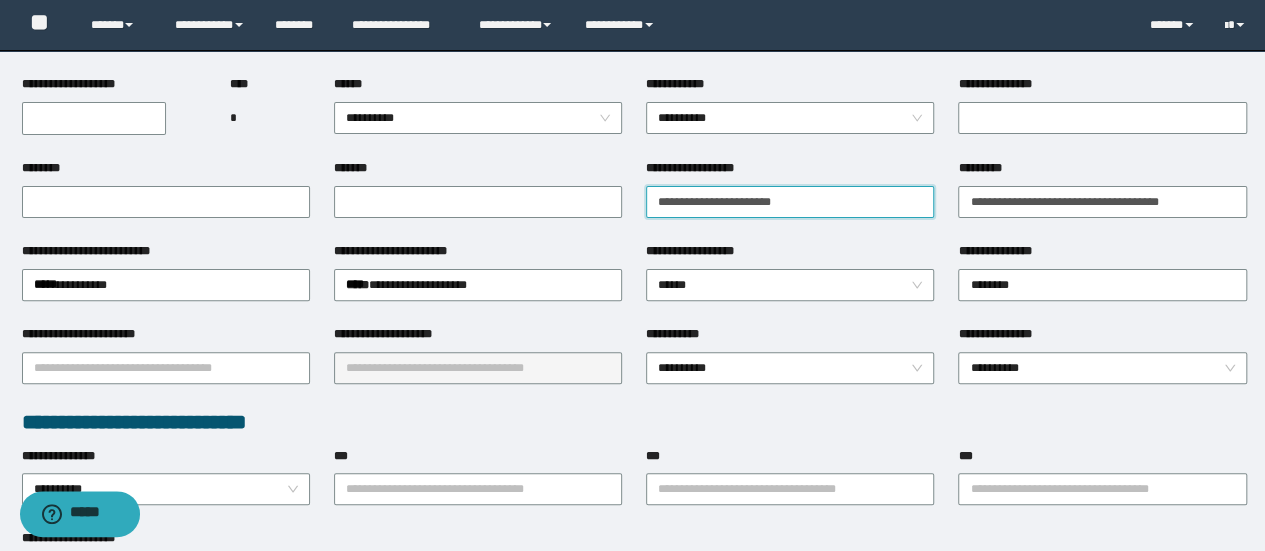 type on "**********" 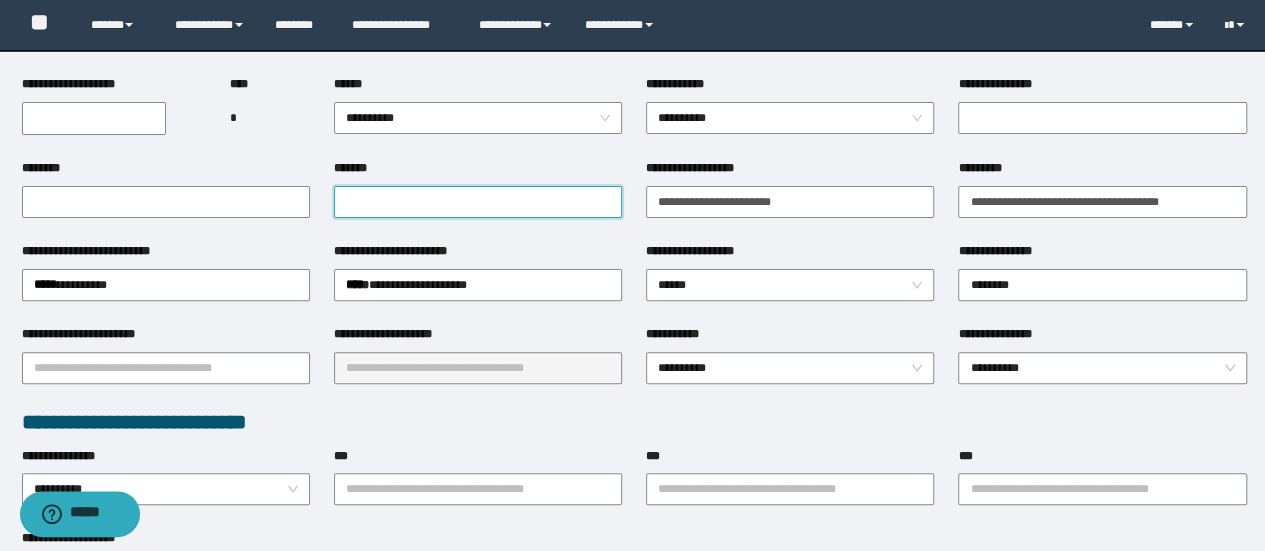click on "*******" at bounding box center [478, 202] 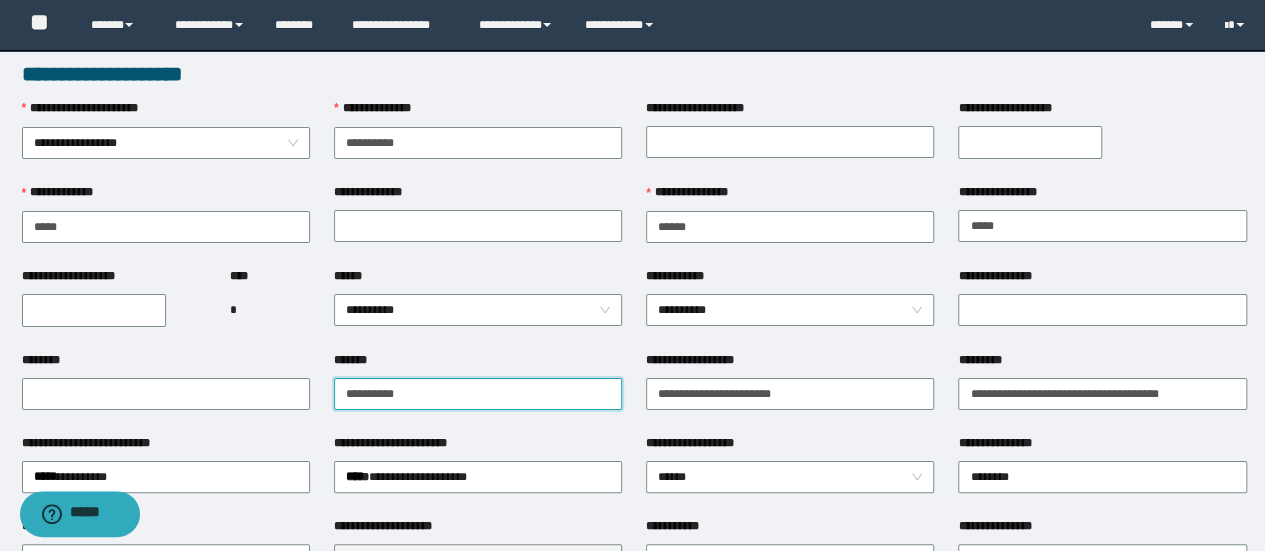 scroll, scrollTop: 0, scrollLeft: 0, axis: both 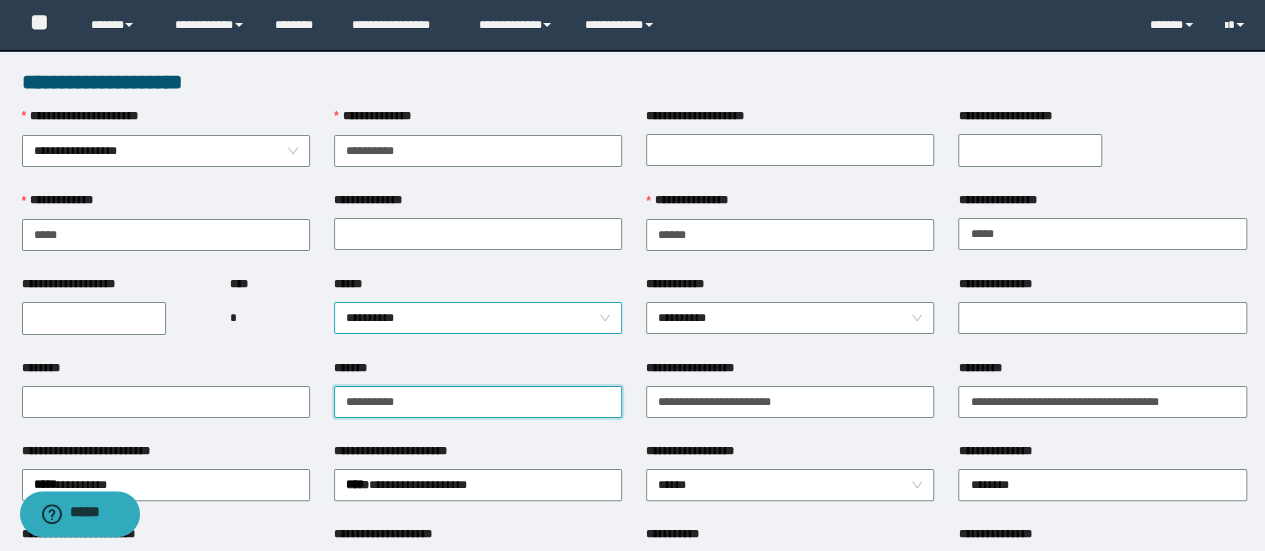 click on "**********" at bounding box center [478, 318] 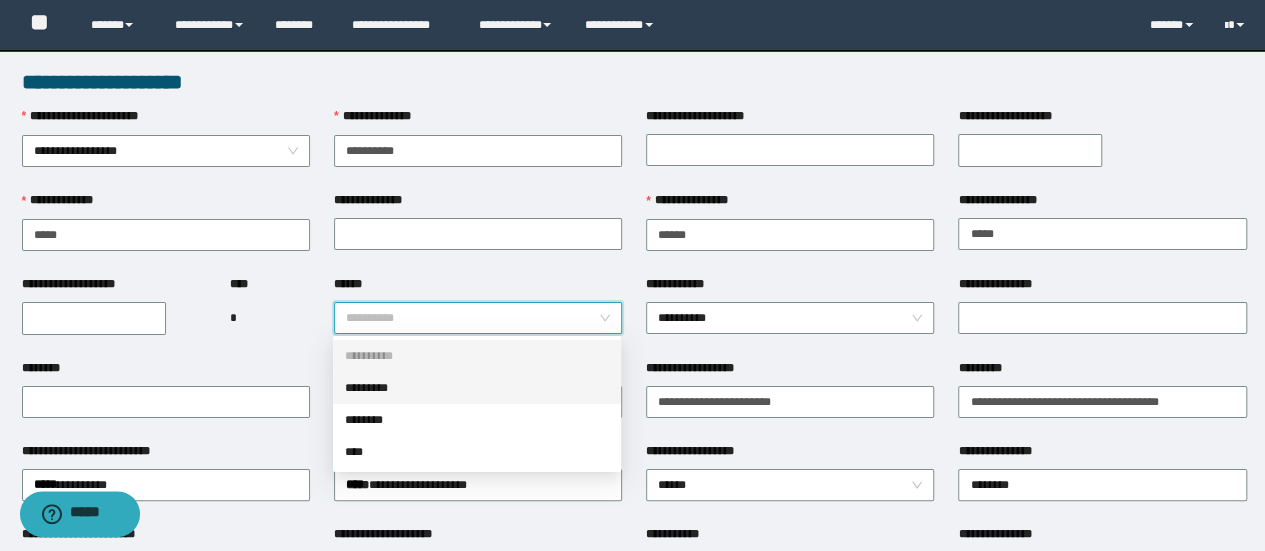 click on "*********" at bounding box center [477, 388] 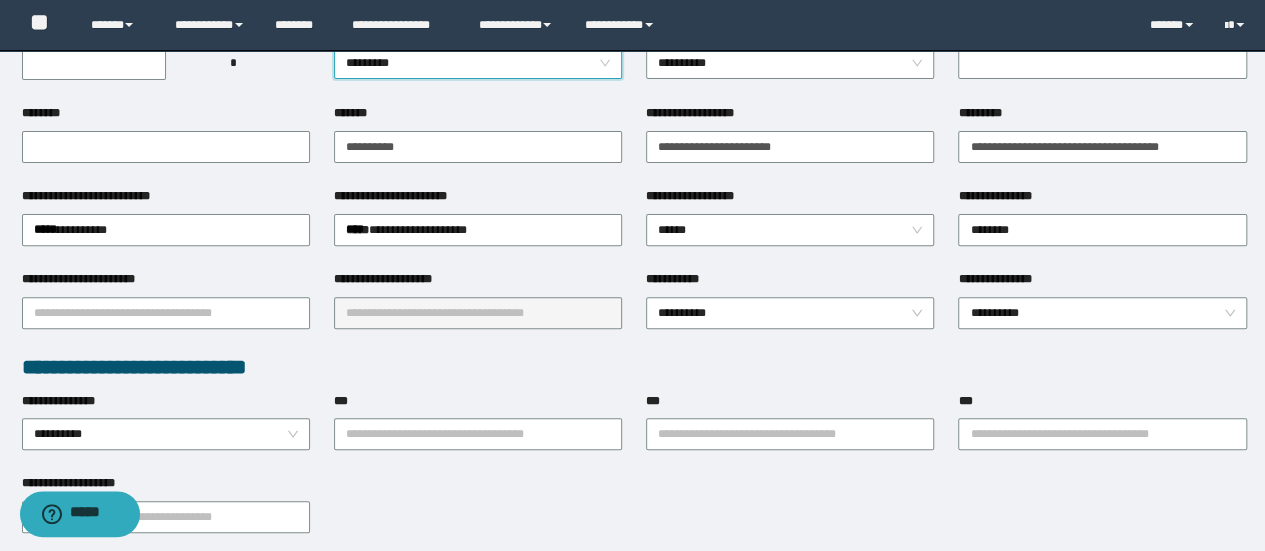 scroll, scrollTop: 300, scrollLeft: 0, axis: vertical 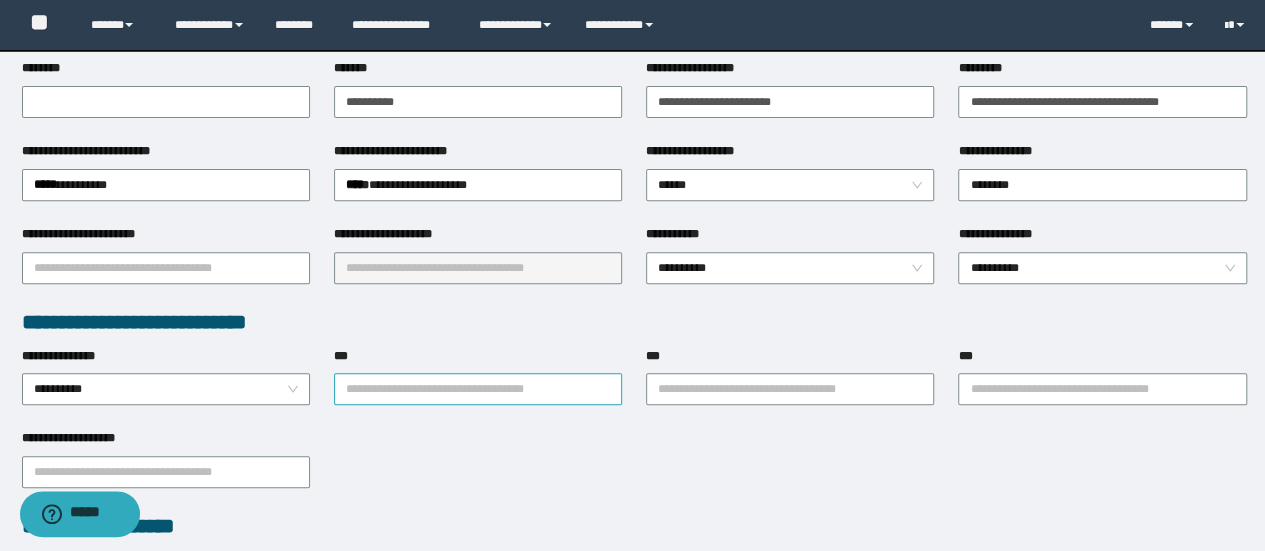 click on "***" at bounding box center [478, 389] 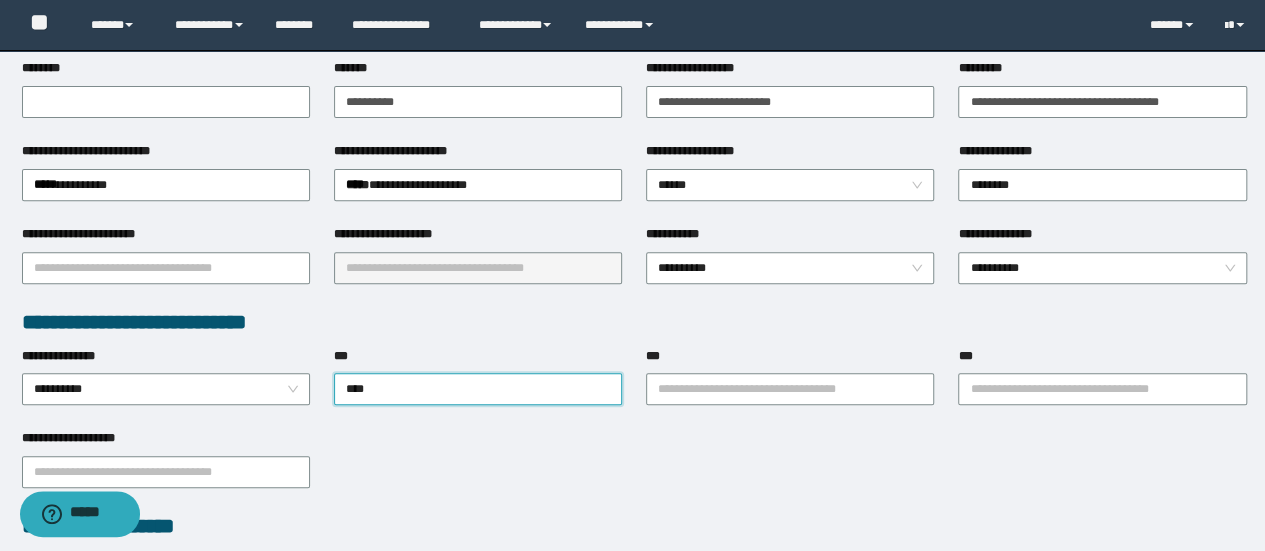 type on "*****" 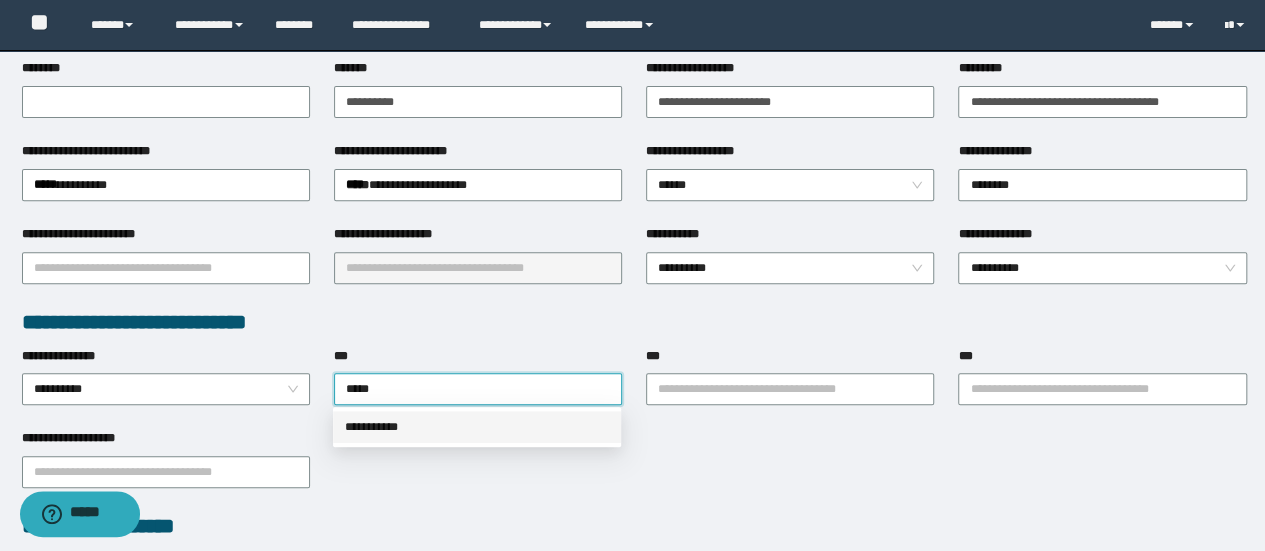 click on "**********" at bounding box center (477, 427) 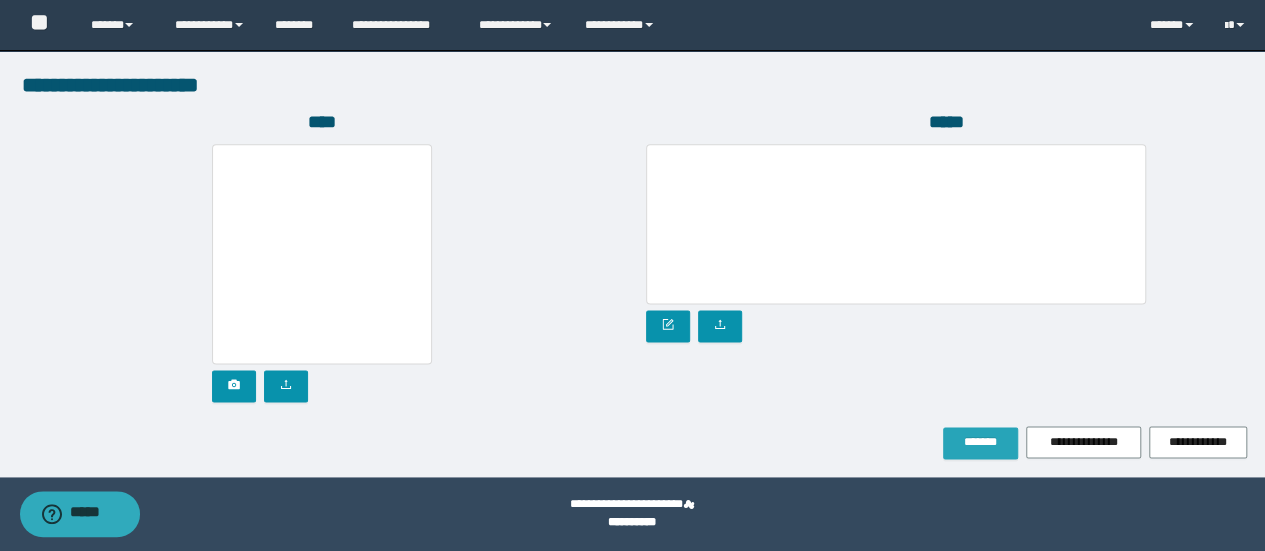 click on "*******" at bounding box center [980, 443] 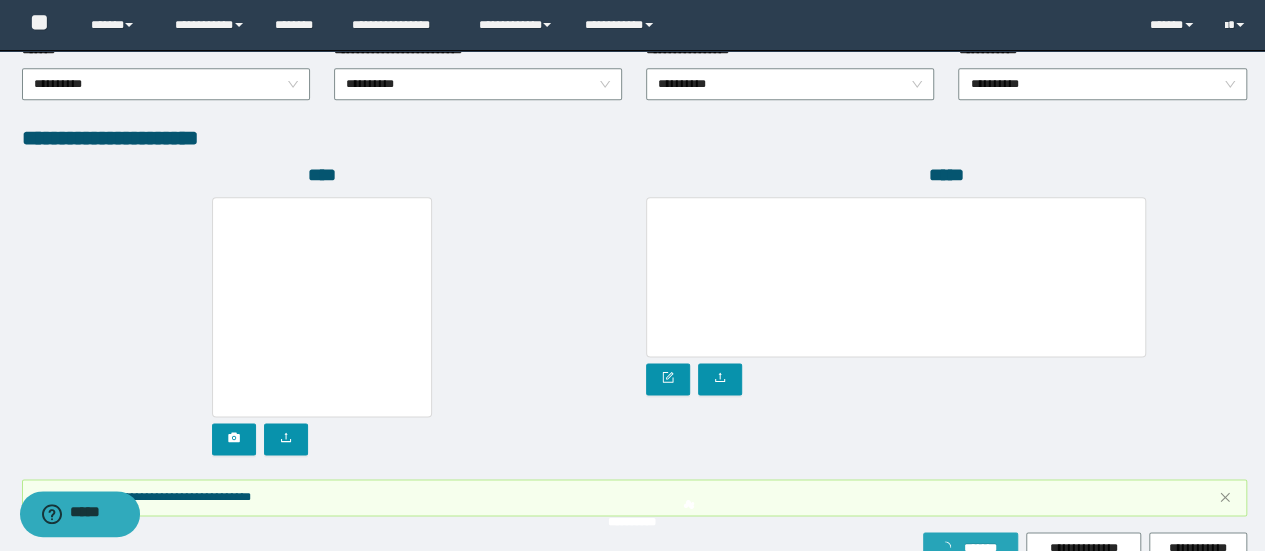 type 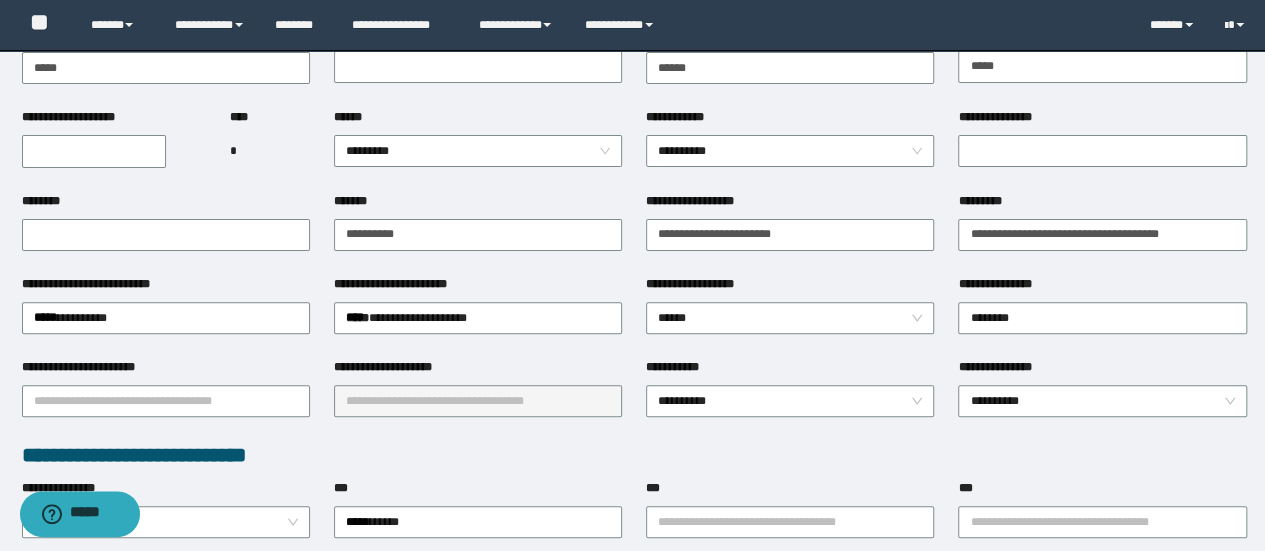 scroll, scrollTop: 202, scrollLeft: 0, axis: vertical 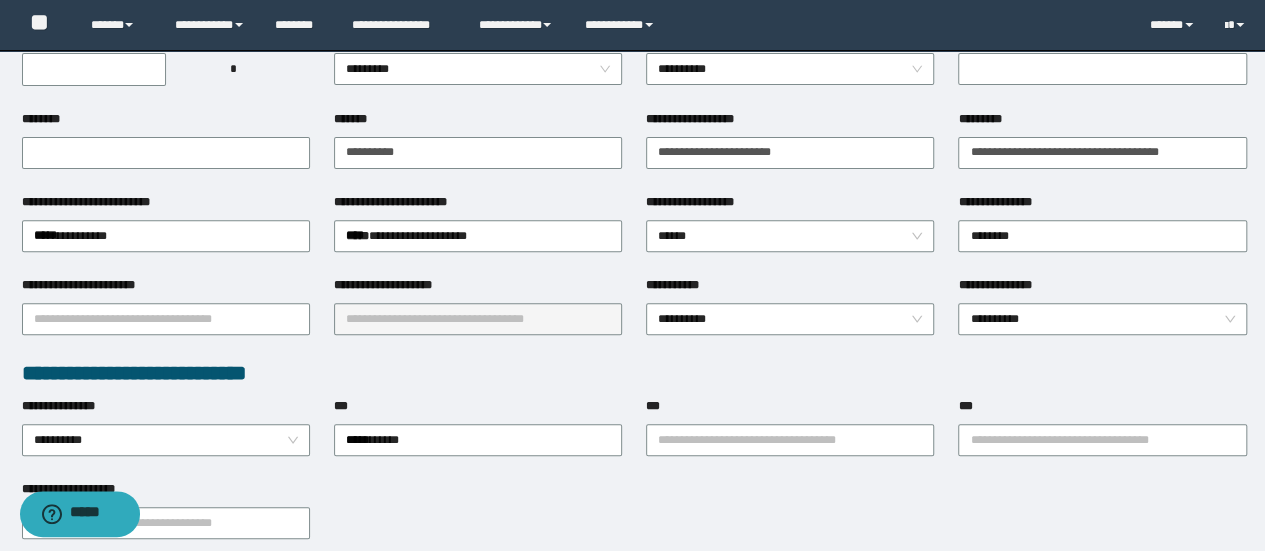 click on "**********" at bounding box center (1102, 426) 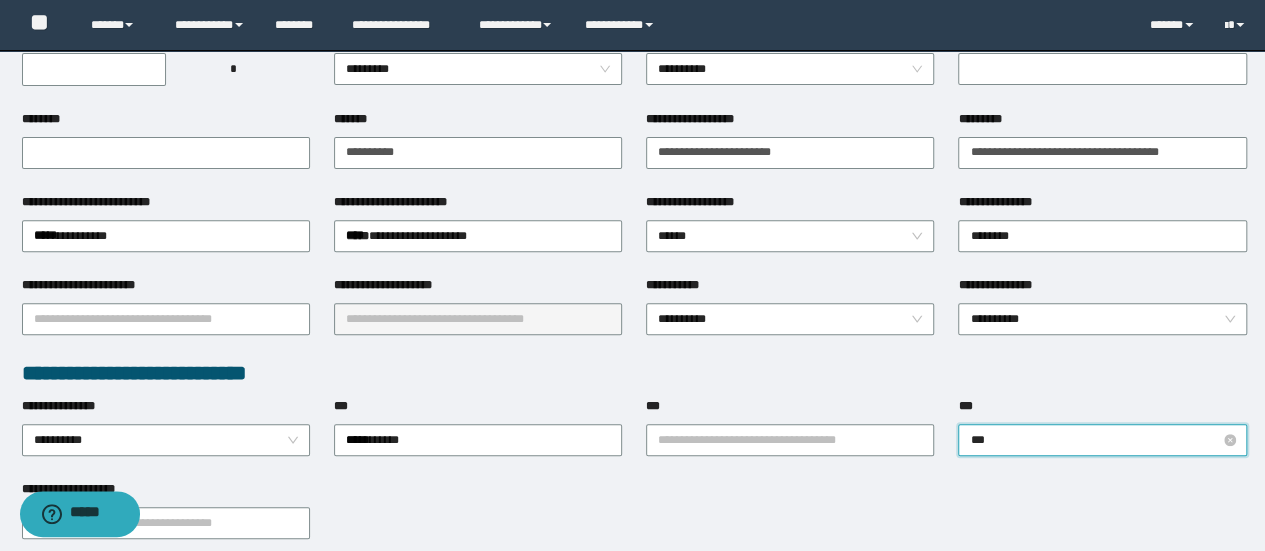 type on "****" 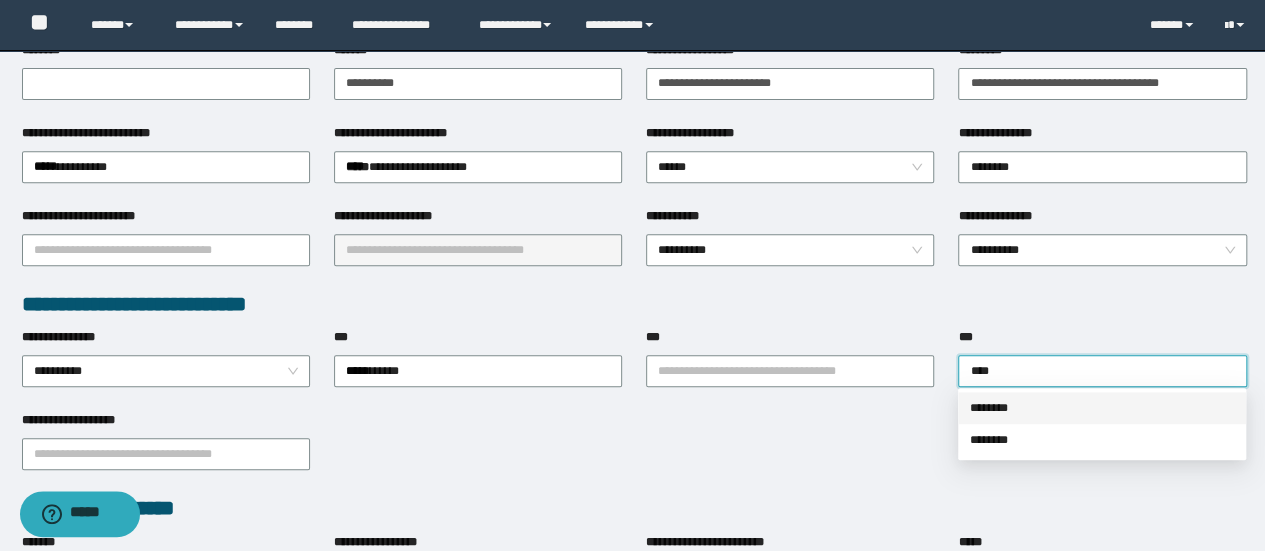 scroll, scrollTop: 402, scrollLeft: 0, axis: vertical 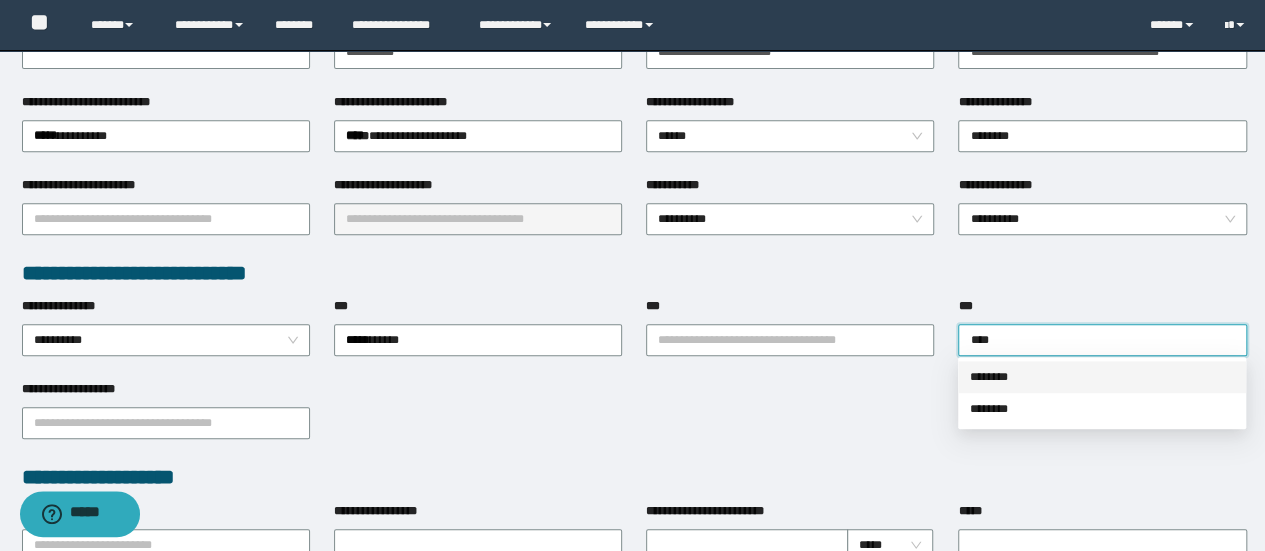 click on "********" at bounding box center [1102, 377] 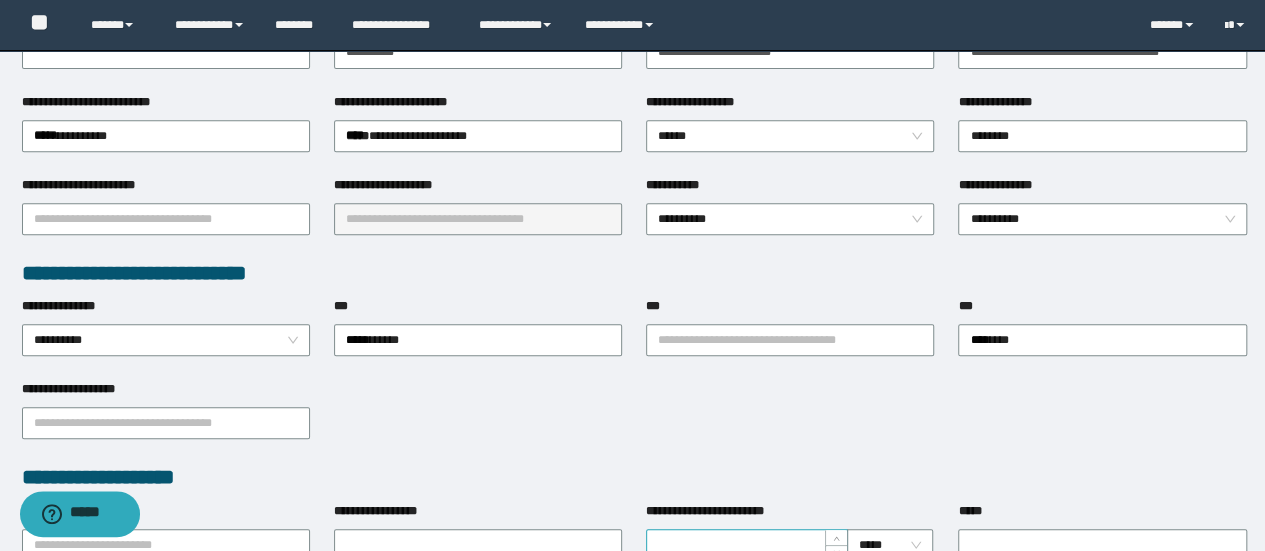 type 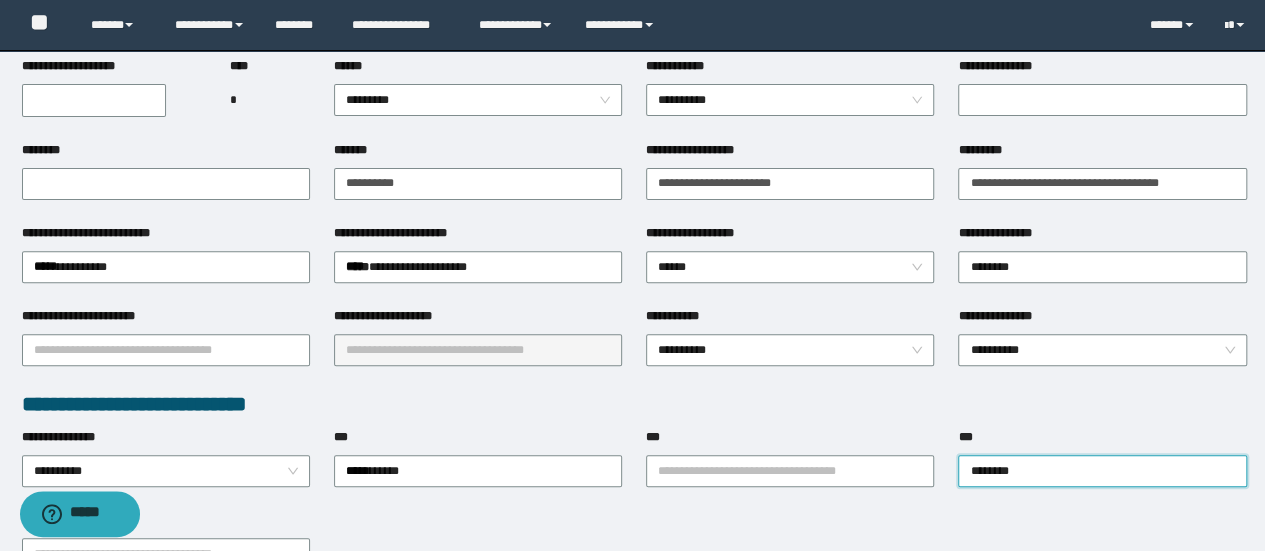 scroll, scrollTop: 302, scrollLeft: 0, axis: vertical 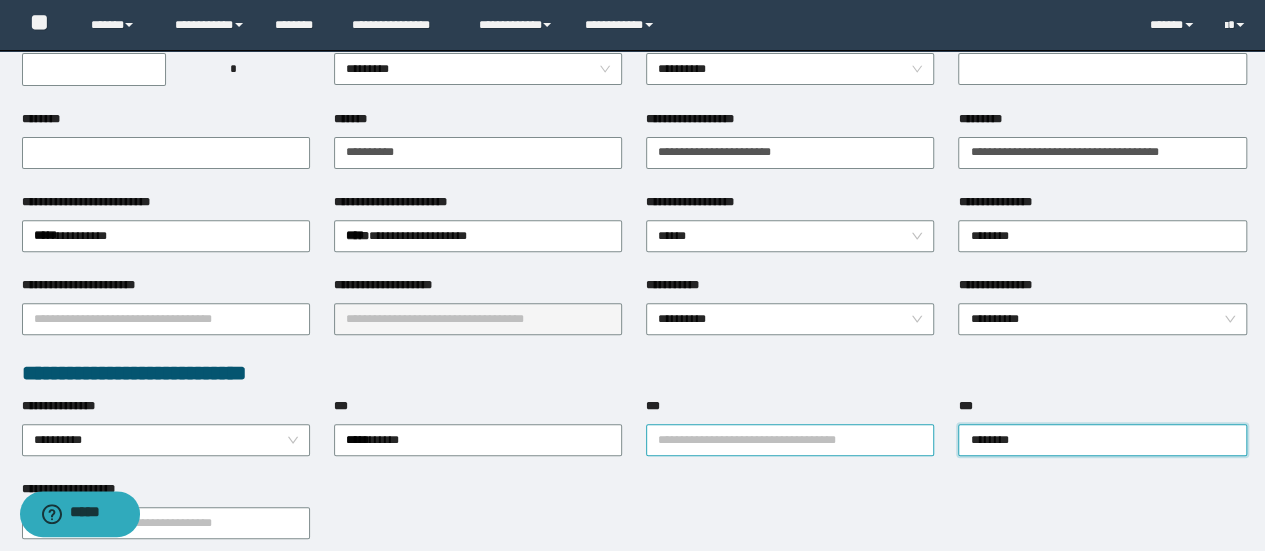 click on "***" at bounding box center [790, 440] 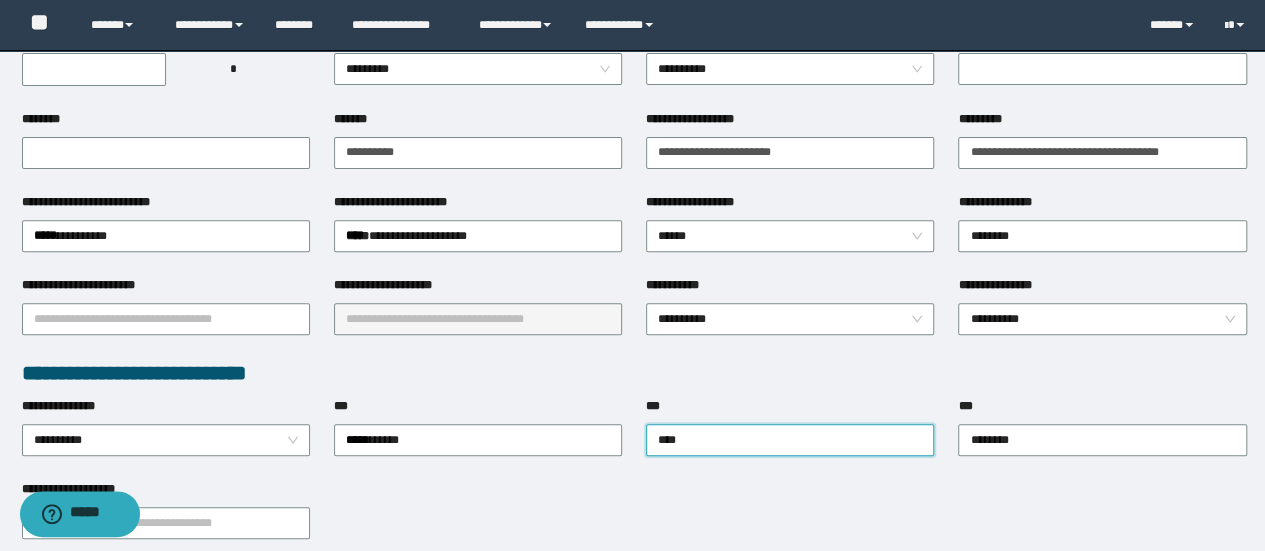 type on "*****" 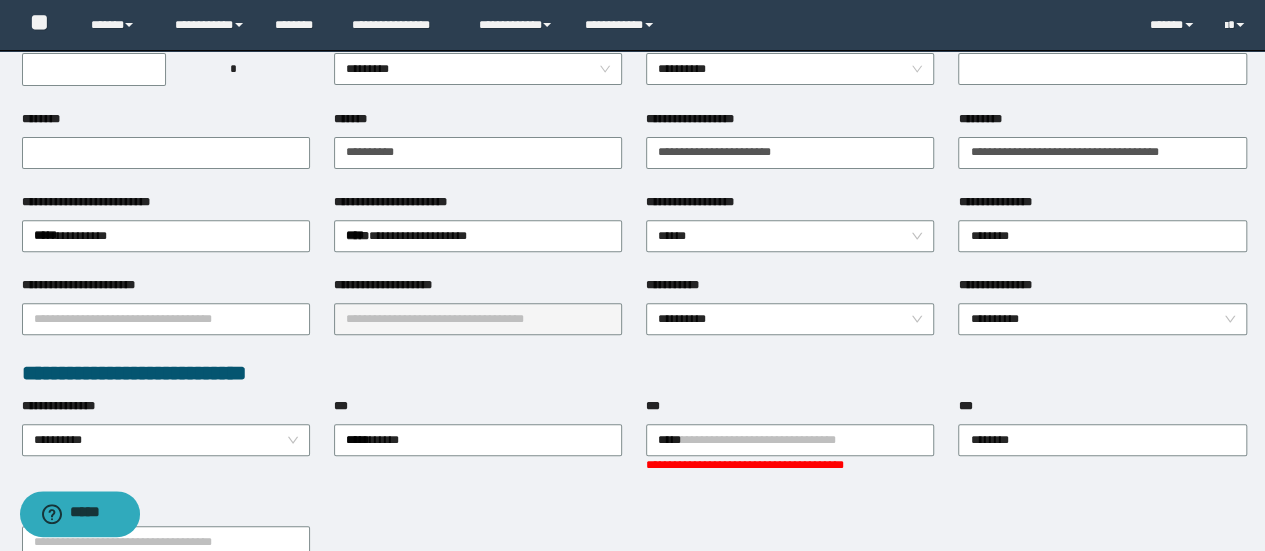 click on "**********" at bounding box center [632, -27] 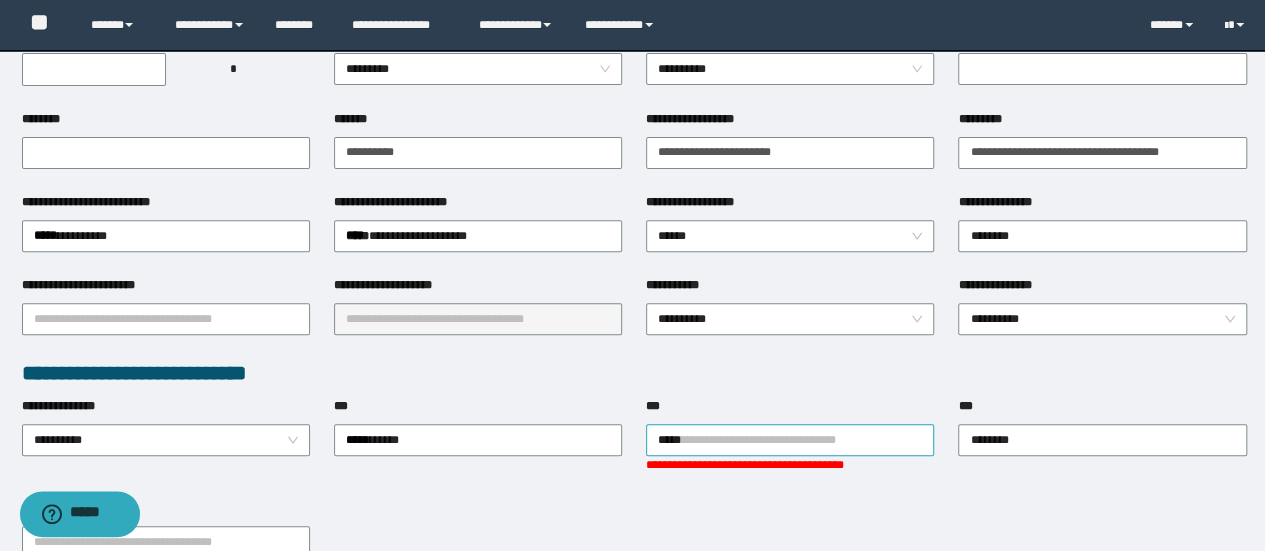 click on "*****" at bounding box center (790, 440) 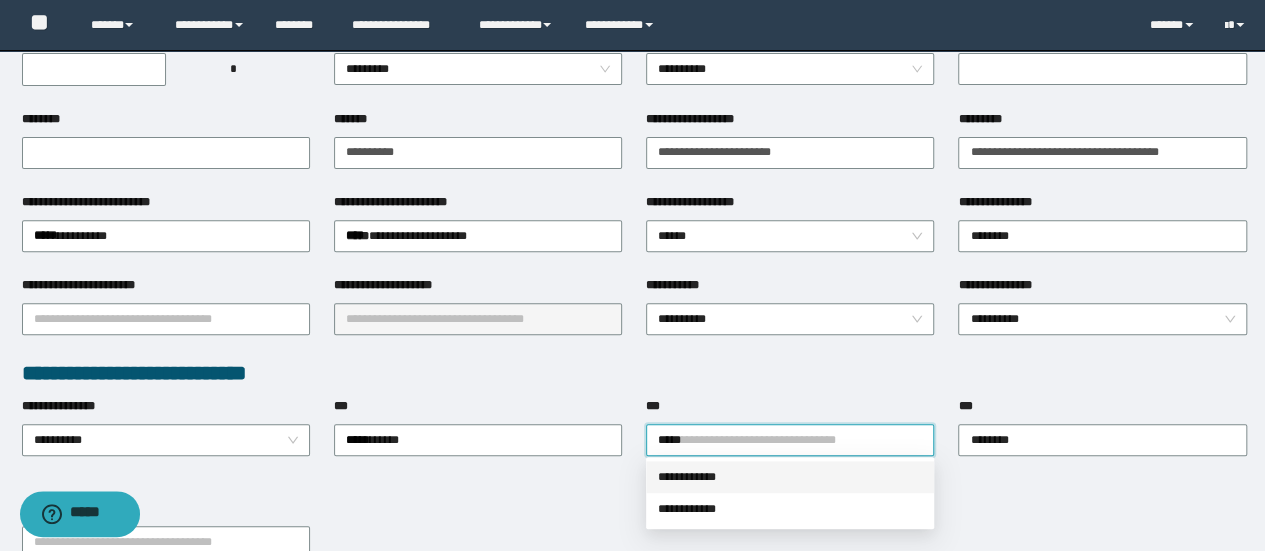 click on "**********" at bounding box center [790, 477] 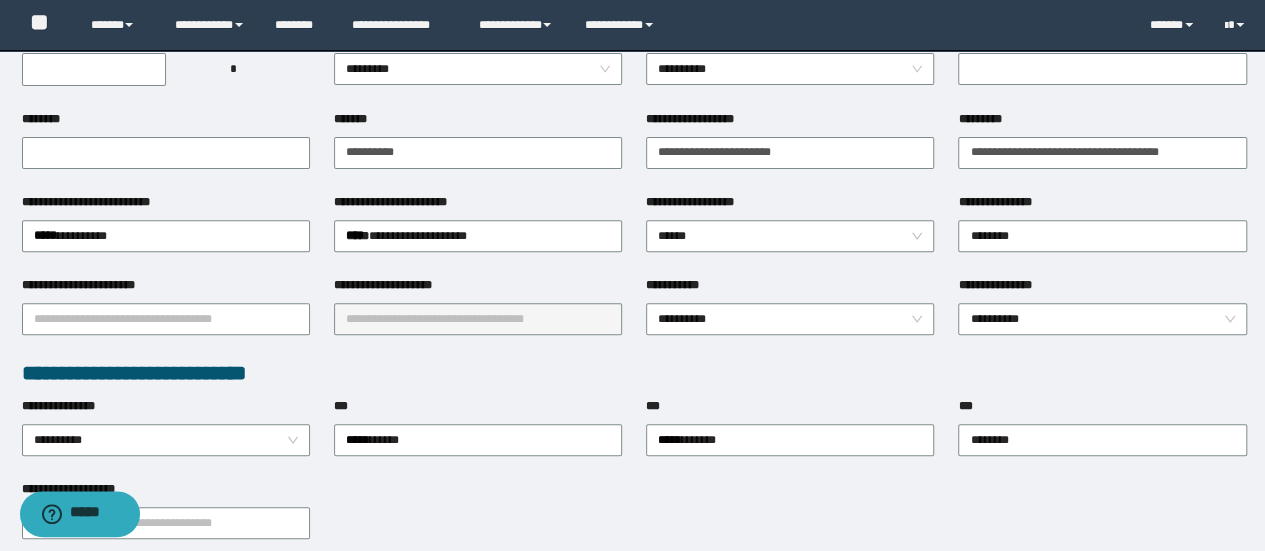 type 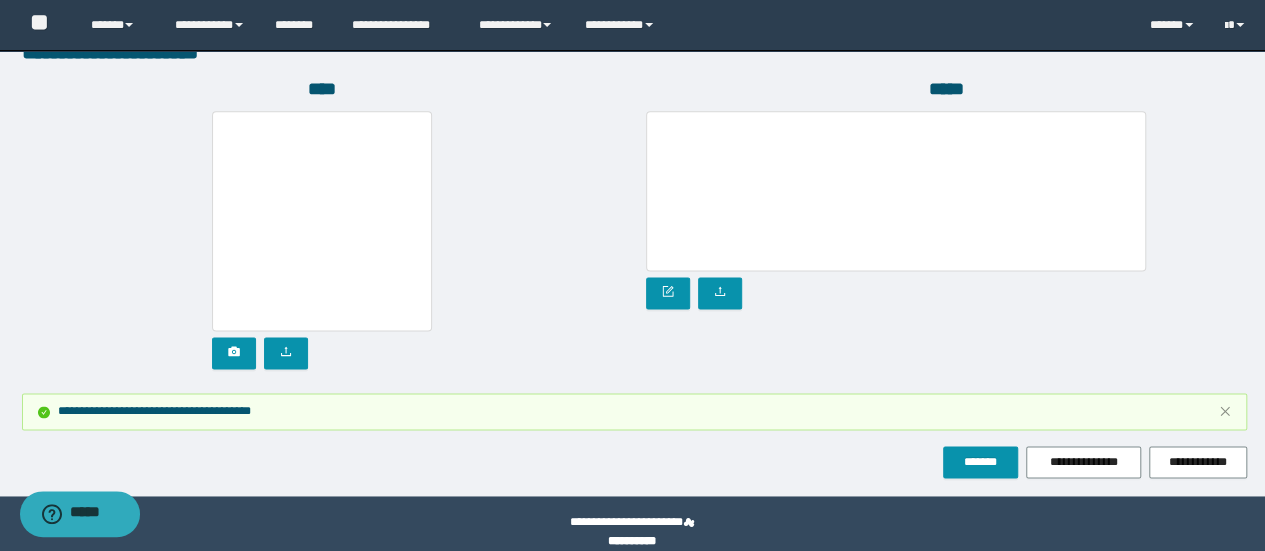 scroll, scrollTop: 1255, scrollLeft: 0, axis: vertical 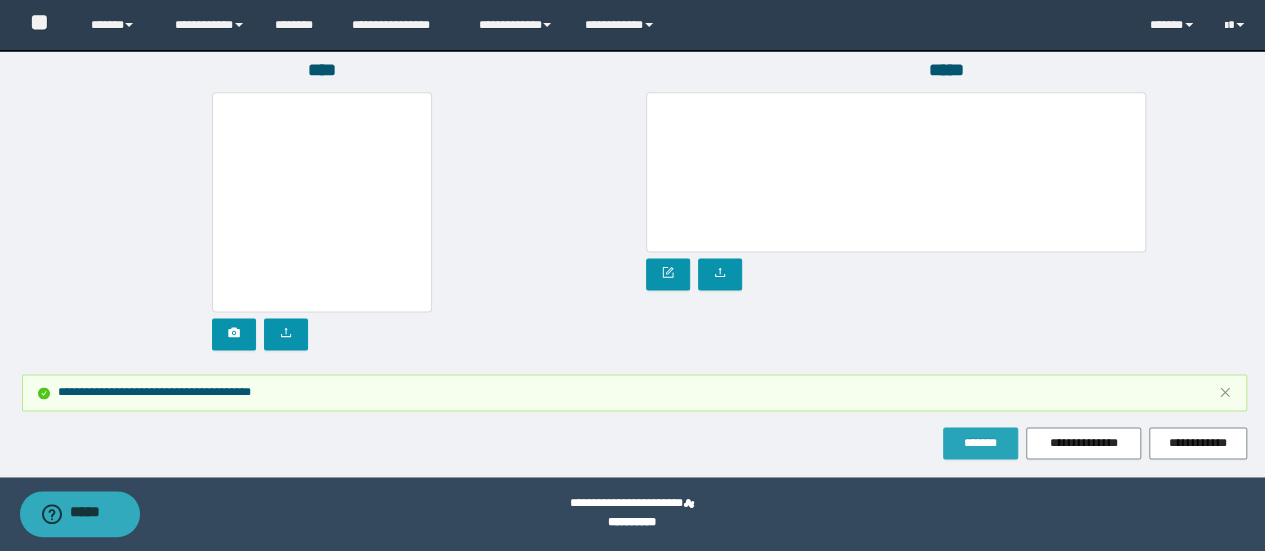 click on "*******" at bounding box center (980, 443) 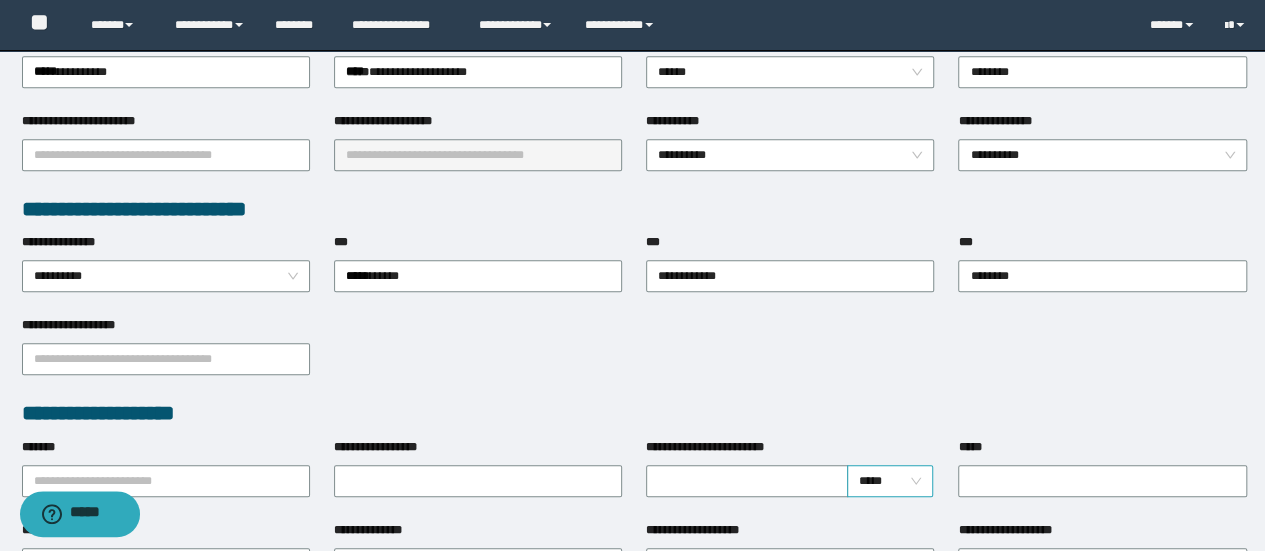 scroll, scrollTop: 455, scrollLeft: 0, axis: vertical 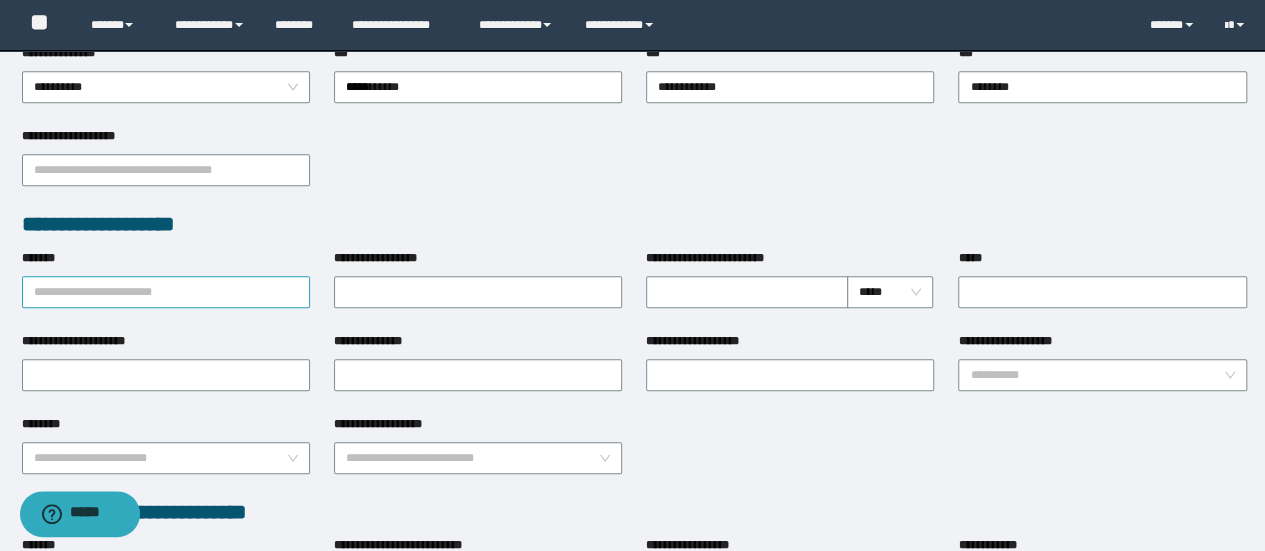 click on "*******" at bounding box center (166, 292) 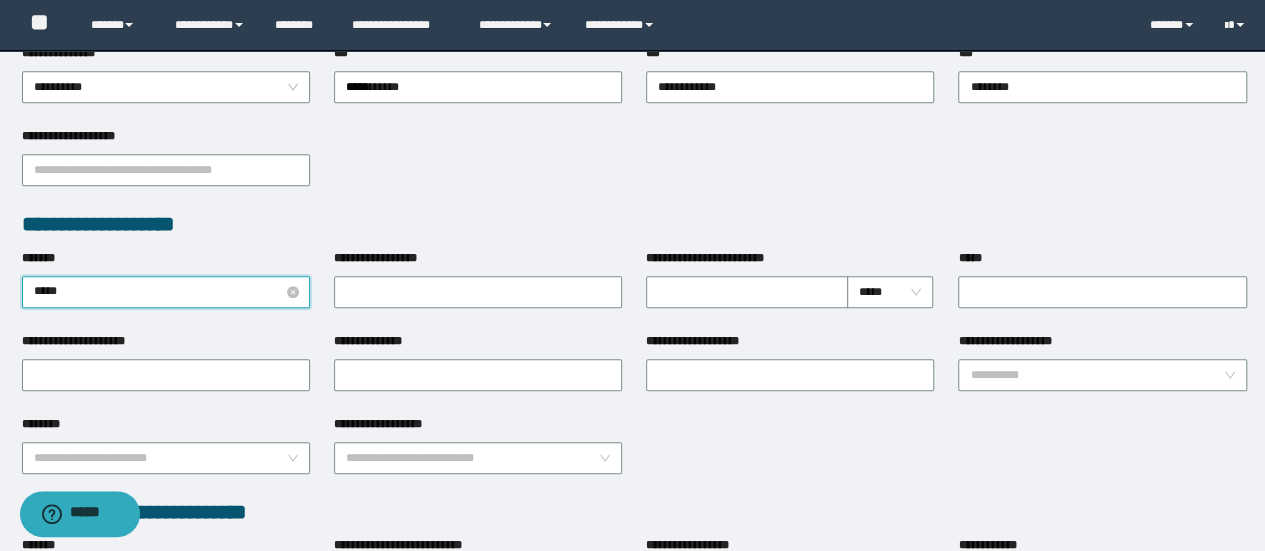 type on "******" 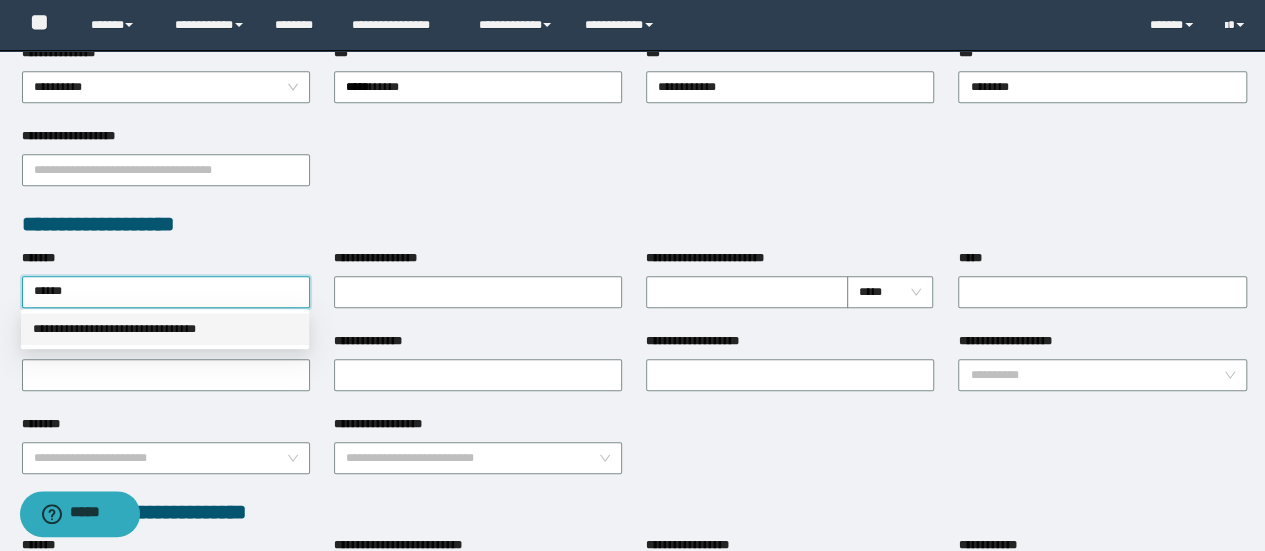 click on "**********" at bounding box center [165, 329] 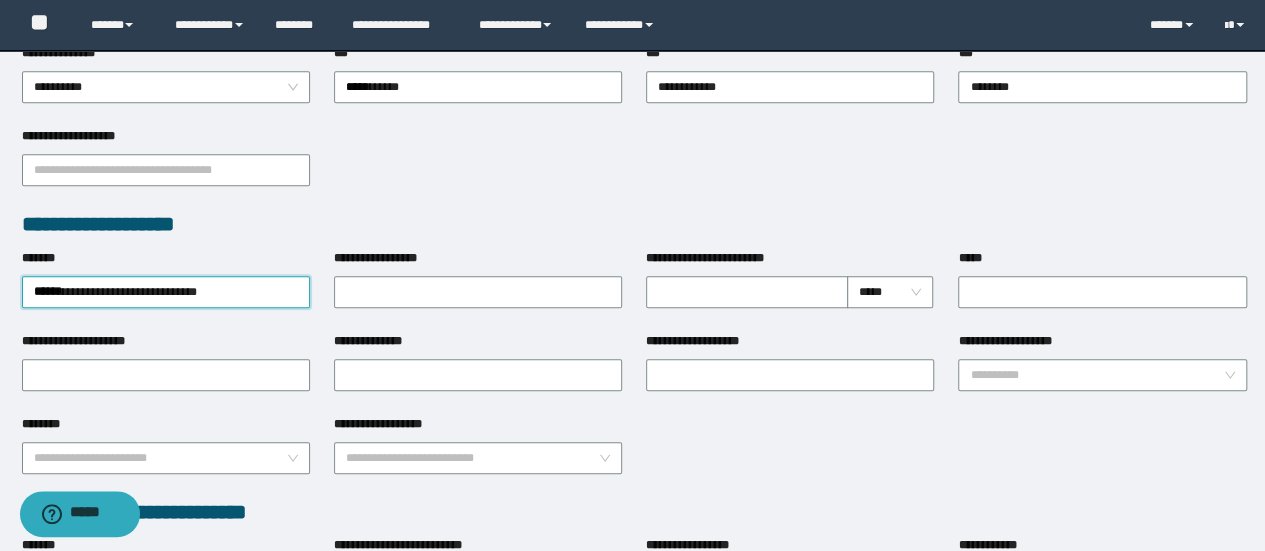 type 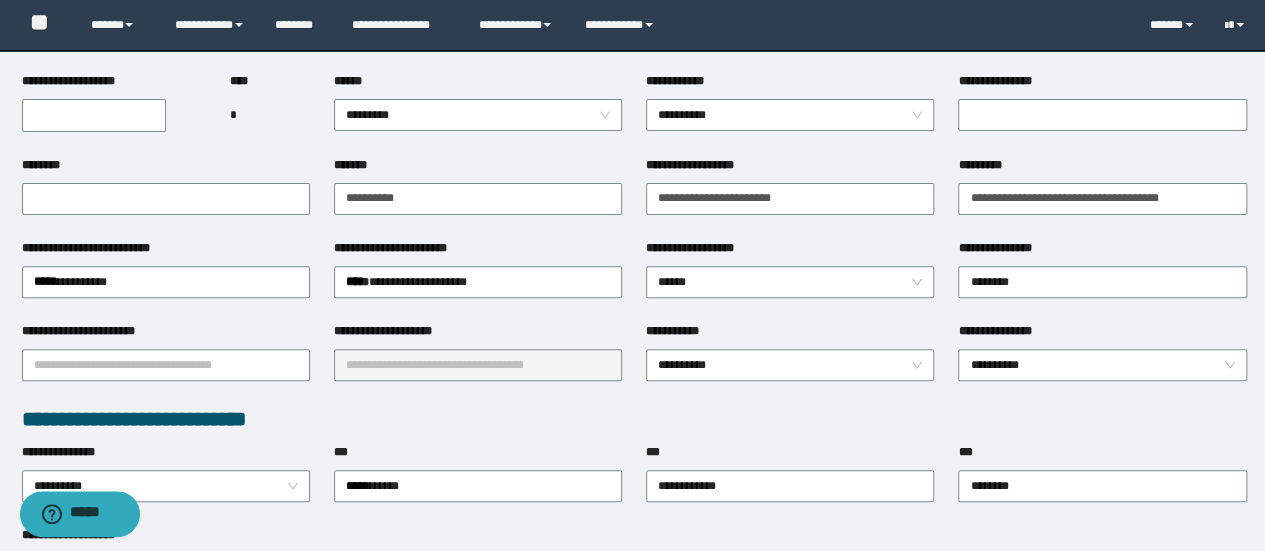 scroll, scrollTop: 255, scrollLeft: 0, axis: vertical 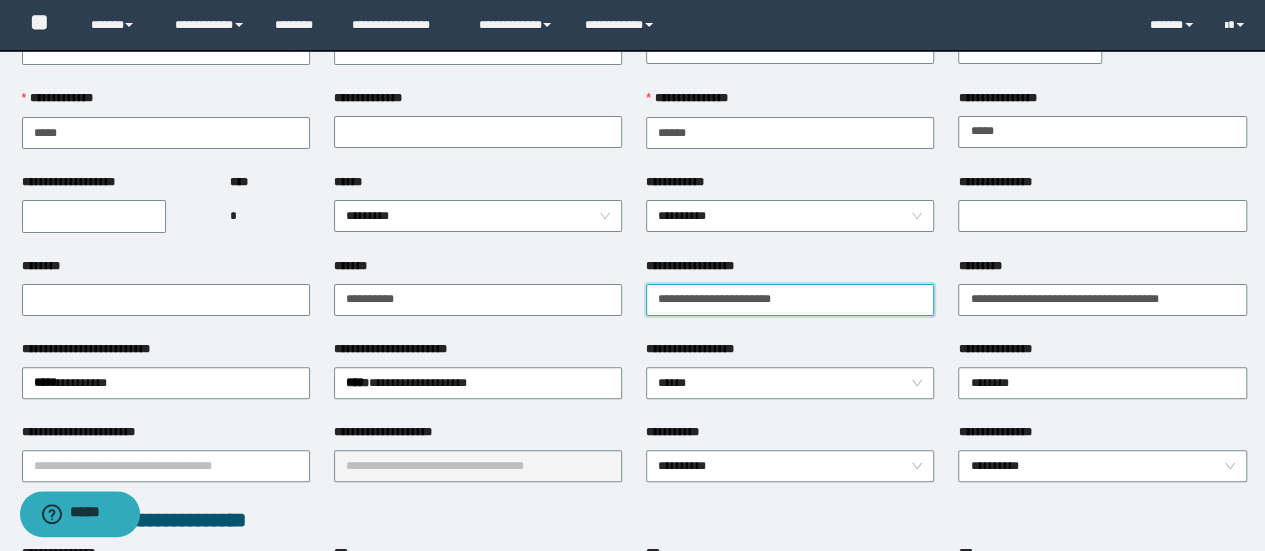 click on "**********" at bounding box center (790, 300) 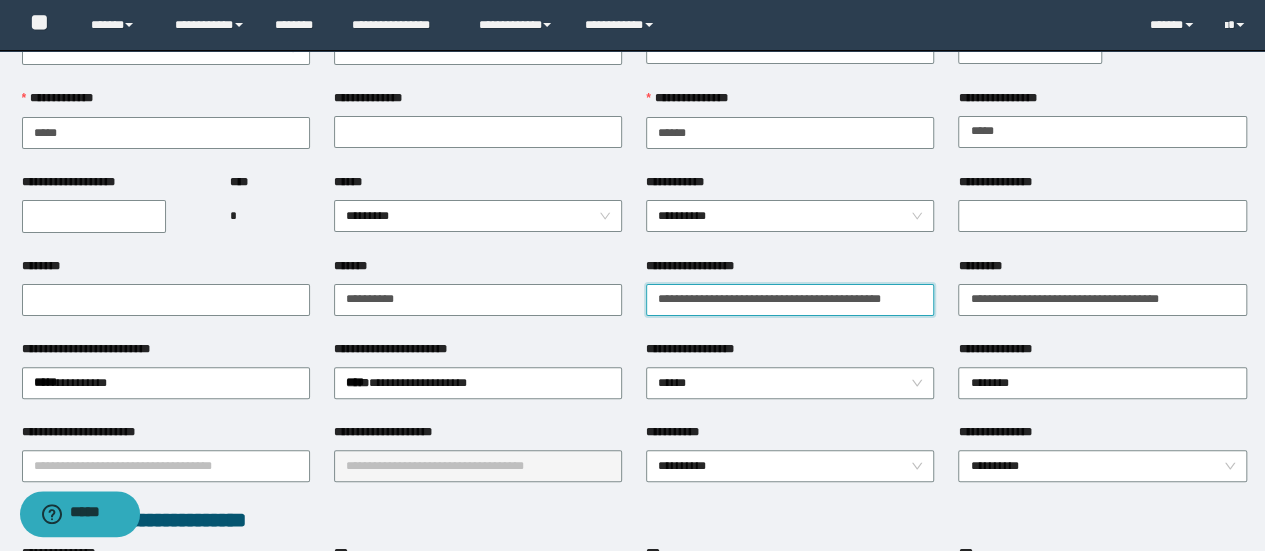 scroll, scrollTop: 0, scrollLeft: 10, axis: horizontal 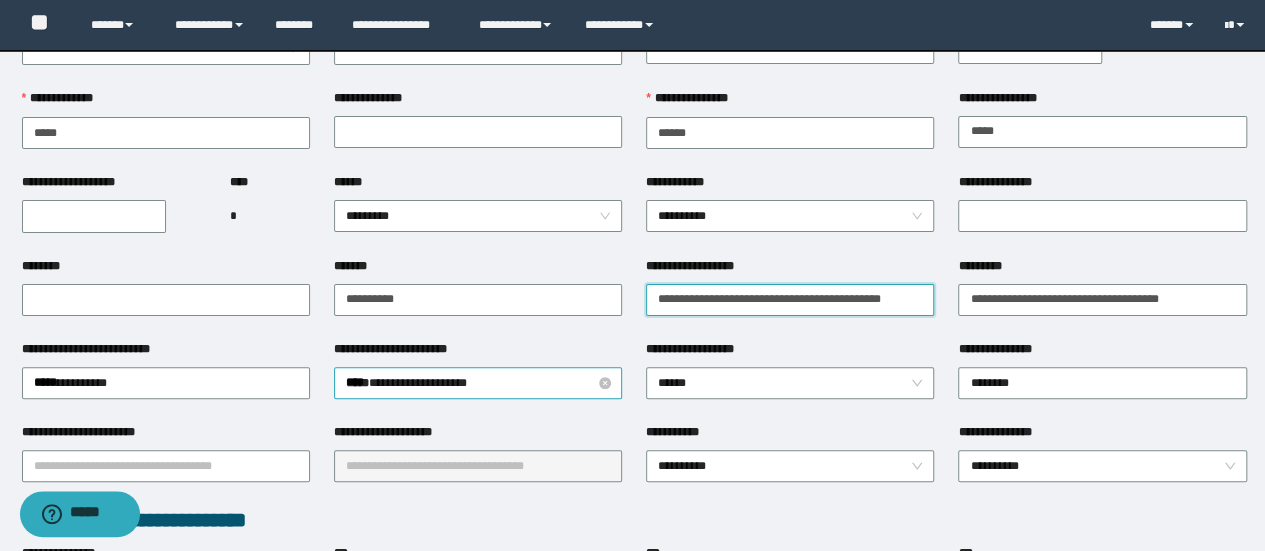 drag, startPoint x: 931, startPoint y: 306, endPoint x: 508, endPoint y: 381, distance: 429.59747 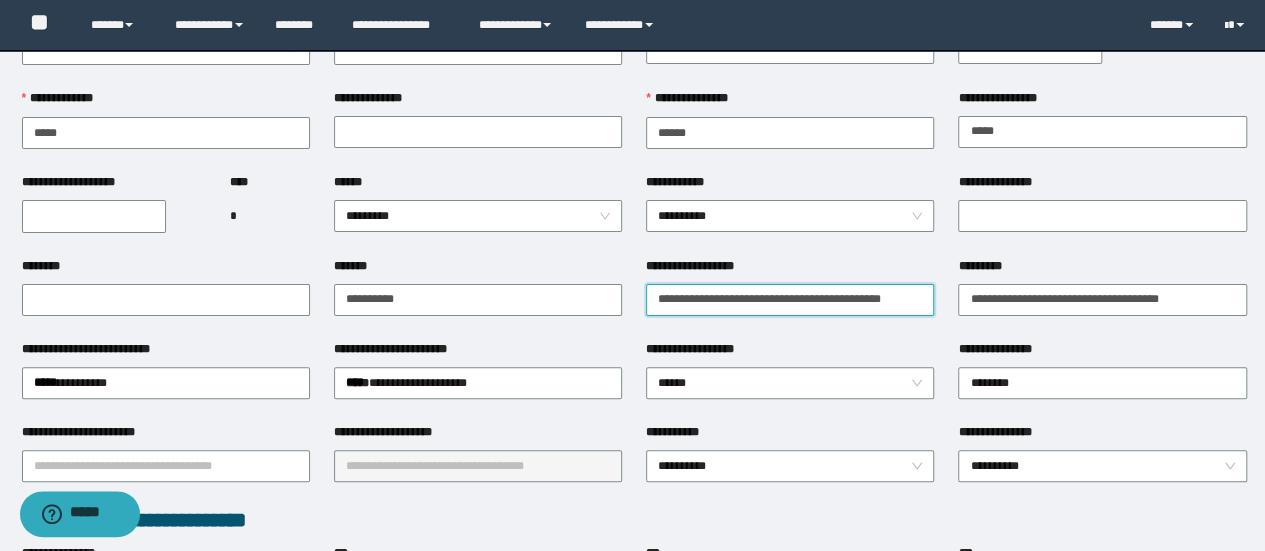 type on "**********" 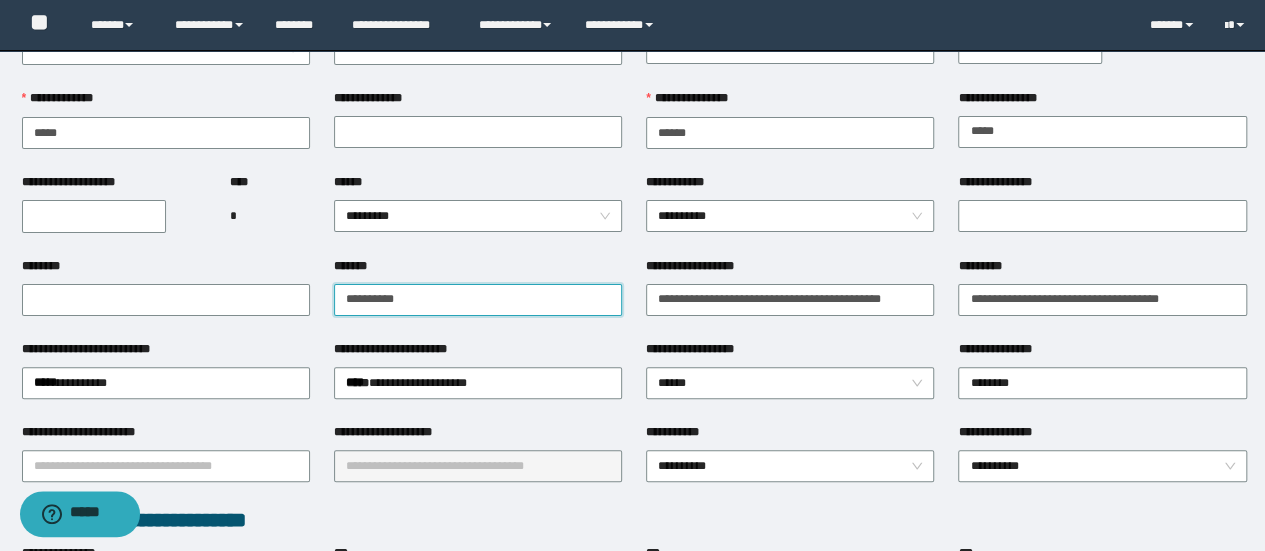 click on "**********" at bounding box center [478, 300] 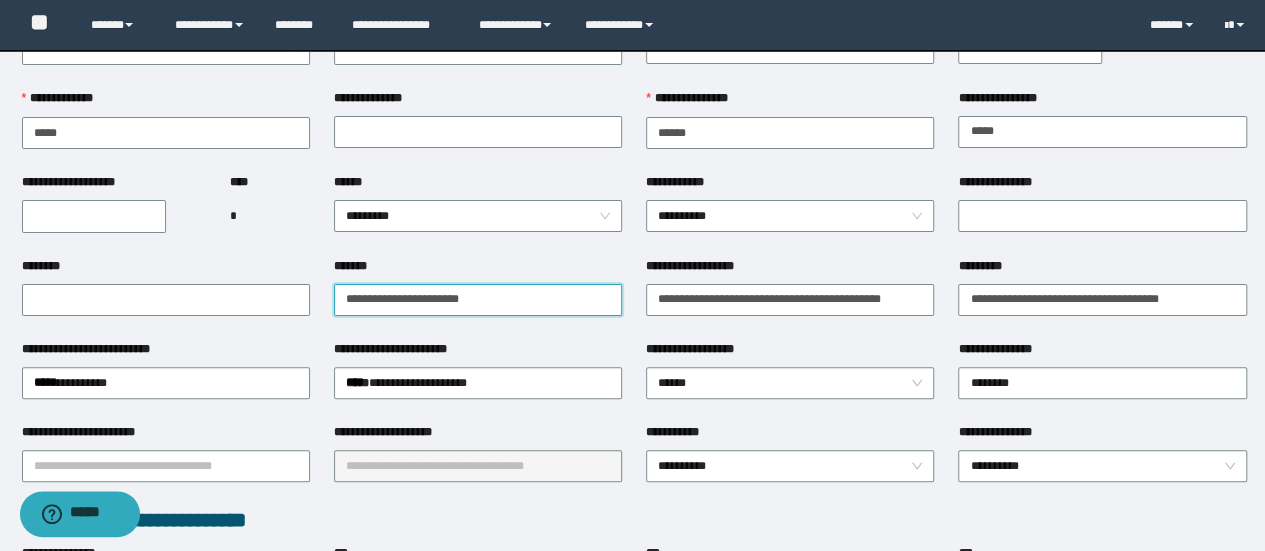 drag, startPoint x: 506, startPoint y: 303, endPoint x: 161, endPoint y: 329, distance: 345.97833 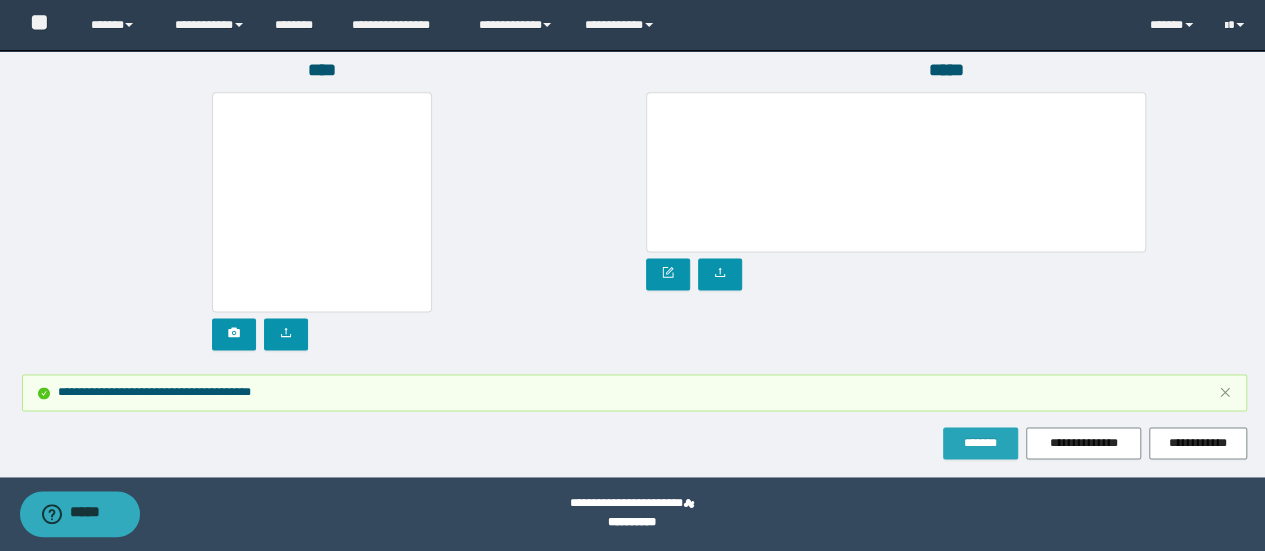 click on "*******" at bounding box center (980, 443) 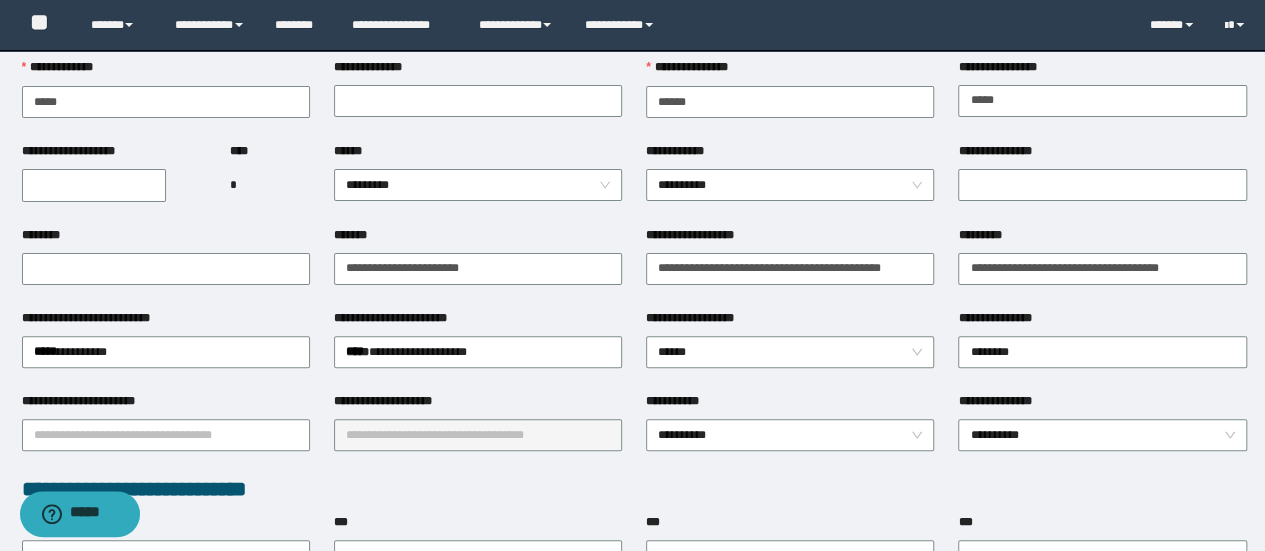 scroll, scrollTop: 55, scrollLeft: 0, axis: vertical 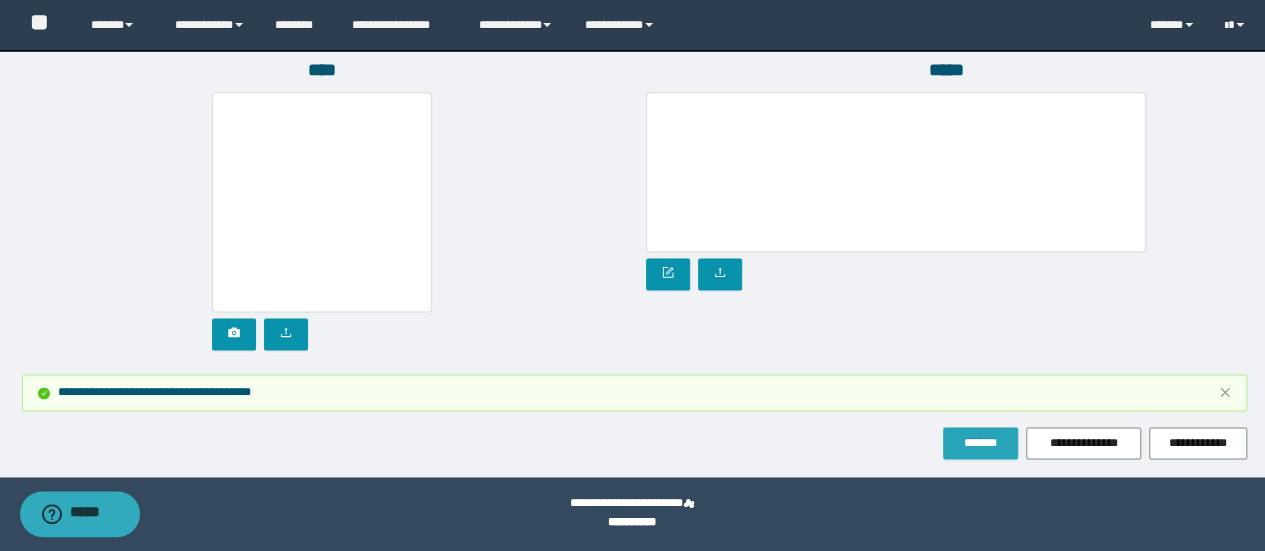 click on "*******" at bounding box center (980, 443) 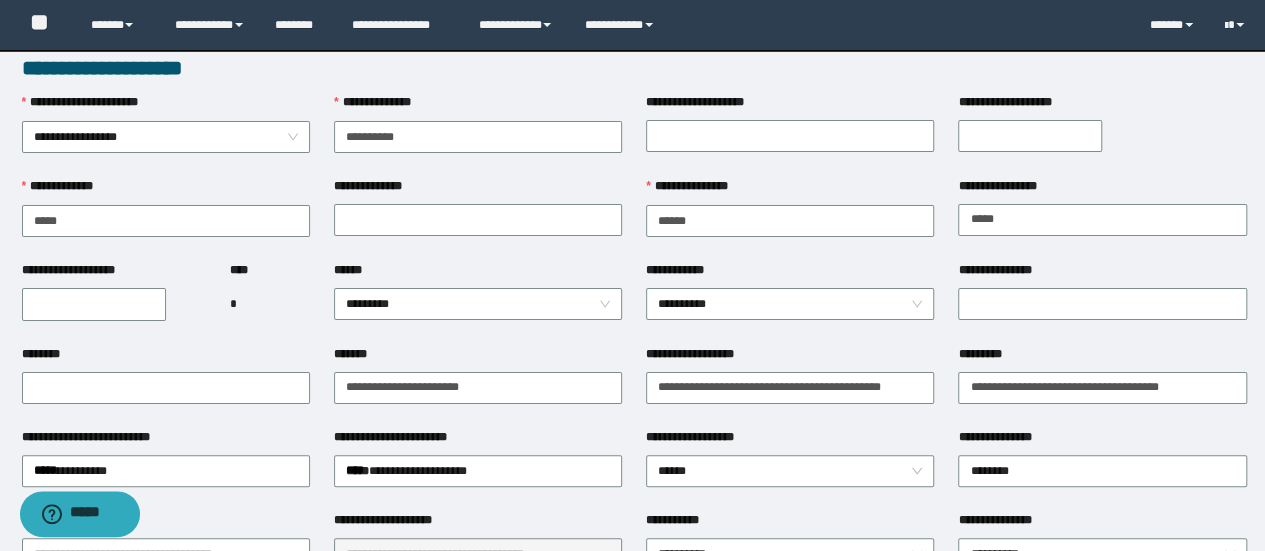 scroll, scrollTop: 0, scrollLeft: 0, axis: both 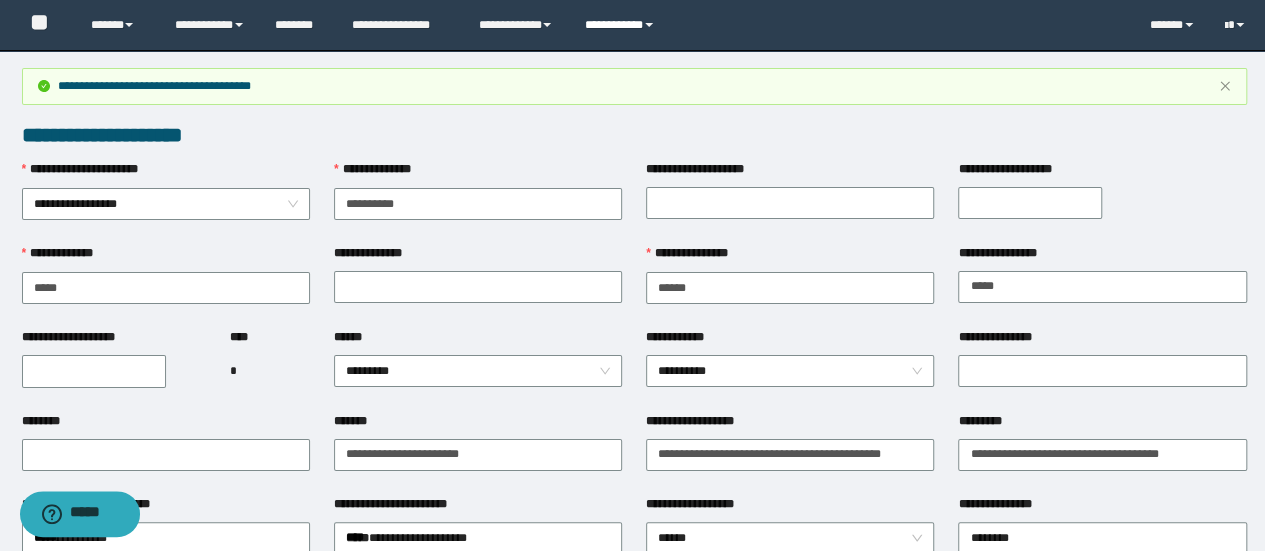 click on "**********" at bounding box center (622, 25) 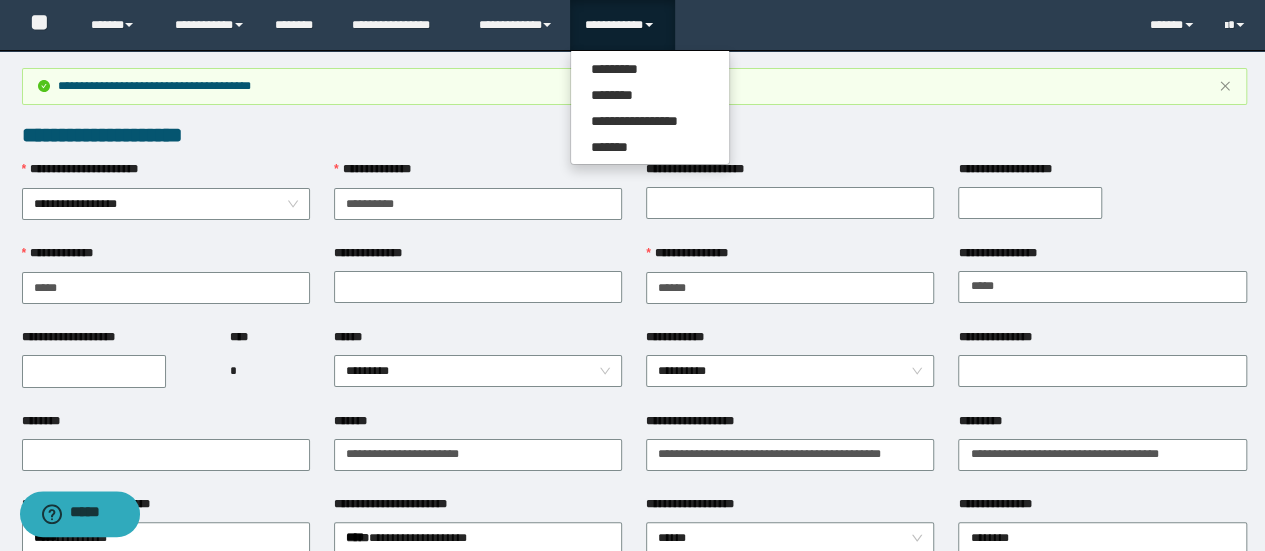 click on "**********" at bounding box center [650, 107] 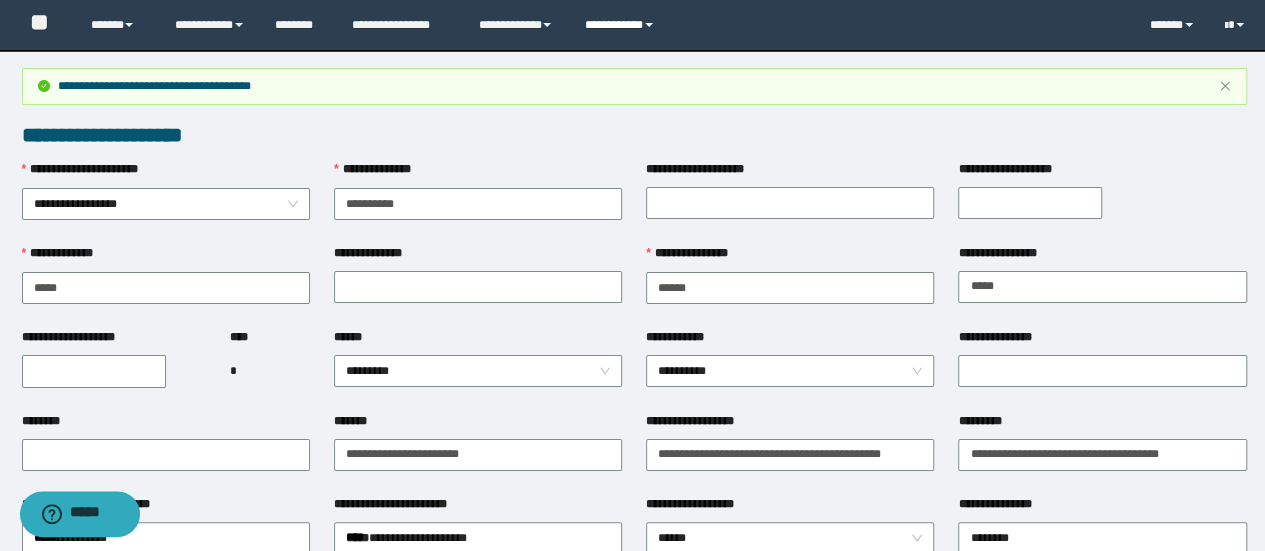 click on "**********" at bounding box center [622, 25] 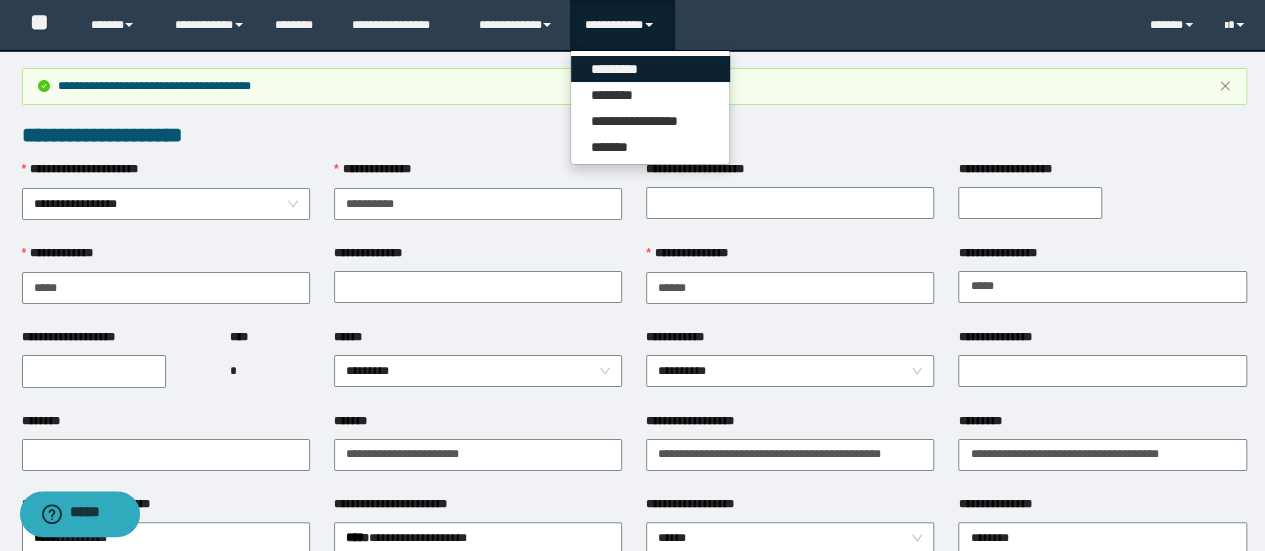 click on "*********" at bounding box center [650, 69] 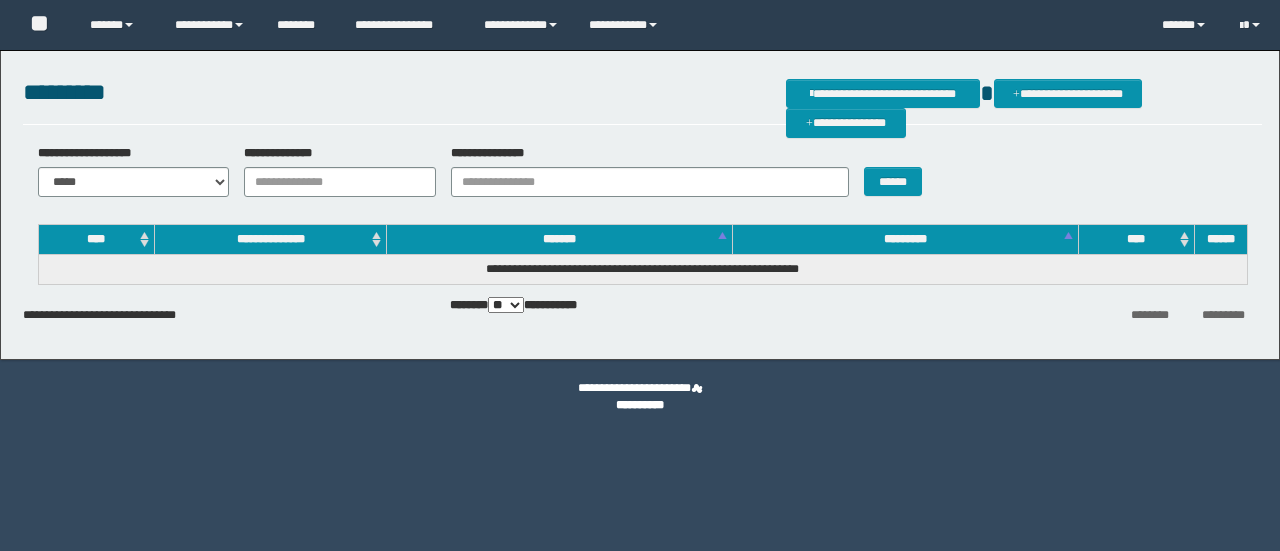 scroll, scrollTop: 0, scrollLeft: 0, axis: both 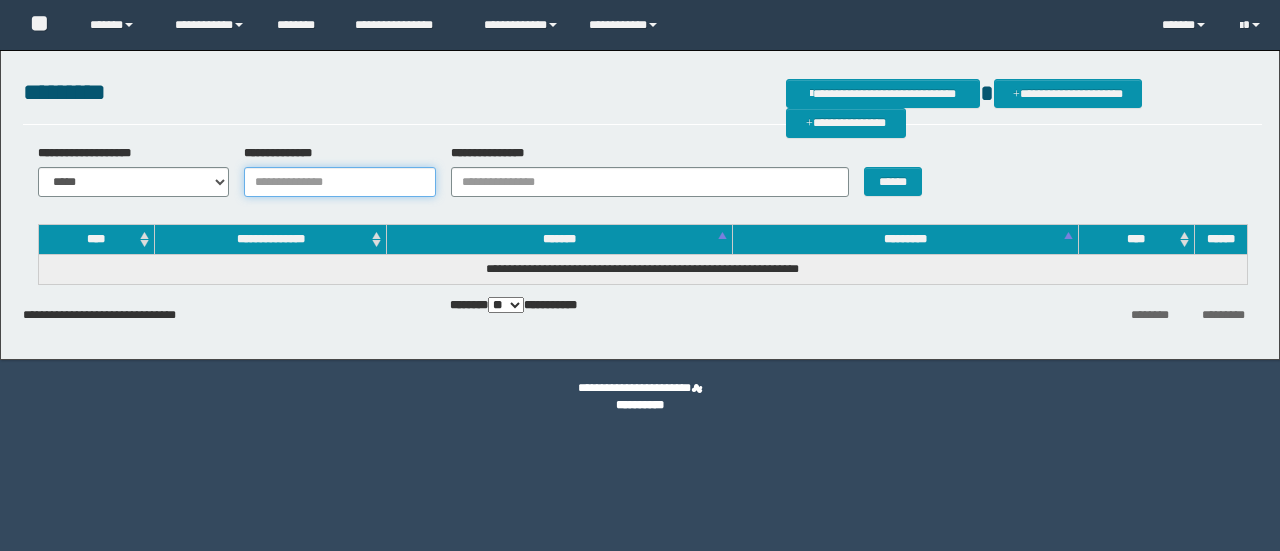 click on "**********" at bounding box center [340, 182] 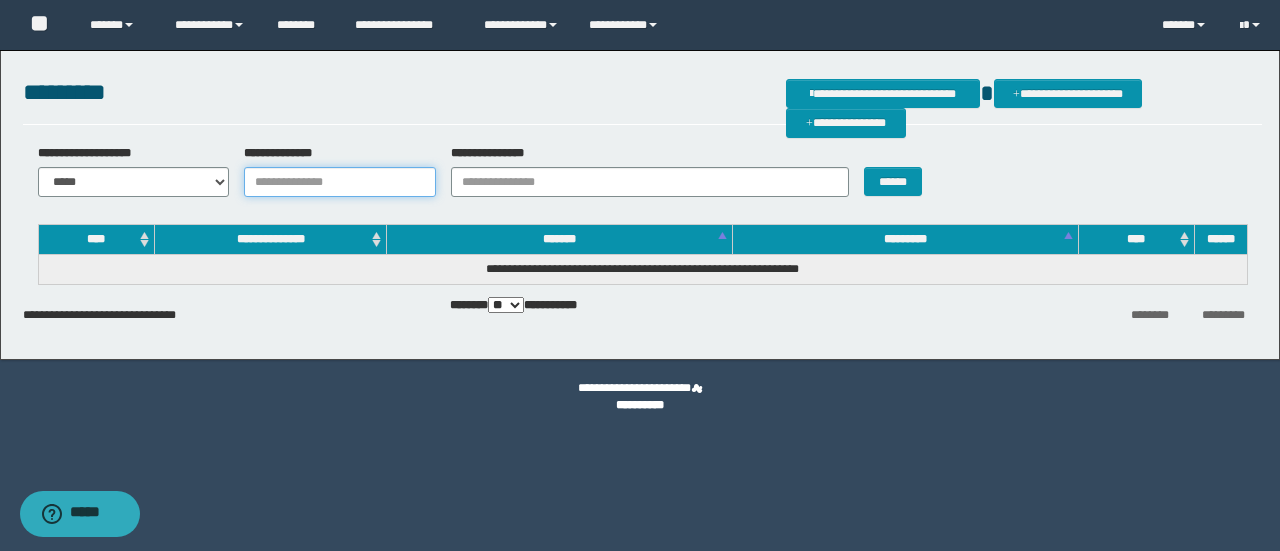 paste on "********" 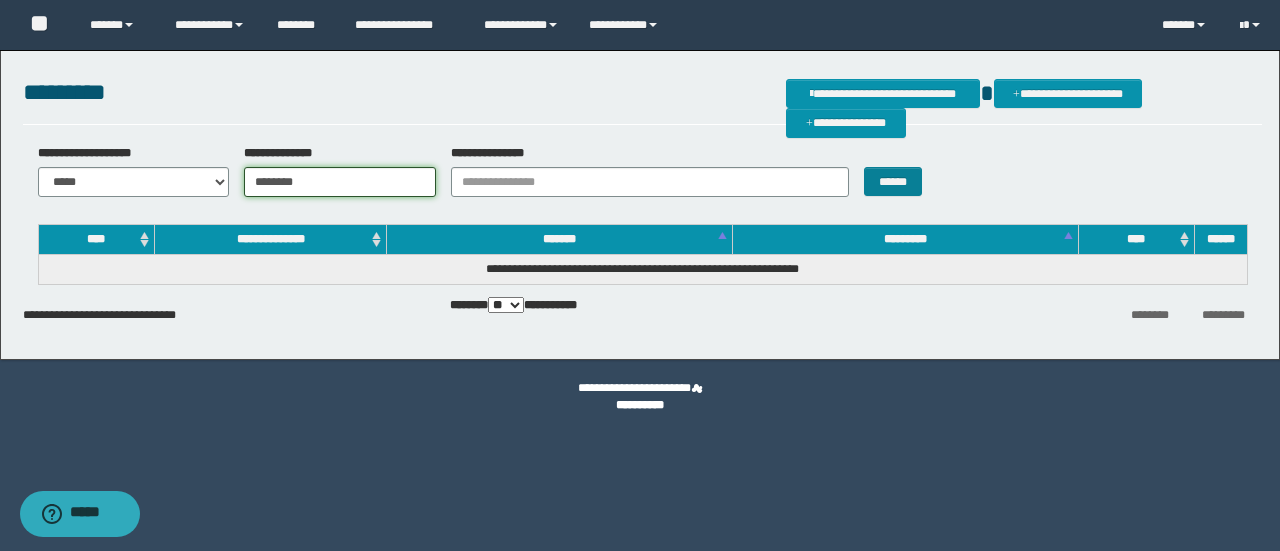 type on "********" 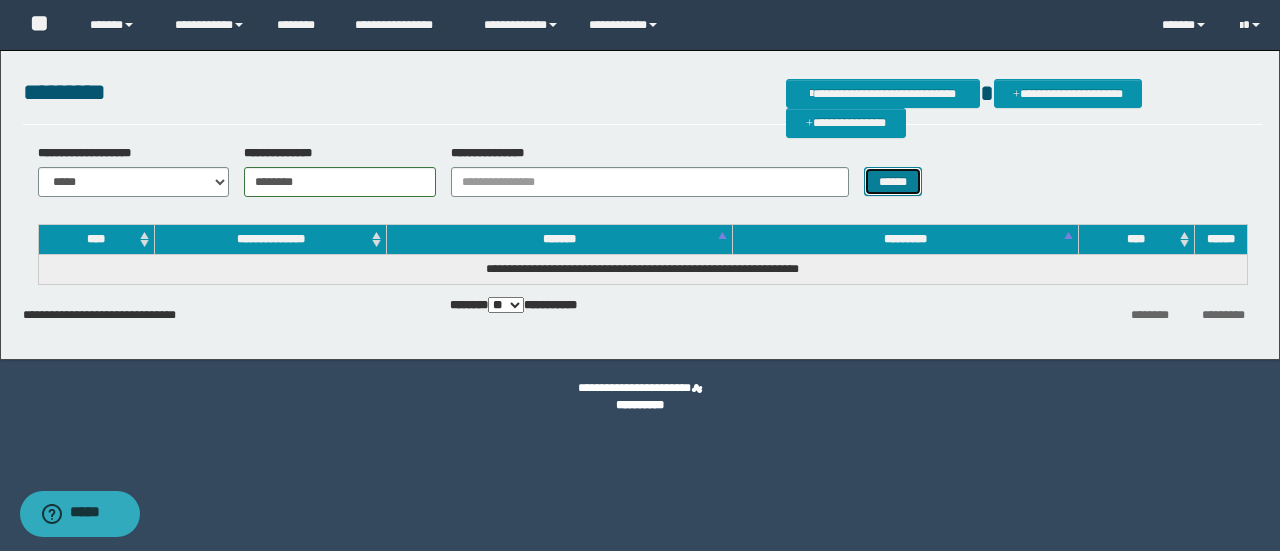 click on "******" at bounding box center (893, 181) 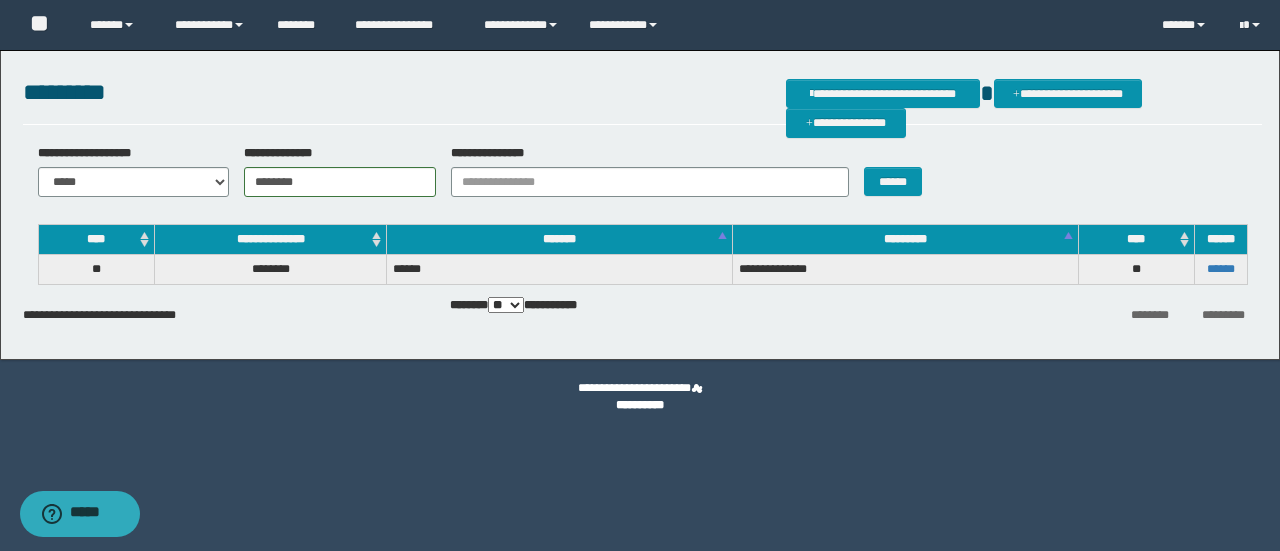 click on "******" at bounding box center (1220, 270) 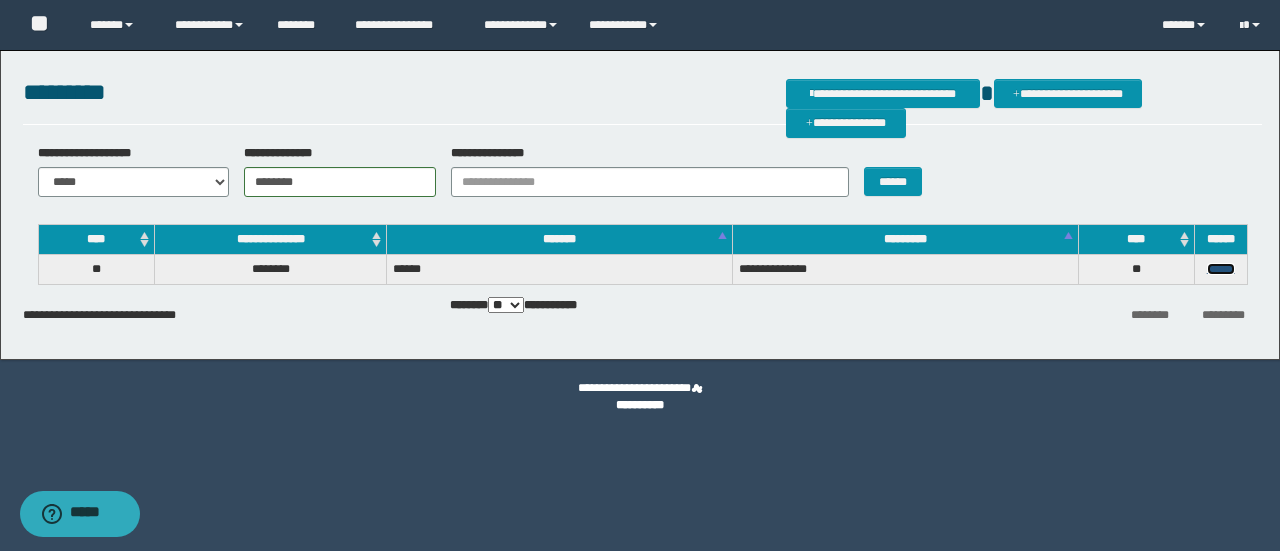 click on "******" at bounding box center (1221, 269) 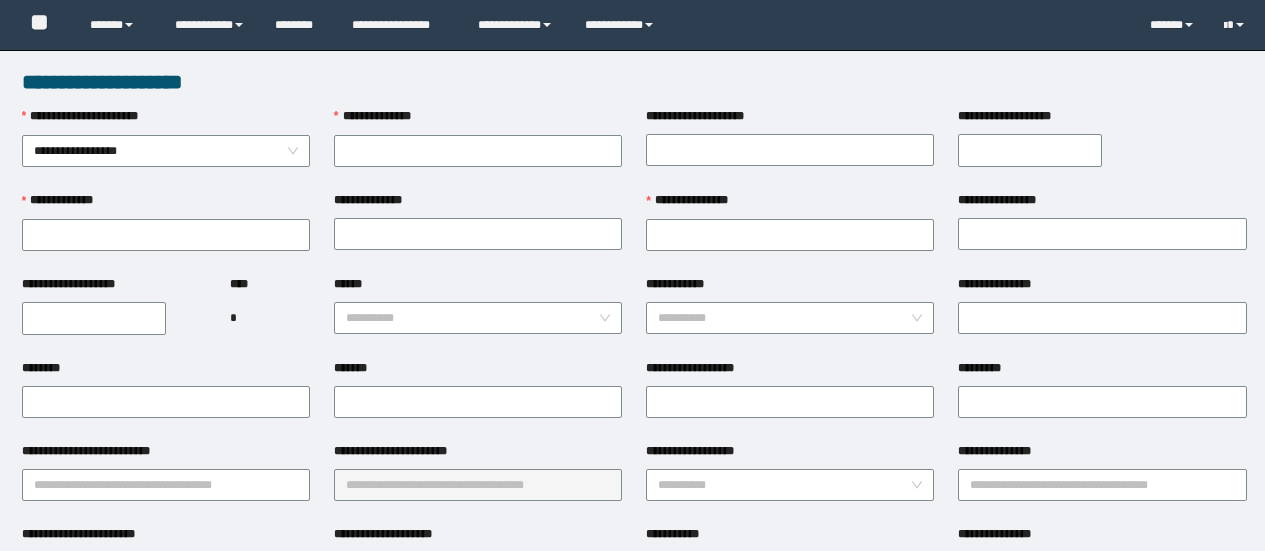 scroll, scrollTop: 0, scrollLeft: 0, axis: both 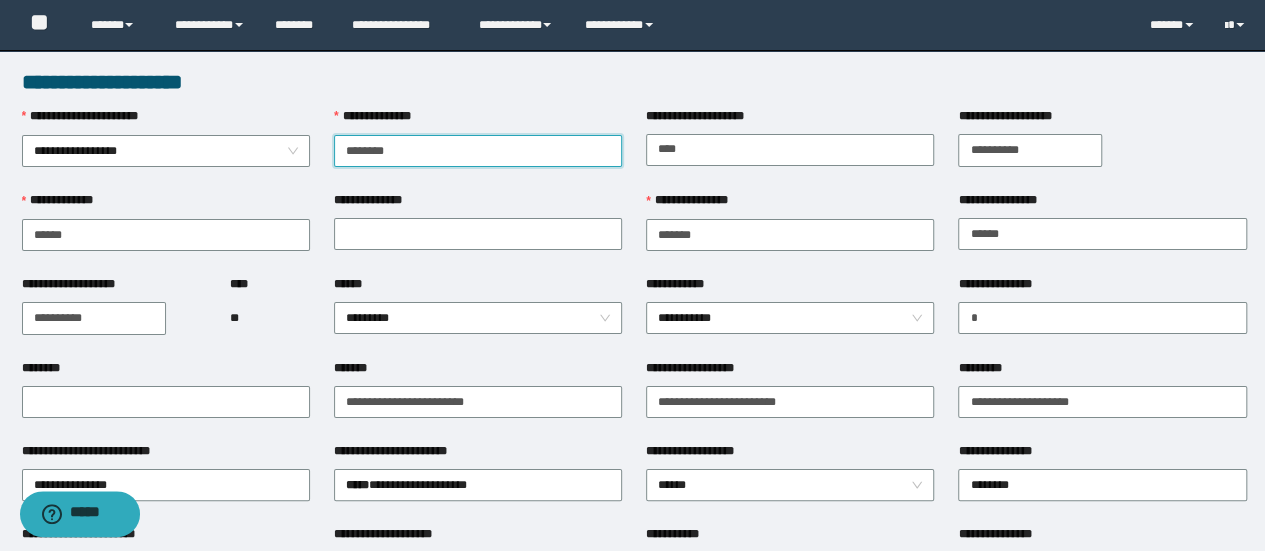type on "********" 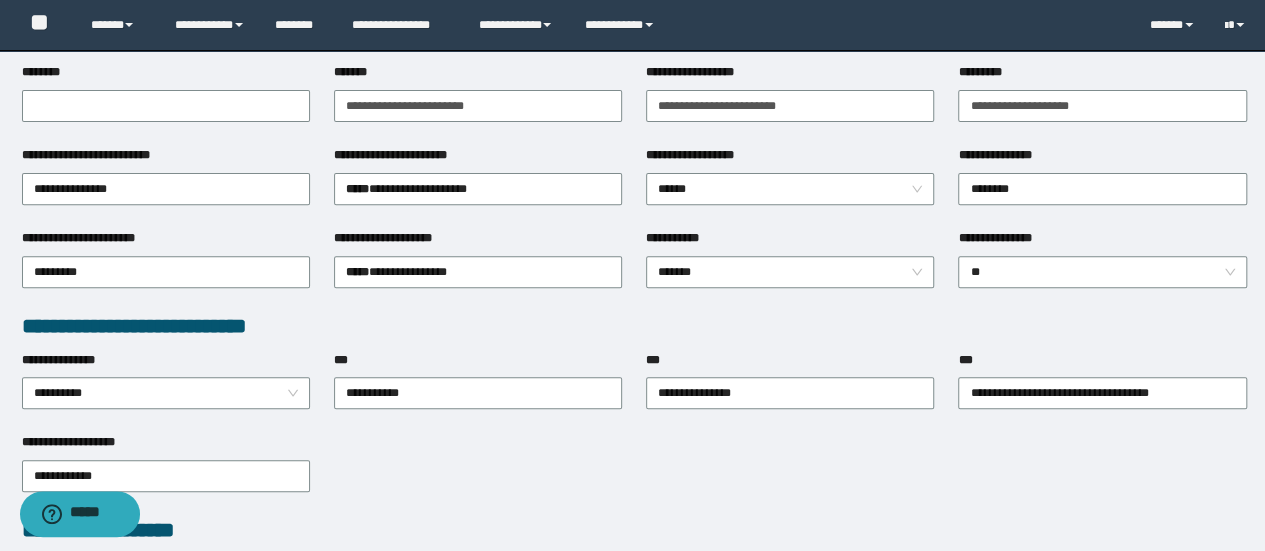 scroll, scrollTop: 300, scrollLeft: 0, axis: vertical 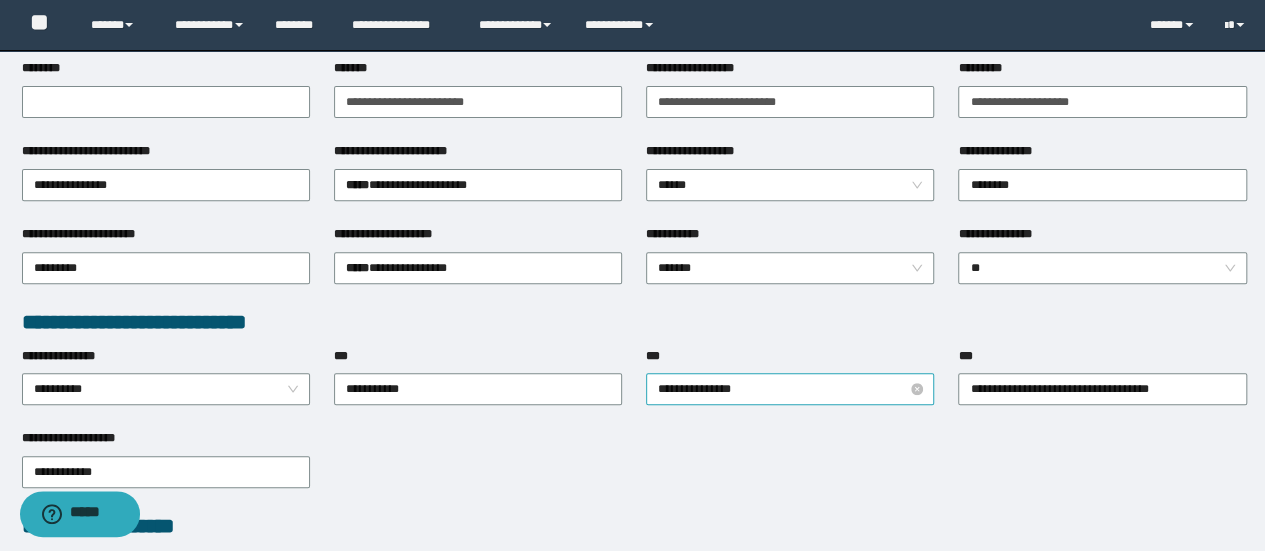 click on "**********" at bounding box center [790, 389] 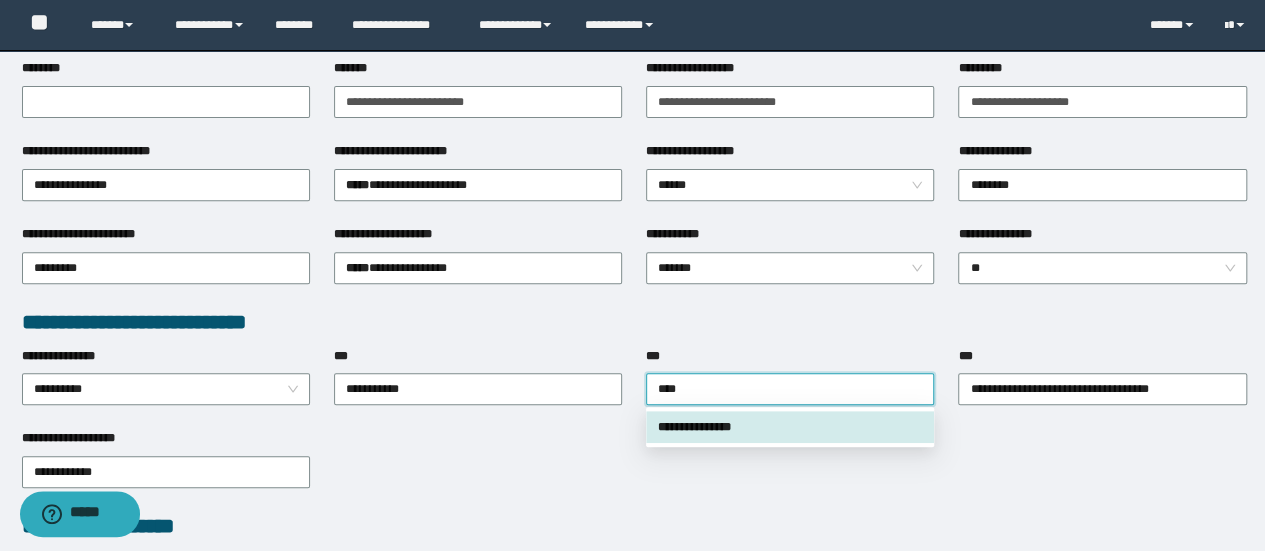 type on "*****" 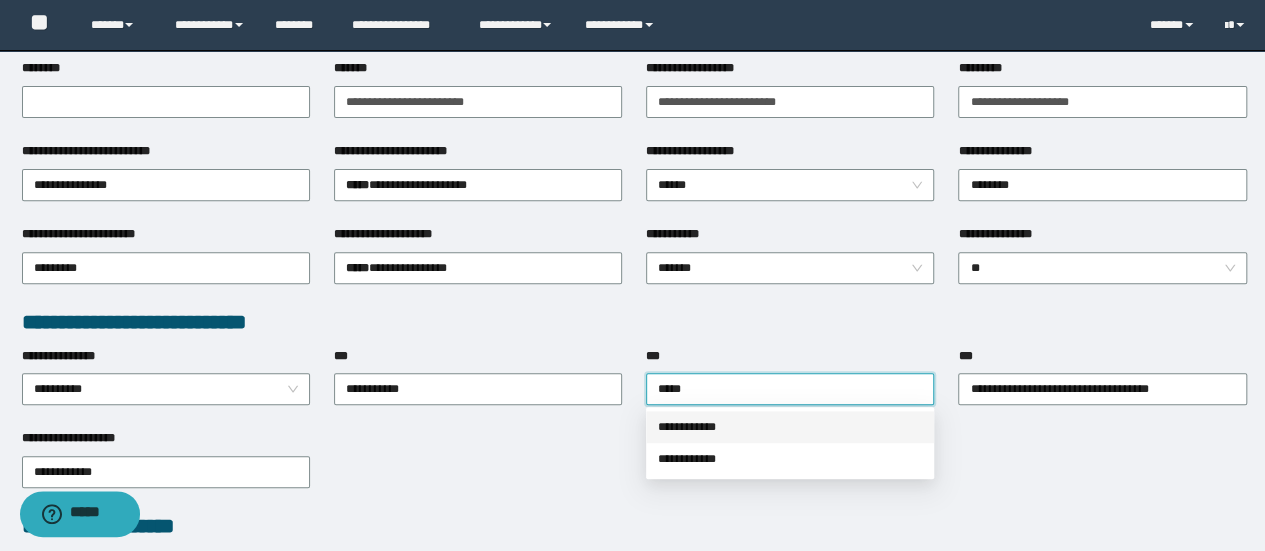 click on "**********" at bounding box center (790, 427) 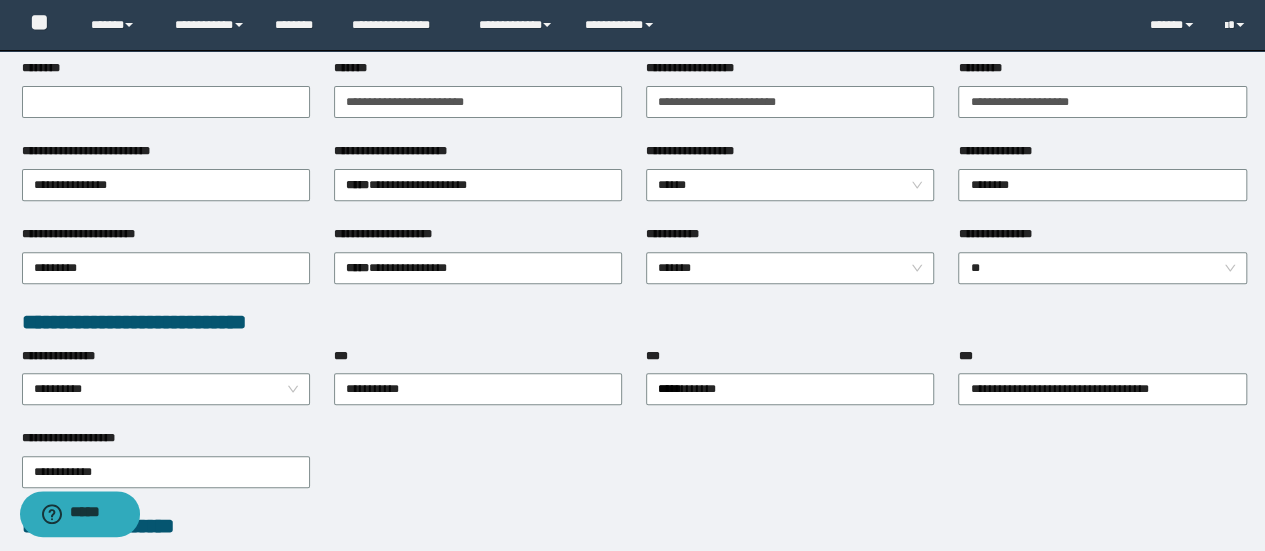 type 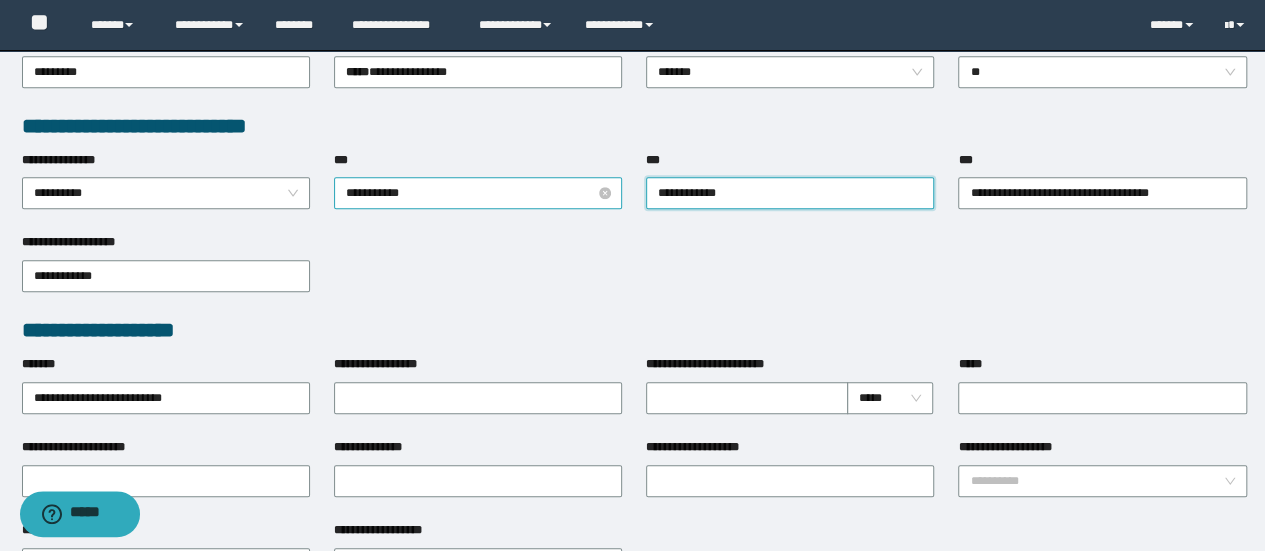 scroll, scrollTop: 500, scrollLeft: 0, axis: vertical 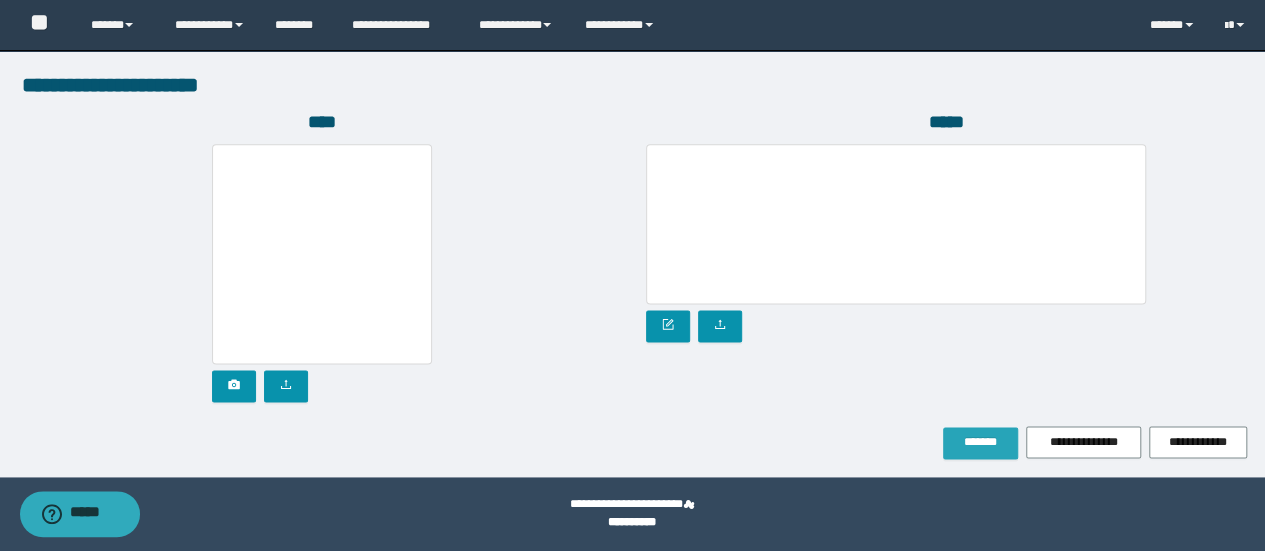 click on "*******" at bounding box center (980, 442) 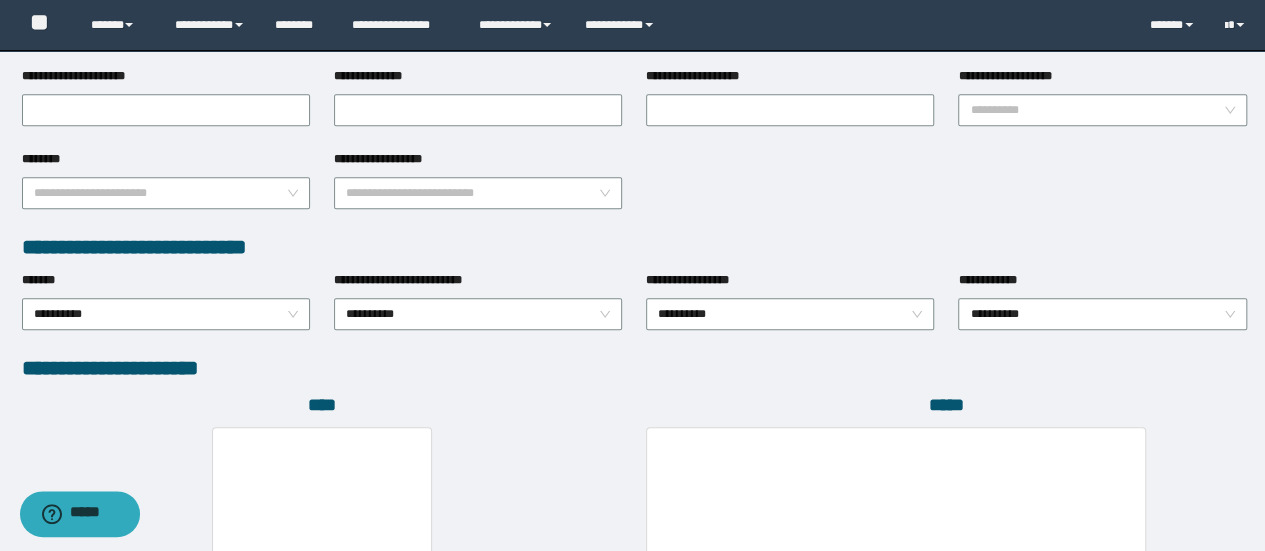 scroll, scrollTop: 1000, scrollLeft: 0, axis: vertical 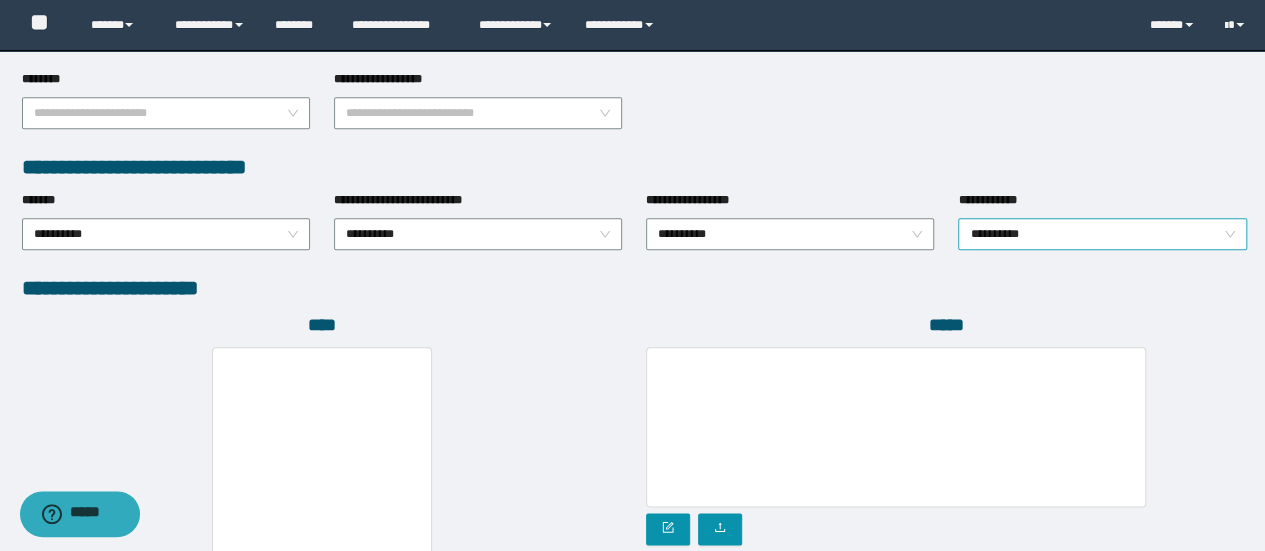 click on "**********" at bounding box center (1102, 234) 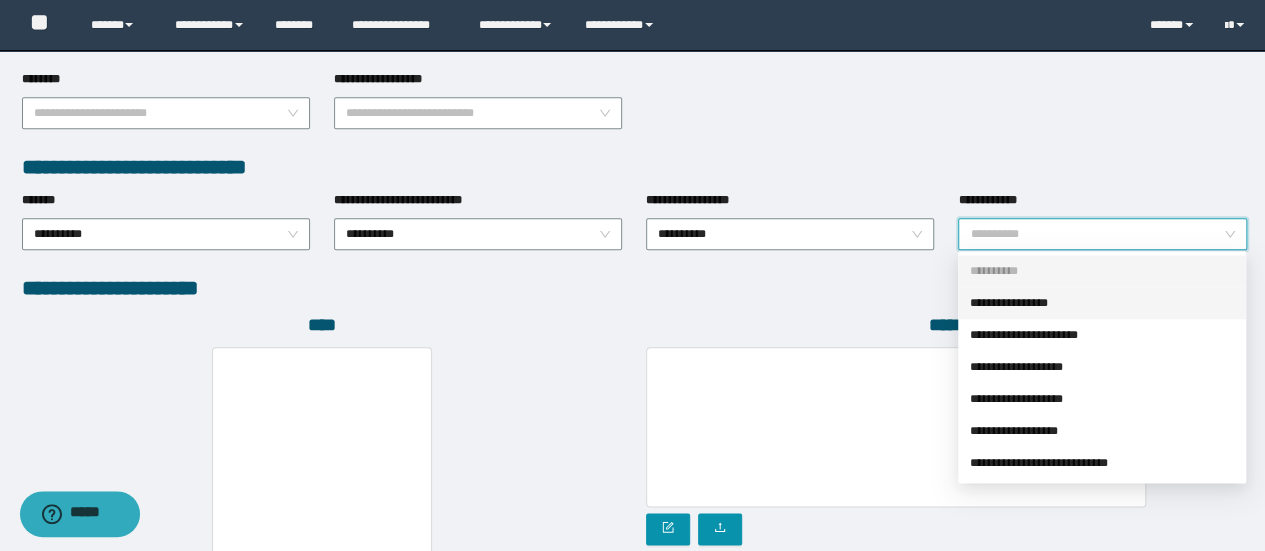 click on "**********" at bounding box center [1102, 303] 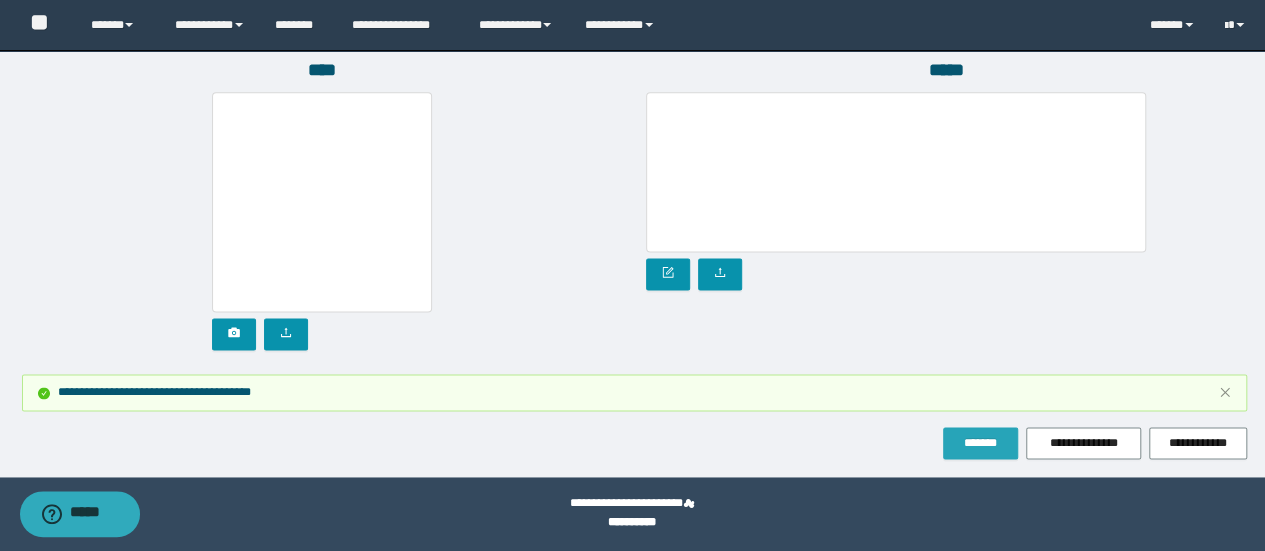click on "*******" at bounding box center (980, 443) 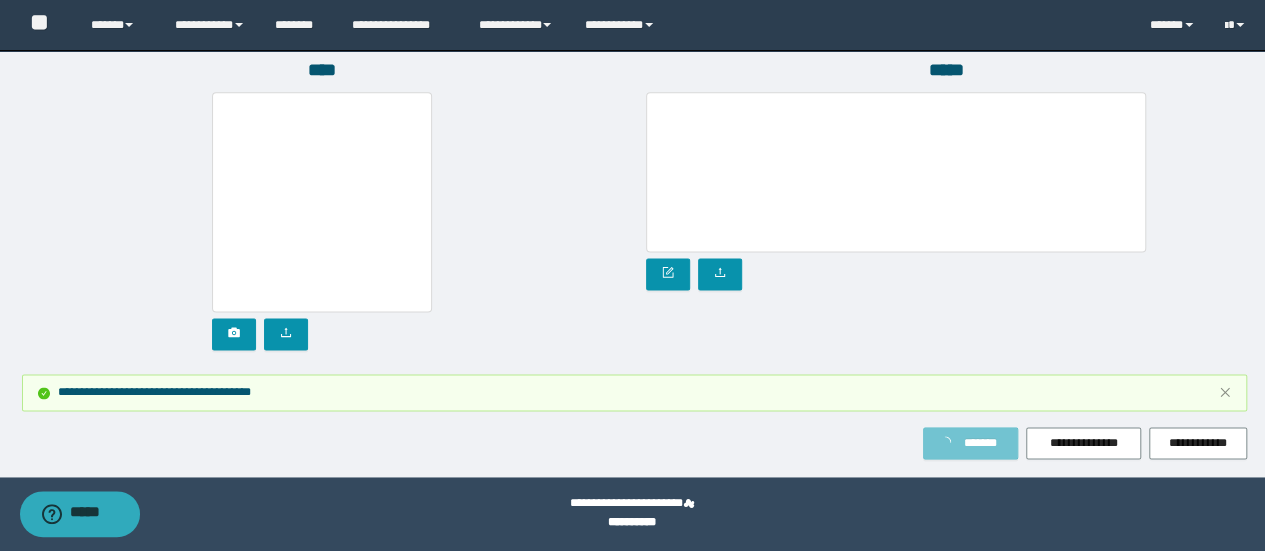 click on "*******" at bounding box center (980, 443) 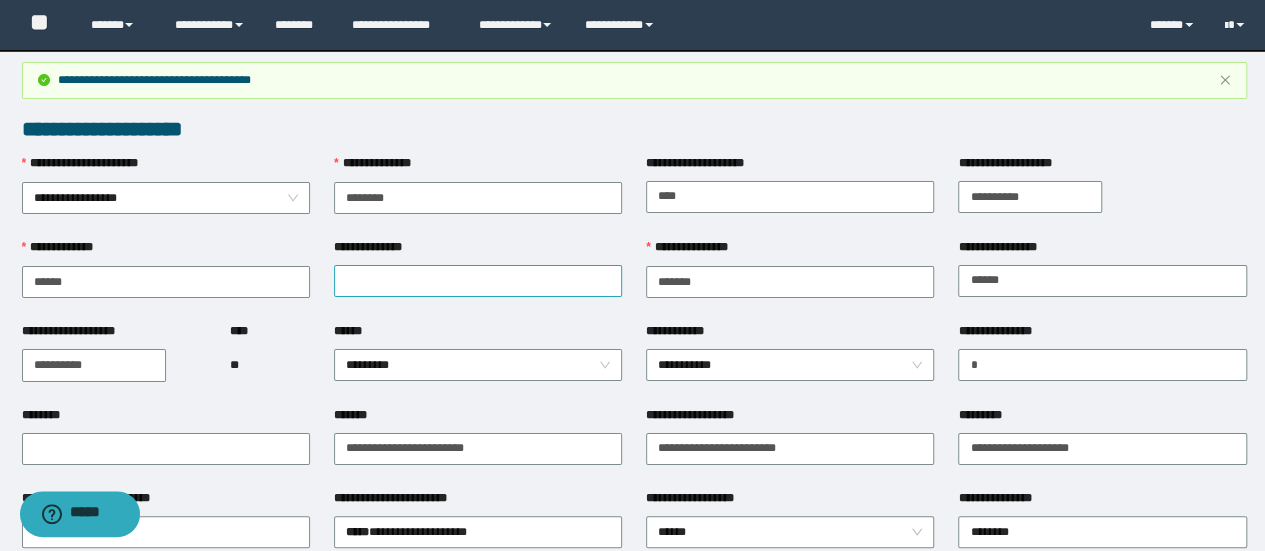 scroll, scrollTop: 0, scrollLeft: 0, axis: both 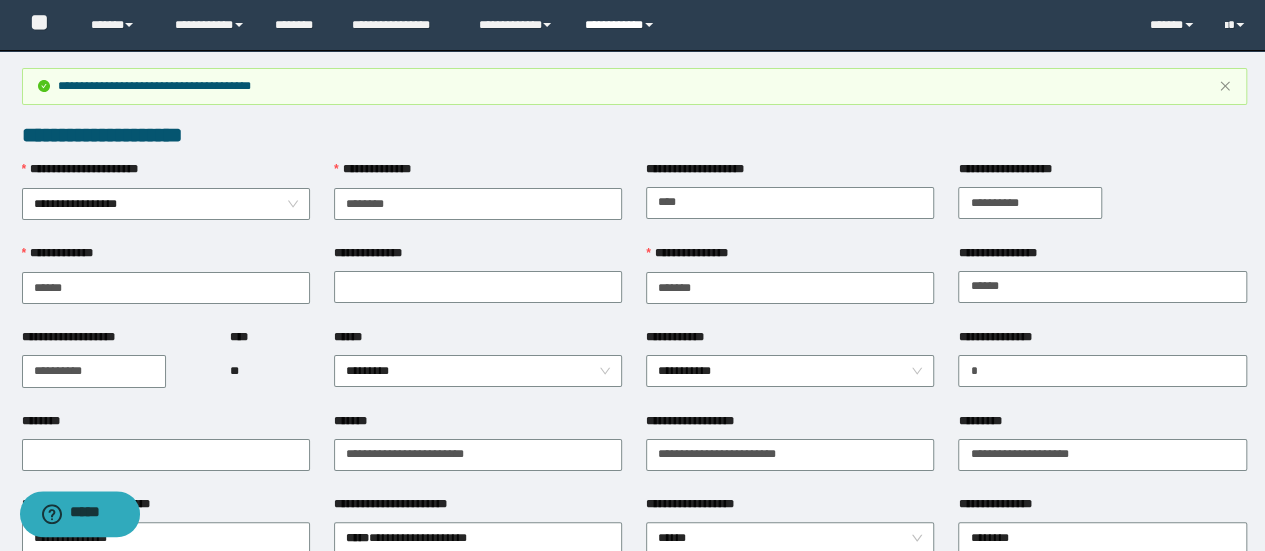 click on "**********" at bounding box center [622, 25] 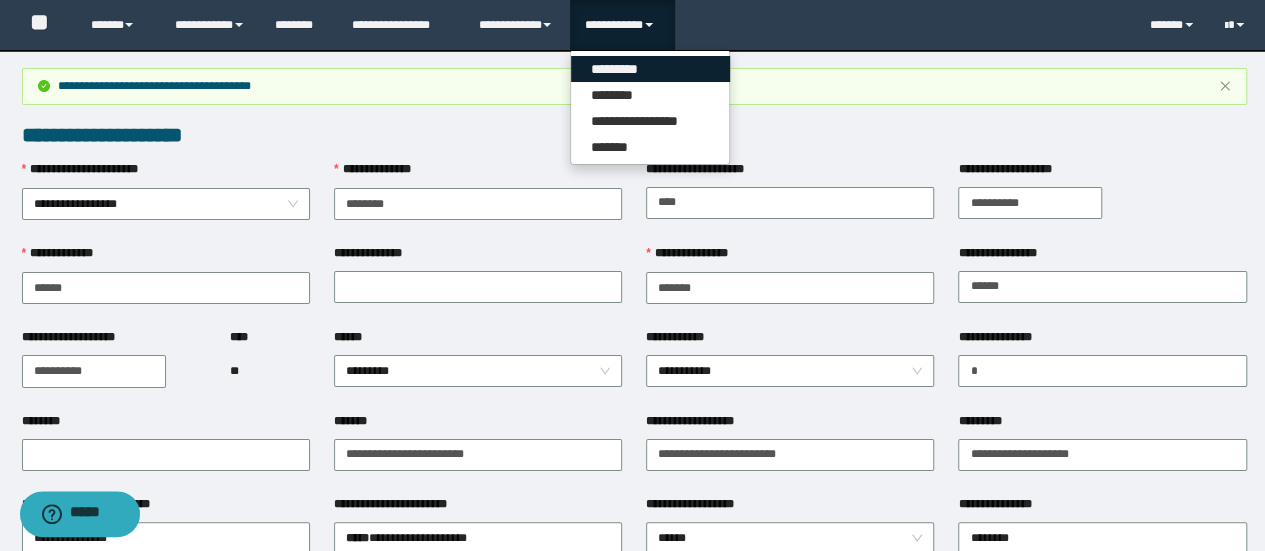 click on "*********" at bounding box center (650, 69) 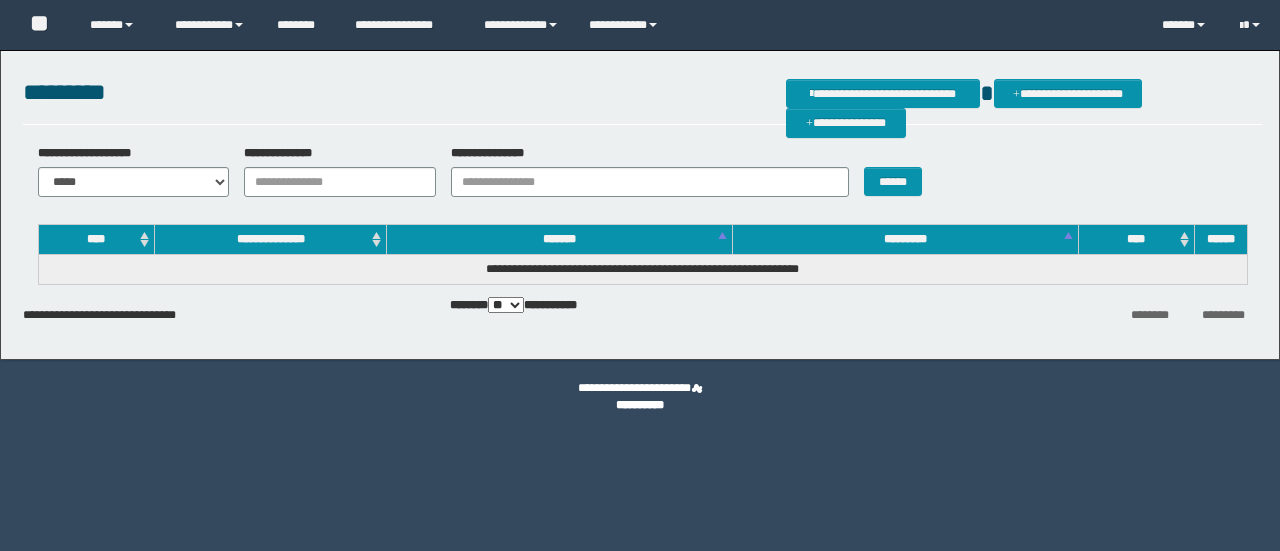 scroll, scrollTop: 0, scrollLeft: 0, axis: both 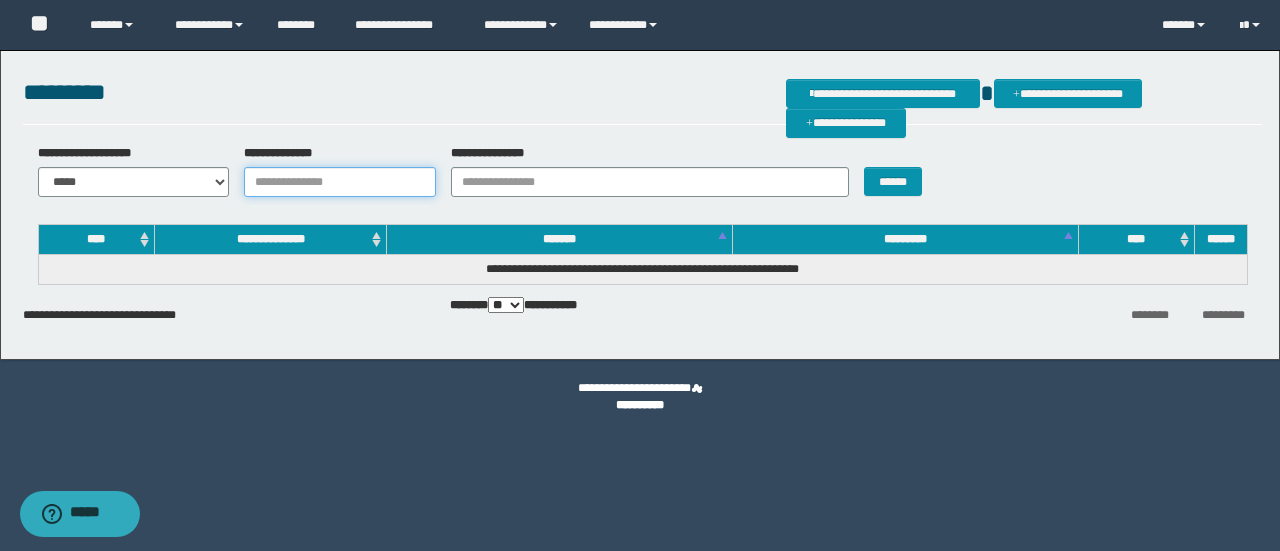 click on "**********" at bounding box center [340, 182] 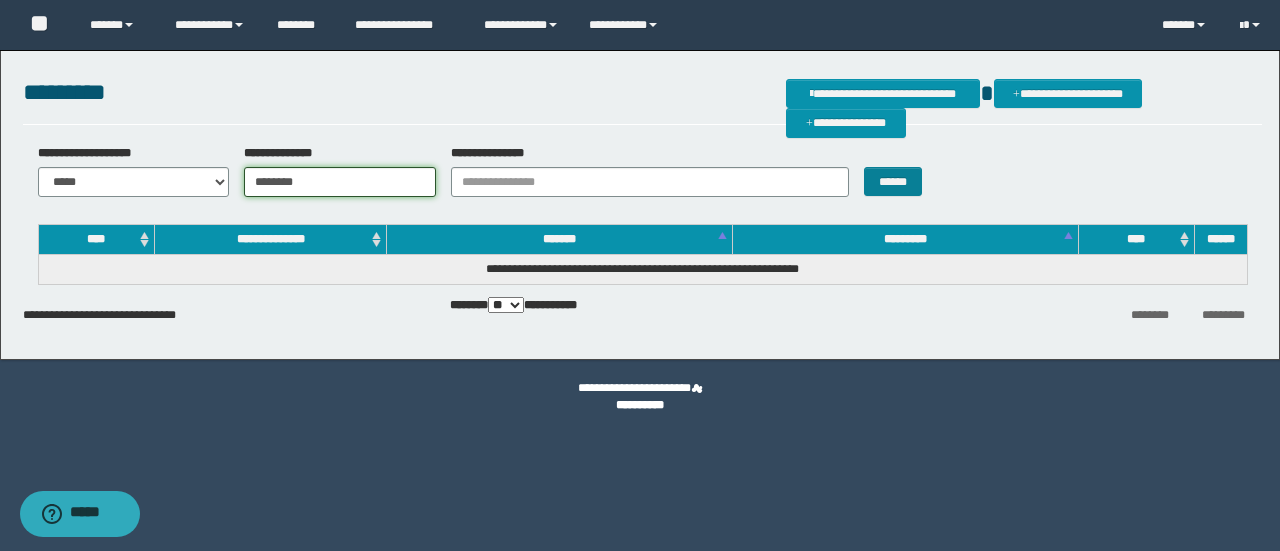 type on "********" 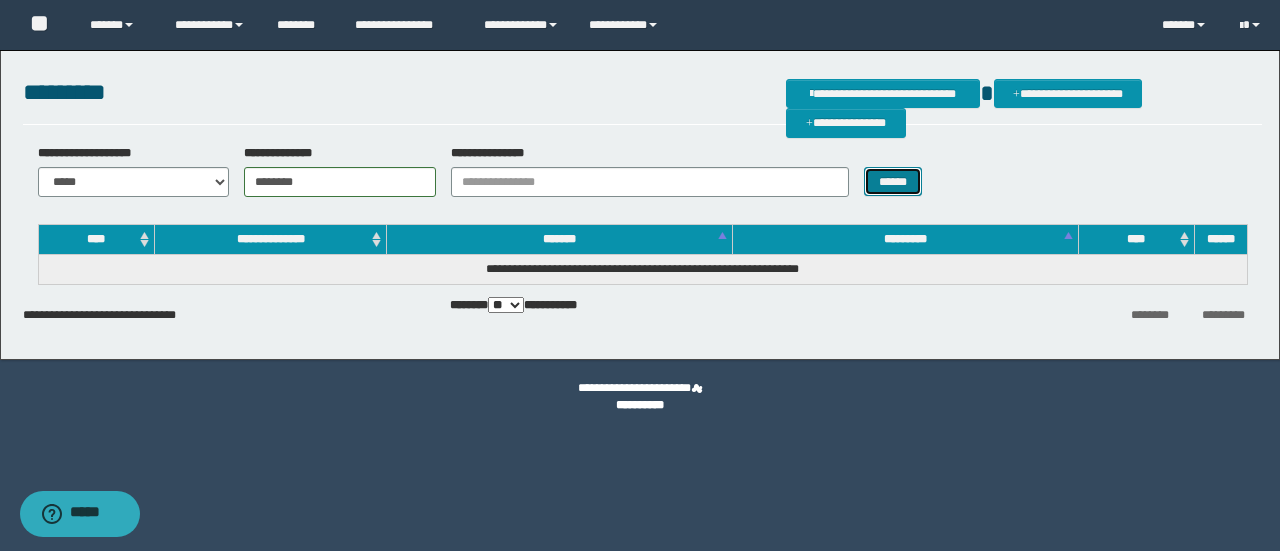 click on "******" at bounding box center (893, 181) 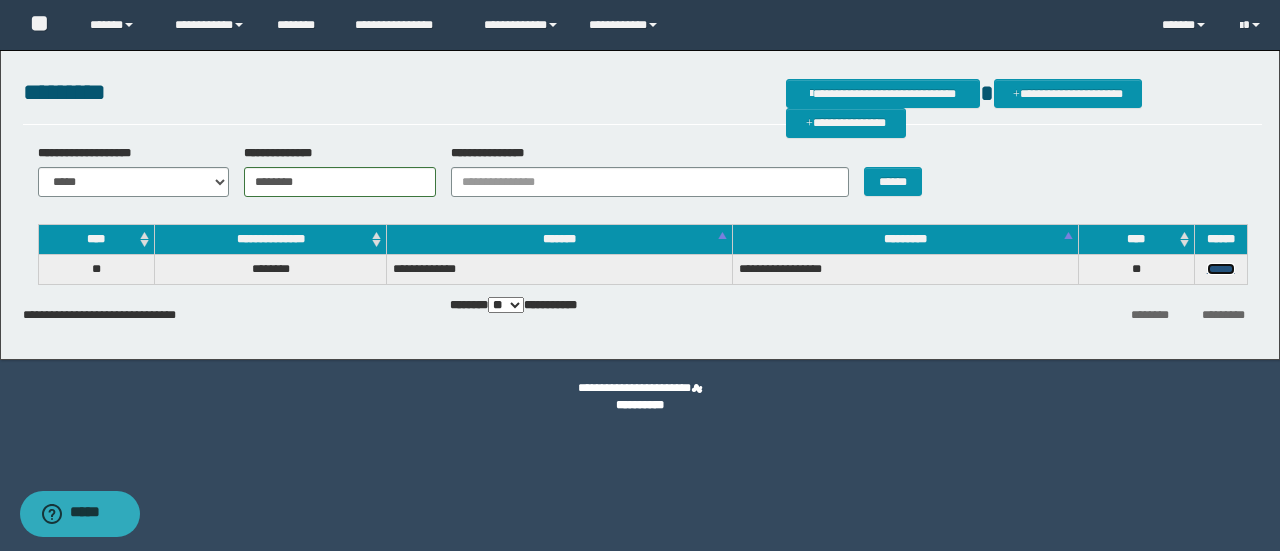 click on "******" at bounding box center (1221, 269) 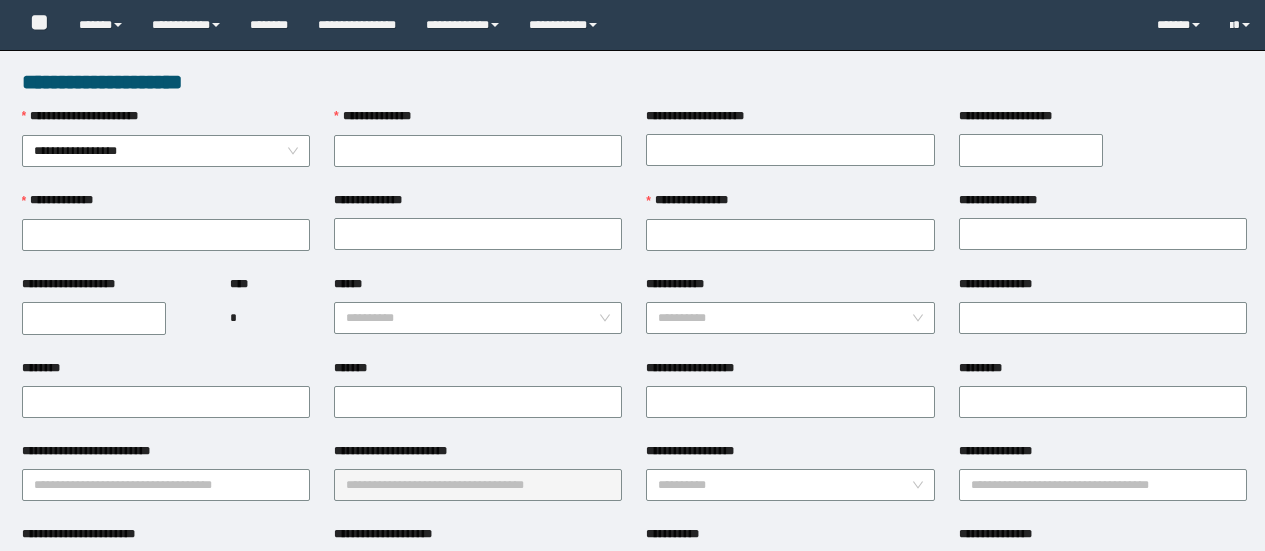 scroll, scrollTop: 0, scrollLeft: 0, axis: both 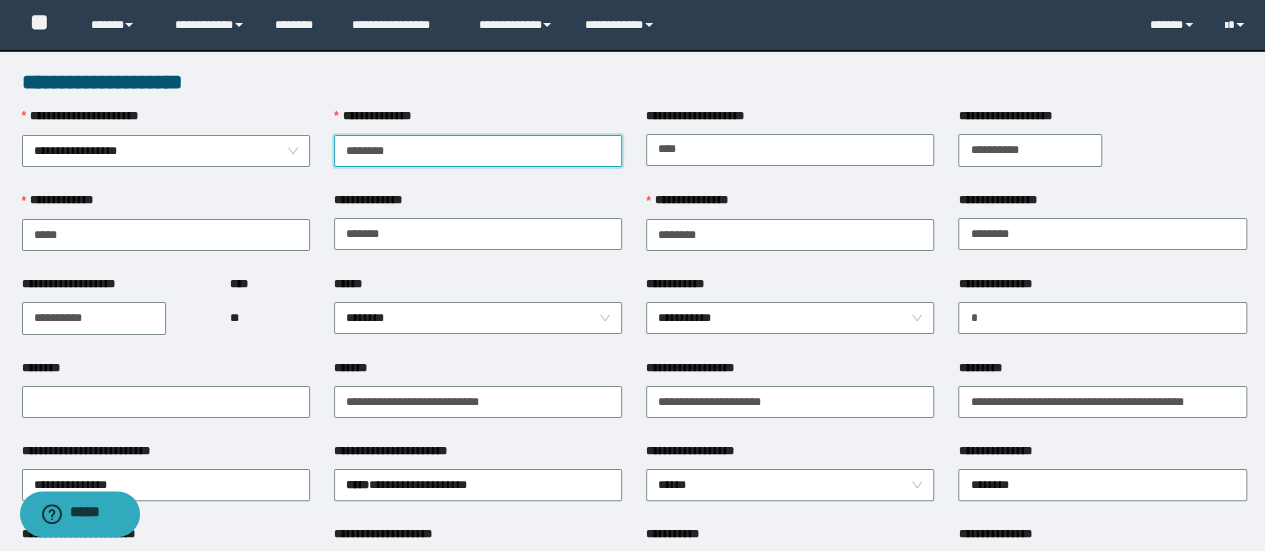 type on "********" 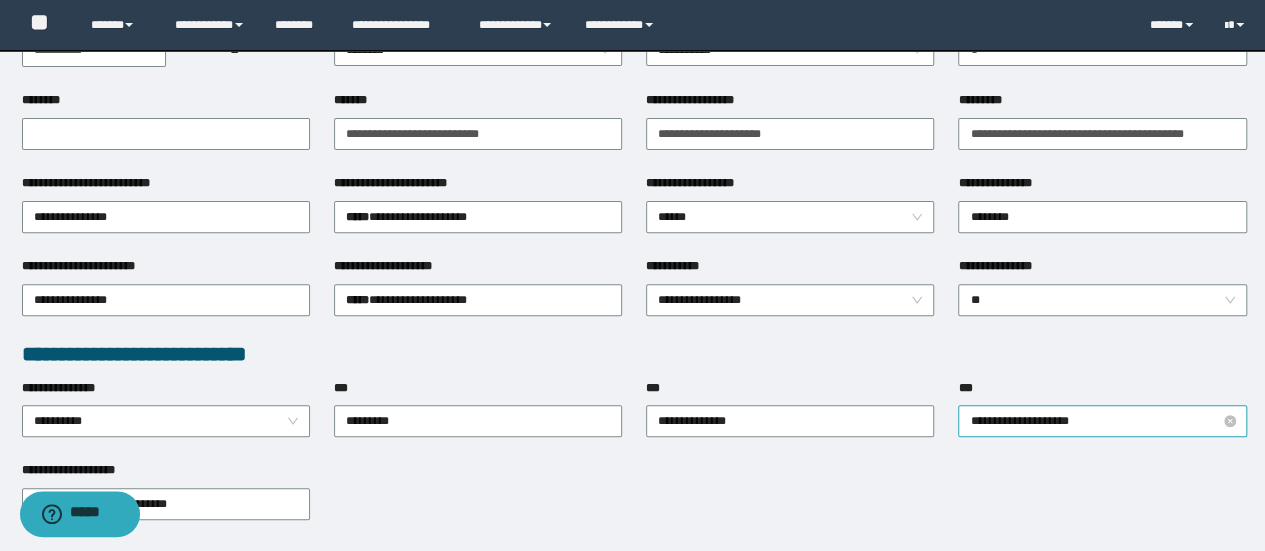 scroll, scrollTop: 300, scrollLeft: 0, axis: vertical 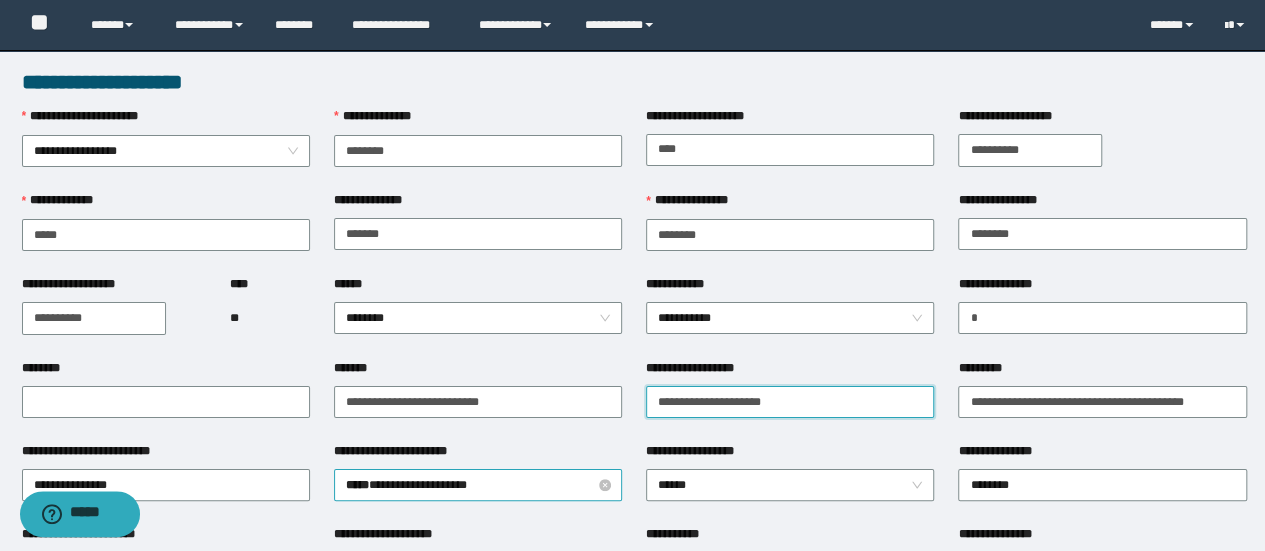 drag, startPoint x: 832, startPoint y: 393, endPoint x: 474, endPoint y: 486, distance: 369.88242 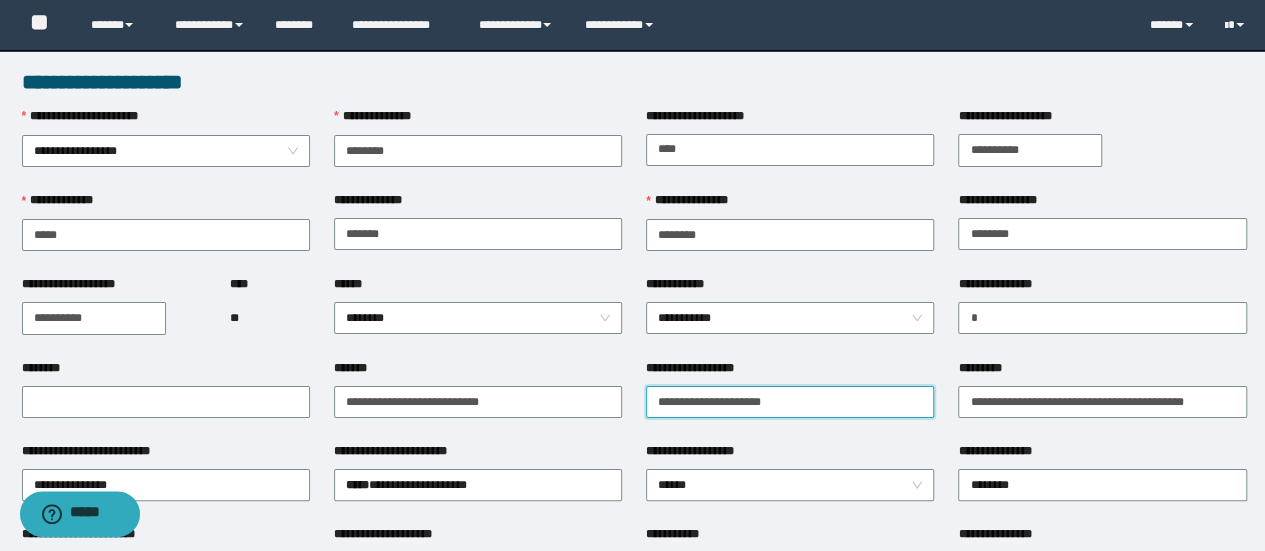 paste on "**********" 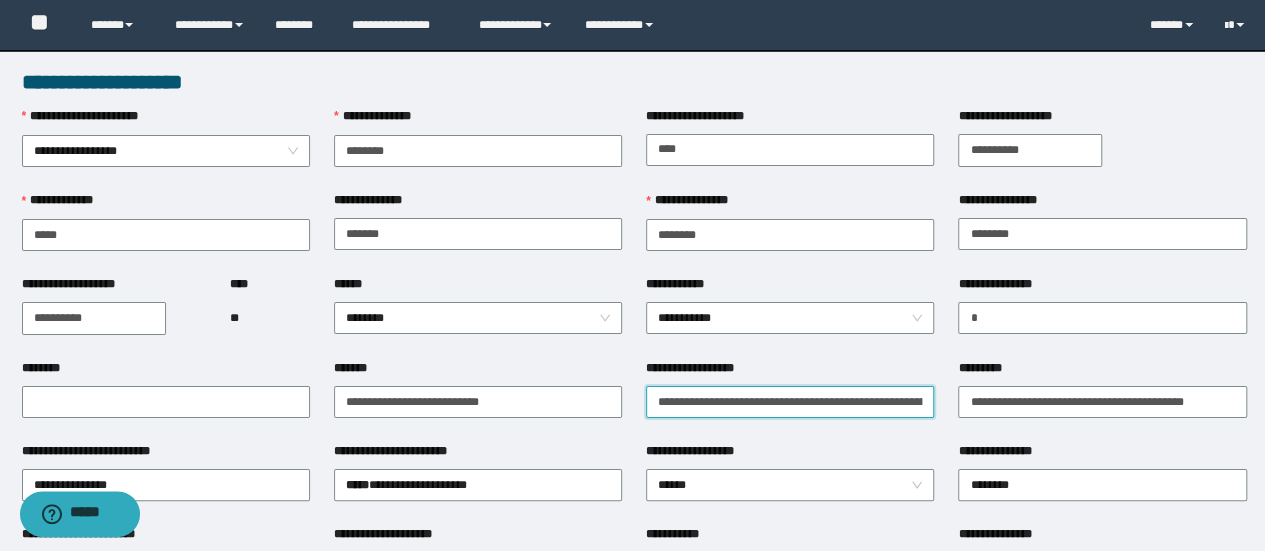 scroll, scrollTop: 0, scrollLeft: 374, axis: horizontal 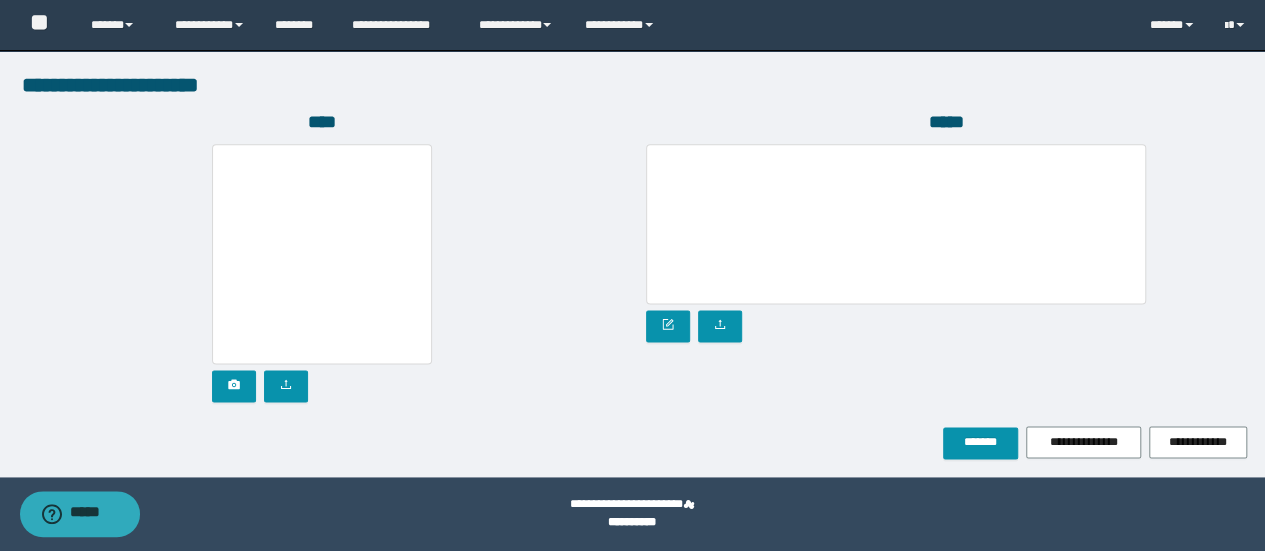 type on "**********" 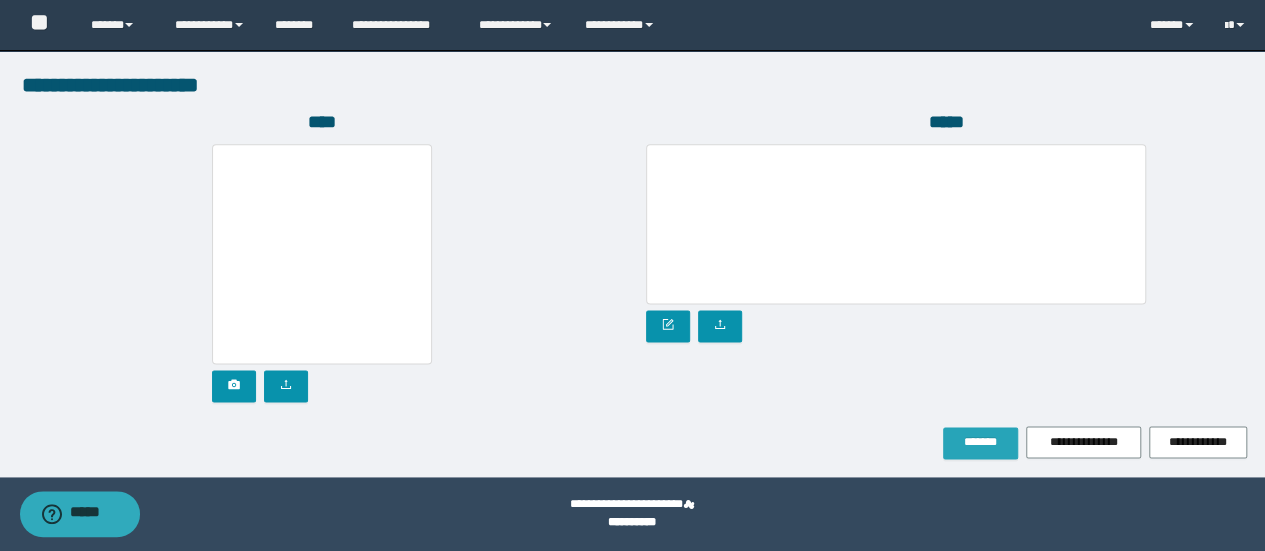 click on "*******" at bounding box center (980, 442) 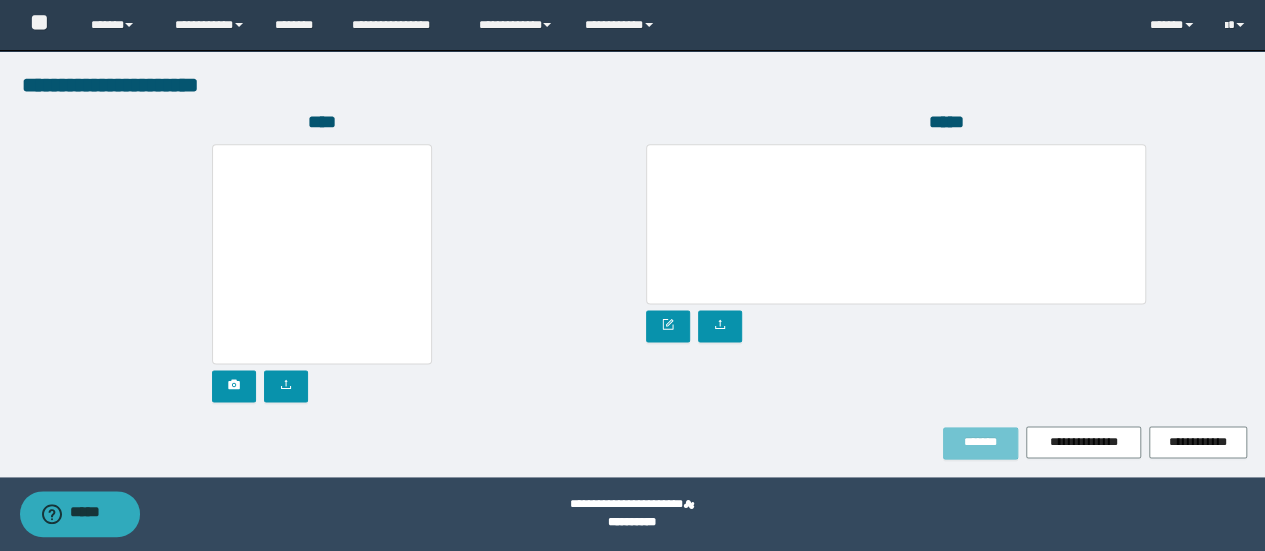 scroll, scrollTop: 0, scrollLeft: 0, axis: both 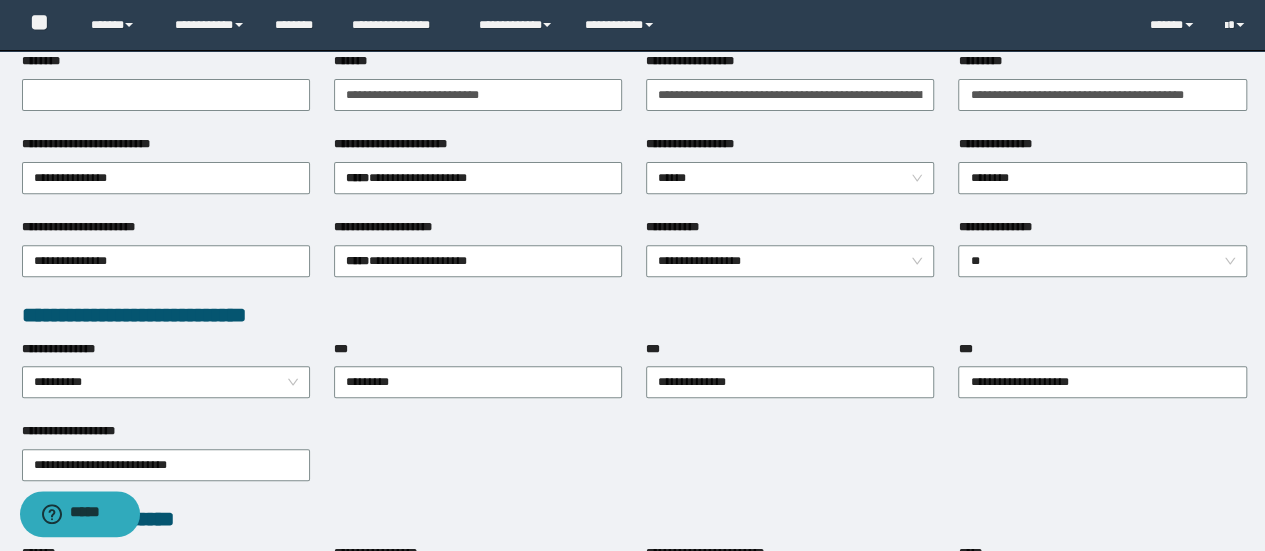 type 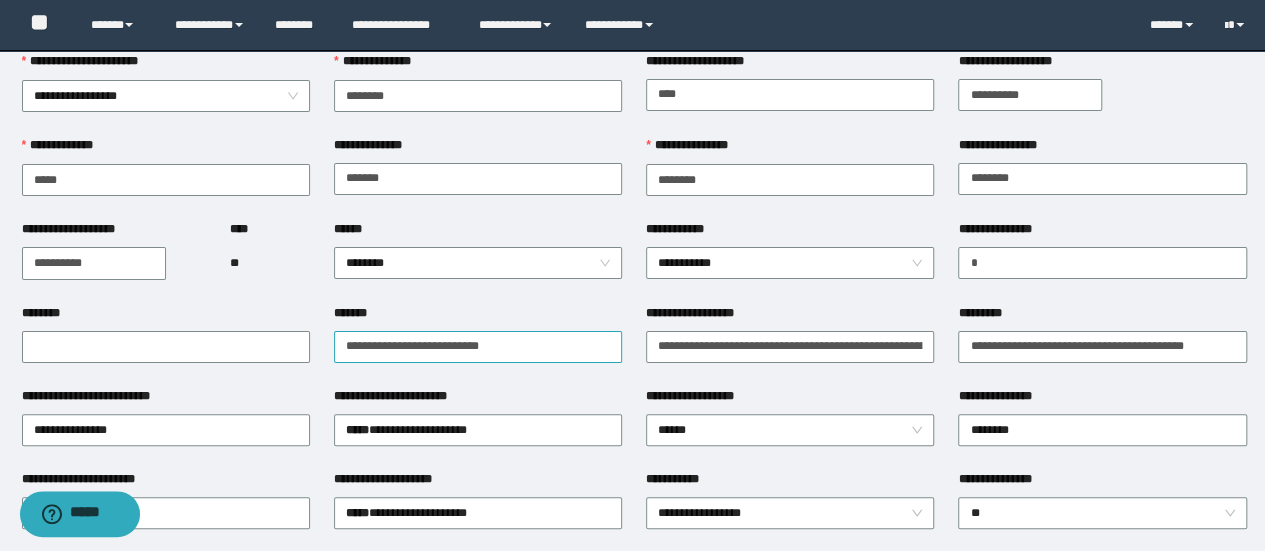 scroll, scrollTop: 103, scrollLeft: 0, axis: vertical 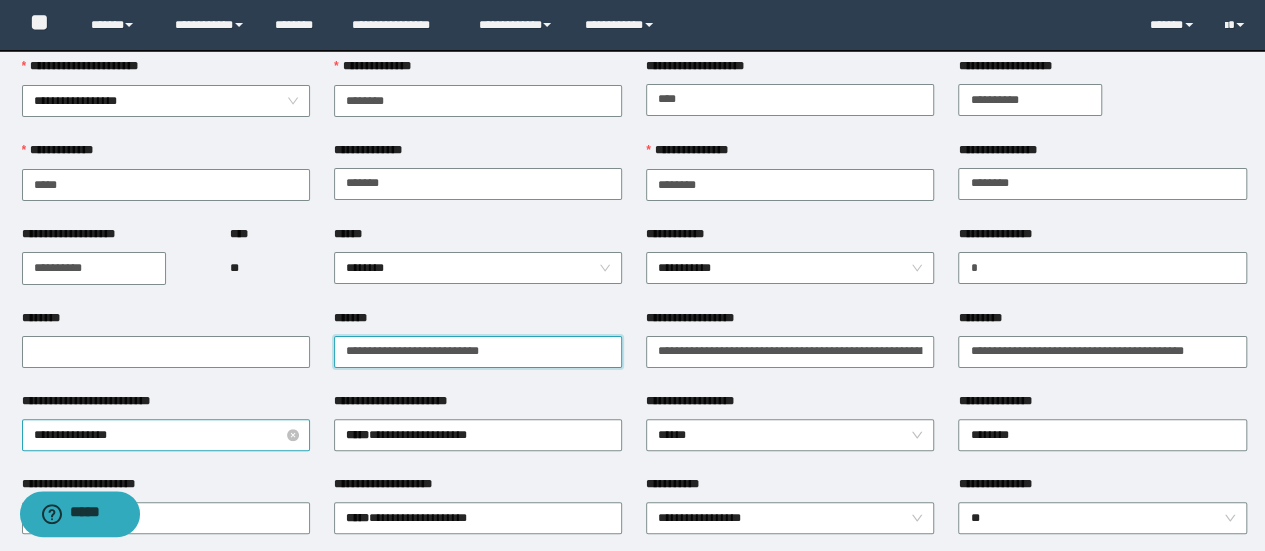 drag, startPoint x: 484, startPoint y: 349, endPoint x: 126, endPoint y: 430, distance: 367.04904 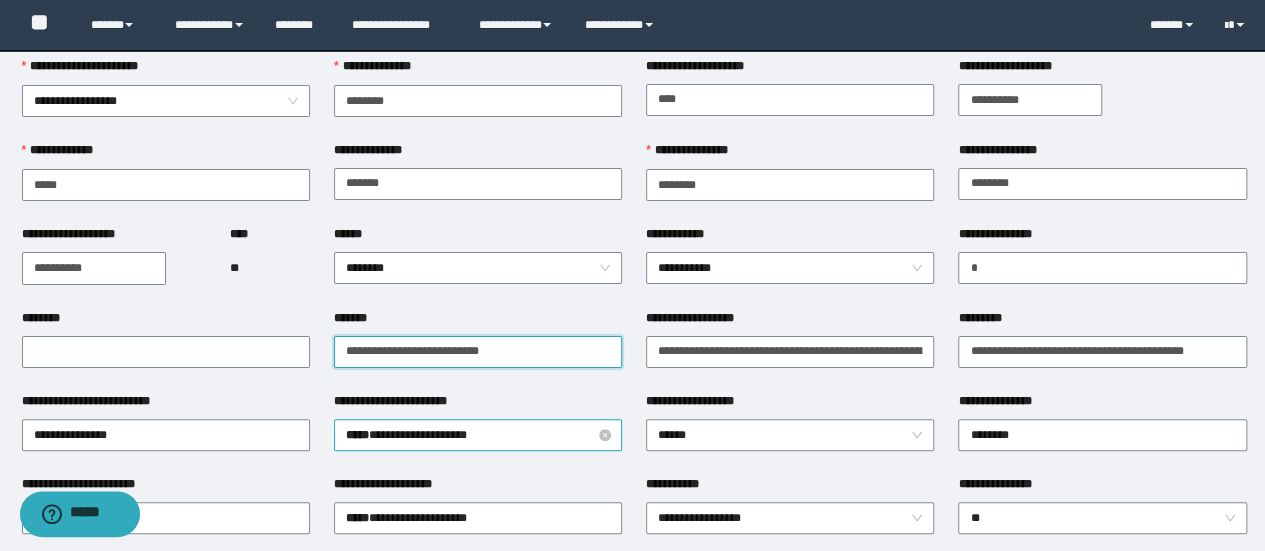 paste on "**********" 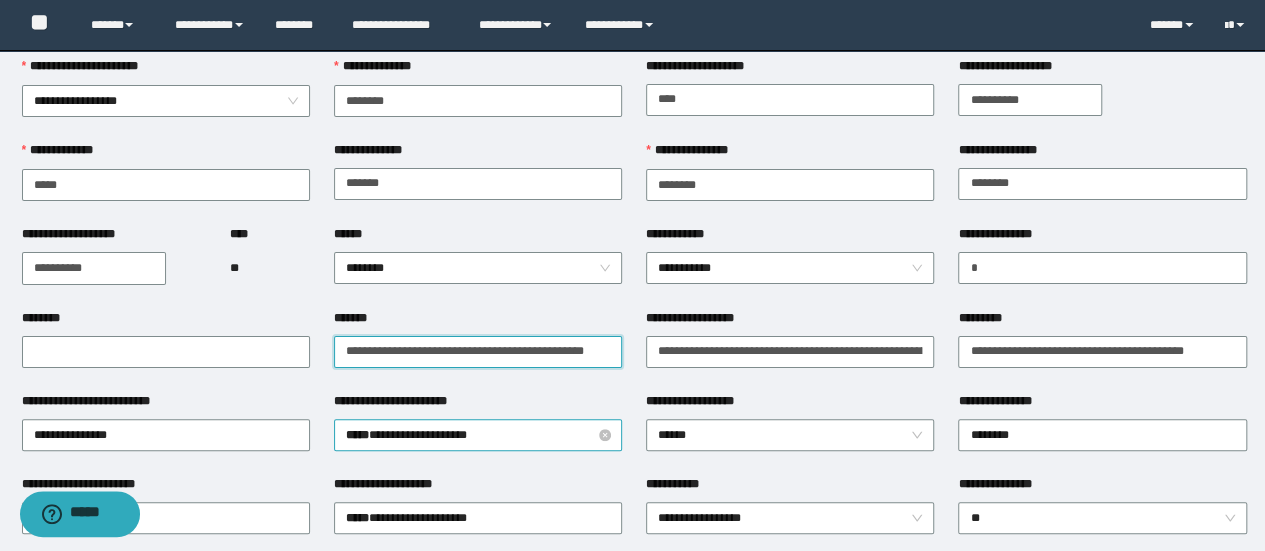 scroll, scrollTop: 0, scrollLeft: 25, axis: horizontal 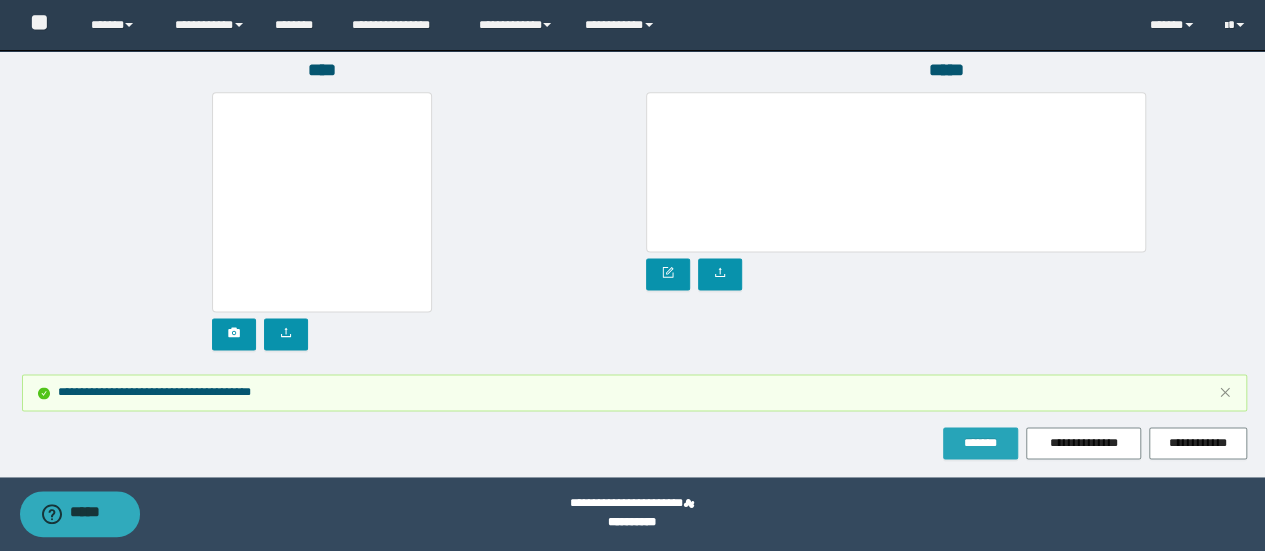type on "**********" 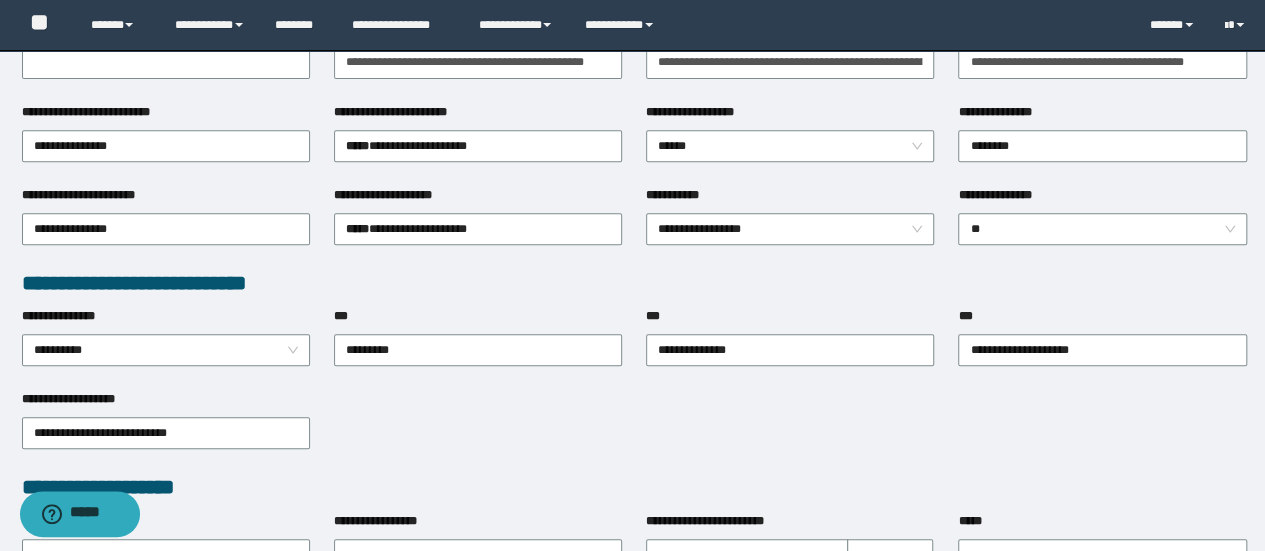 scroll, scrollTop: 155, scrollLeft: 0, axis: vertical 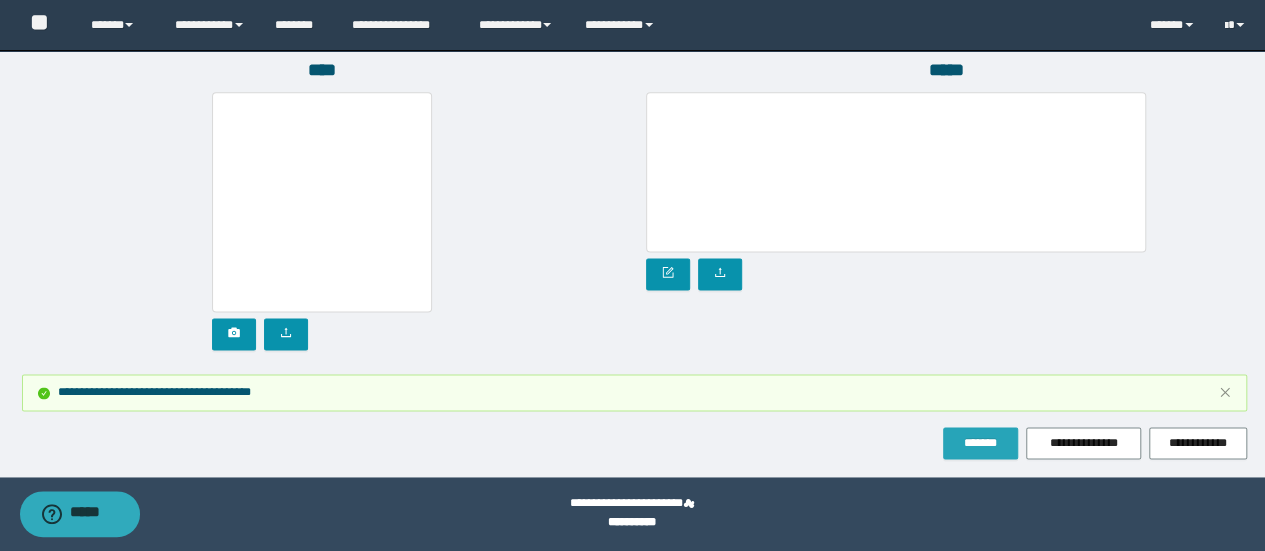 drag, startPoint x: 970, startPoint y: 431, endPoint x: 956, endPoint y: 376, distance: 56.753853 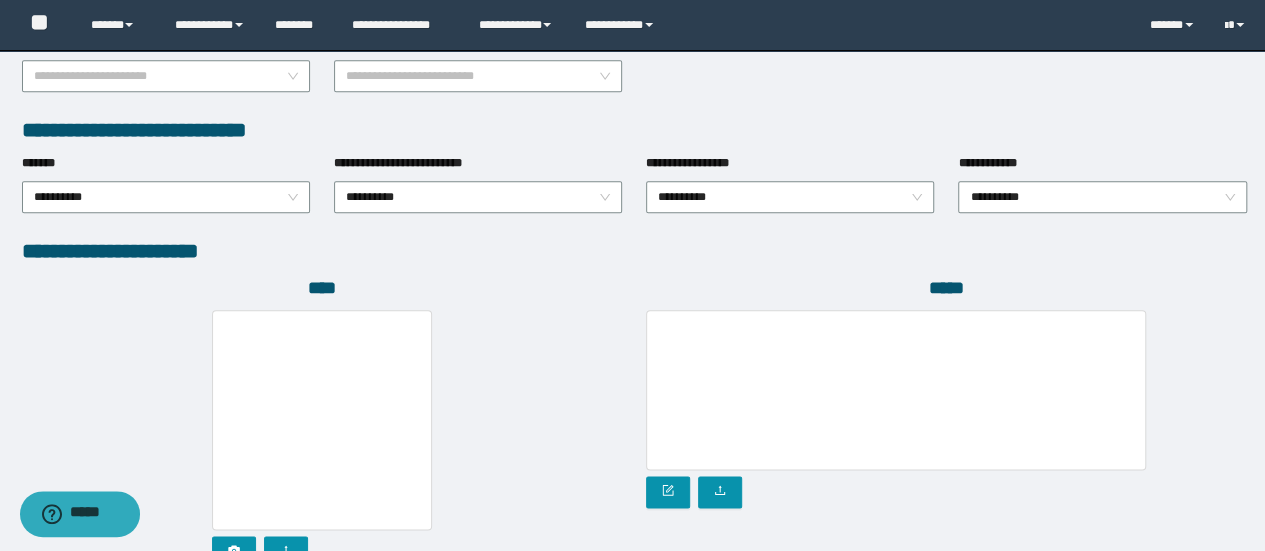 scroll, scrollTop: 955, scrollLeft: 0, axis: vertical 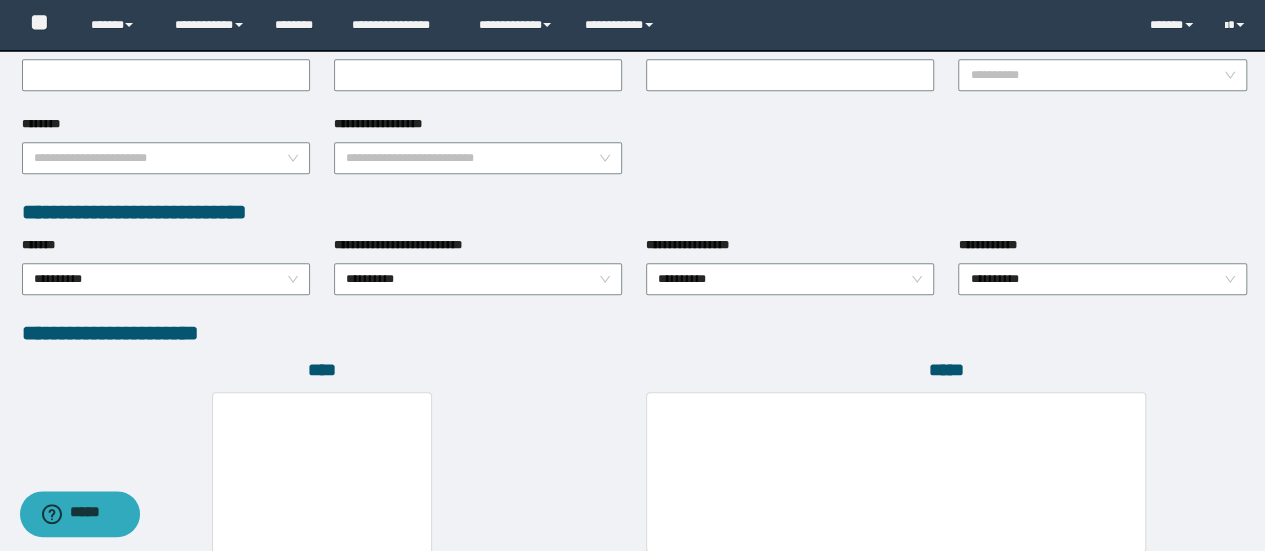 click on "**********" at bounding box center (1102, 249) 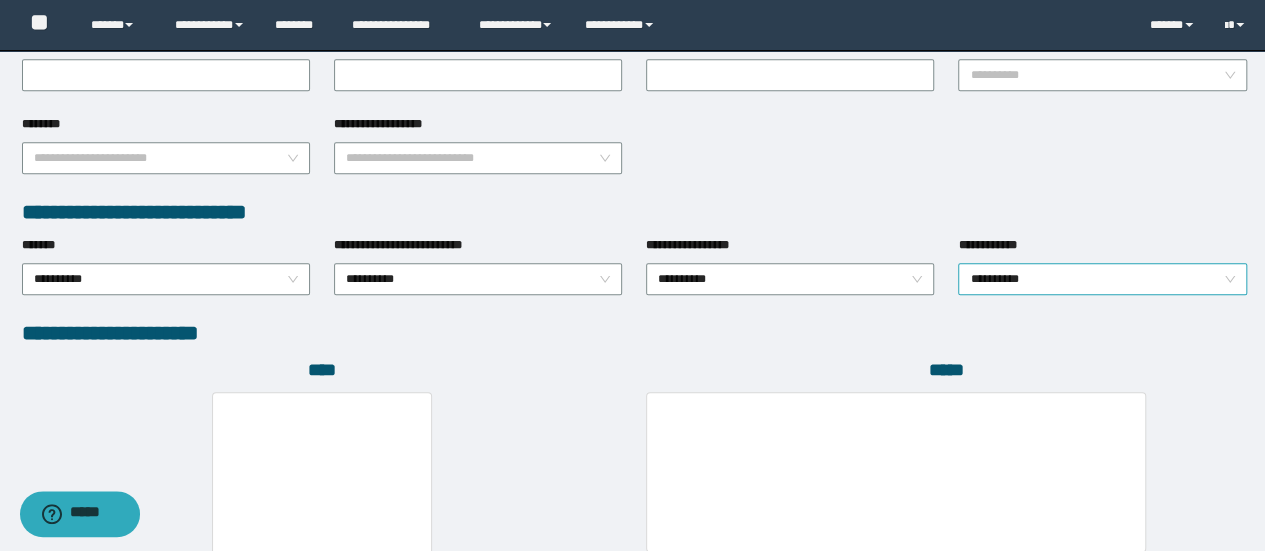 click on "**********" at bounding box center (1102, 279) 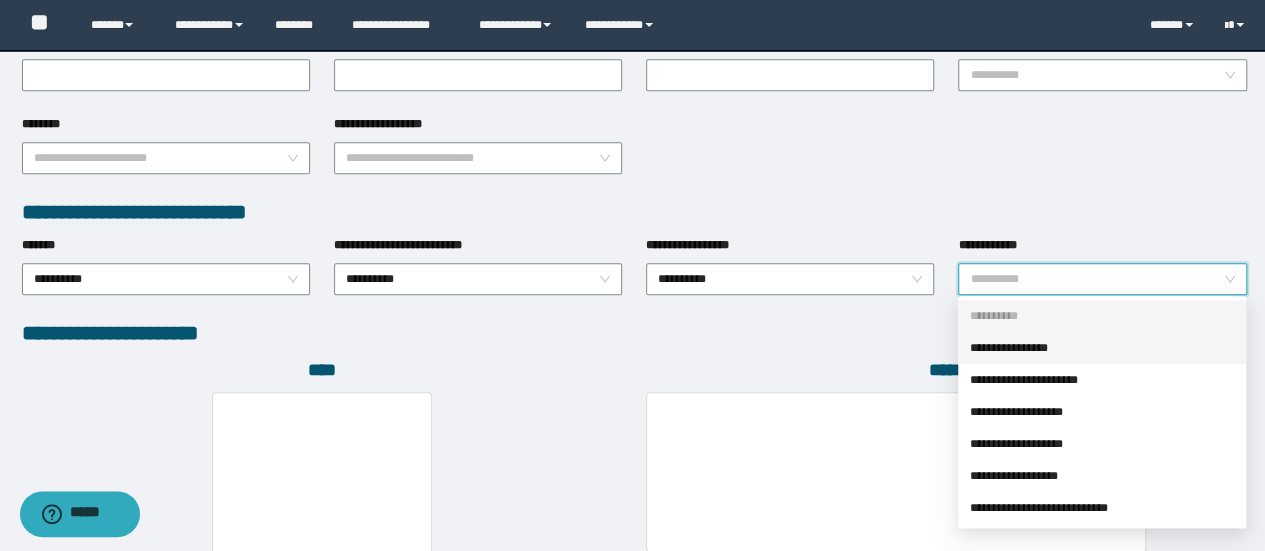 click on "**********" at bounding box center [1102, 348] 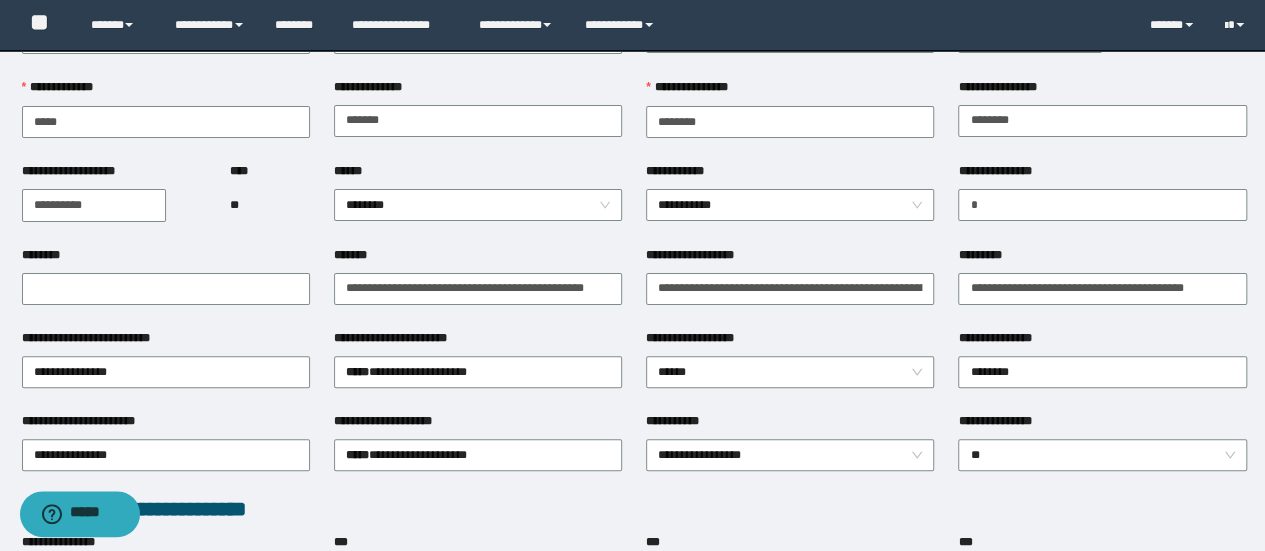 scroll, scrollTop: 55, scrollLeft: 0, axis: vertical 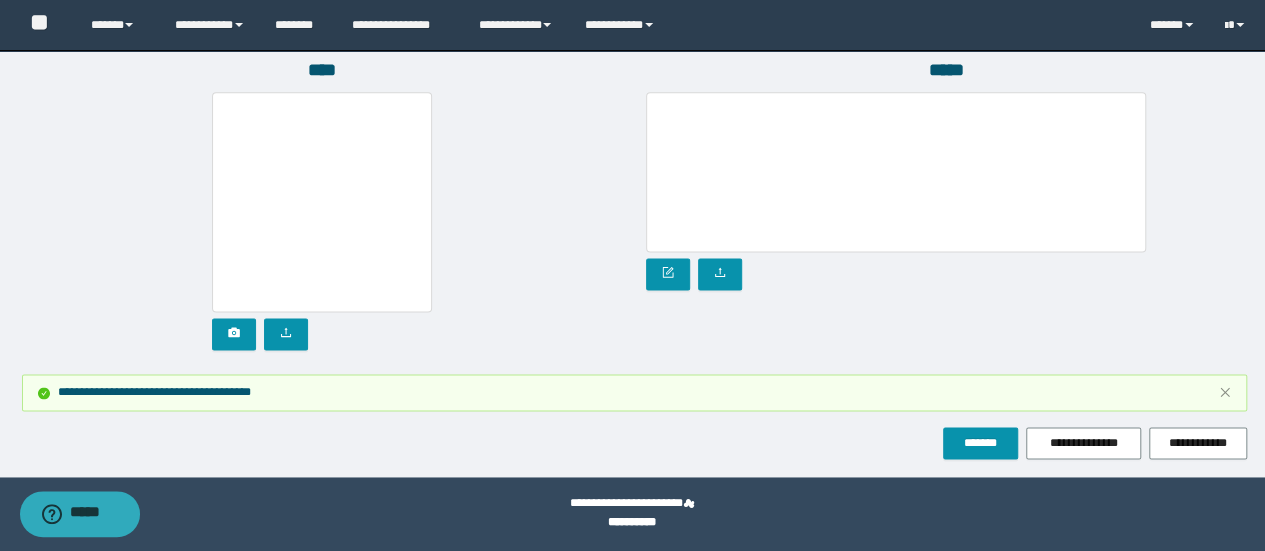 click on "**********" at bounding box center [632, -364] 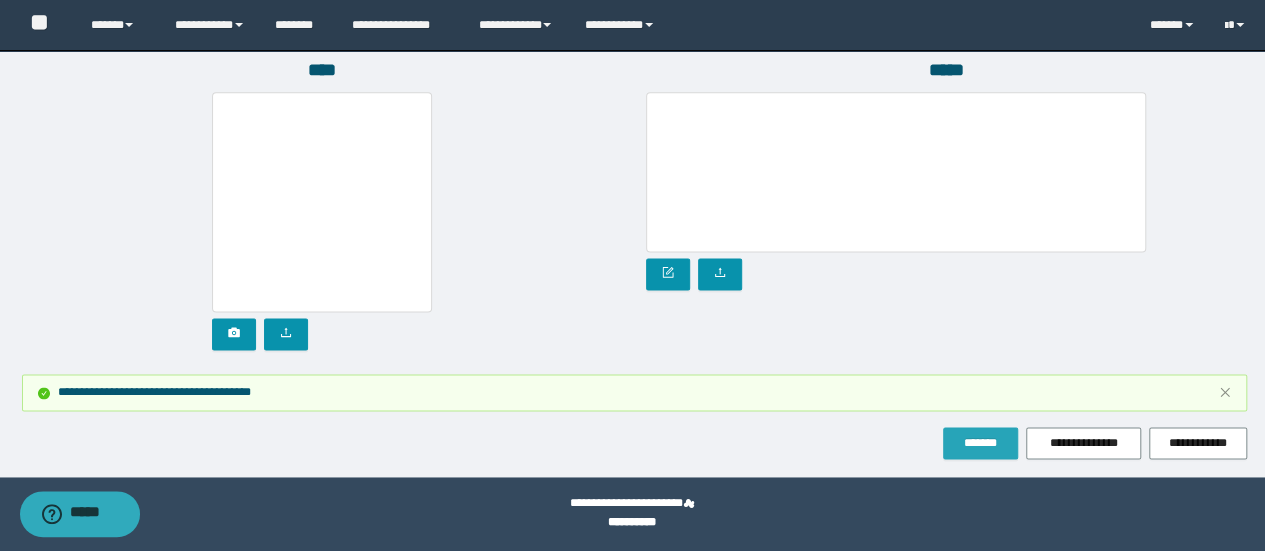 click on "*******" at bounding box center [980, 443] 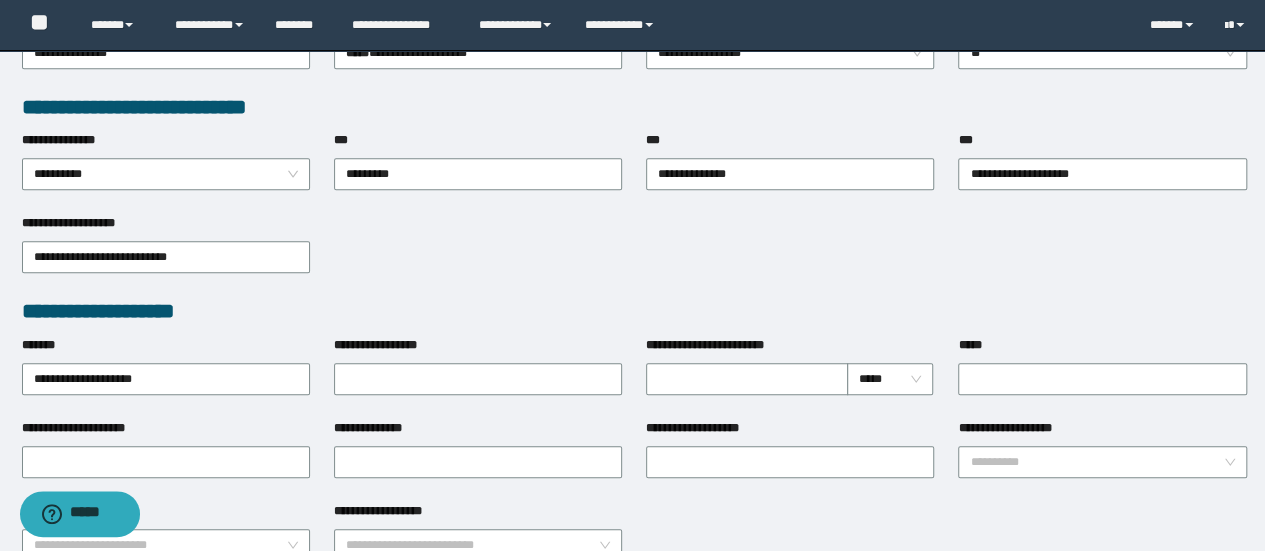 scroll, scrollTop: 555, scrollLeft: 0, axis: vertical 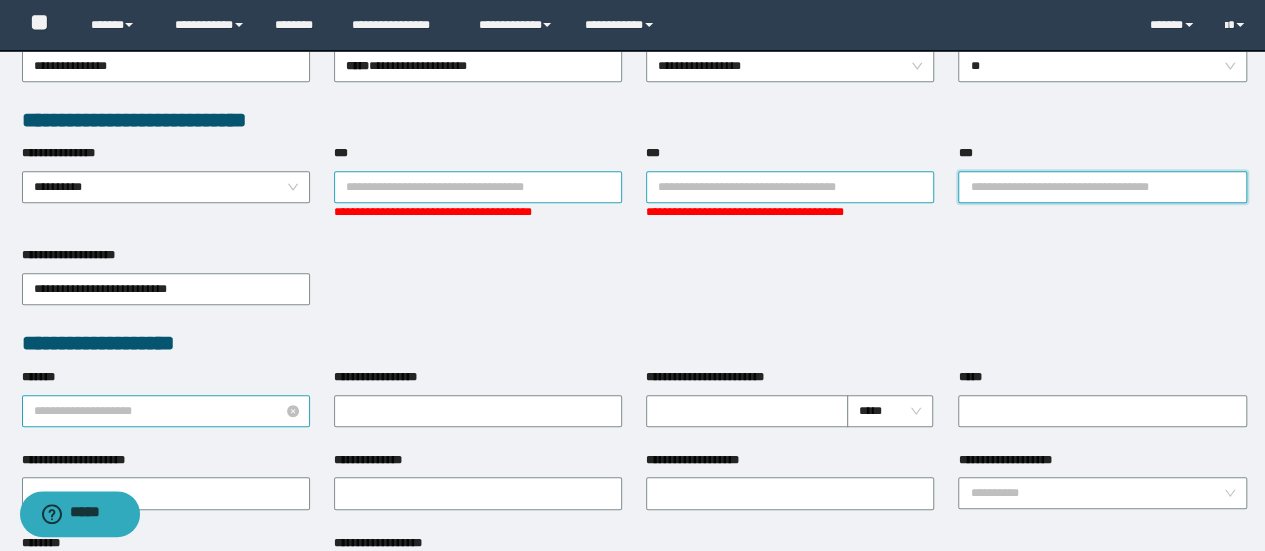 click on "**********" at bounding box center [166, 411] 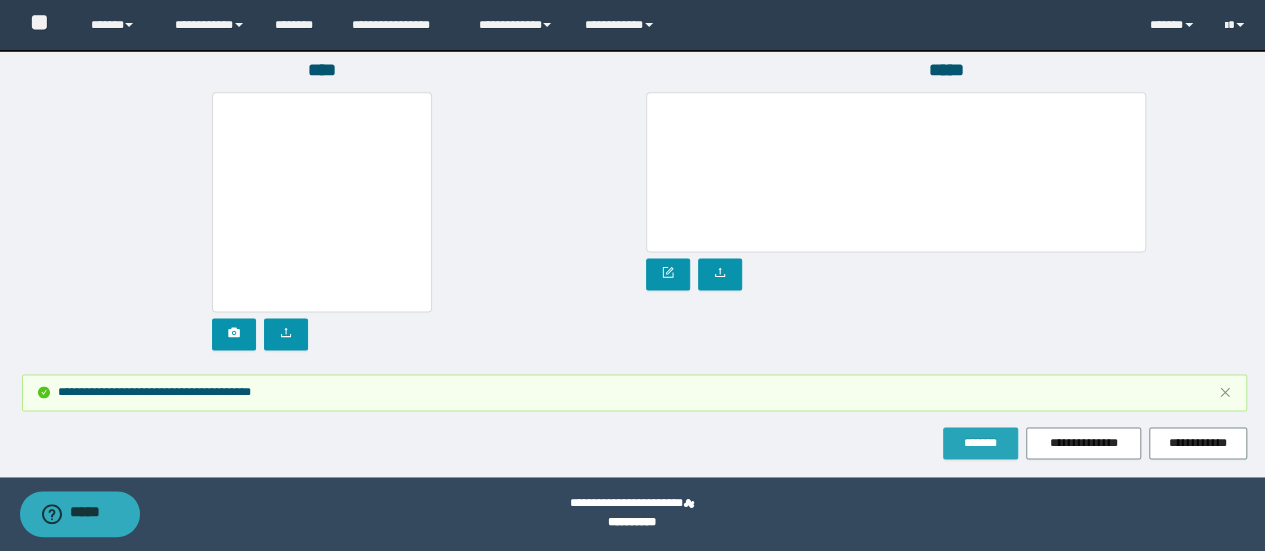 click on "*******" at bounding box center (980, 443) 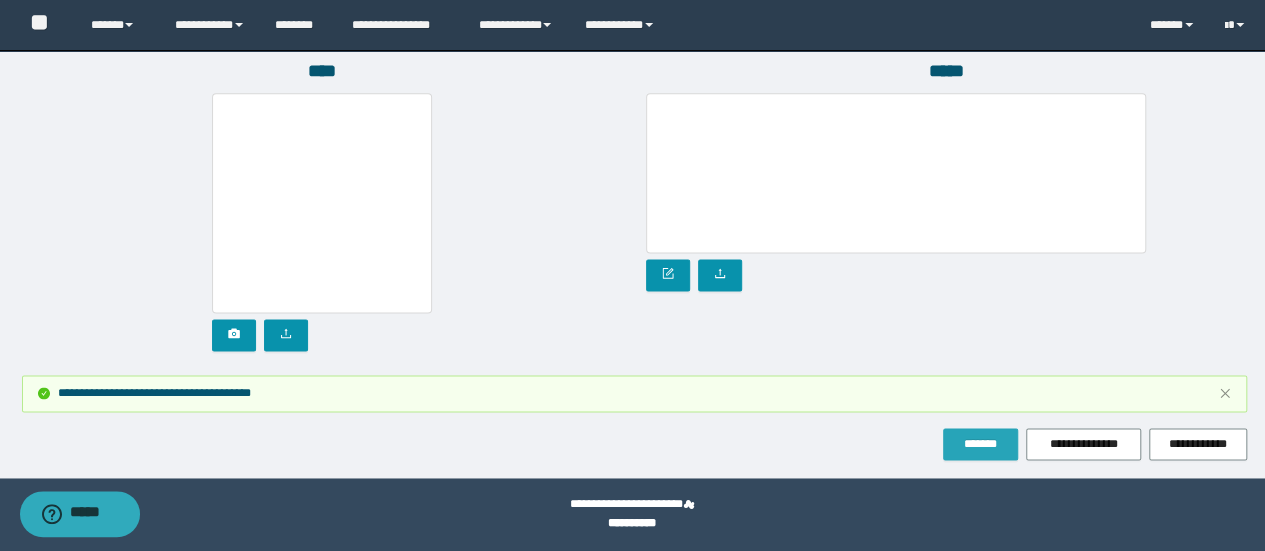 scroll, scrollTop: 692, scrollLeft: 0, axis: vertical 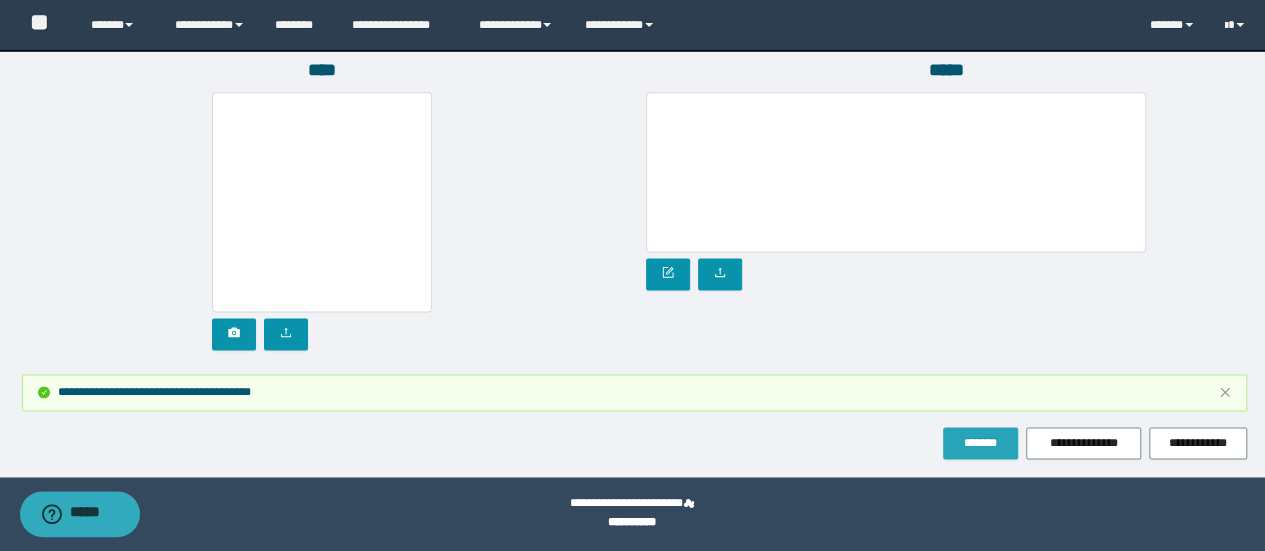 click on "*******" at bounding box center [980, 443] 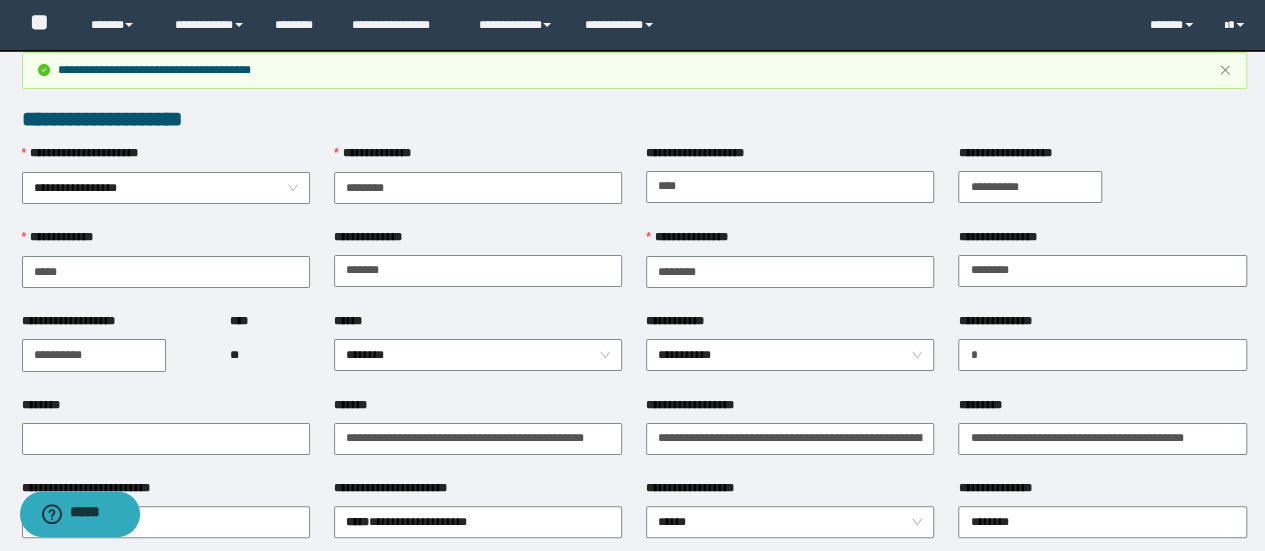 scroll, scrollTop: 0, scrollLeft: 0, axis: both 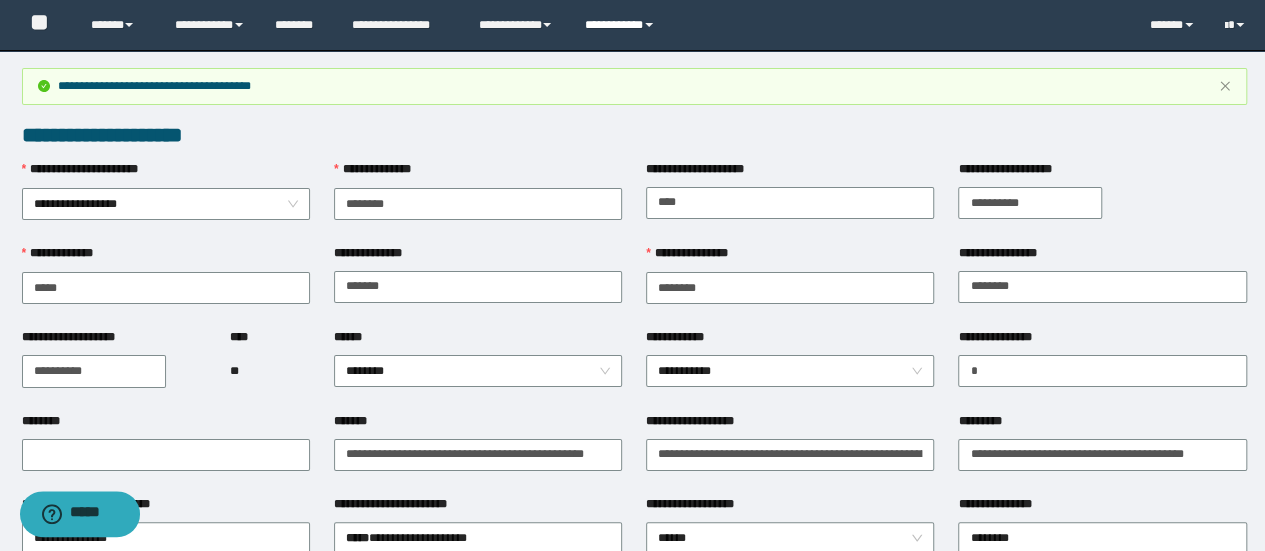 click on "**********" at bounding box center (622, 25) 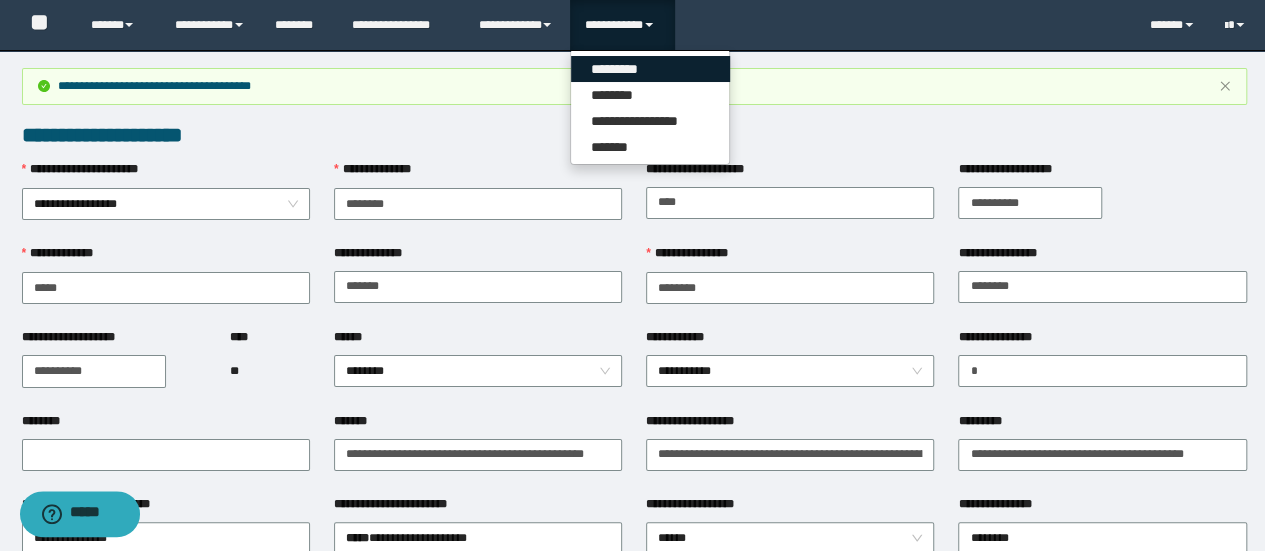 click on "*********" at bounding box center (650, 69) 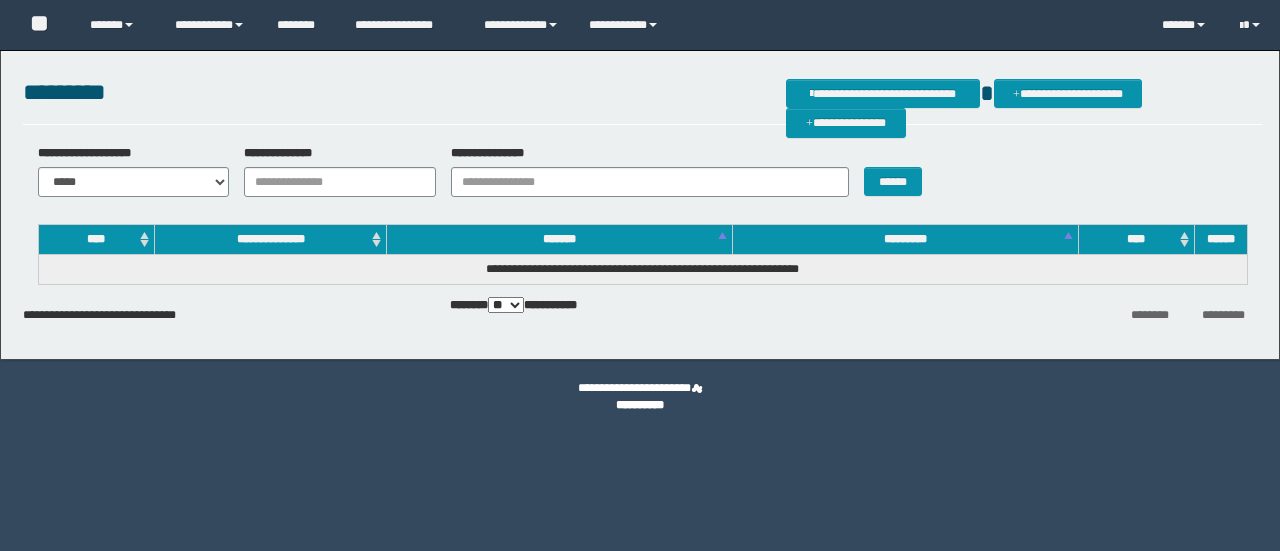 scroll, scrollTop: 0, scrollLeft: 0, axis: both 